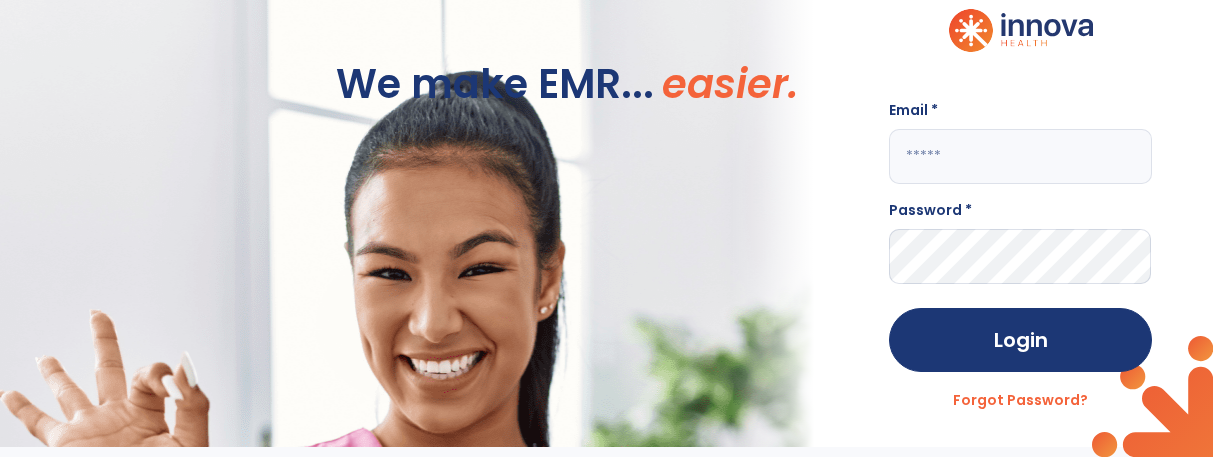 scroll, scrollTop: 0, scrollLeft: 0, axis: both 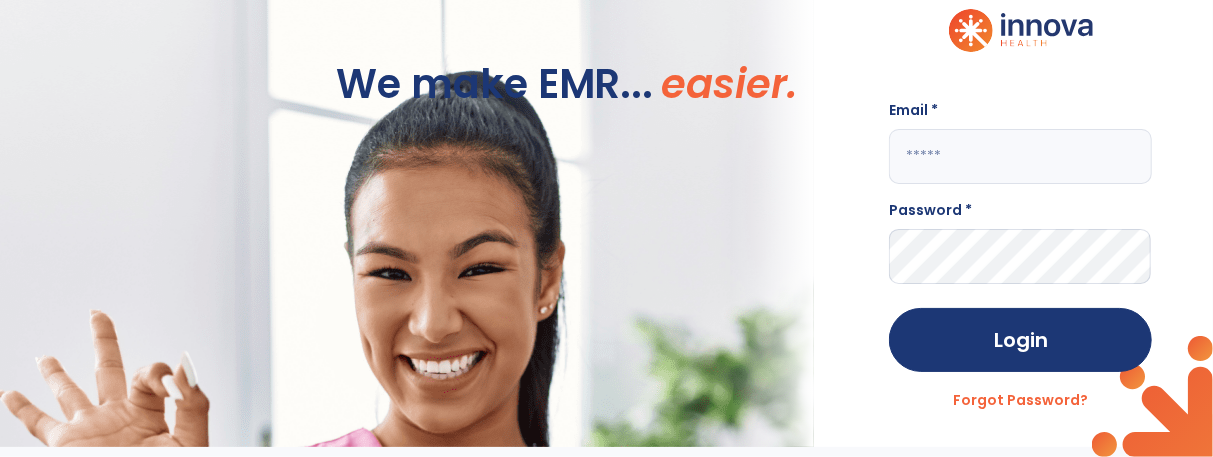 click 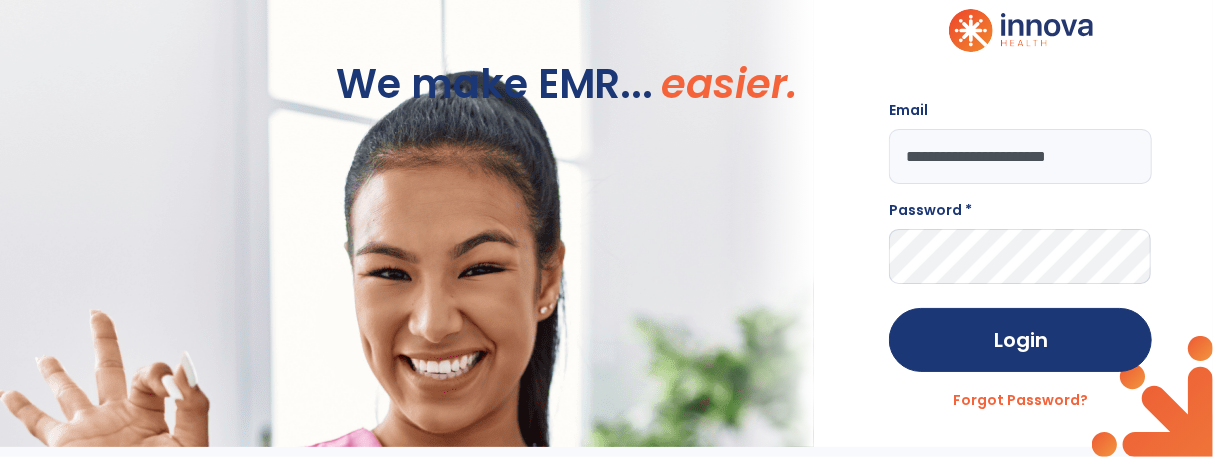 type on "**********" 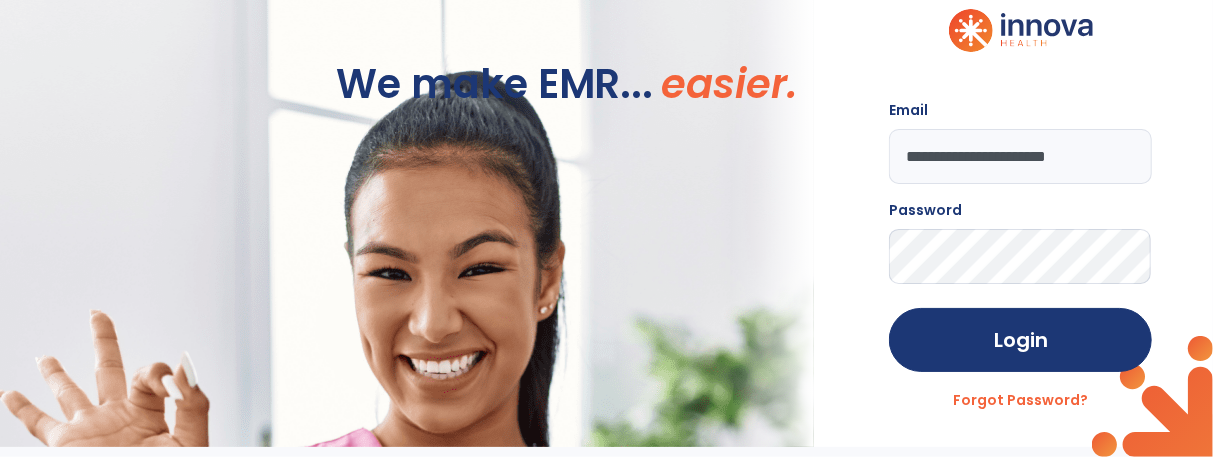 click on "Login Forgot Password?" 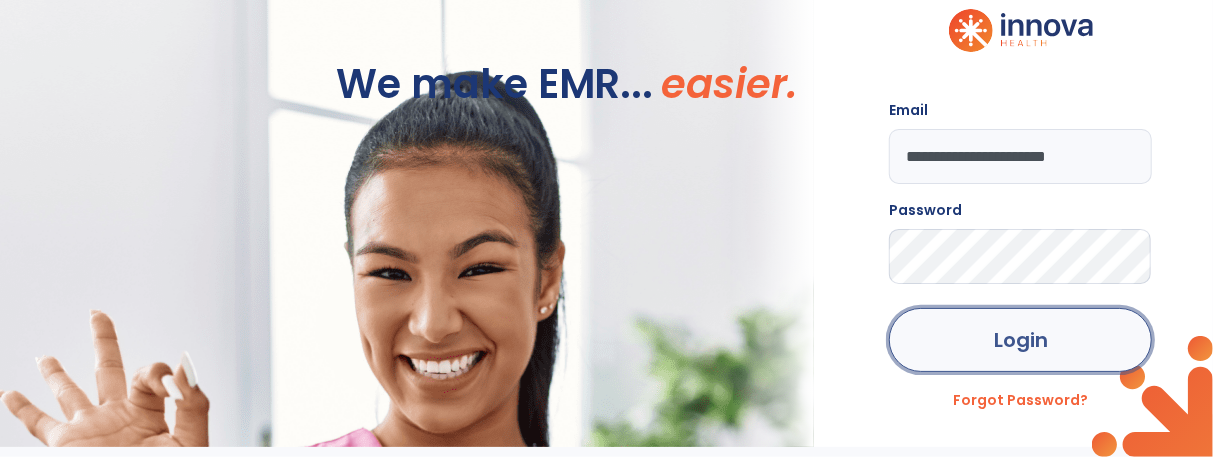 click on "Login" 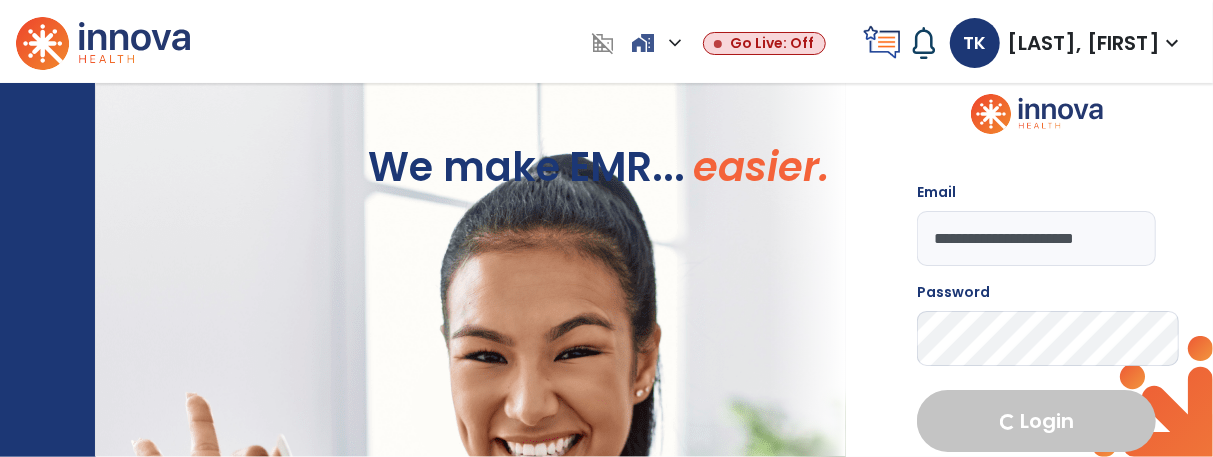 select on "****" 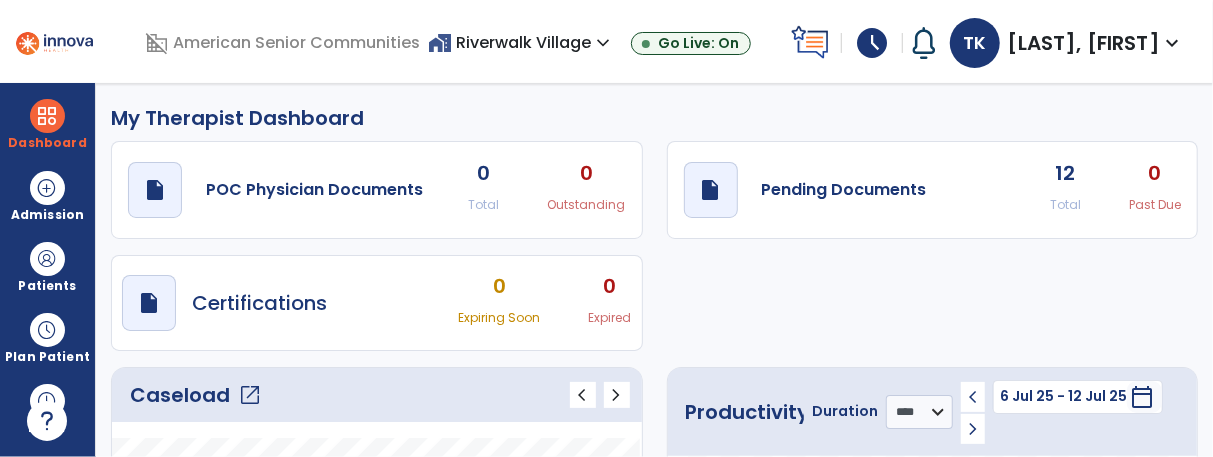 click on "Caseload   open_in_new" 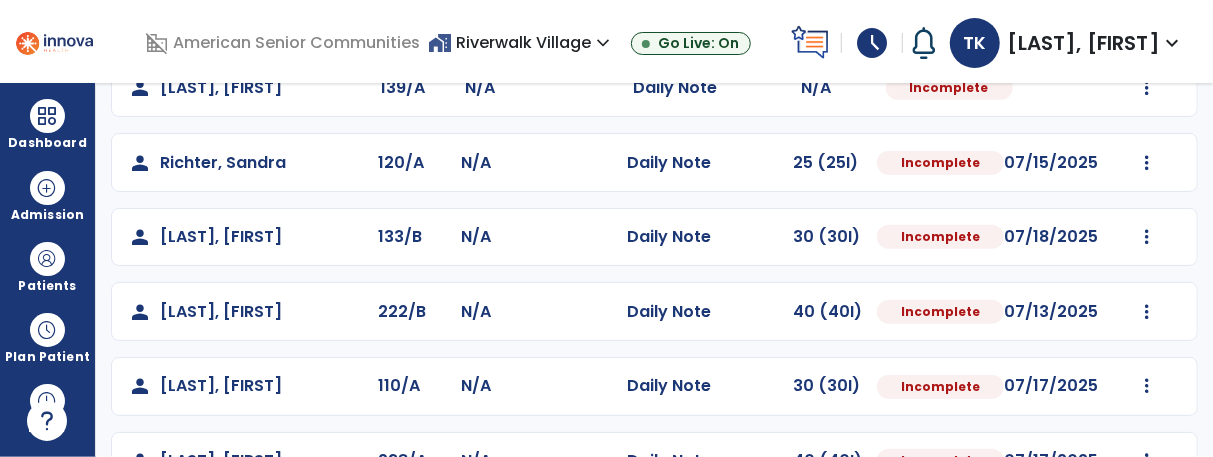scroll, scrollTop: 798, scrollLeft: 0, axis: vertical 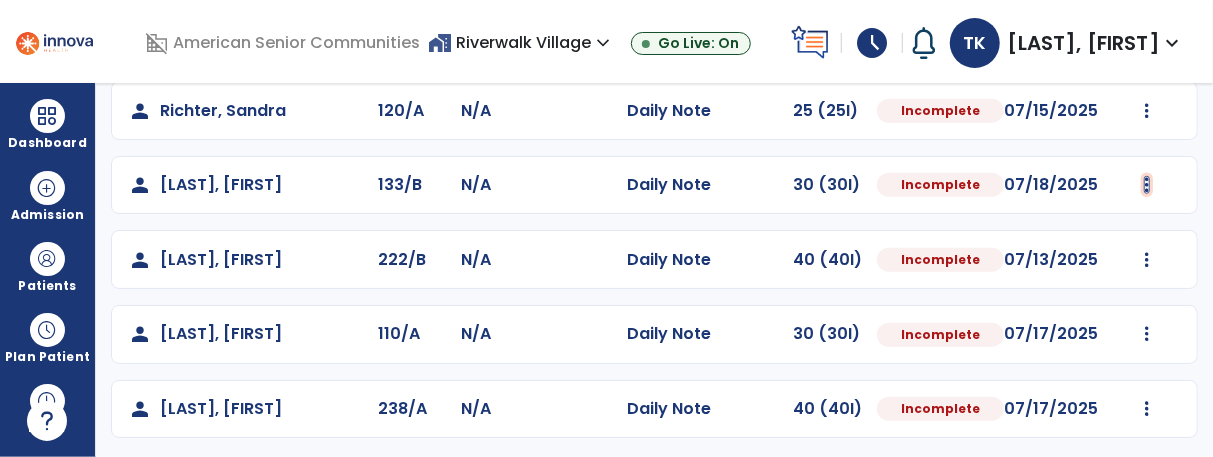 click at bounding box center (1145, -486) 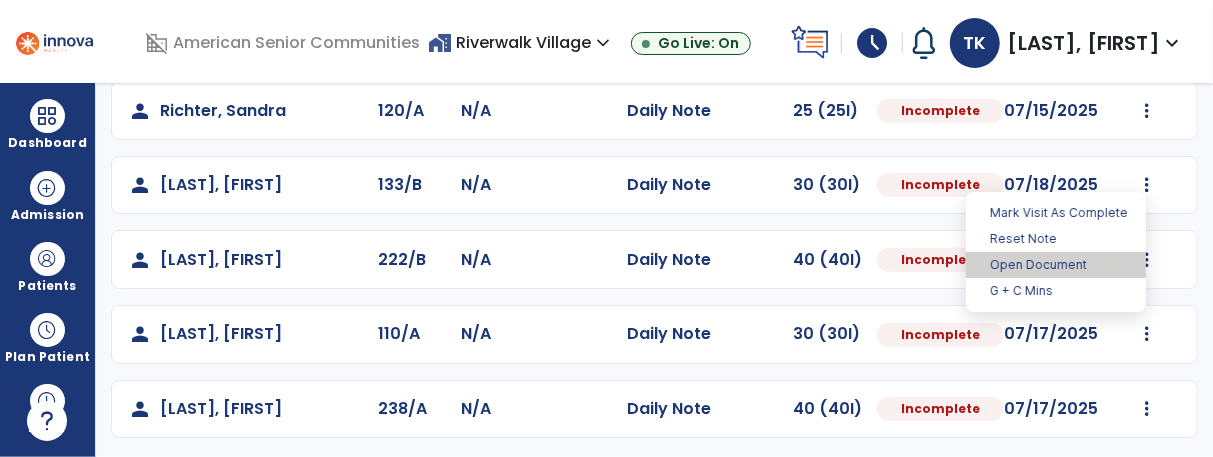 click on "Open Document" at bounding box center [1056, 265] 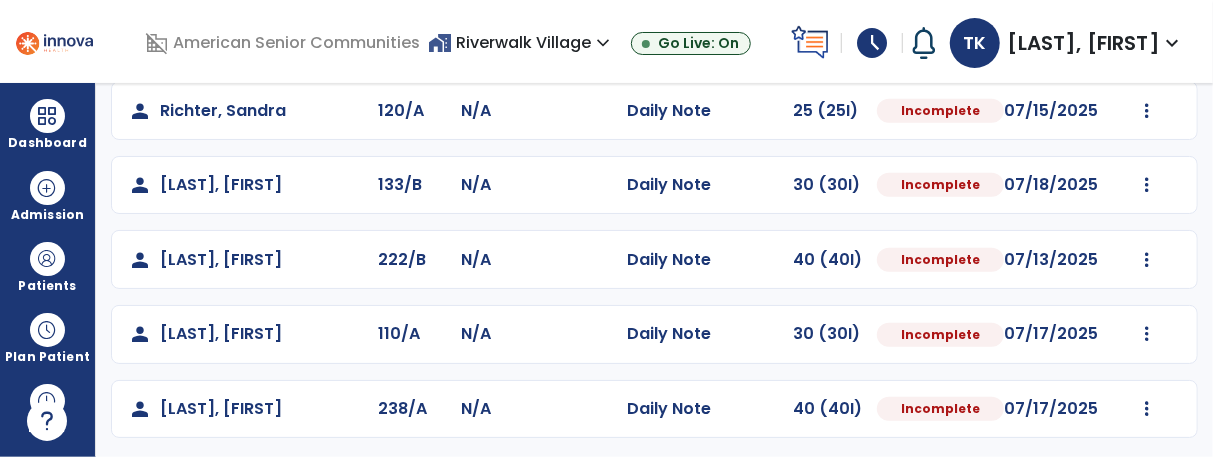 select on "*" 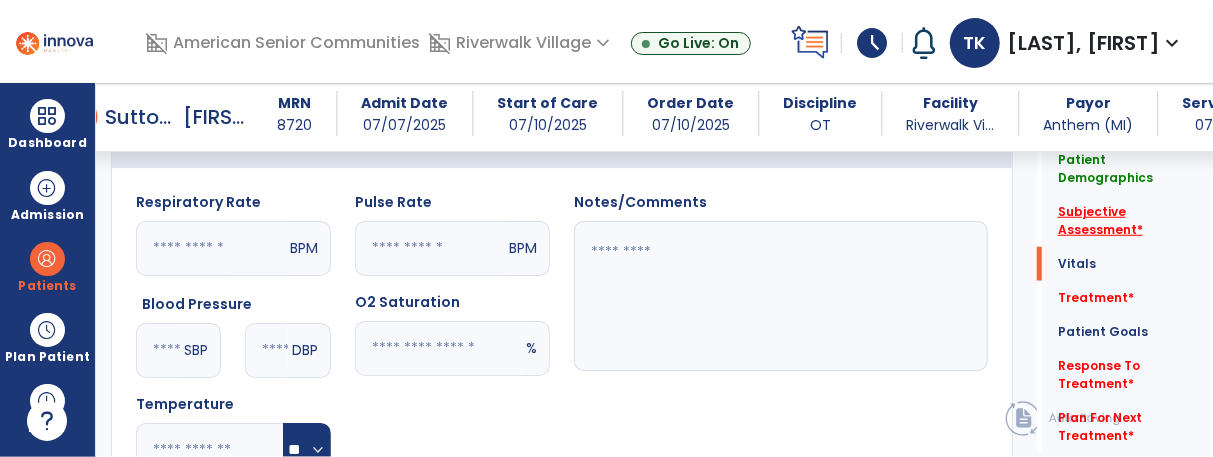click on "Subjective Assessment   *" 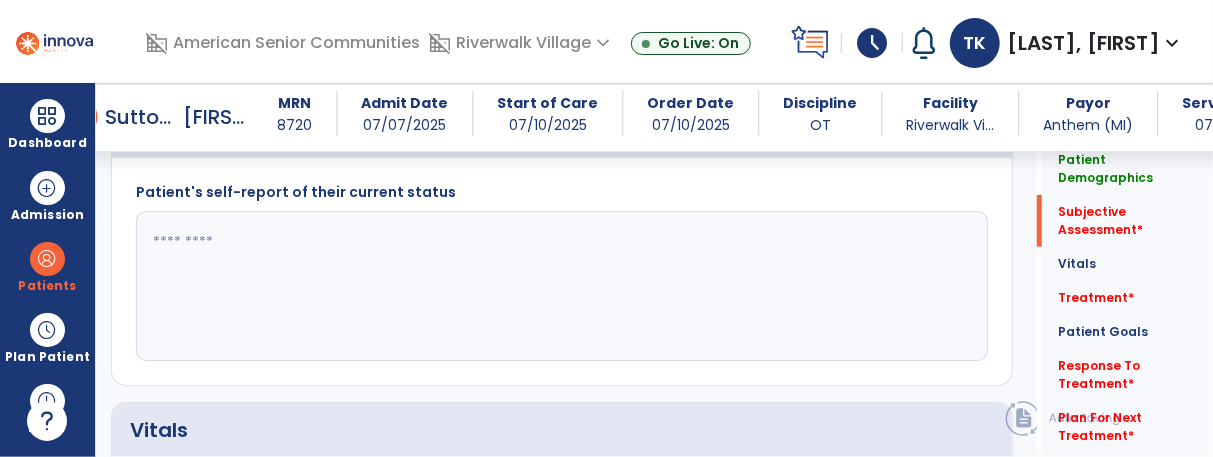scroll, scrollTop: 478, scrollLeft: 0, axis: vertical 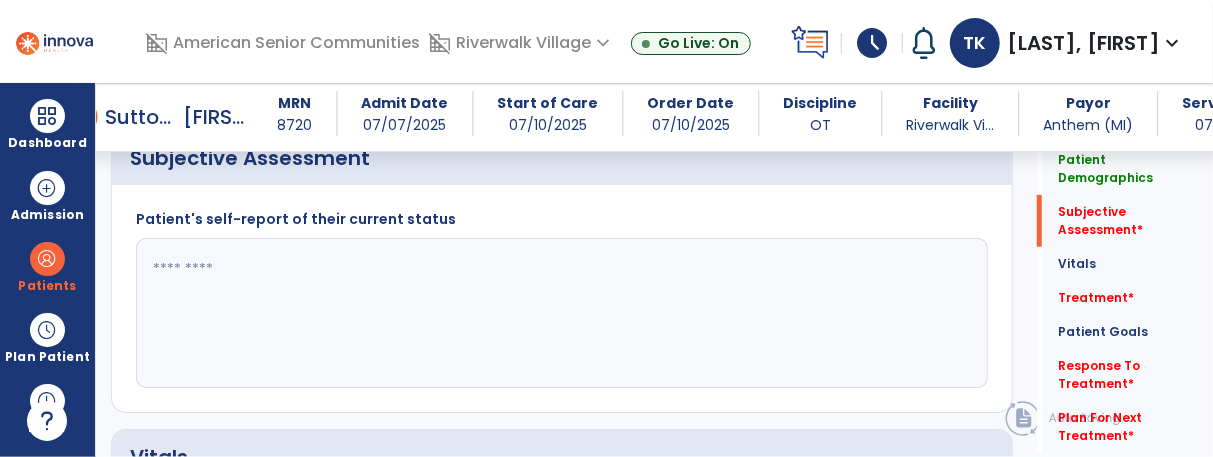 click 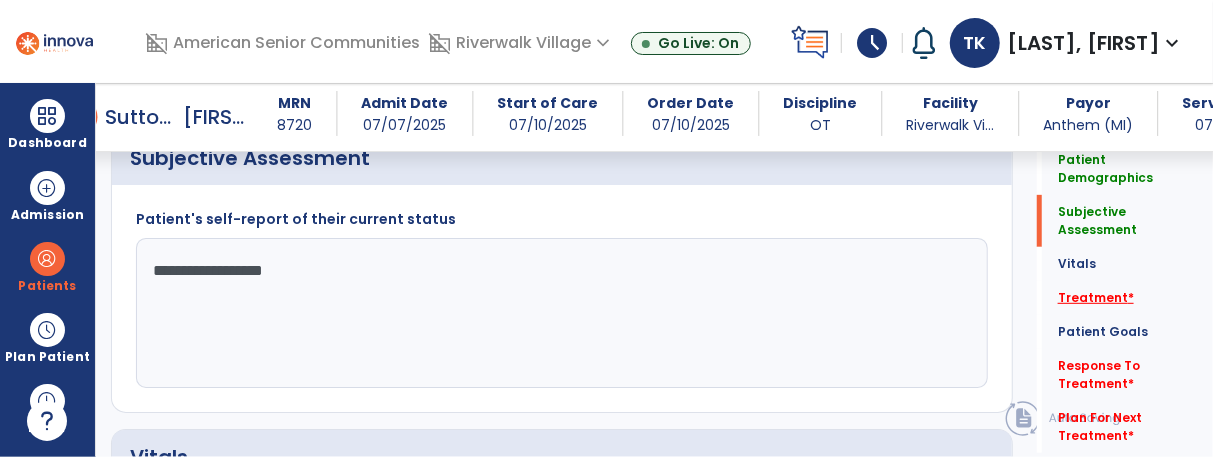 type on "**********" 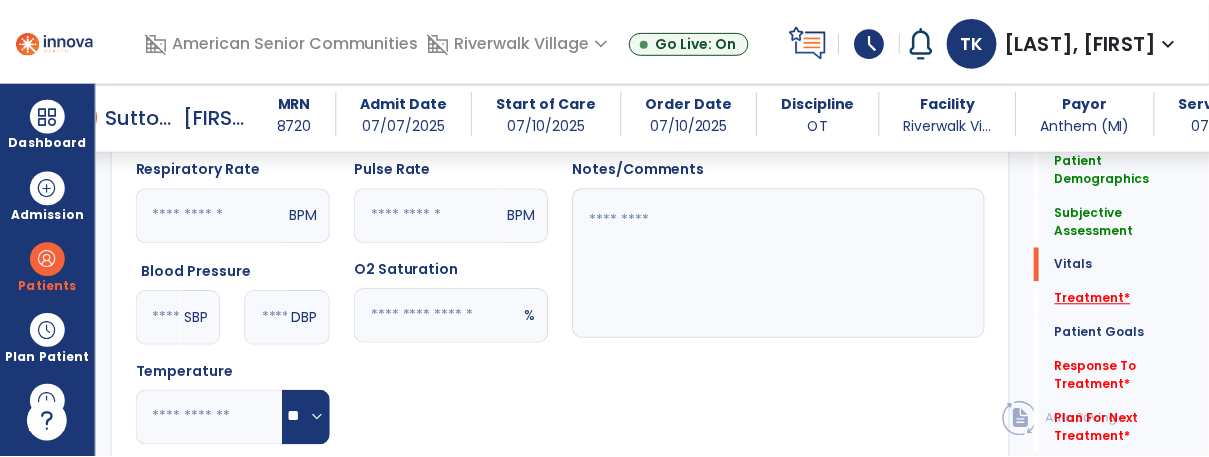 scroll, scrollTop: 1184, scrollLeft: 0, axis: vertical 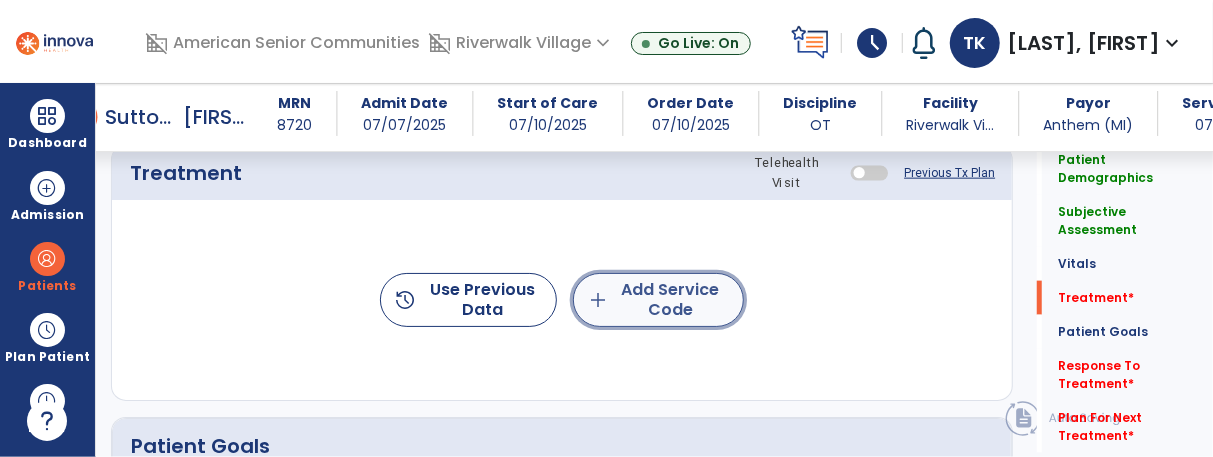 click on "add  Add Service Code" 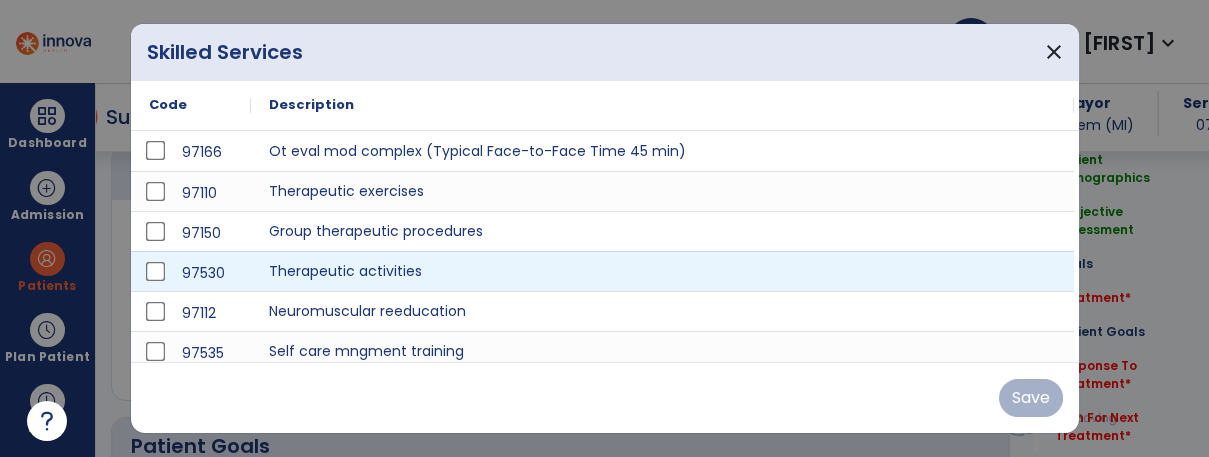 scroll, scrollTop: 1184, scrollLeft: 0, axis: vertical 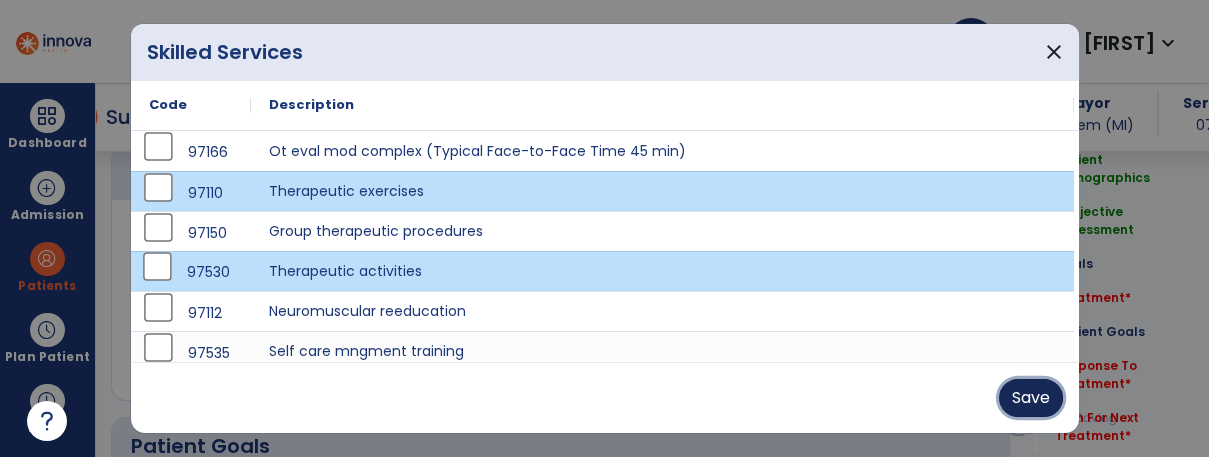 click on "Save" at bounding box center (1031, 398) 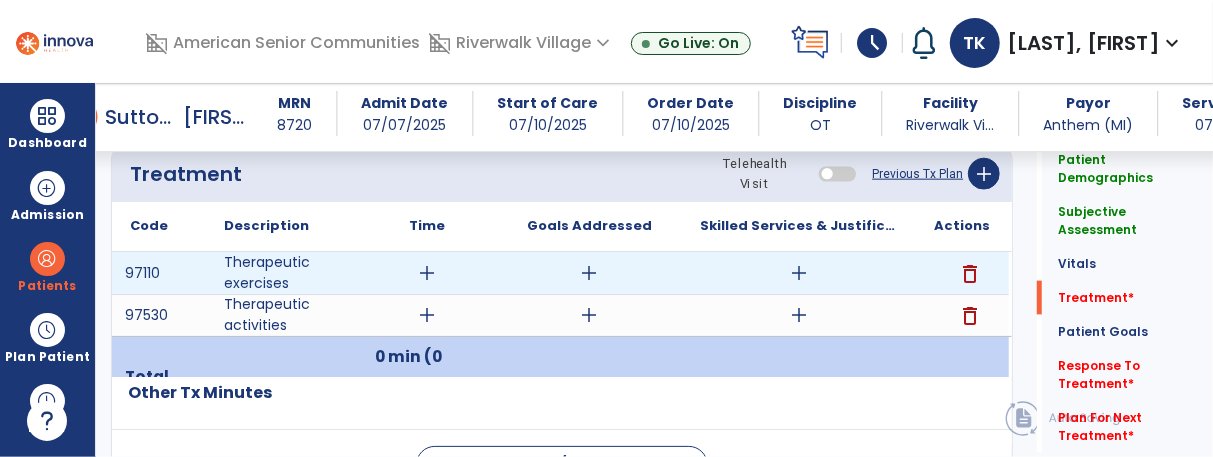 click on "add" at bounding box center [427, 273] 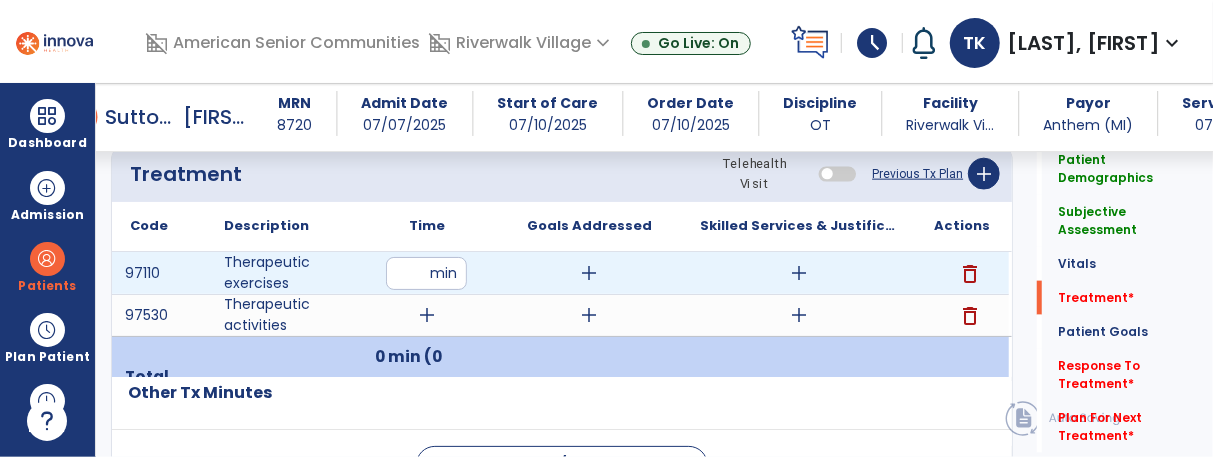 type on "**" 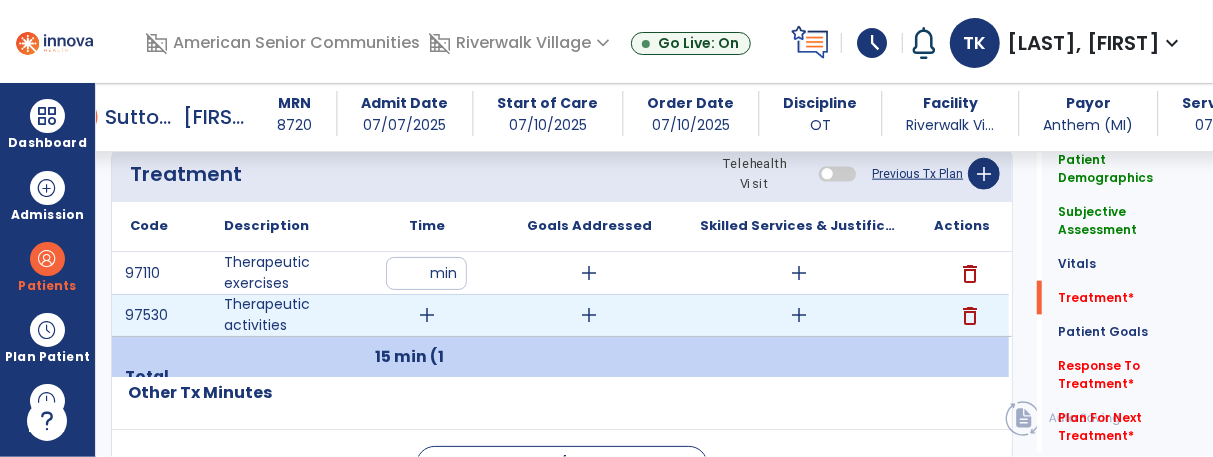 click on "add" at bounding box center (427, 315) 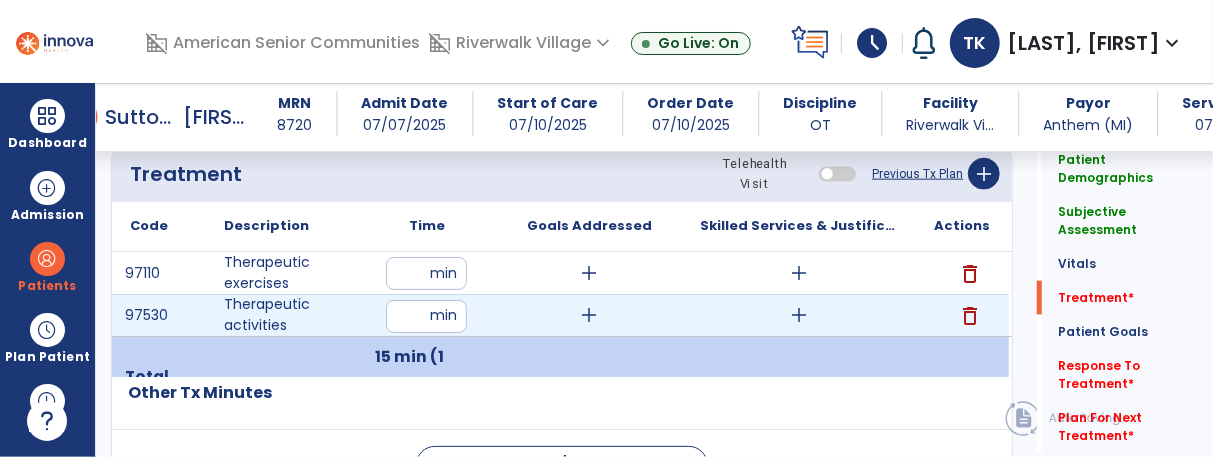 type on "**" 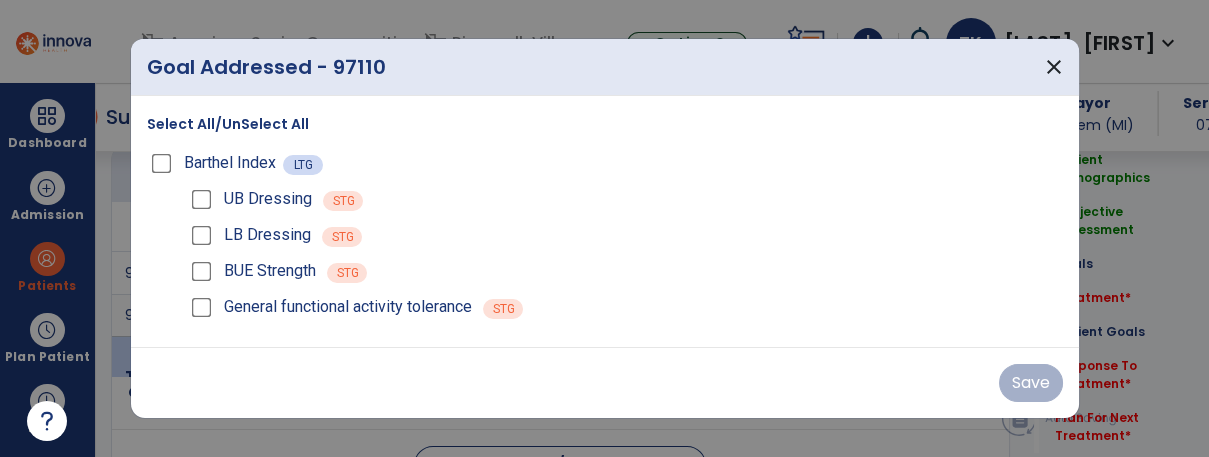 scroll, scrollTop: 1184, scrollLeft: 0, axis: vertical 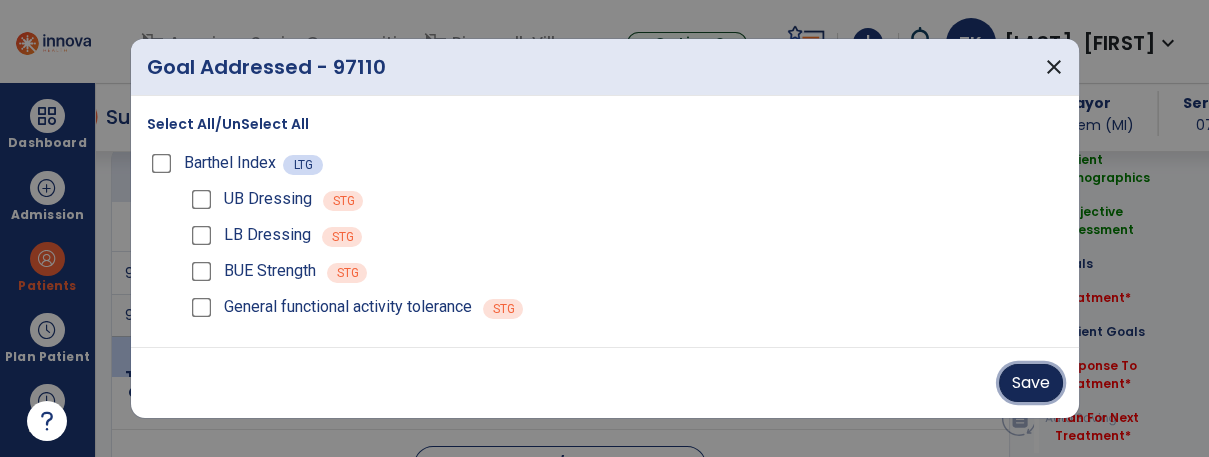 click on "Save" at bounding box center (1031, 383) 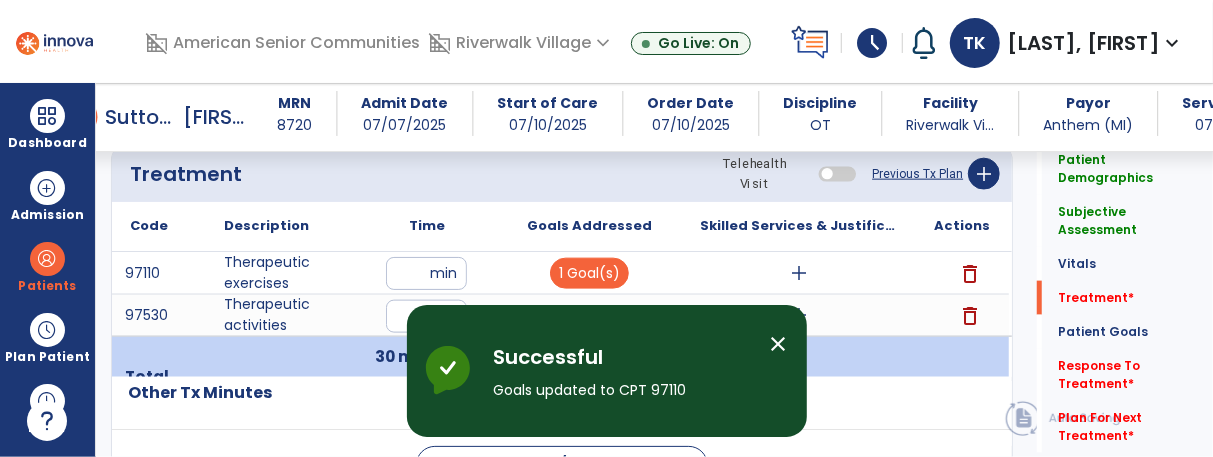click on "close" at bounding box center [779, 344] 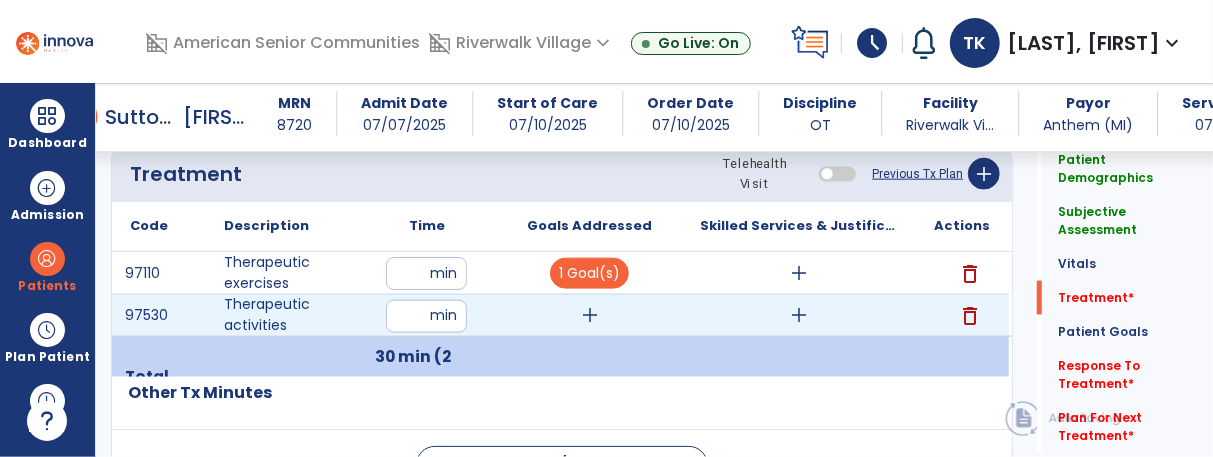 click on "add" at bounding box center (590, 315) 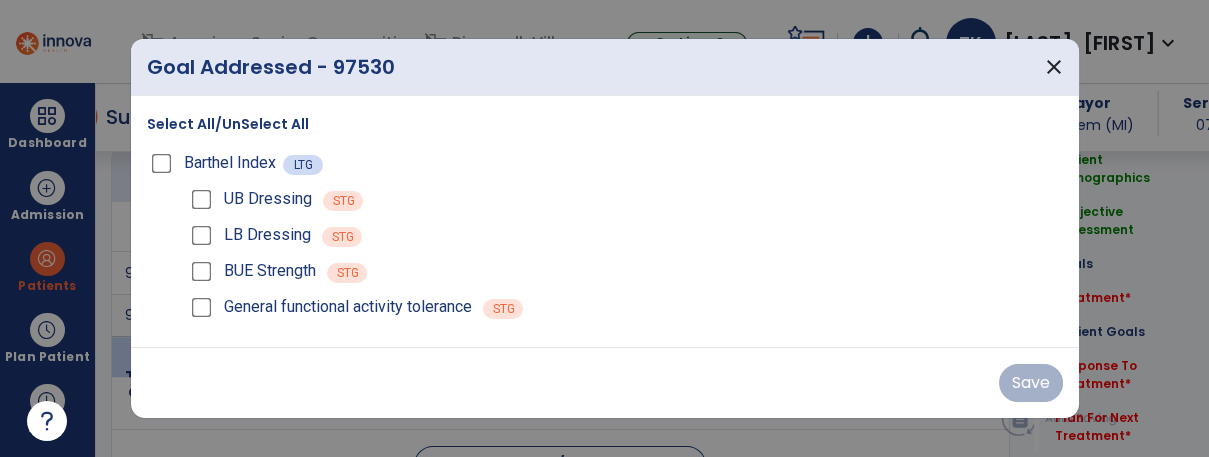 scroll, scrollTop: 1184, scrollLeft: 0, axis: vertical 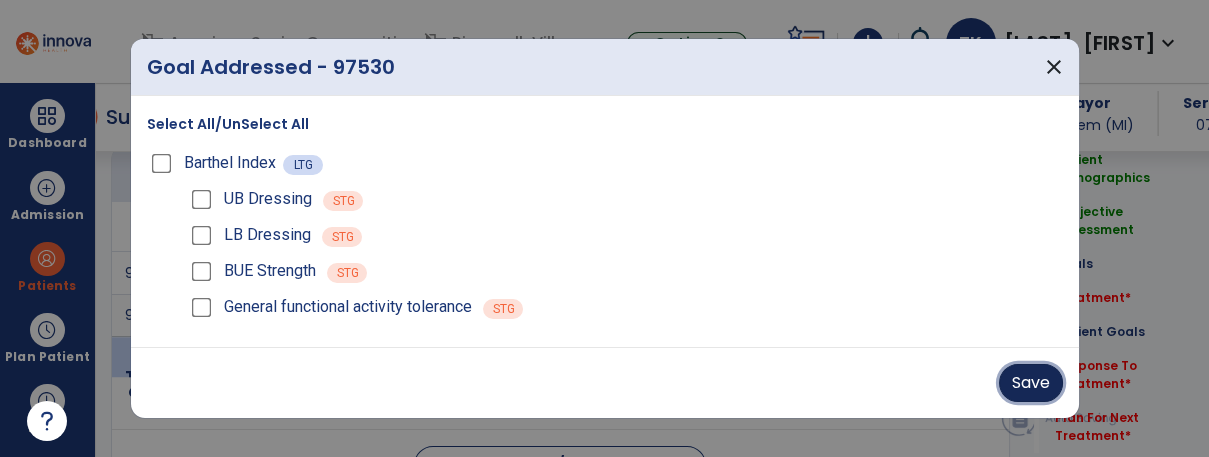 click on "Save" at bounding box center (1031, 383) 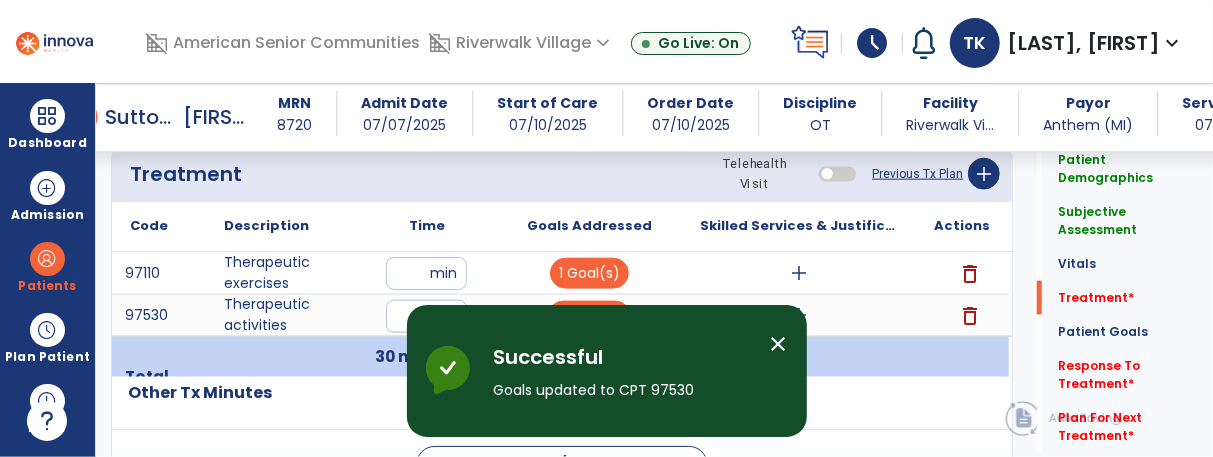 click on "Skilled Services & Justification for Tx" at bounding box center [799, 226] 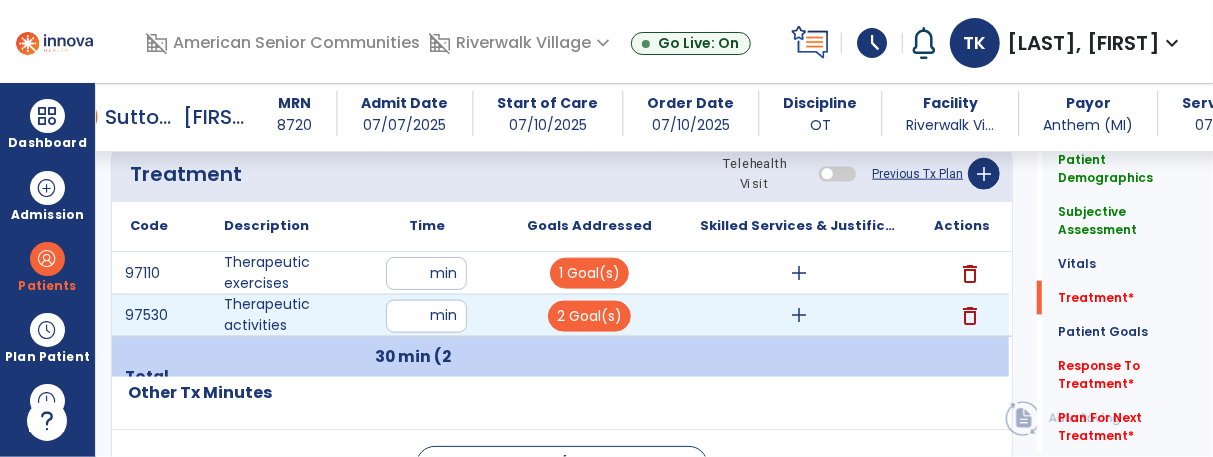 click on "delete" at bounding box center [970, 316] 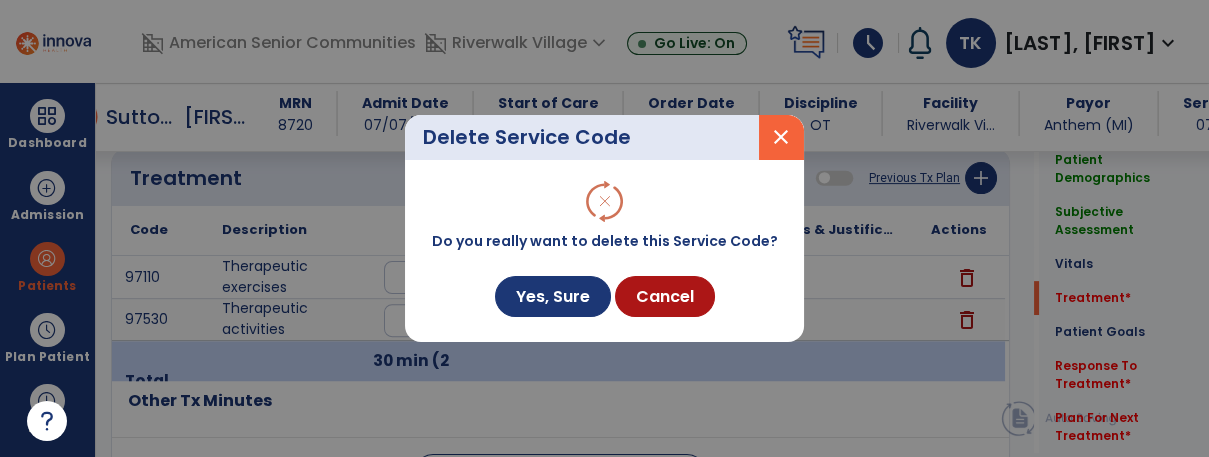 scroll, scrollTop: 1184, scrollLeft: 0, axis: vertical 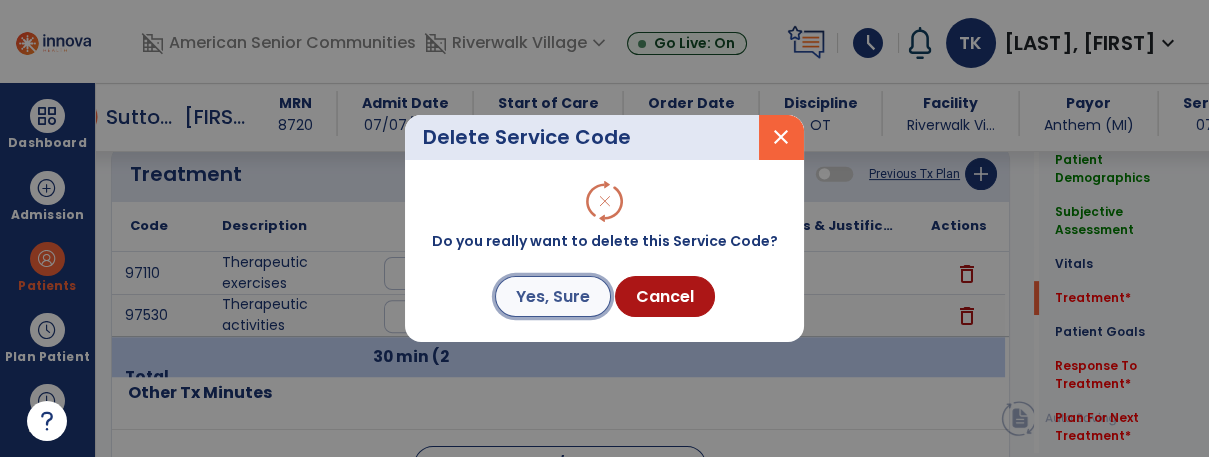 click on "Yes, Sure" at bounding box center [553, 296] 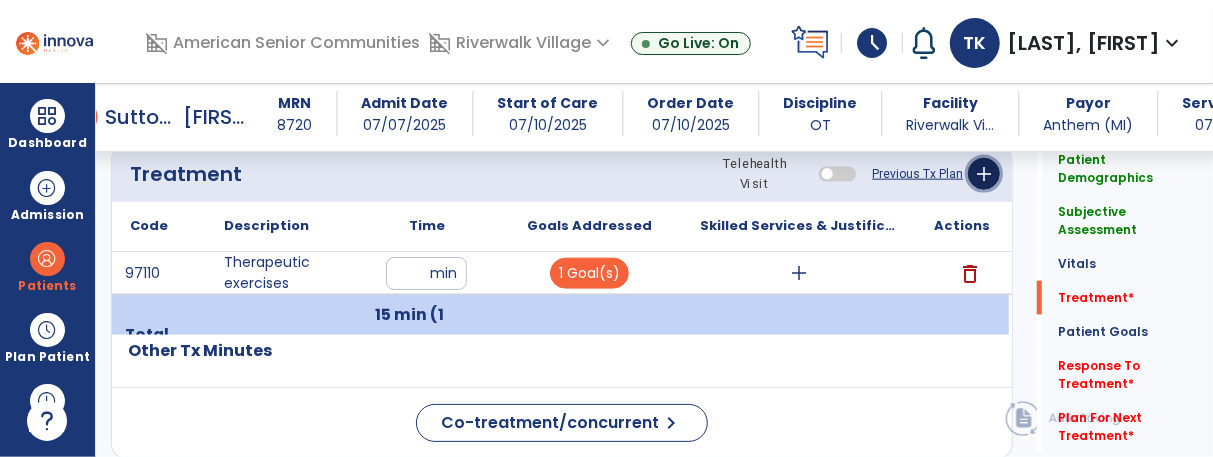 click on "add" 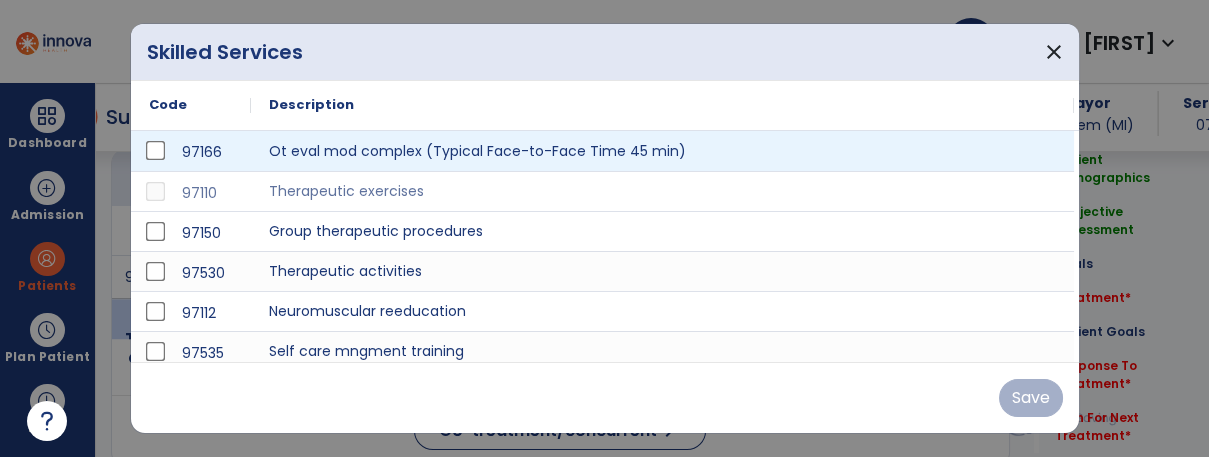 scroll, scrollTop: 1184, scrollLeft: 0, axis: vertical 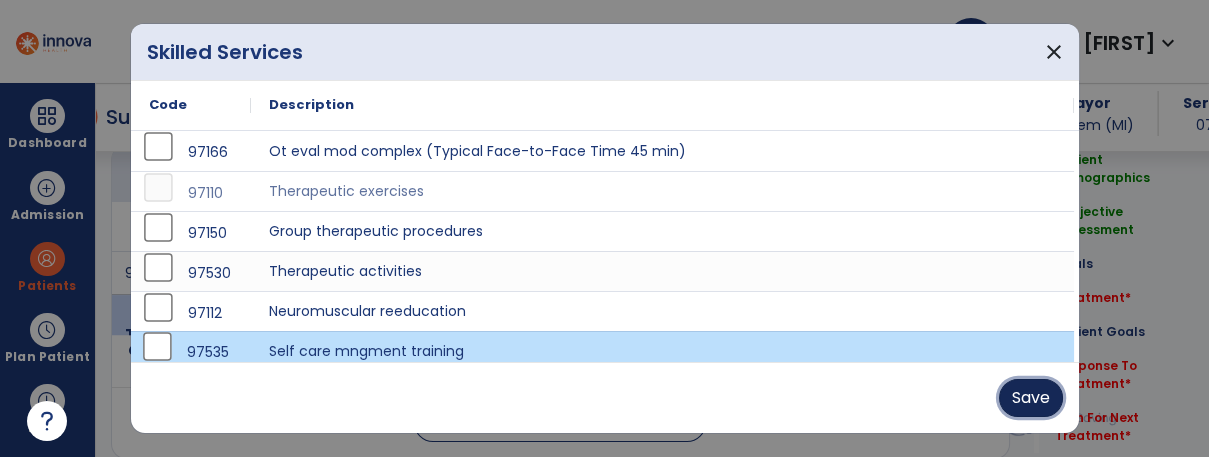 click on "Save" at bounding box center (1031, 398) 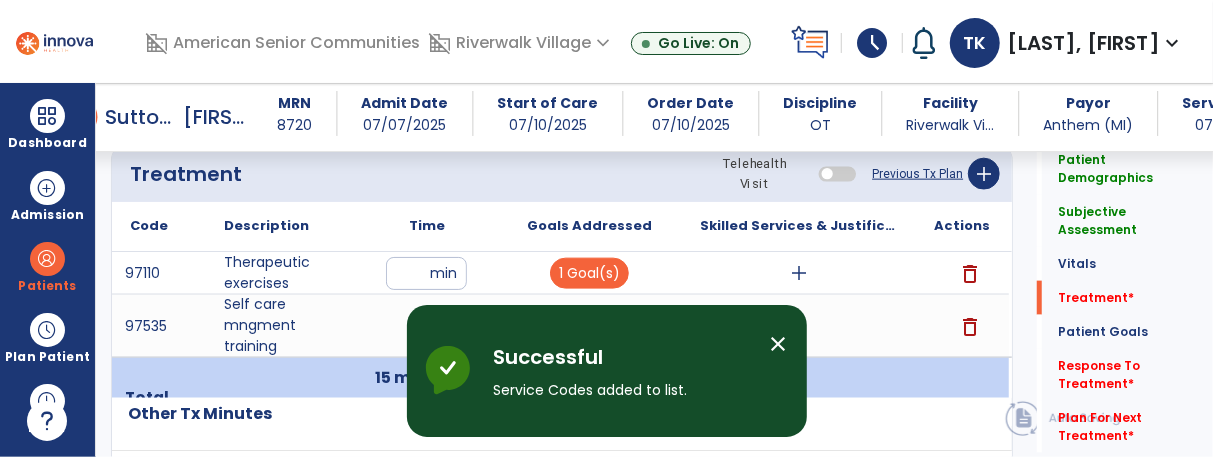 click on "close" at bounding box center (779, 344) 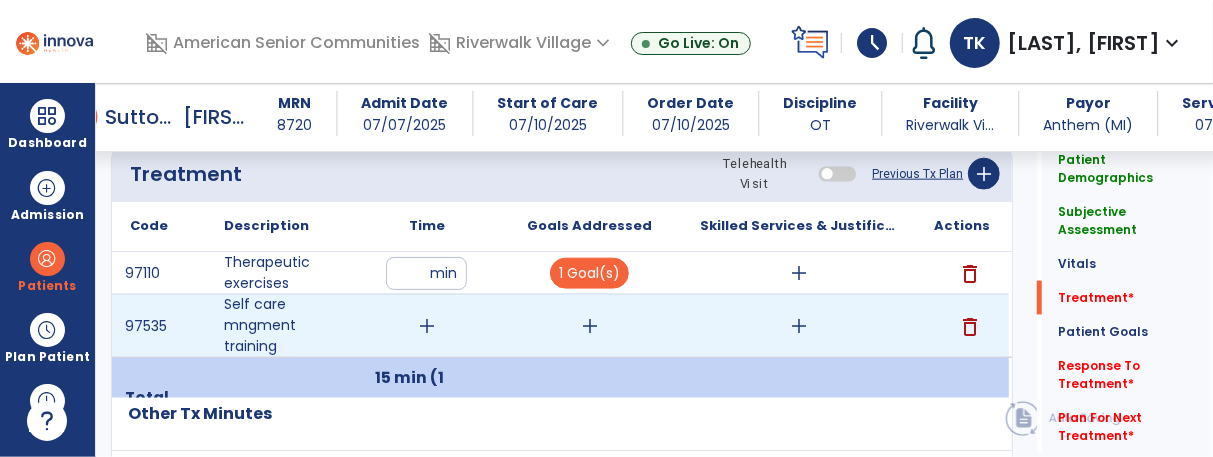 click on "add" at bounding box center [427, 326] 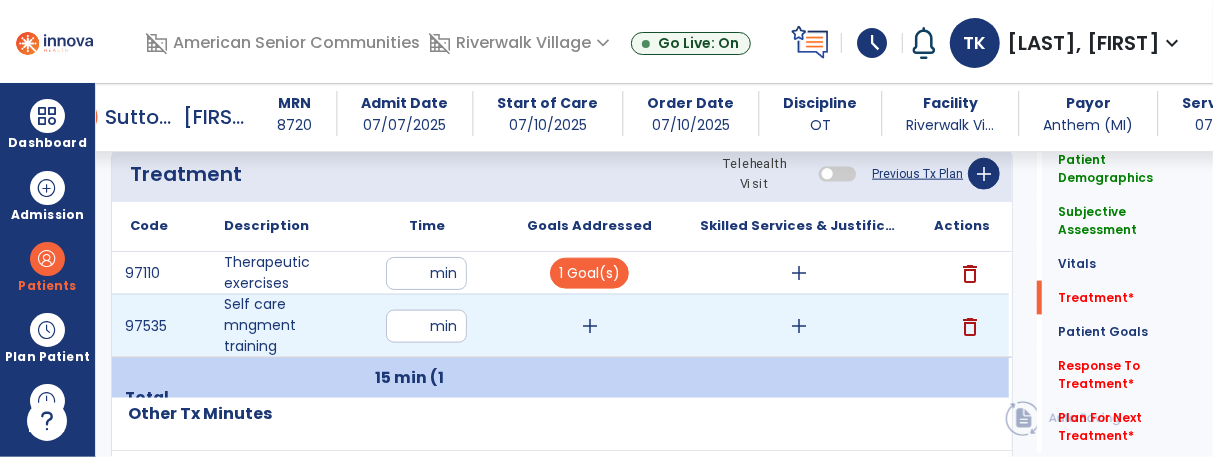 type on "**" 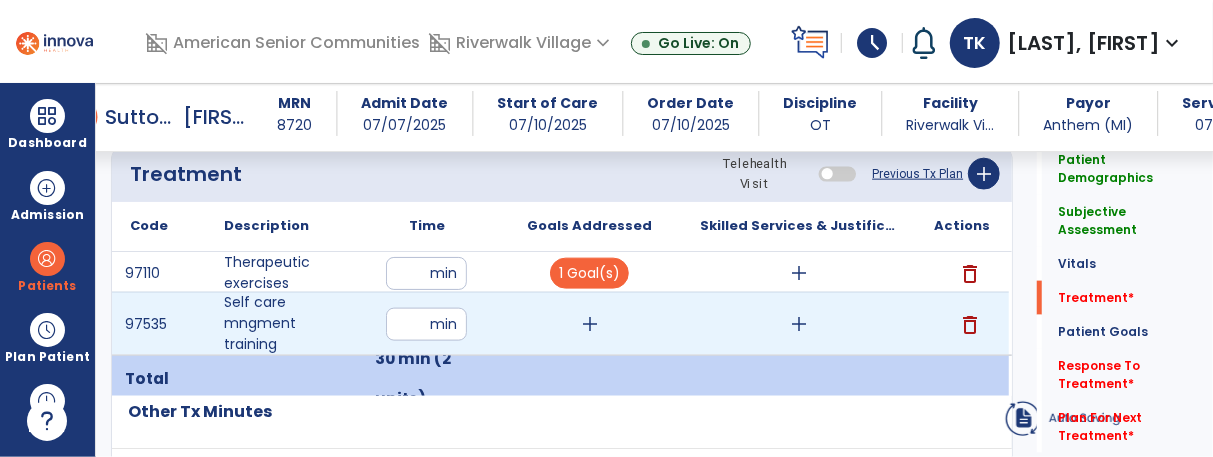 click on "add" at bounding box center [590, 324] 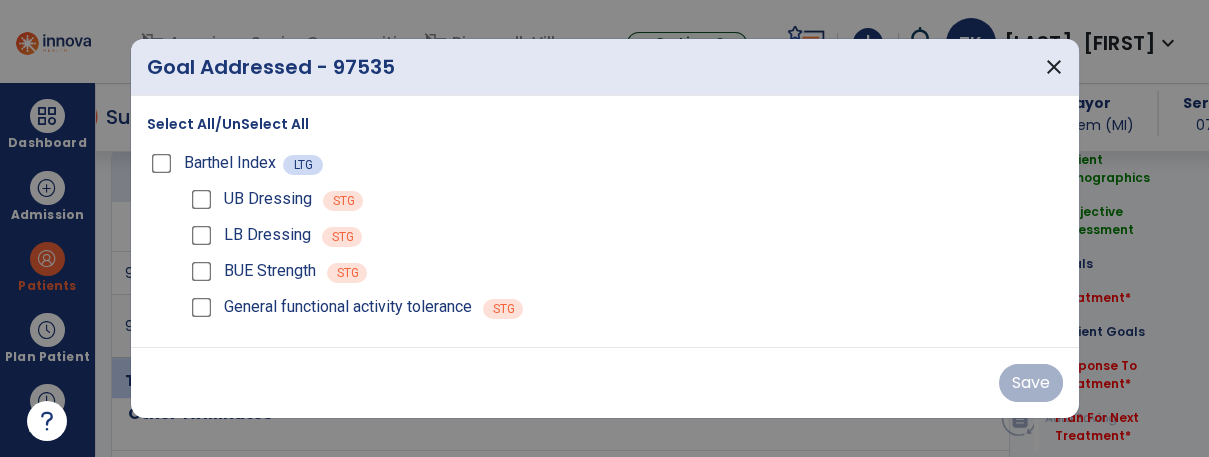scroll, scrollTop: 1184, scrollLeft: 0, axis: vertical 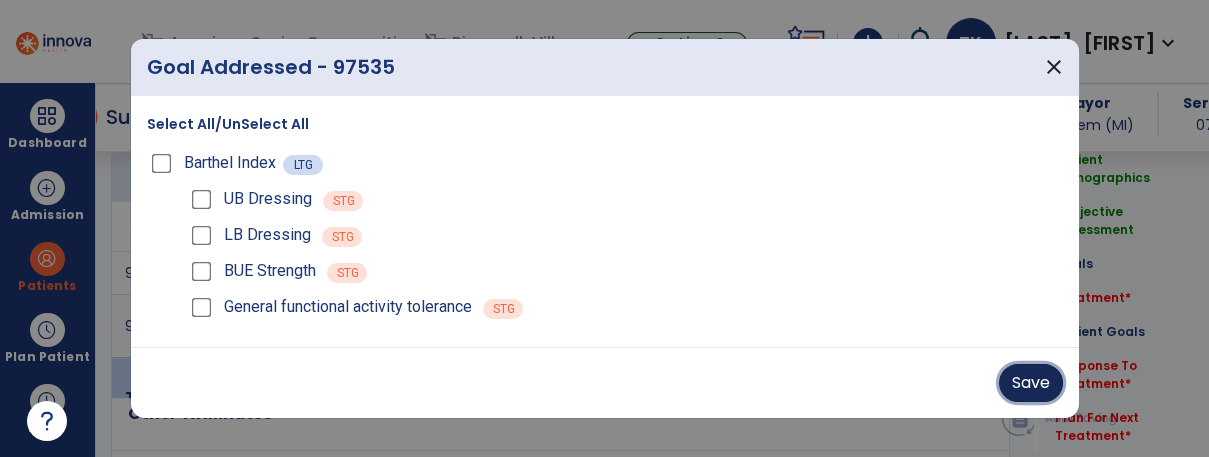 click on "Save" at bounding box center (1031, 383) 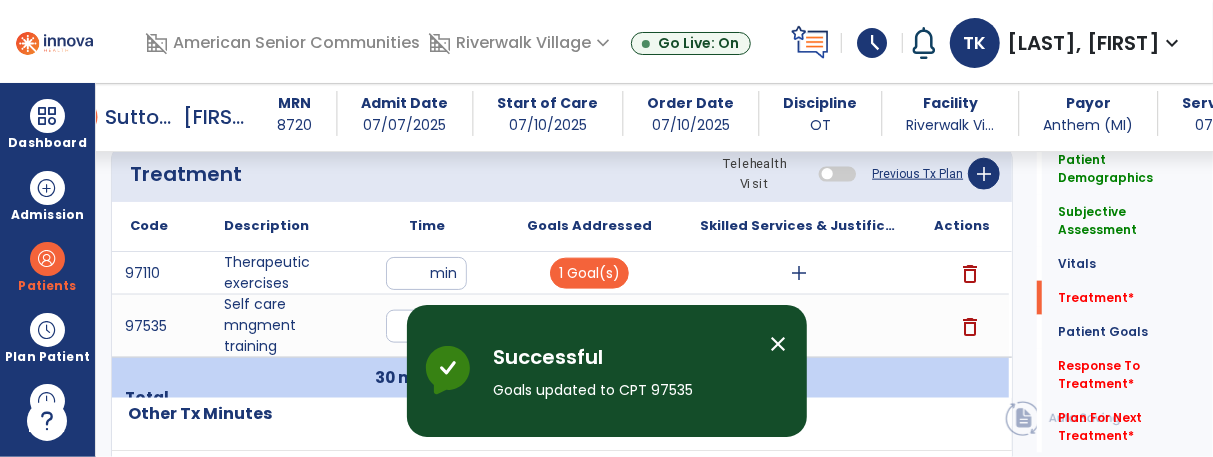 click on "close" at bounding box center [779, 344] 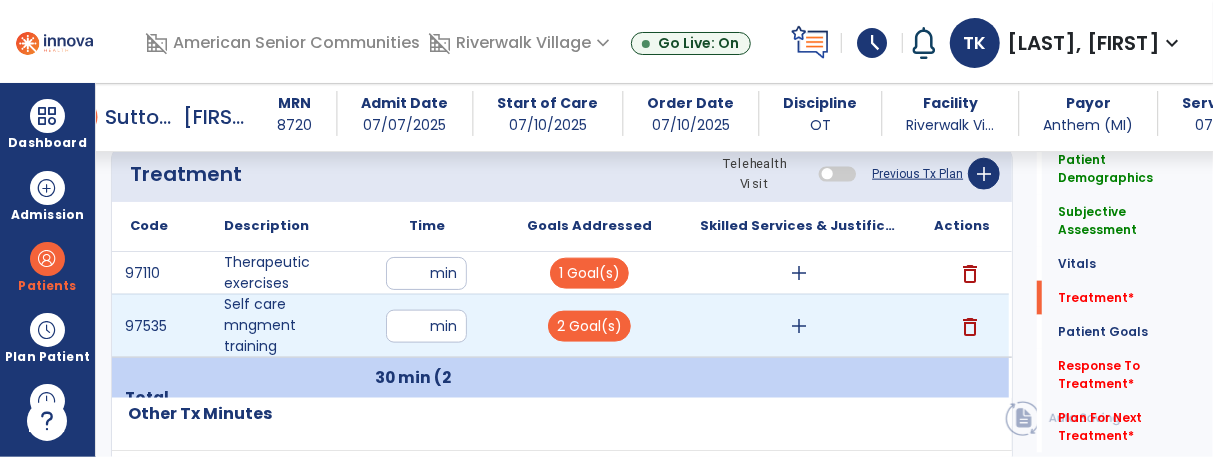 click on "add" at bounding box center [799, 326] 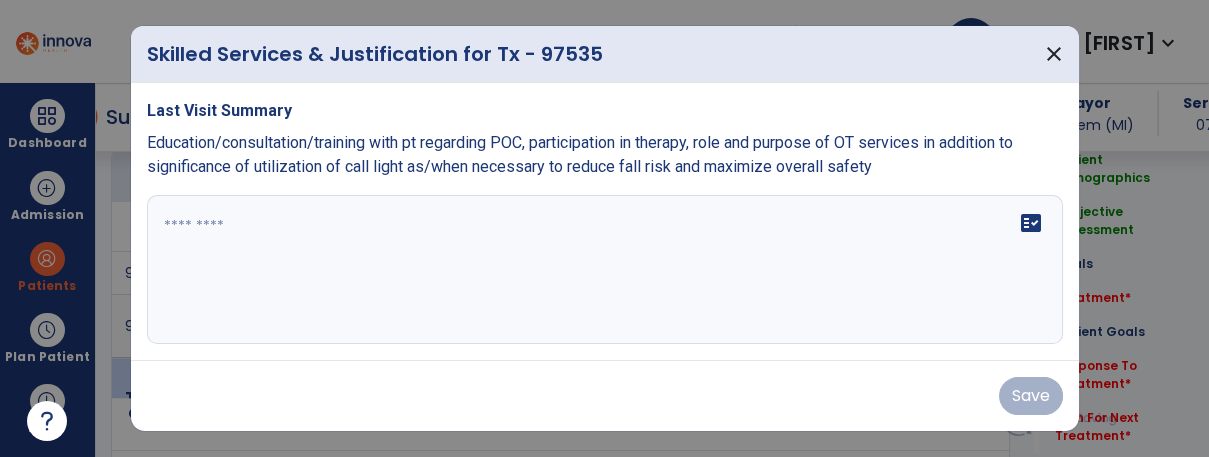 scroll, scrollTop: 1184, scrollLeft: 0, axis: vertical 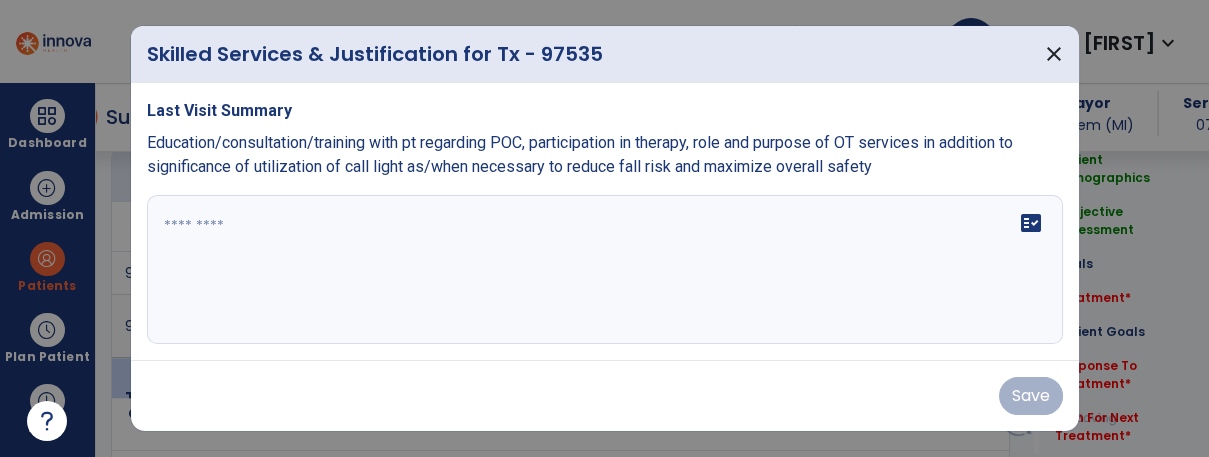 click on "fact_check" at bounding box center [605, 270] 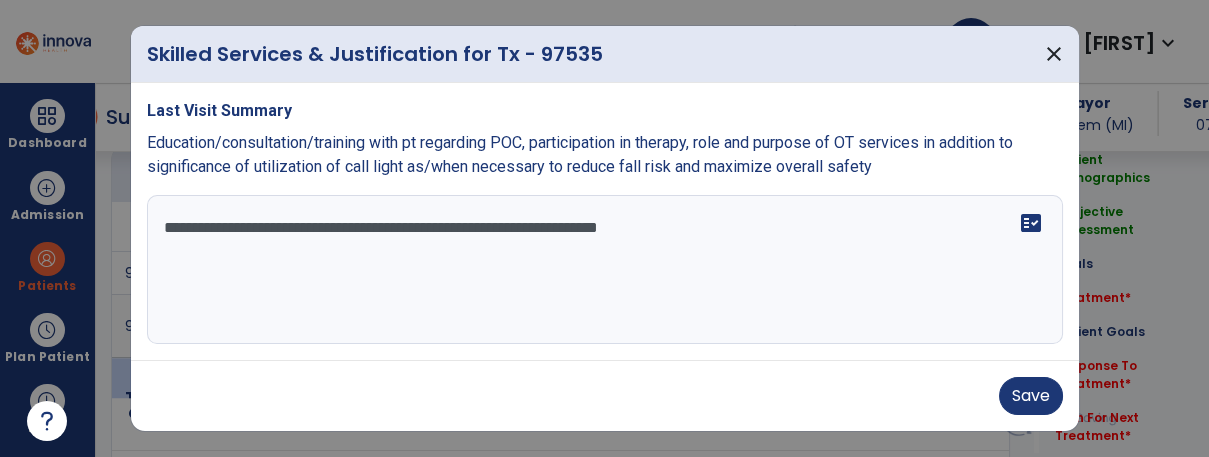 click on "**********" at bounding box center [605, 270] 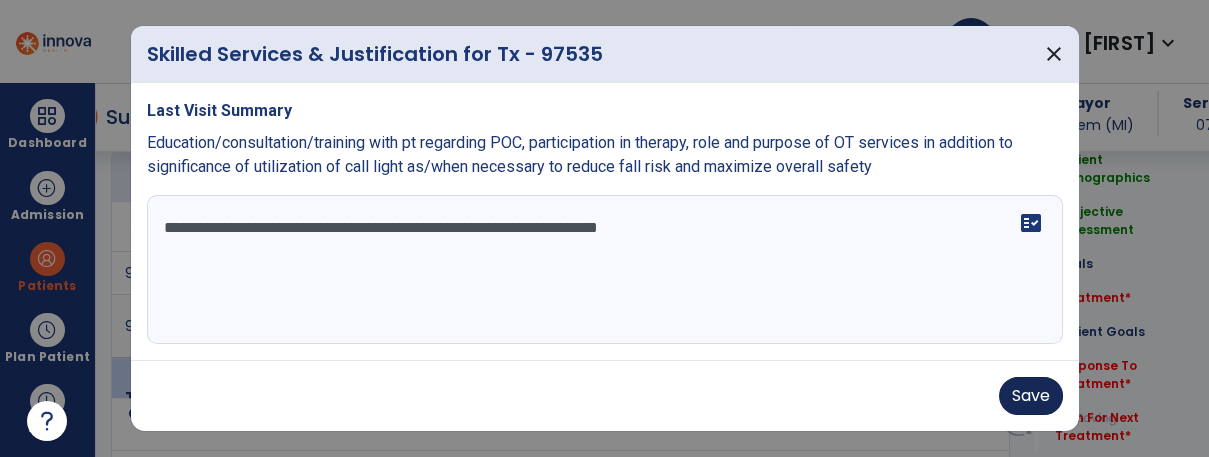 type on "**********" 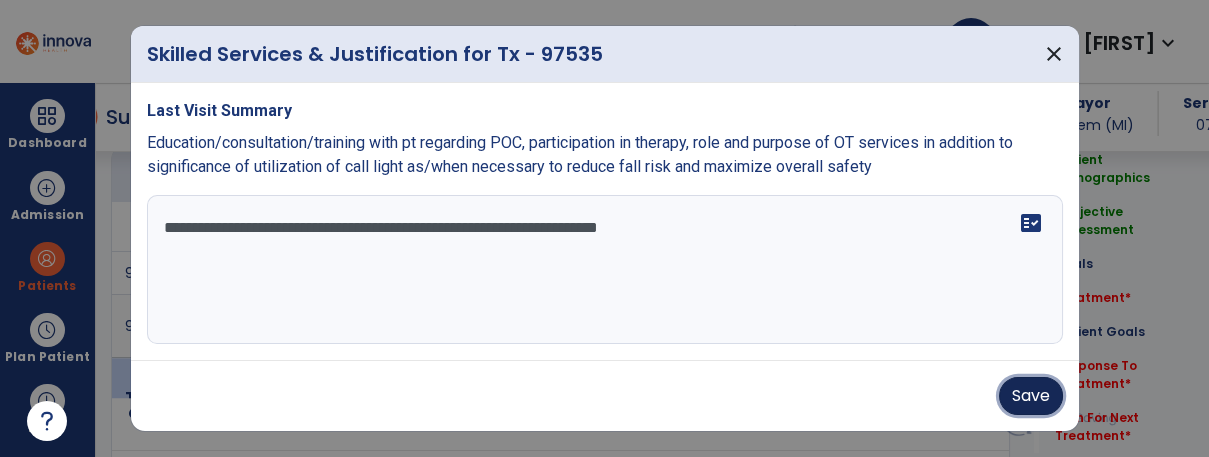 click on "Save" at bounding box center [1031, 396] 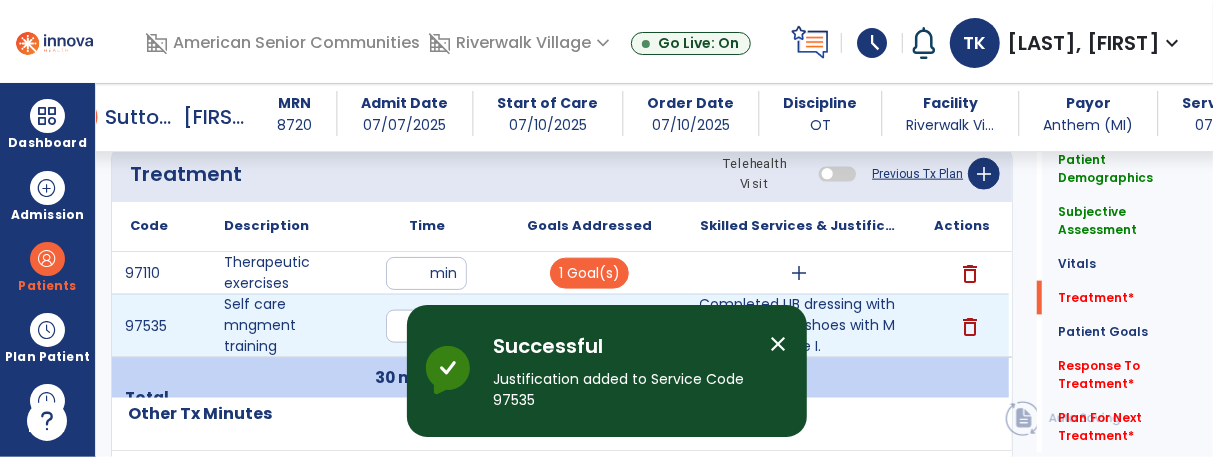 click on "Completed UB dressing with min A. Donned shoes with Max A to increase I." at bounding box center [799, 325] 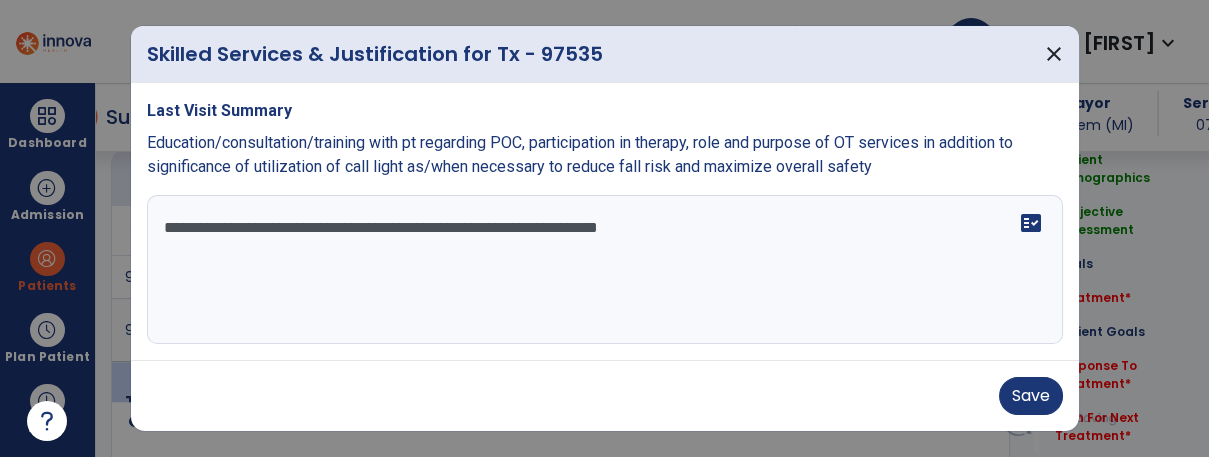 scroll, scrollTop: 1184, scrollLeft: 0, axis: vertical 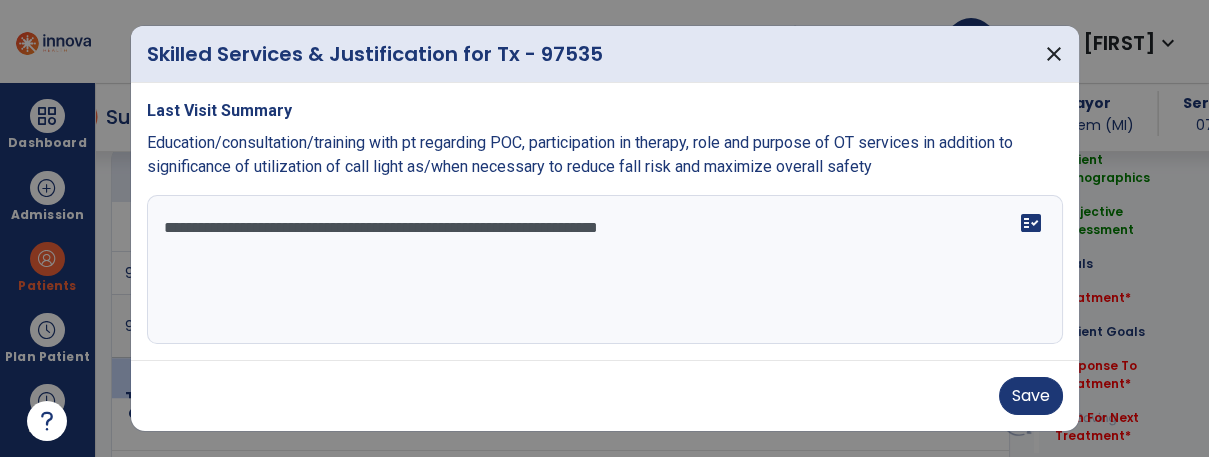 click on "**********" at bounding box center [605, 270] 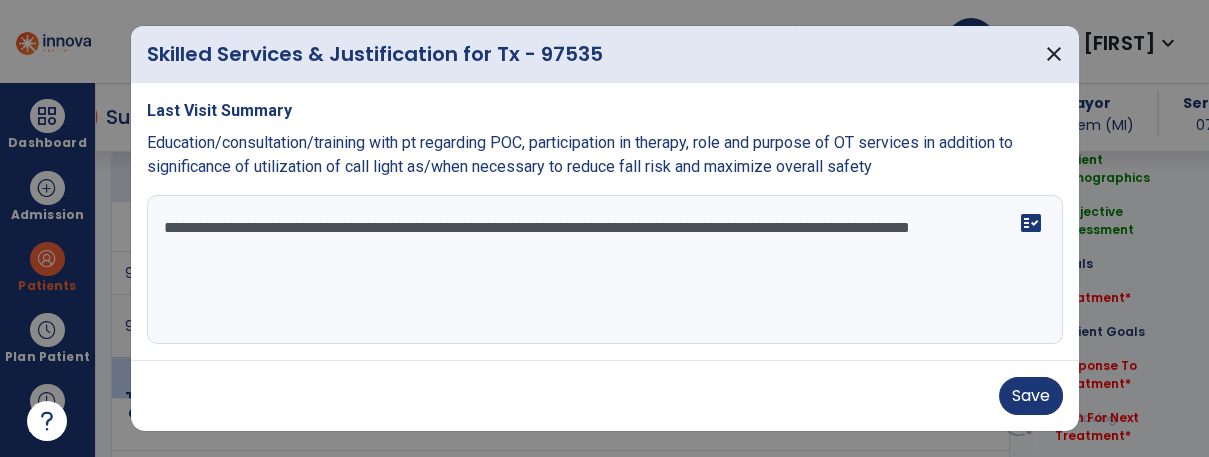 click on "**********" at bounding box center [605, 270] 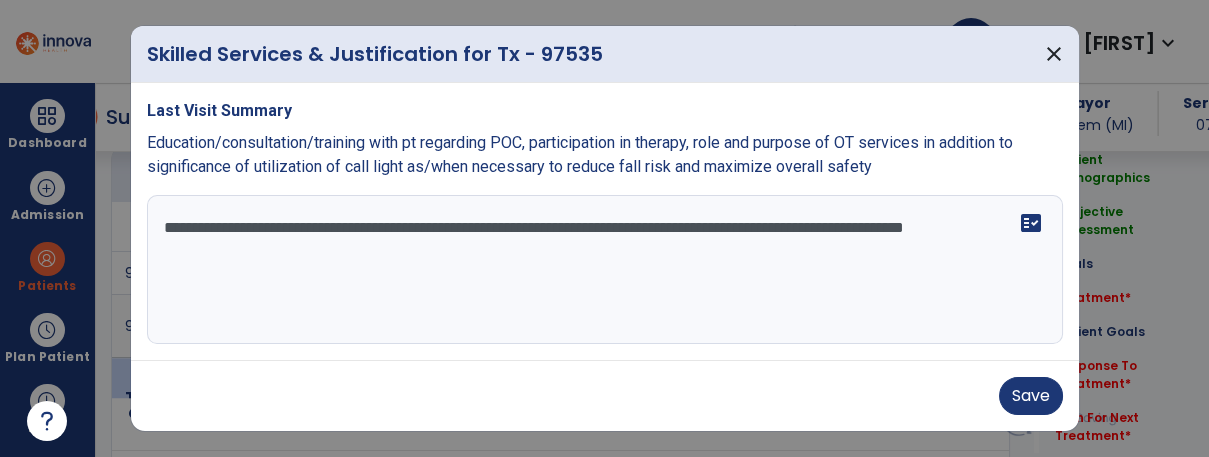 click on "**********" at bounding box center (605, 270) 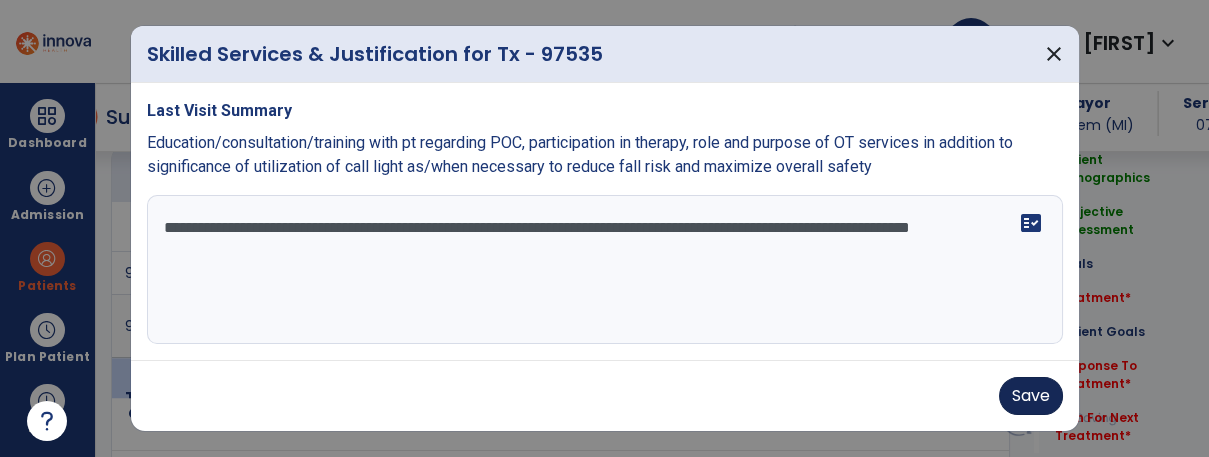 type on "**********" 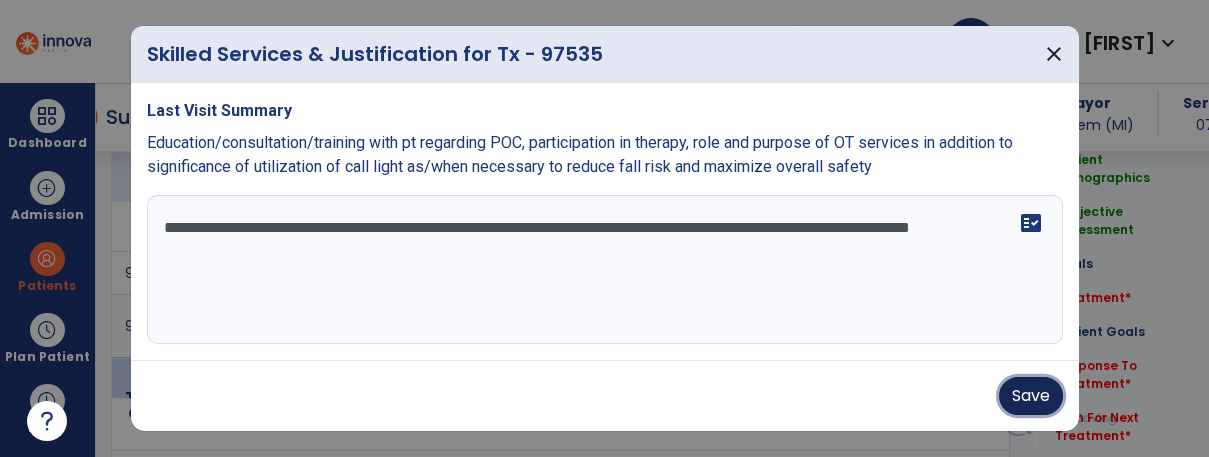 click on "Save" at bounding box center (1031, 396) 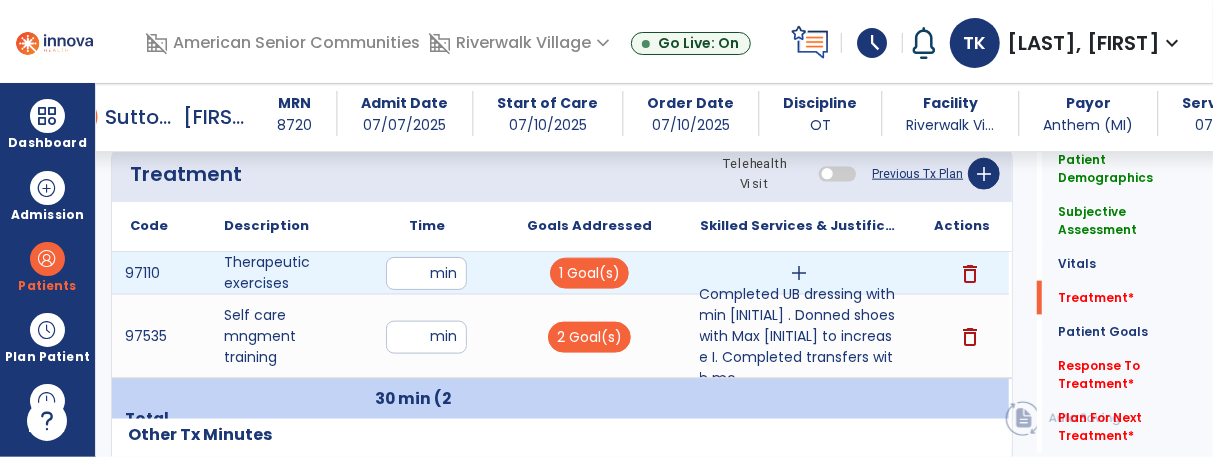 click on "add" at bounding box center (799, 273) 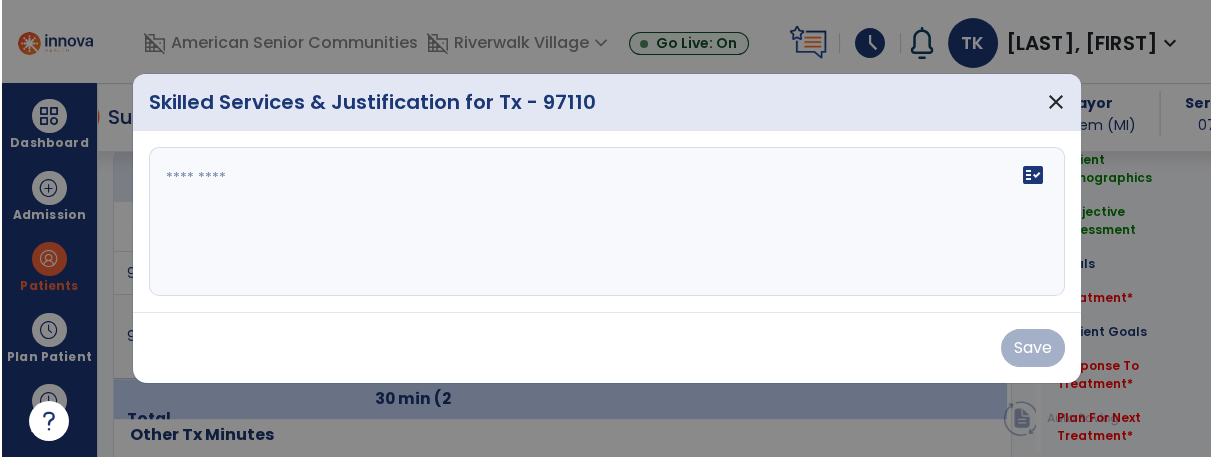 scroll, scrollTop: 1184, scrollLeft: 0, axis: vertical 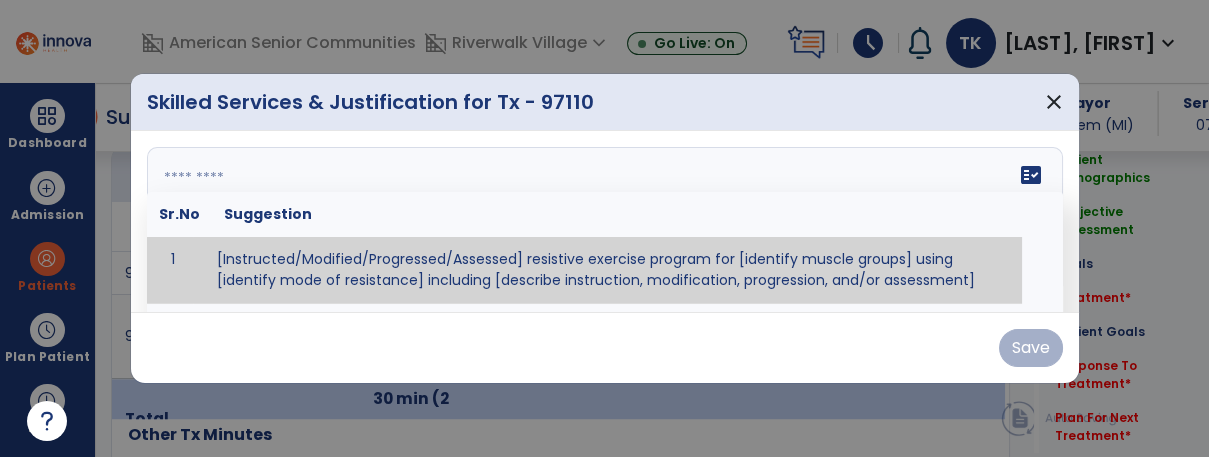 click on "fact_check  Sr.No Suggestion 1 [Instructed/Modified/Progressed/Assessed] resistive exercise program for [identify muscle groups] using [identify mode of resistance] including [describe instruction, modification, progression, and/or assessment] 2 [Instructed/Modified/Progressed/Assessed] aerobic exercise program using [identify equipment/mode] including [describe instruction, modification,progression, and/or assessment] 3 [Instructed/Modified/Progressed/Assessed] [PROM/A/AROM/AROM] program for [identify joint movements] using [contract-relax, over-pressure, inhibitory techniques, other] 4 [Assessed/Tested] aerobic capacity with administration of [aerobic capacity test]" at bounding box center (605, 222) 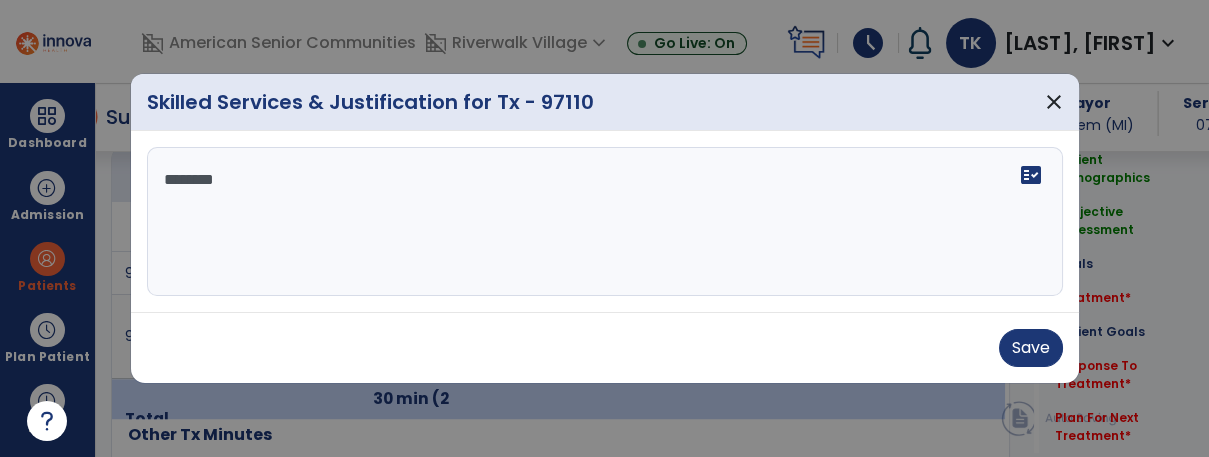 type on "*********" 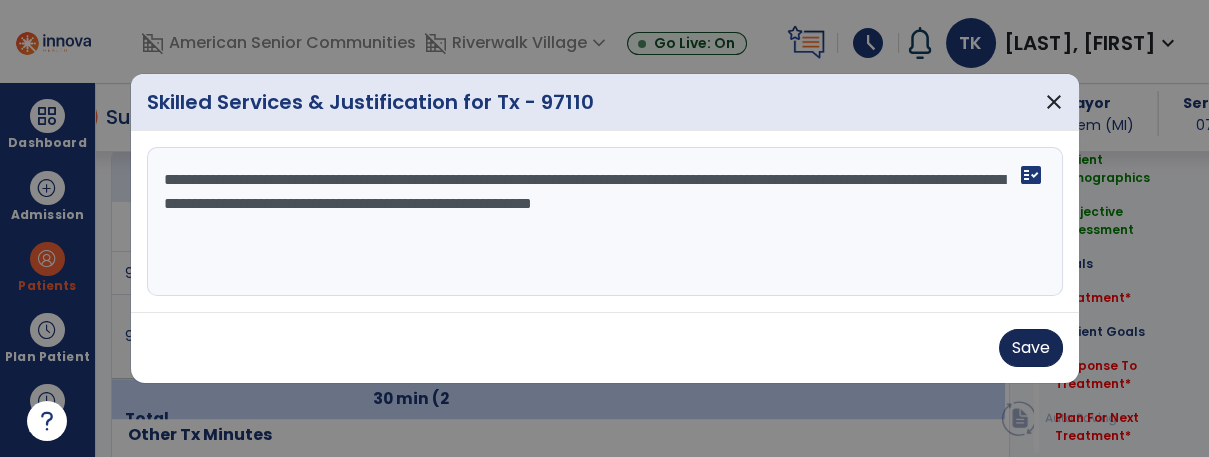type on "**********" 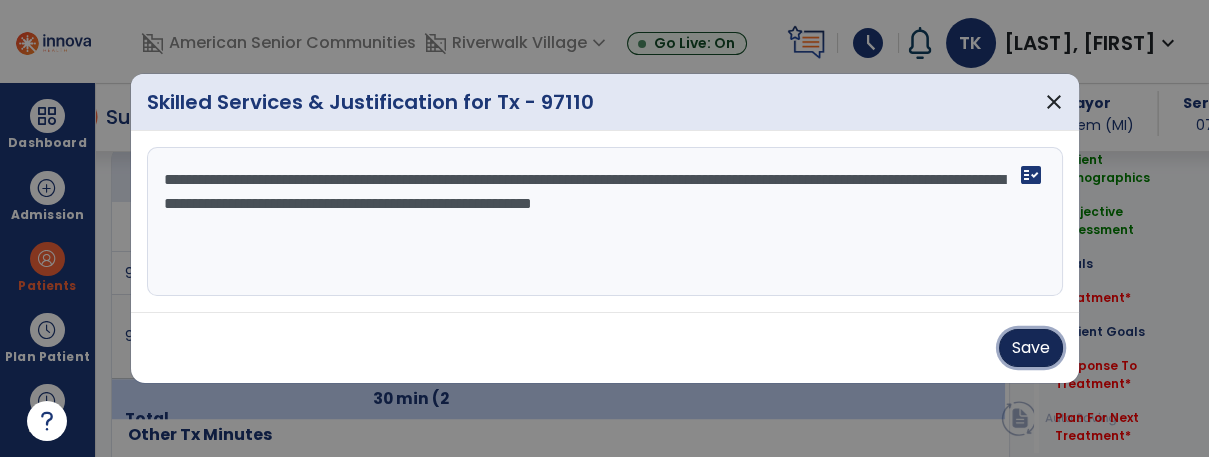 click on "Save" at bounding box center (1031, 348) 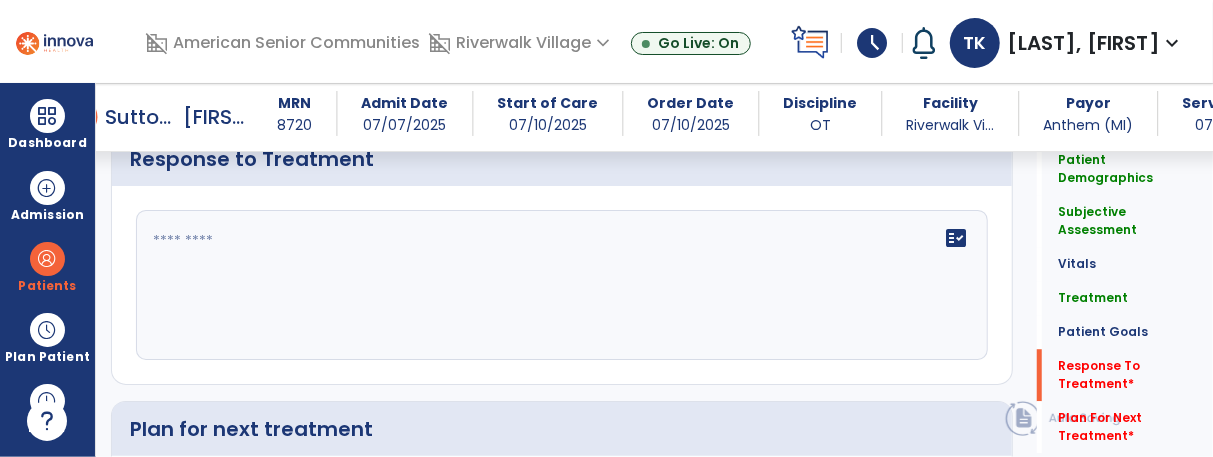 scroll, scrollTop: 2460, scrollLeft: 0, axis: vertical 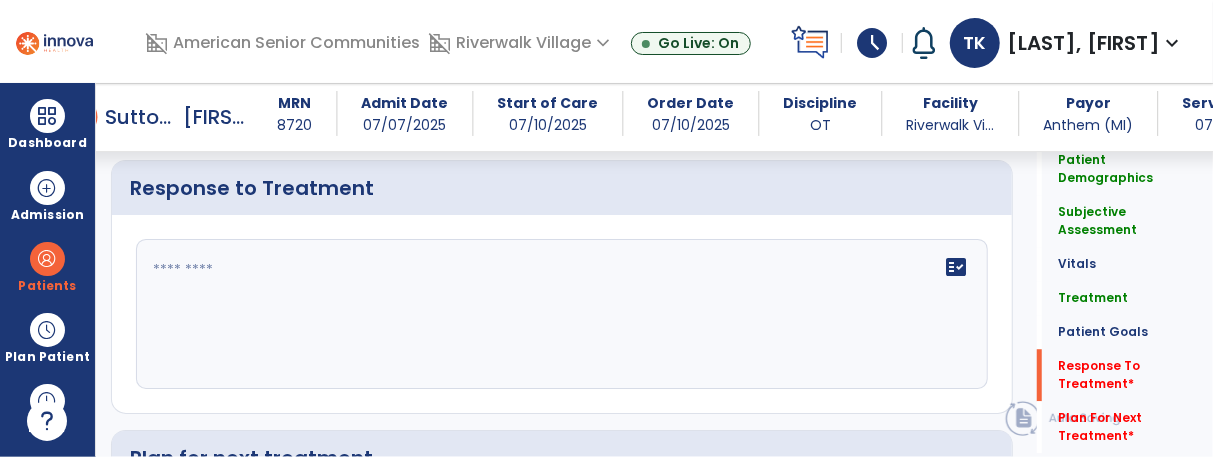 click on "fact_check" 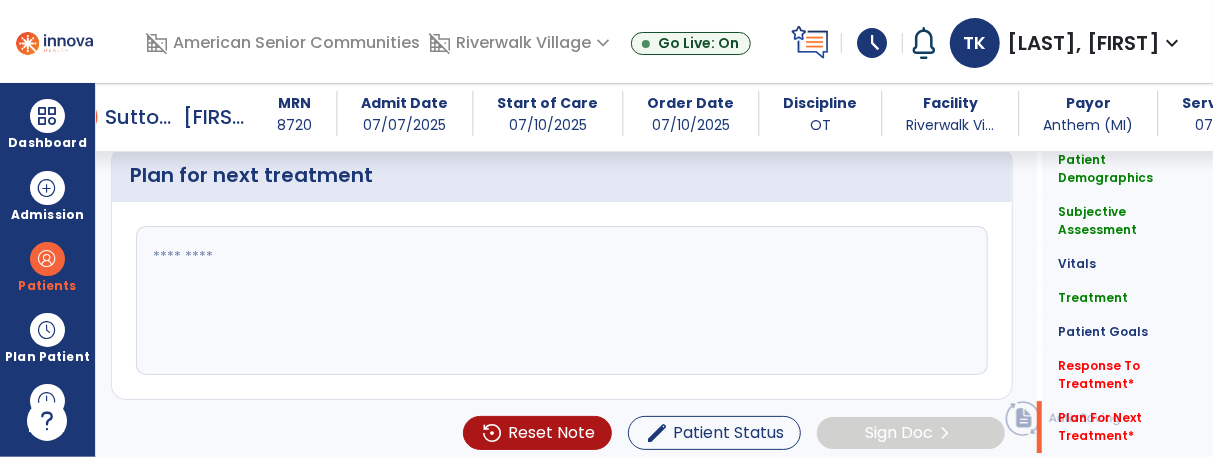 scroll, scrollTop: 2748, scrollLeft: 0, axis: vertical 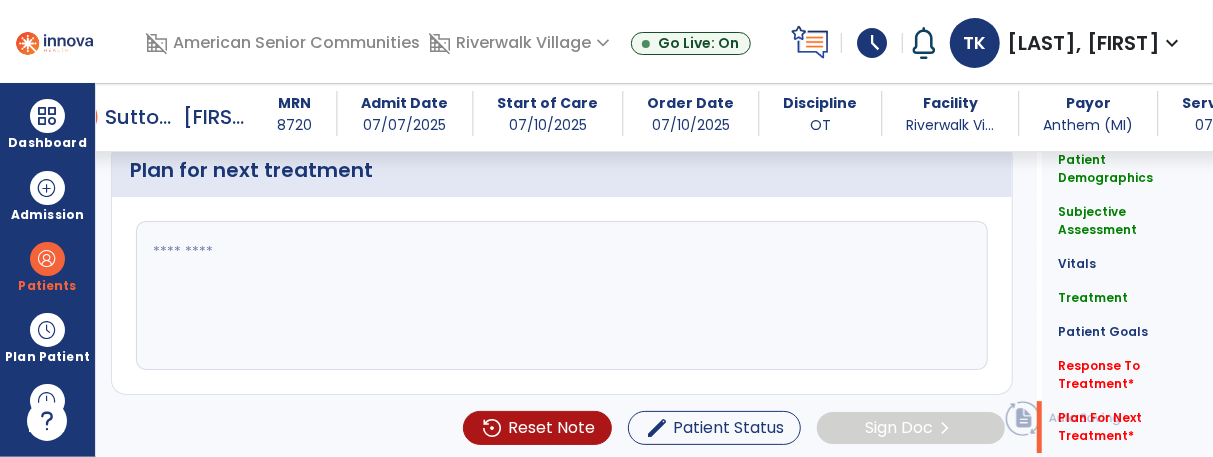 type on "**********" 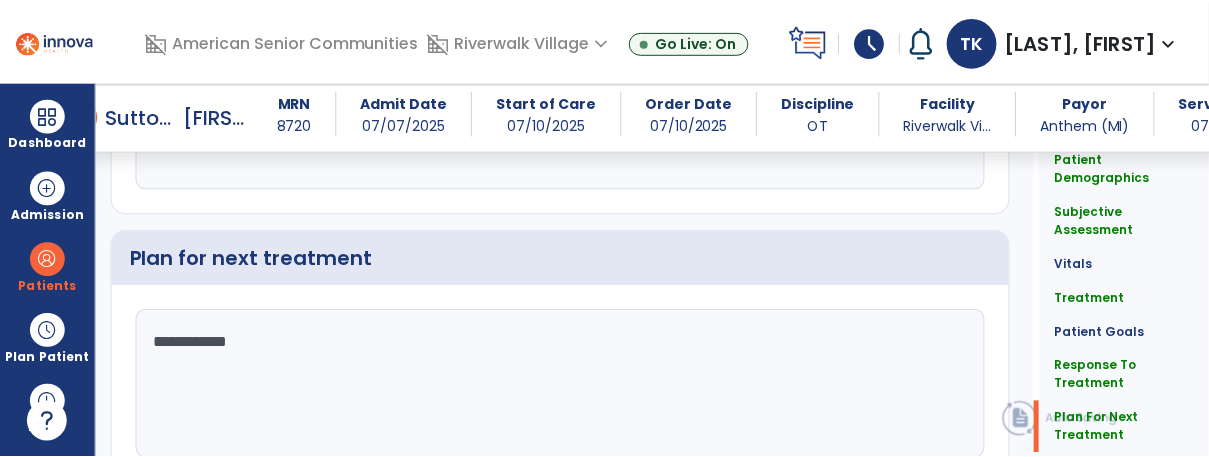 scroll, scrollTop: 2748, scrollLeft: 0, axis: vertical 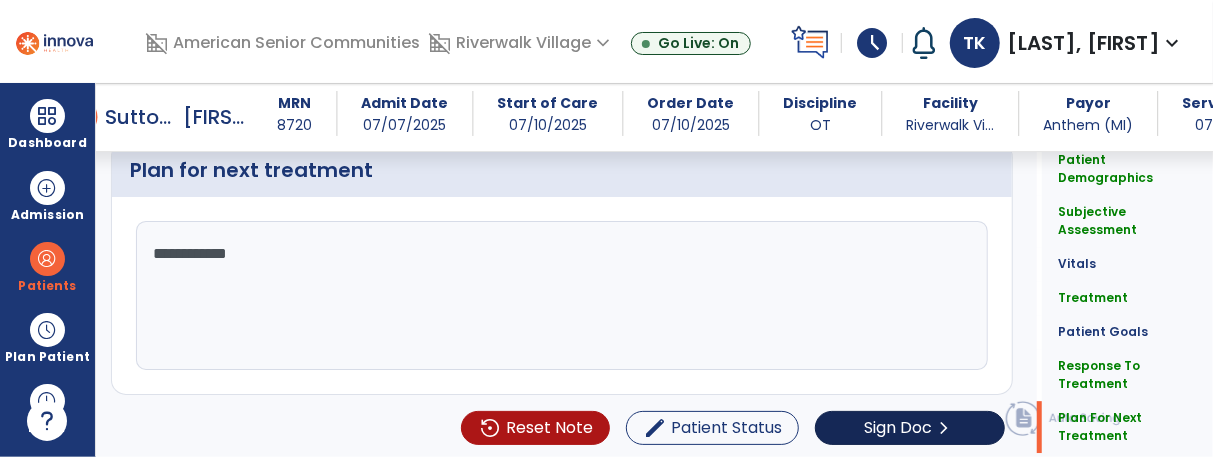 type on "**********" 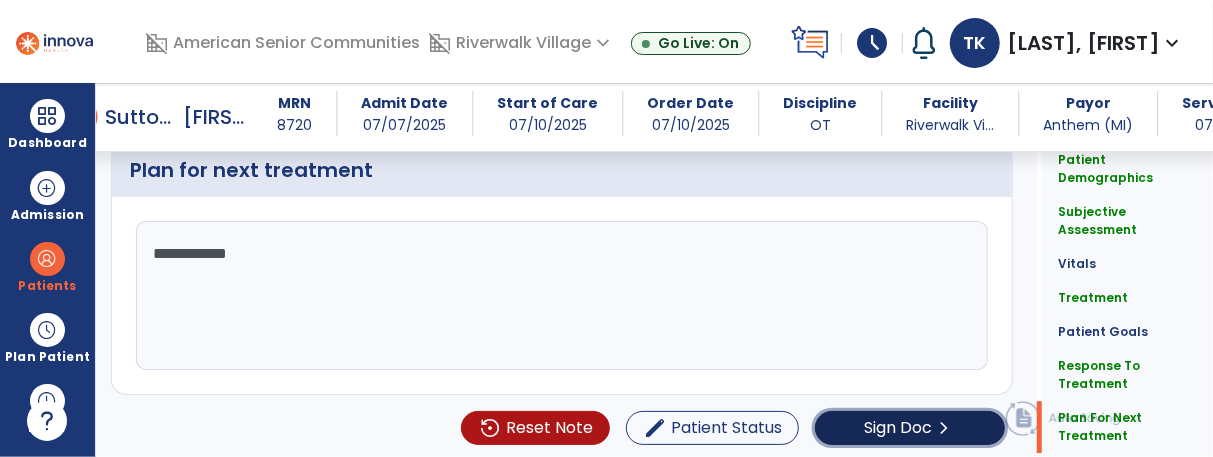 click on "Sign Doc" 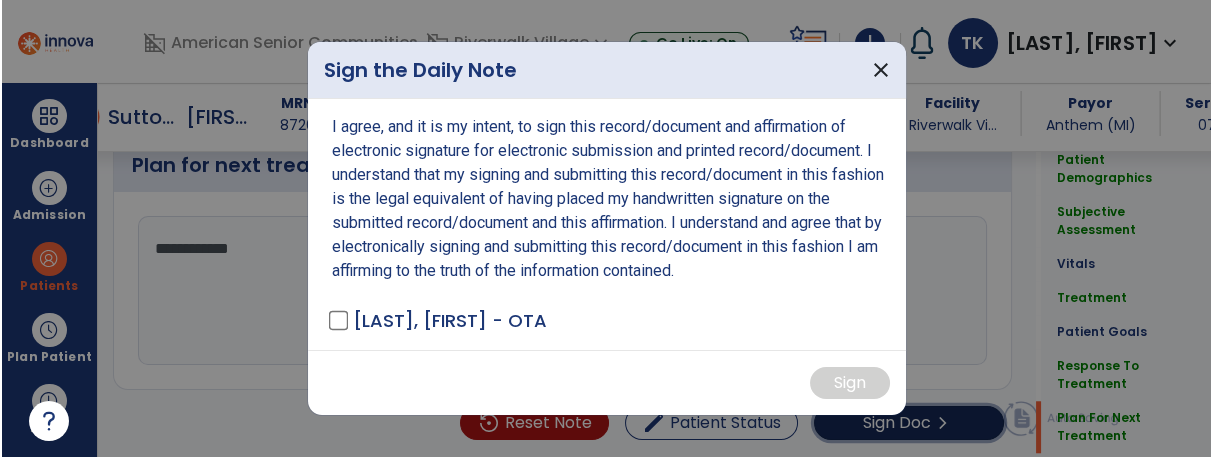 scroll, scrollTop: 2748, scrollLeft: 0, axis: vertical 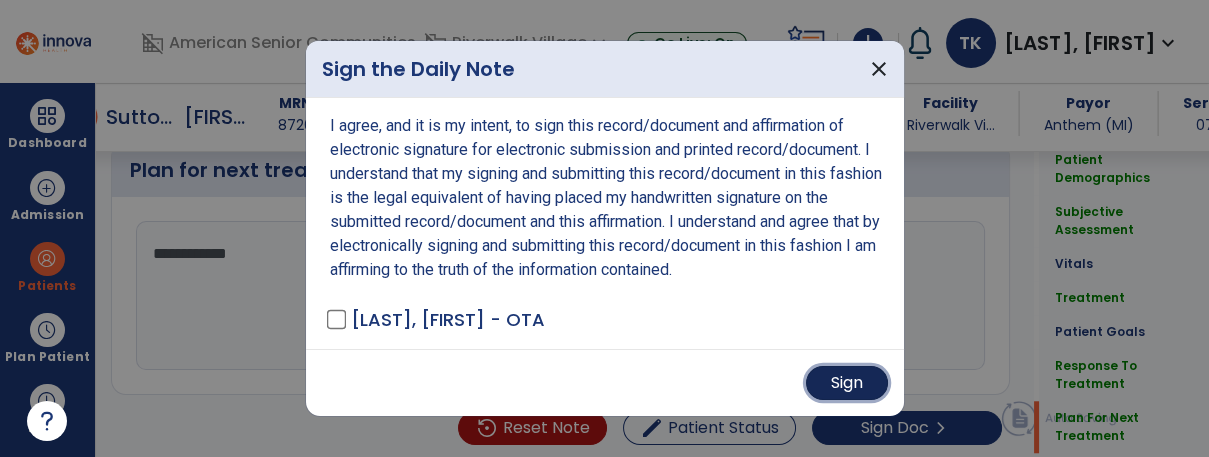 click on "Sign" at bounding box center (847, 383) 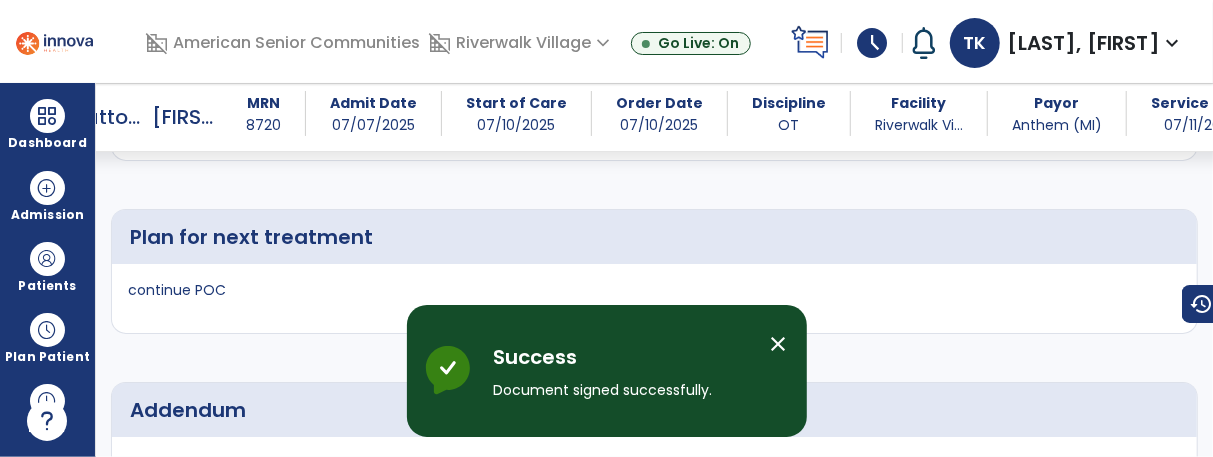 scroll, scrollTop: 4035, scrollLeft: 0, axis: vertical 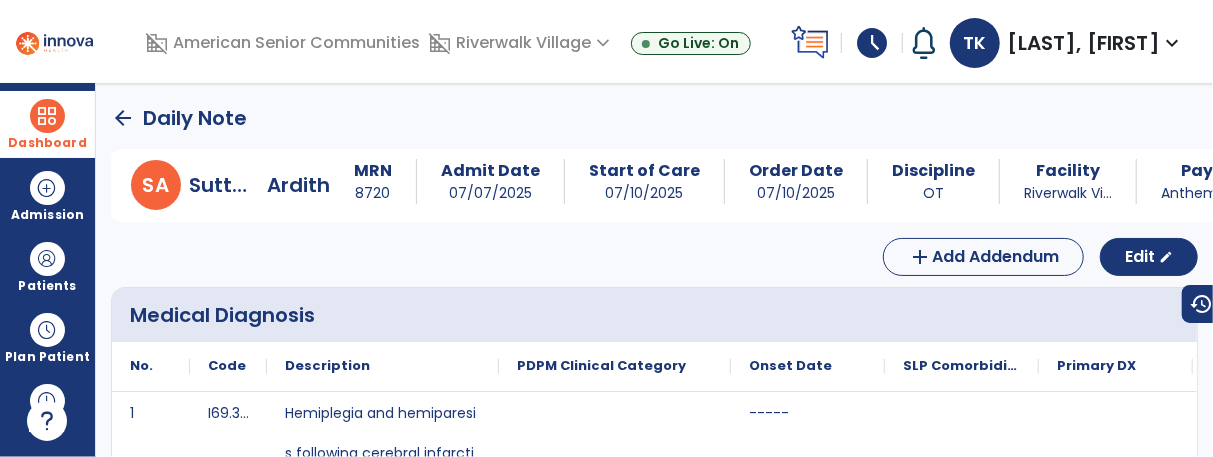 click on "Dashboard" at bounding box center (47, 143) 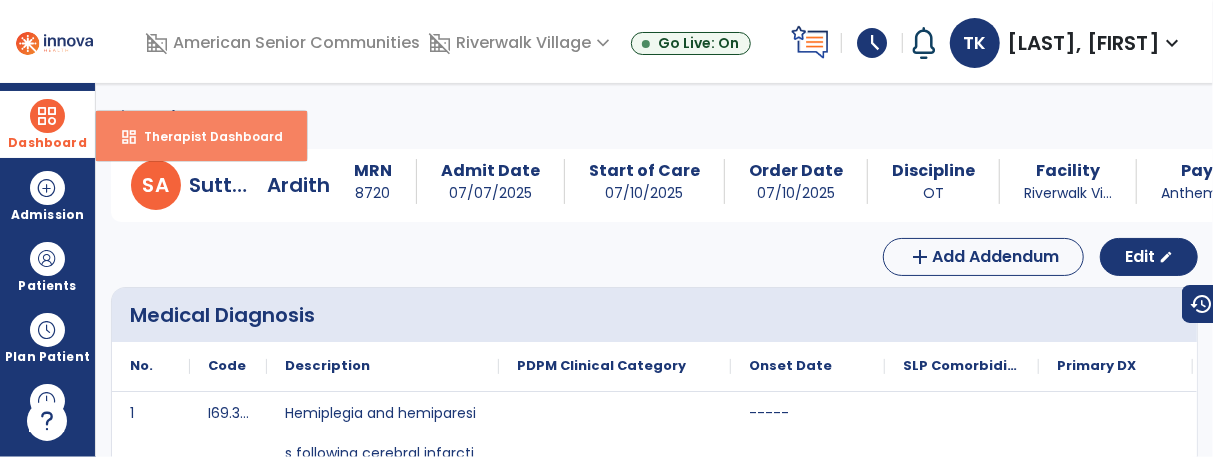 click on "dashboard  Therapist Dashboard" at bounding box center (201, 136) 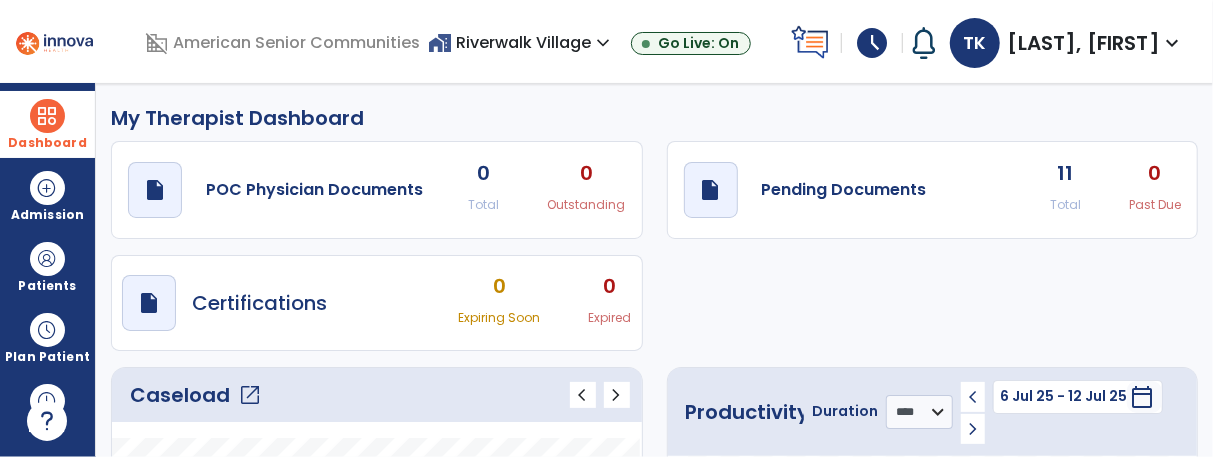 click on "Caseload   open_in_new" 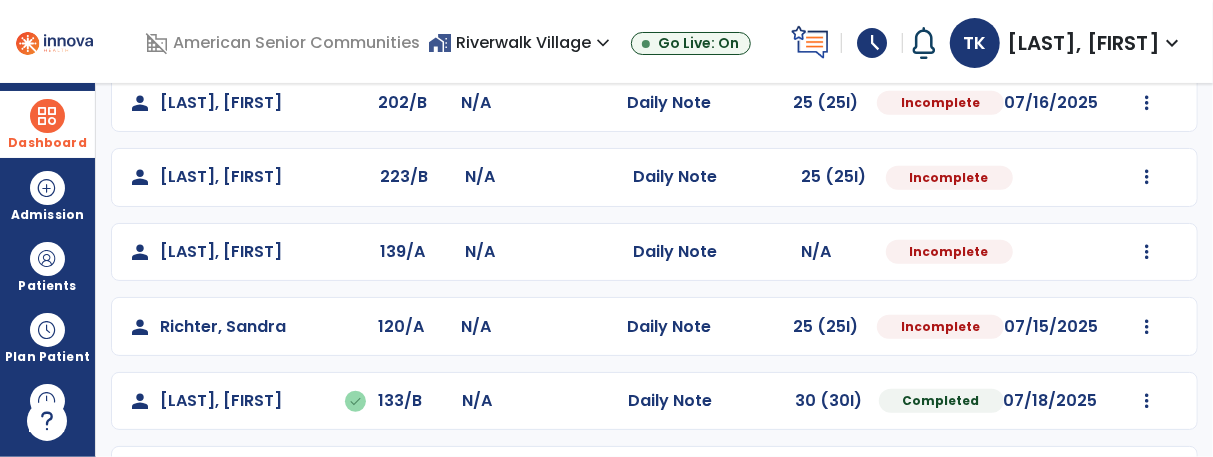 scroll, scrollTop: 583, scrollLeft: 0, axis: vertical 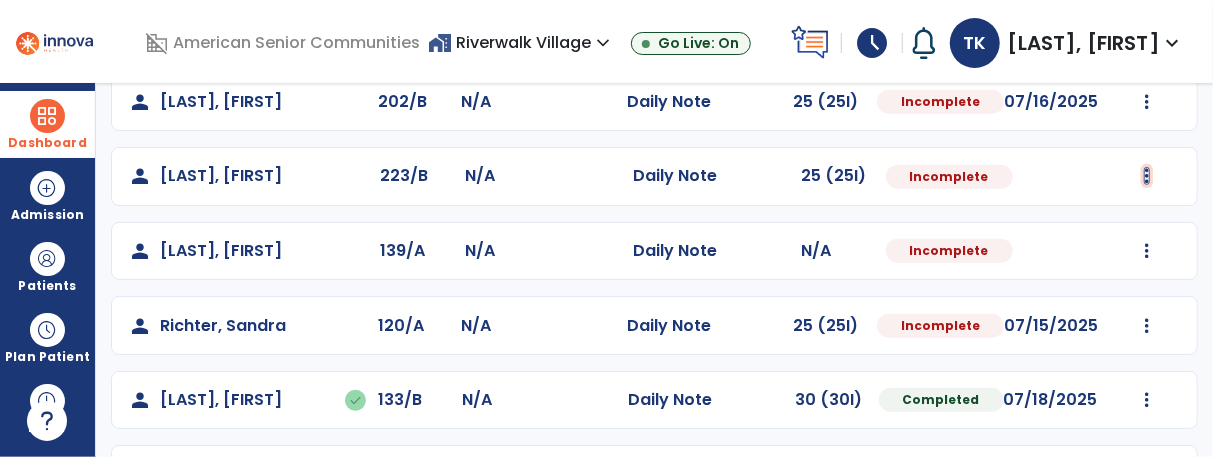click at bounding box center [1145, -271] 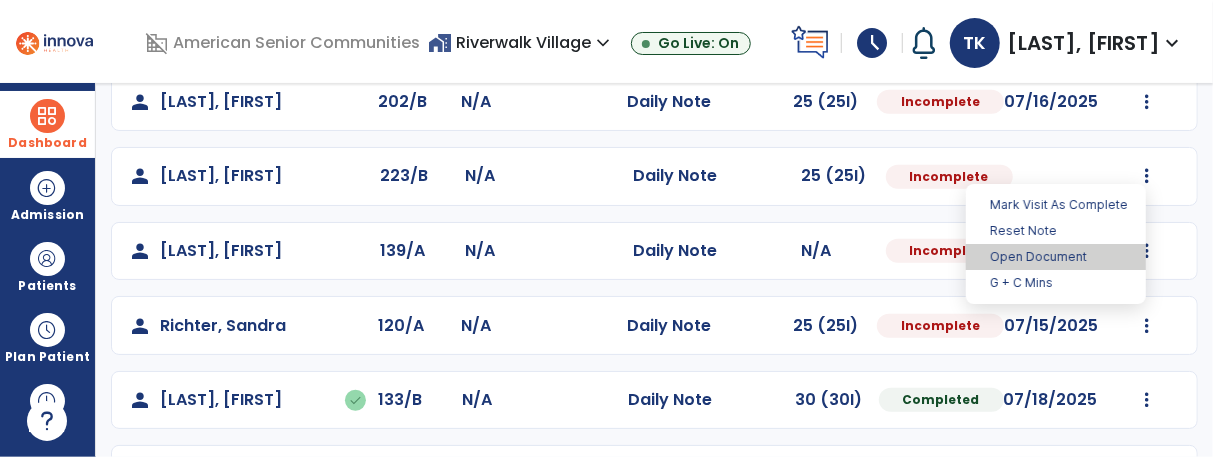 click on "Open Document" at bounding box center [1056, 257] 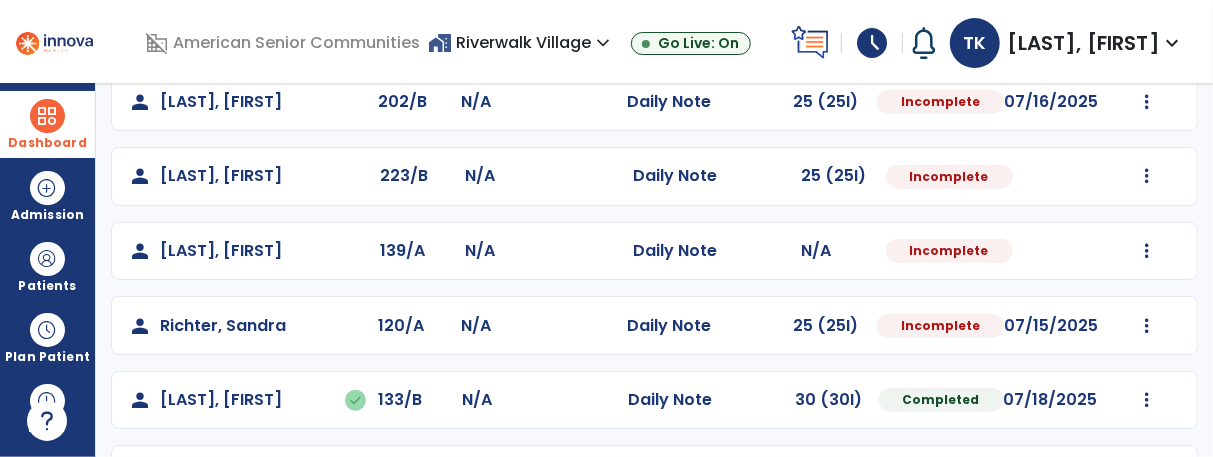 select on "*" 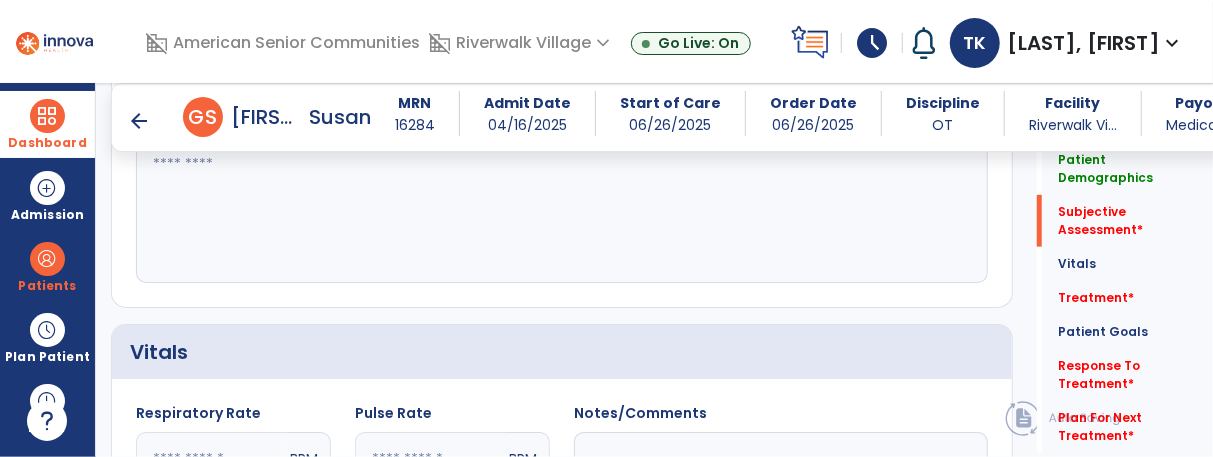 scroll, scrollTop: 579, scrollLeft: 0, axis: vertical 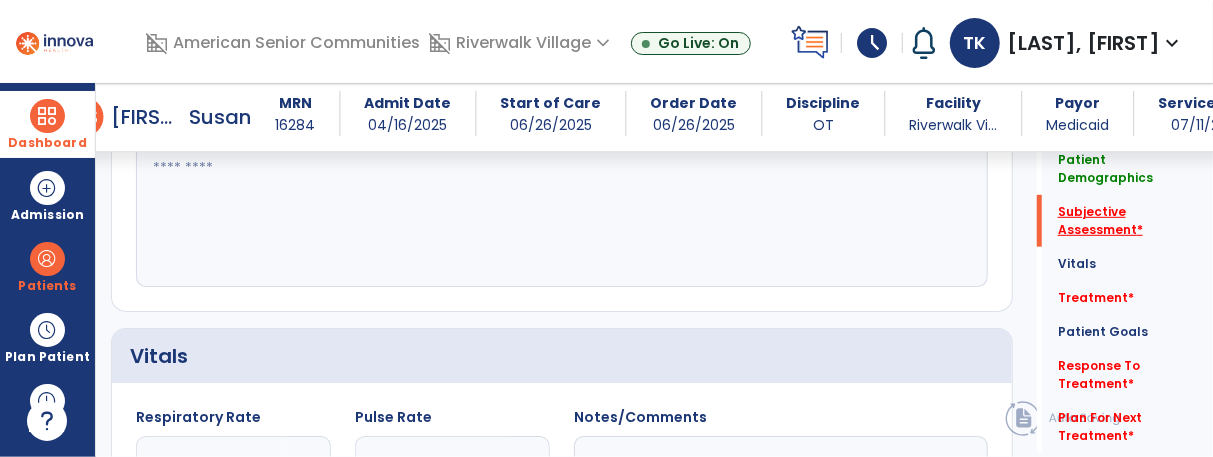 click on "Subjective Assessment   *" 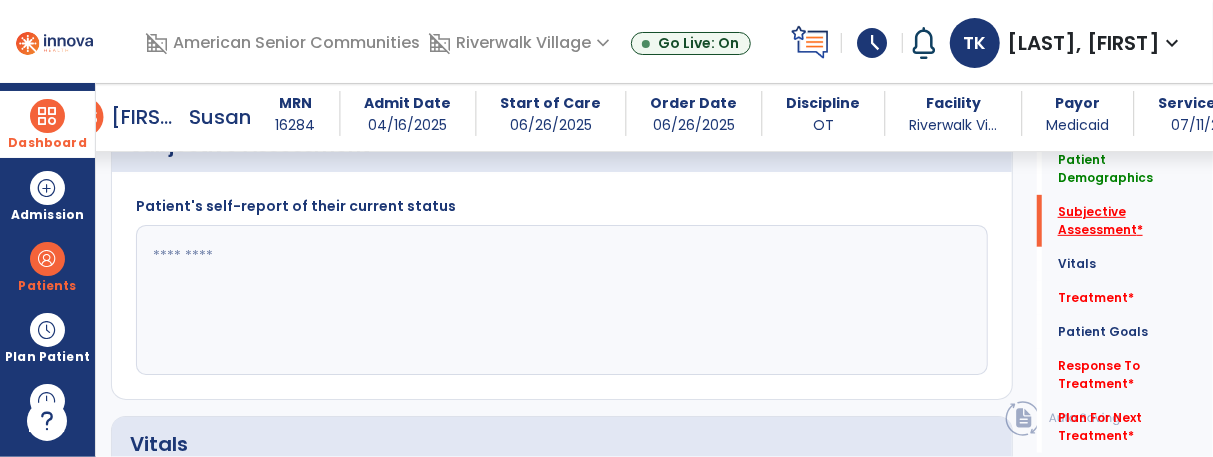 scroll, scrollTop: 478, scrollLeft: 0, axis: vertical 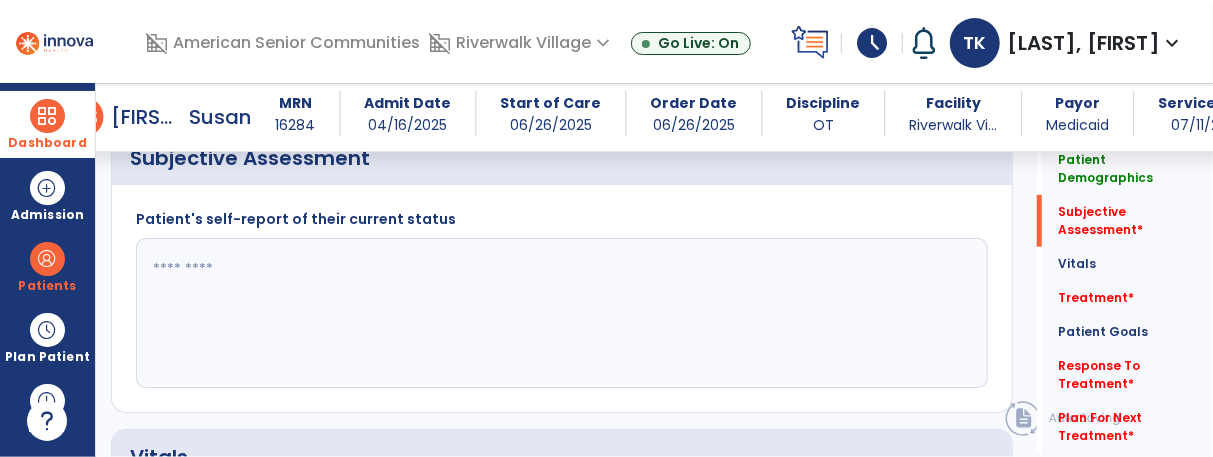 click 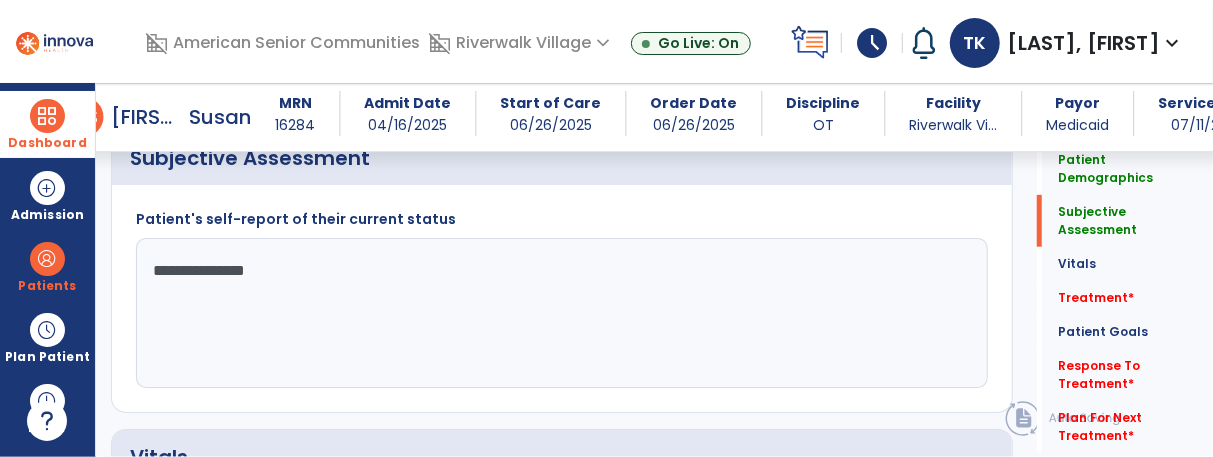 type on "**********" 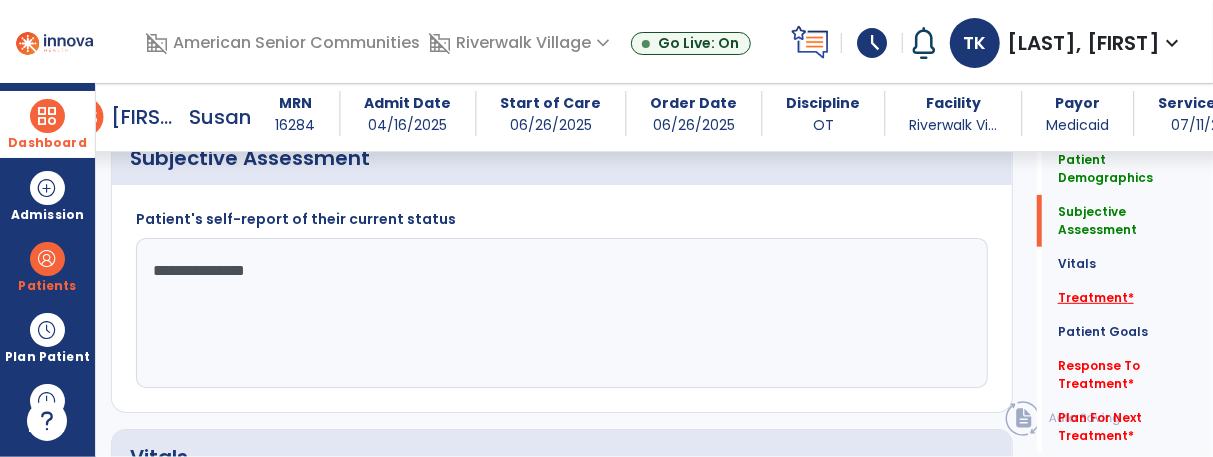 click on "Treatment   *" 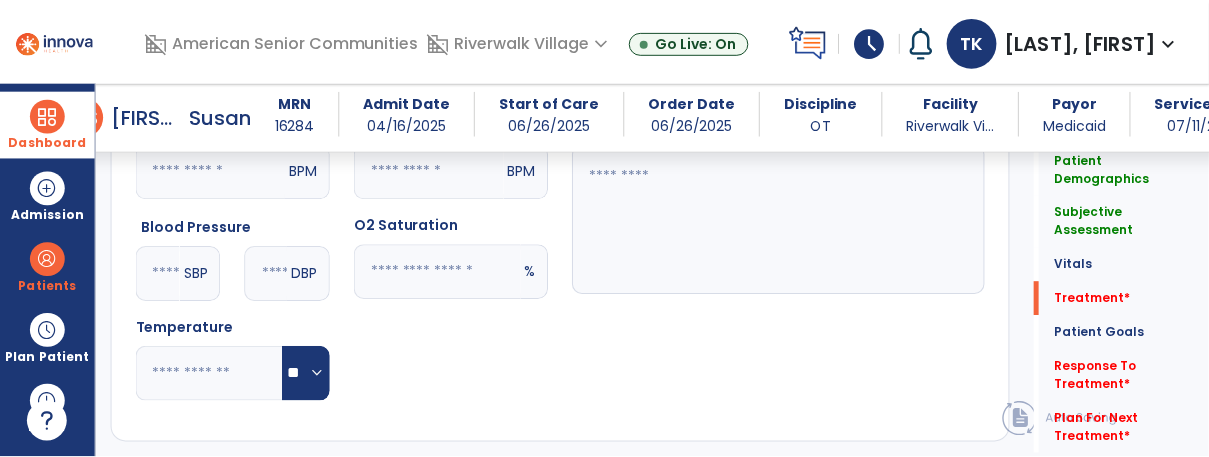 scroll, scrollTop: 1184, scrollLeft: 0, axis: vertical 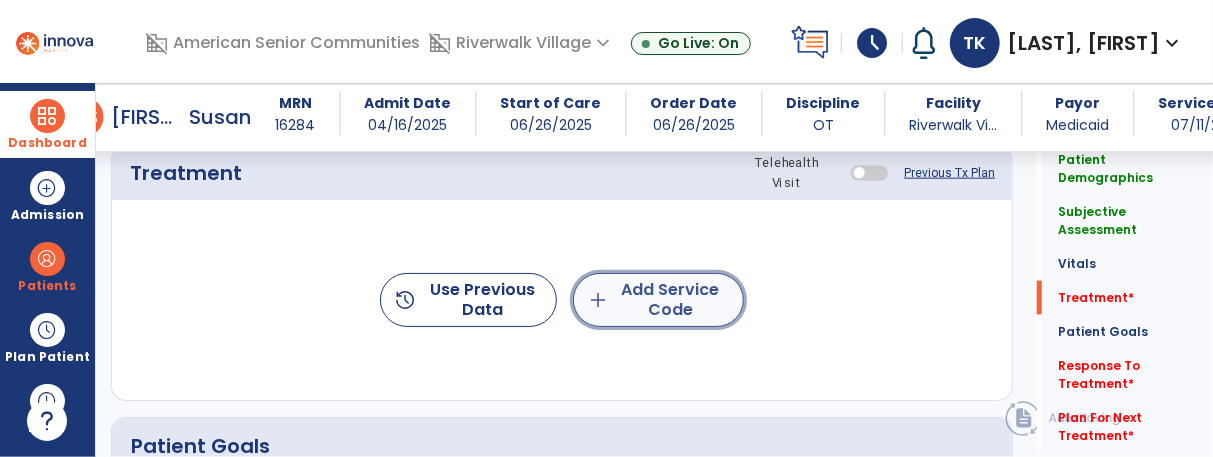 click on "add" 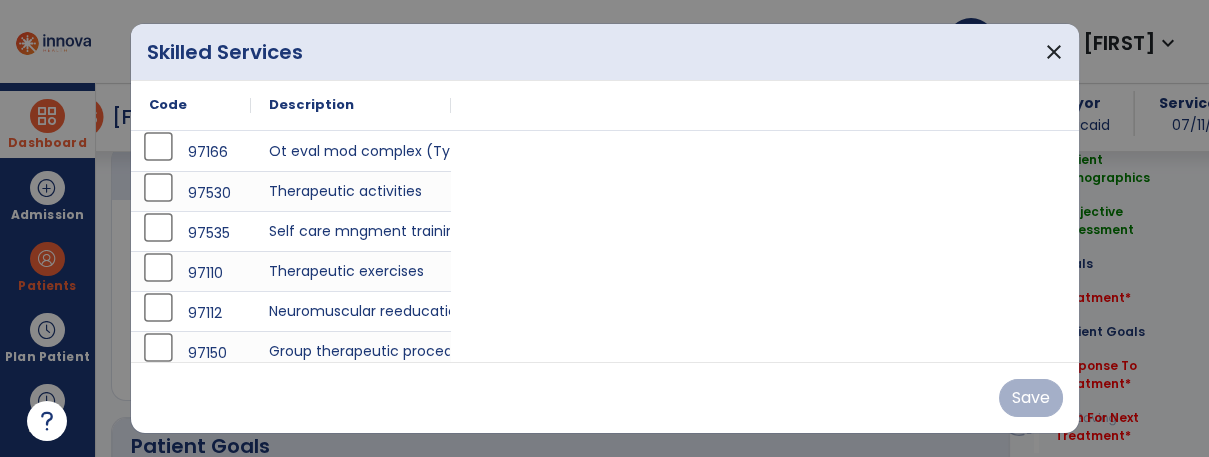 scroll, scrollTop: 1184, scrollLeft: 0, axis: vertical 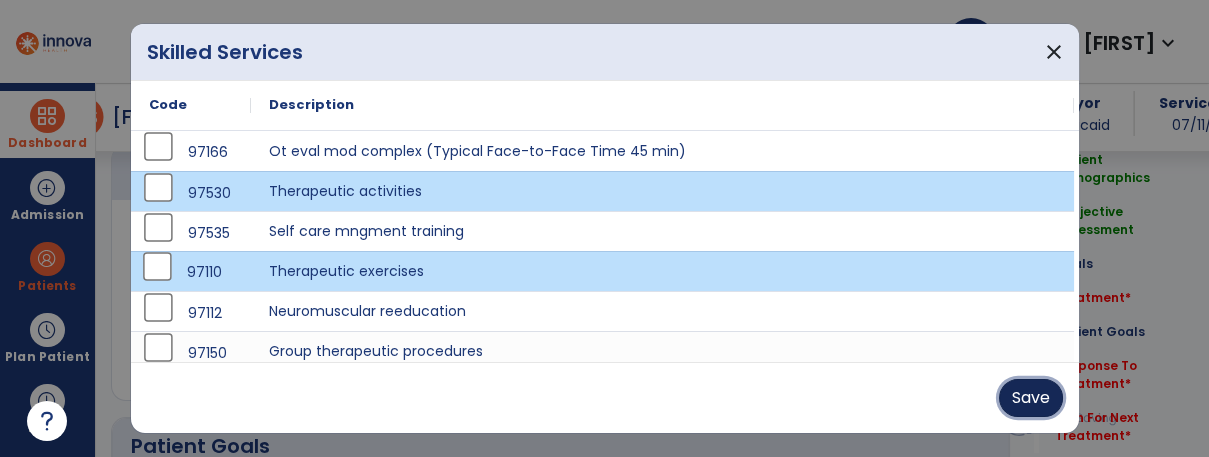 click on "Save" at bounding box center [1031, 398] 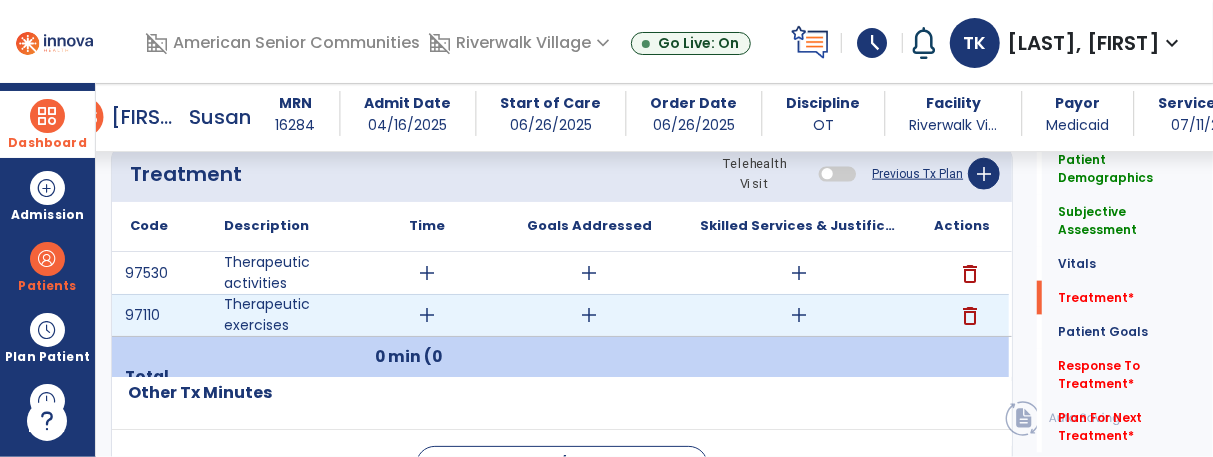 click on "add" at bounding box center [427, 315] 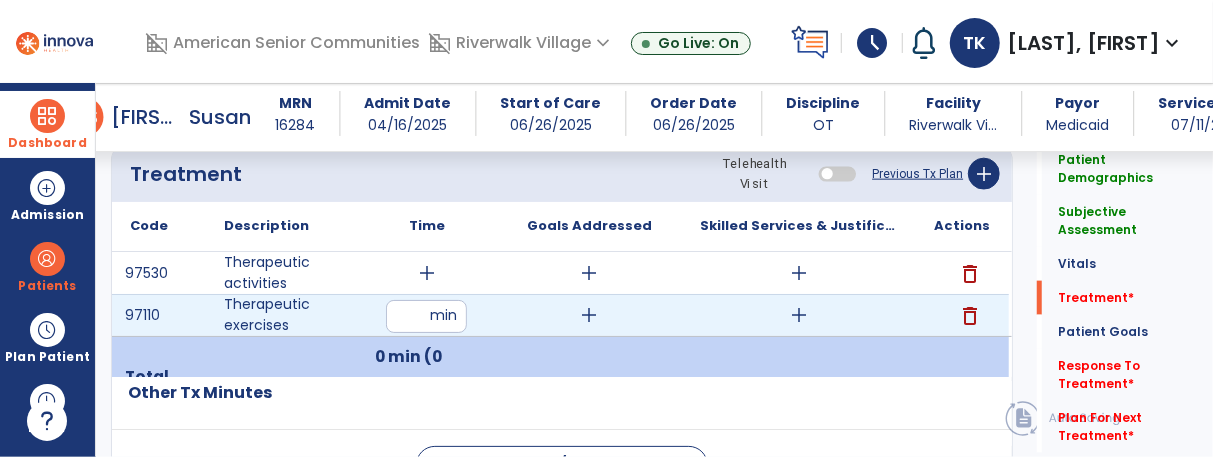 type on "*" 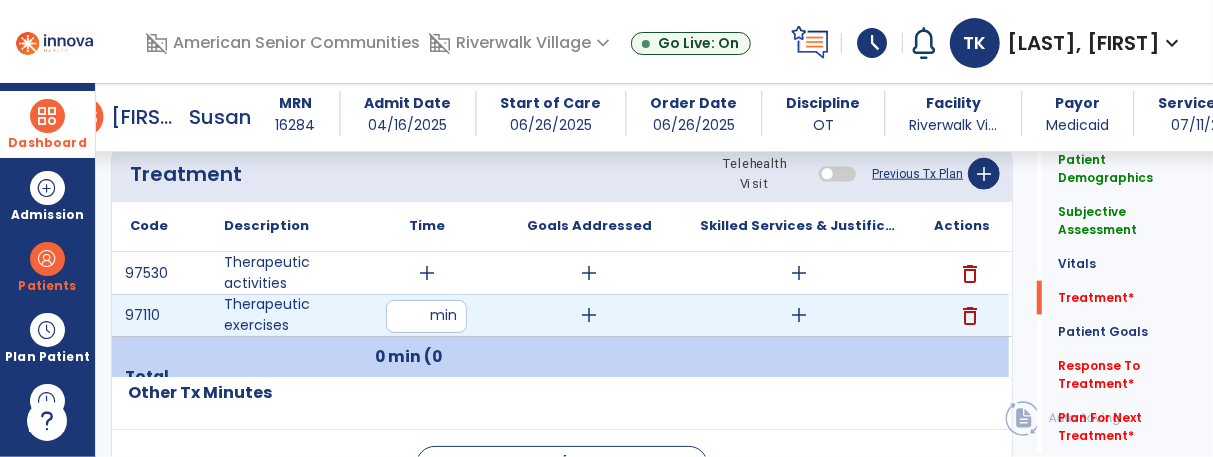 type on "**" 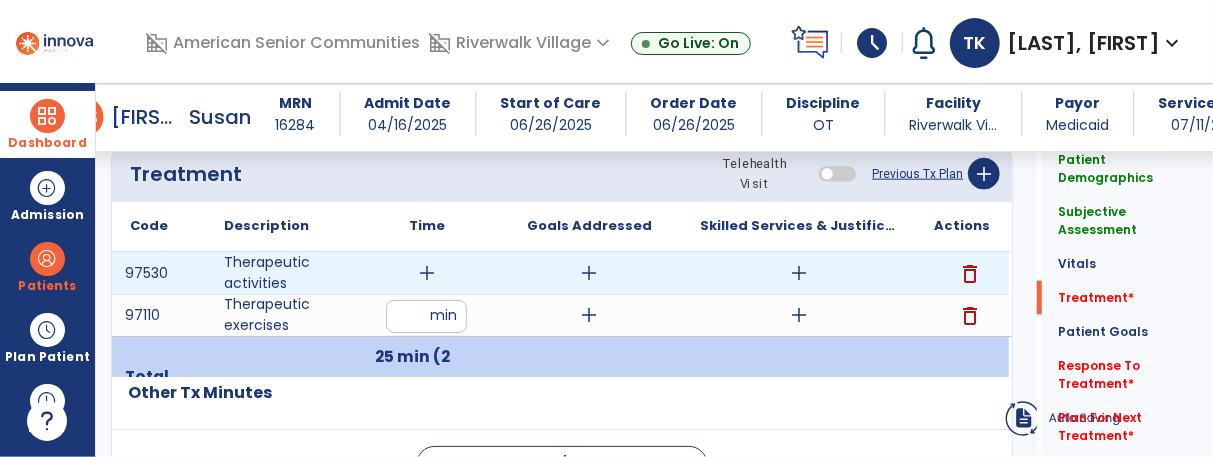 click on "delete" at bounding box center (970, 274) 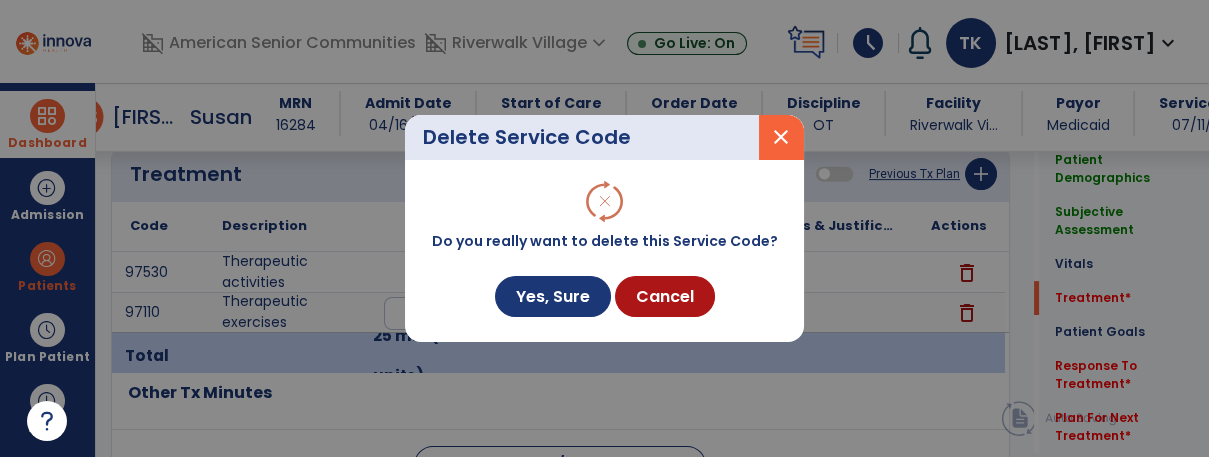 scroll, scrollTop: 1184, scrollLeft: 0, axis: vertical 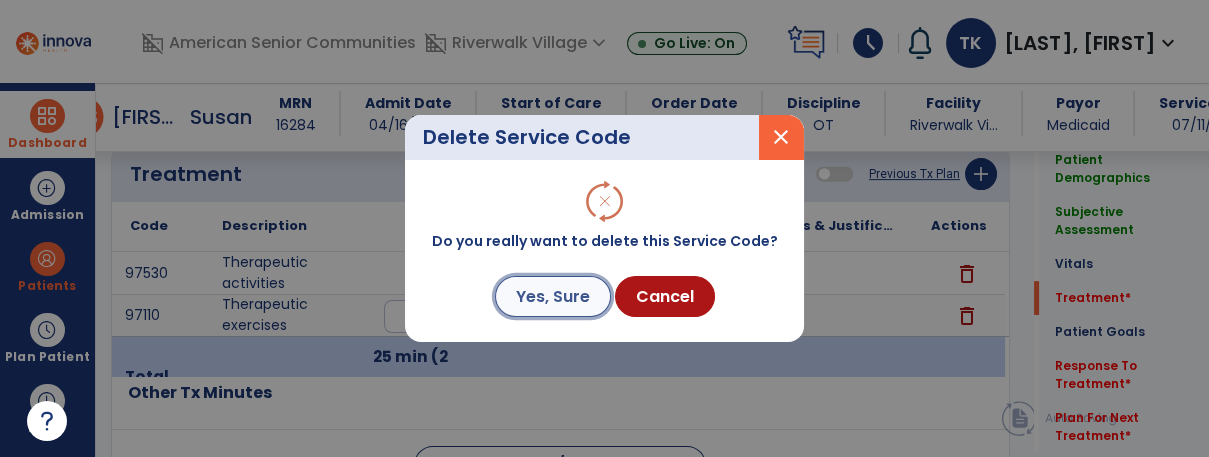 click on "Yes, Sure" at bounding box center [553, 296] 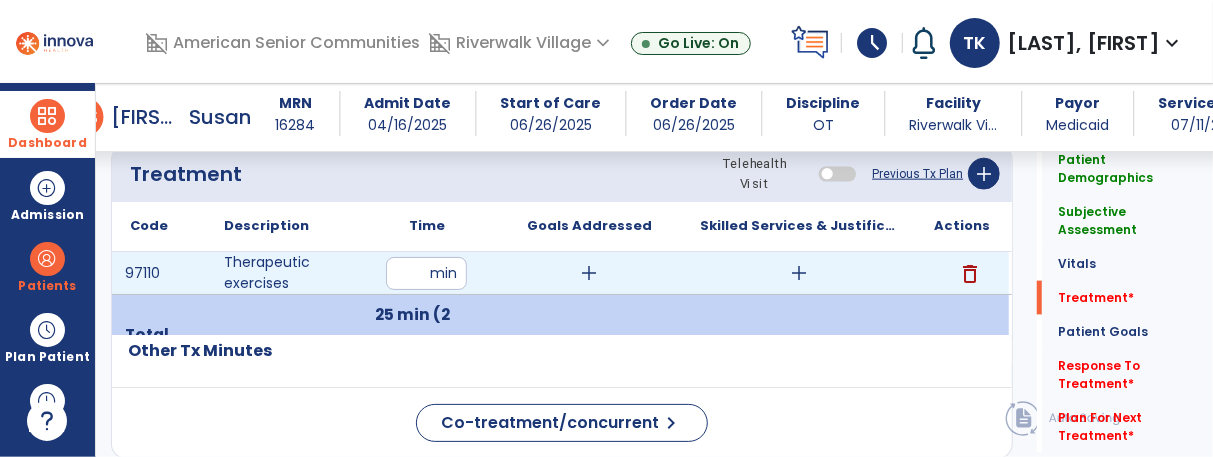 click on "add" at bounding box center [590, 273] 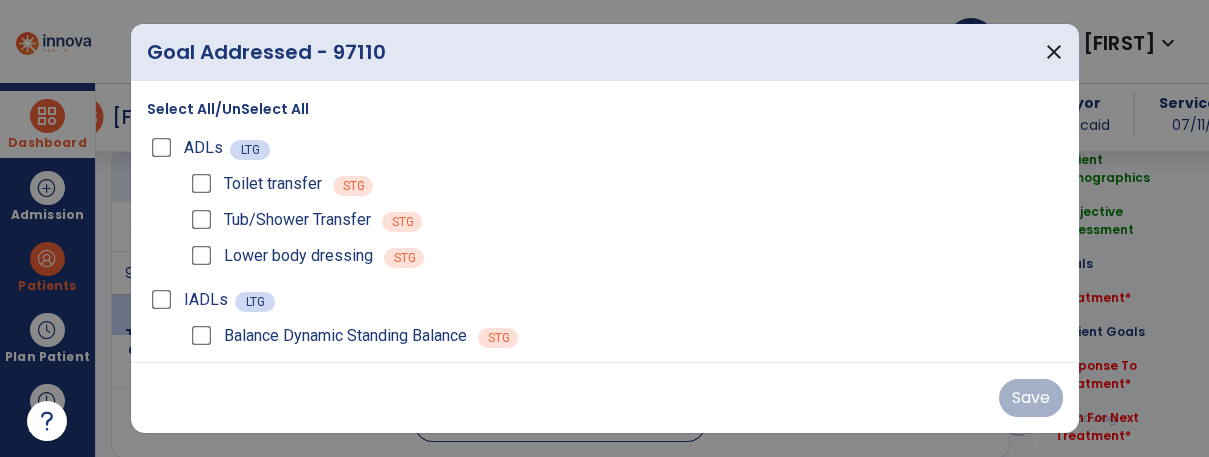 scroll, scrollTop: 1184, scrollLeft: 0, axis: vertical 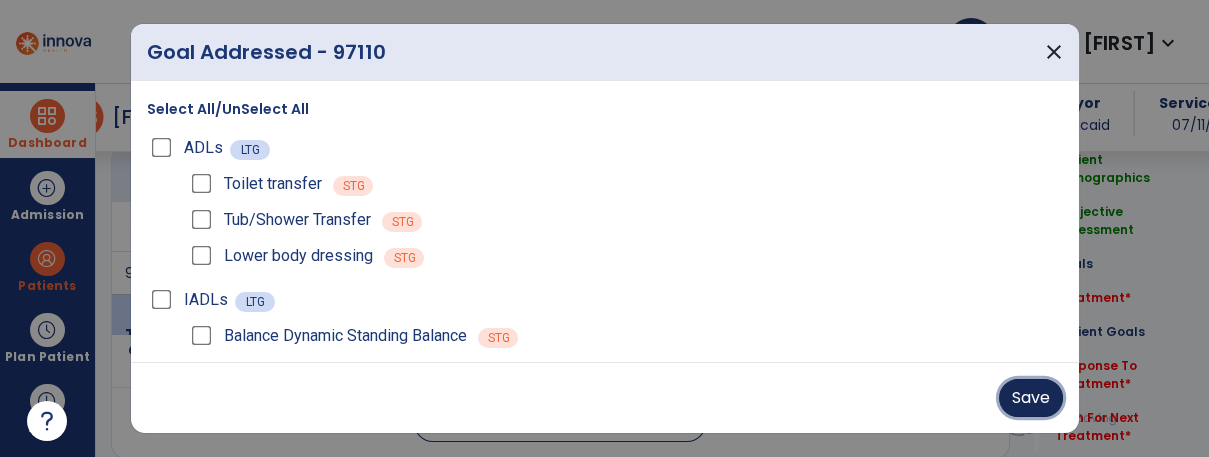 click on "Save" at bounding box center (1031, 398) 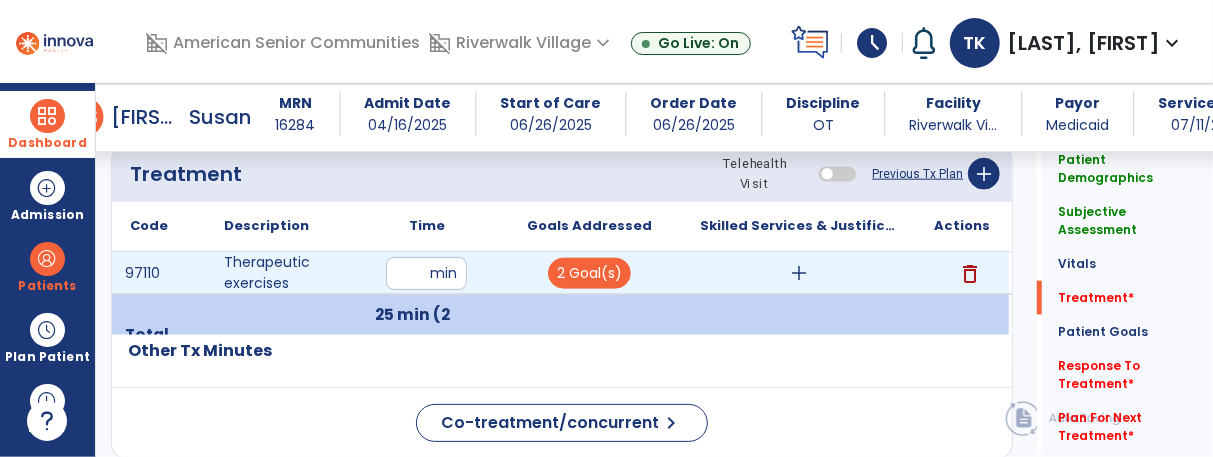 click on "add" at bounding box center [799, 273] 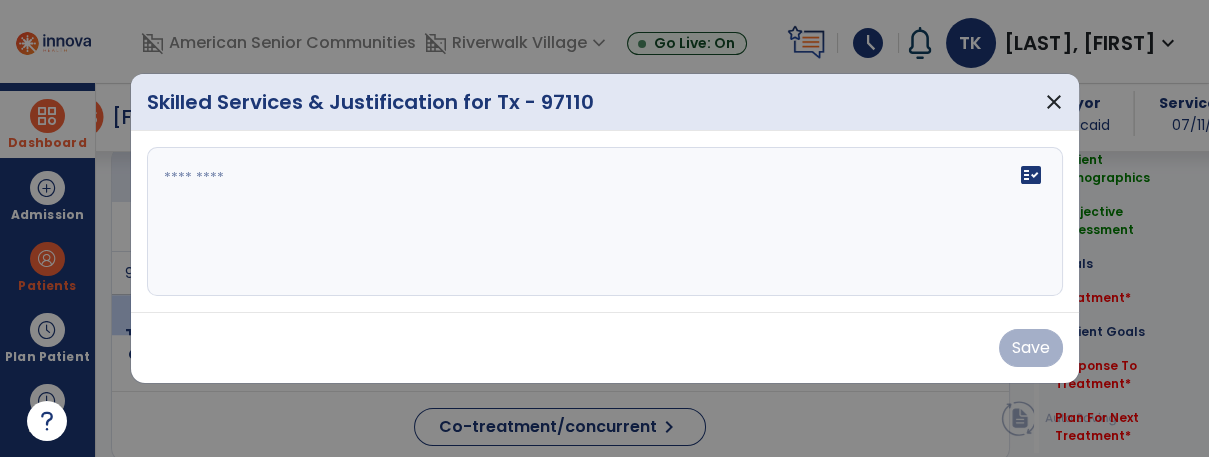 scroll, scrollTop: 1184, scrollLeft: 0, axis: vertical 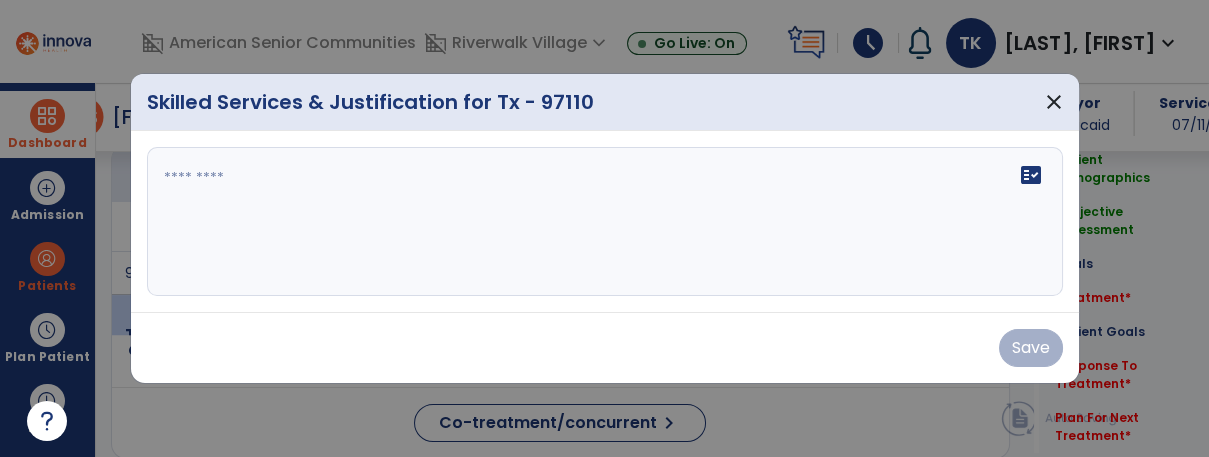 click on "fact_check" at bounding box center [605, 222] 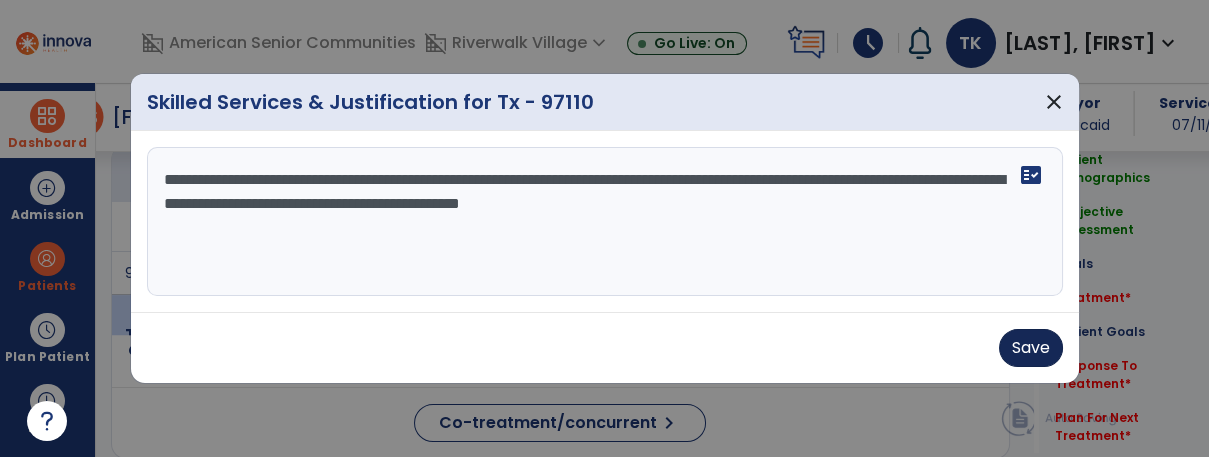type on "**********" 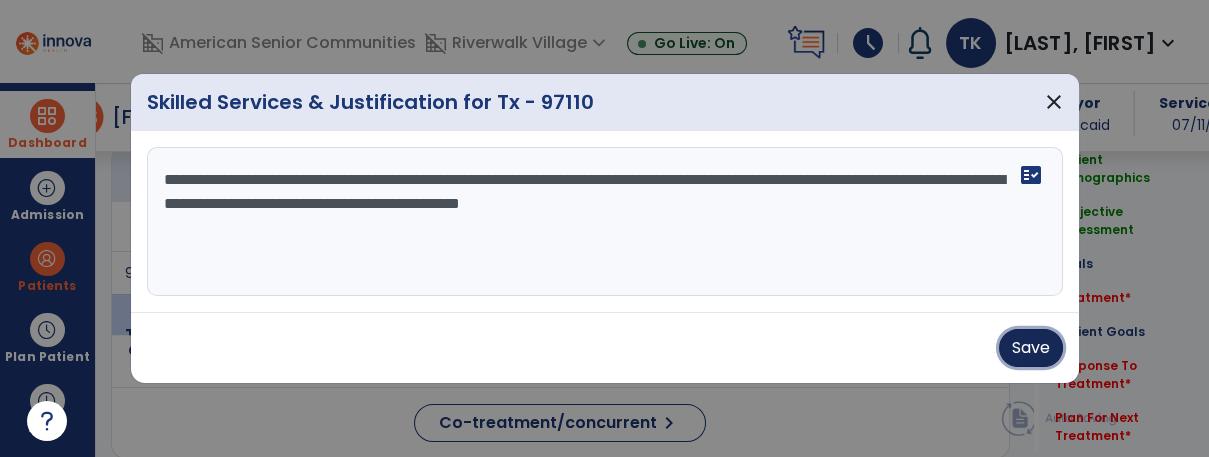 click on "Save" at bounding box center (1031, 348) 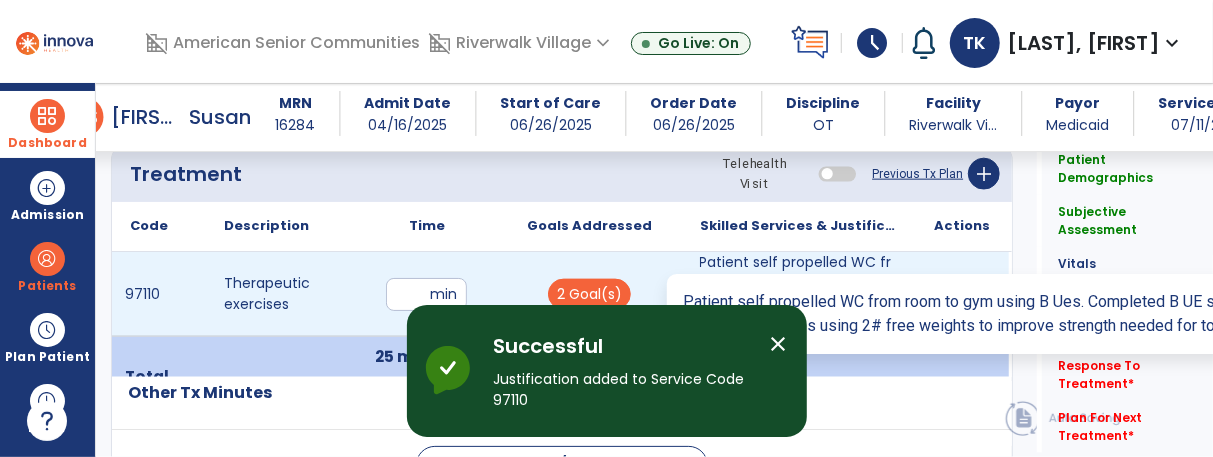 click on "Patient self propelled WC from room to gym using B Ues. Completed B UE strengthening exercises in al..." at bounding box center [799, 294] 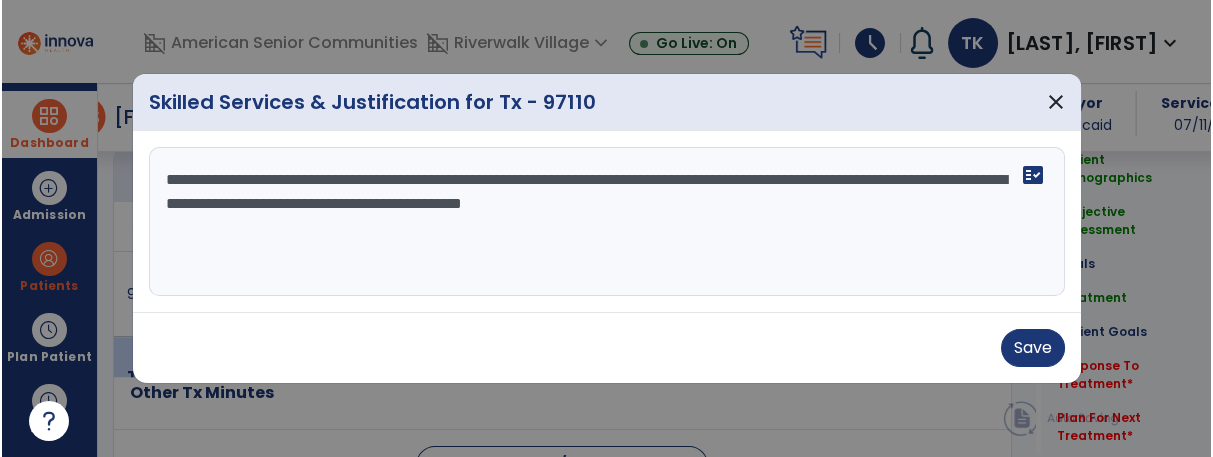 scroll, scrollTop: 1184, scrollLeft: 0, axis: vertical 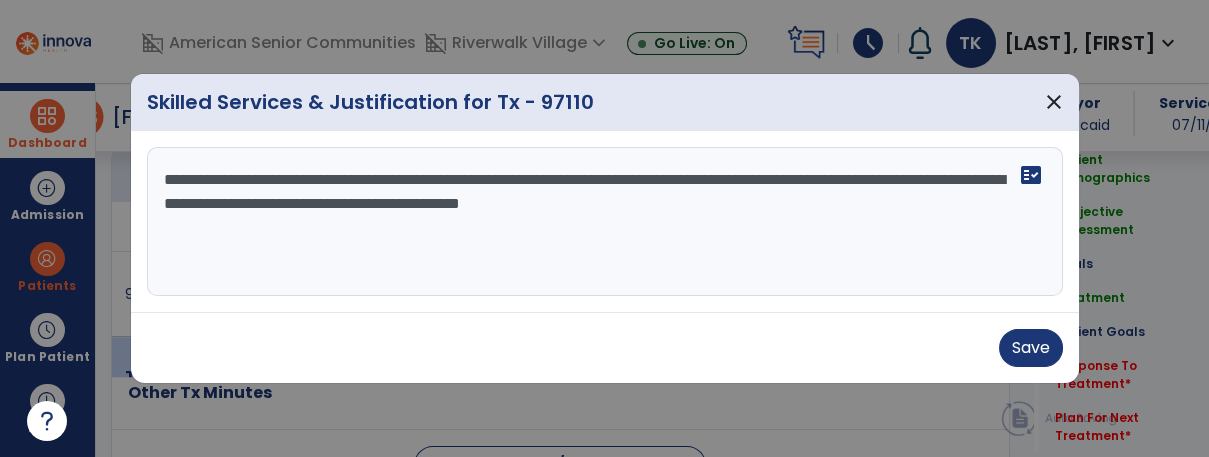 click on "**********" at bounding box center [605, 222] 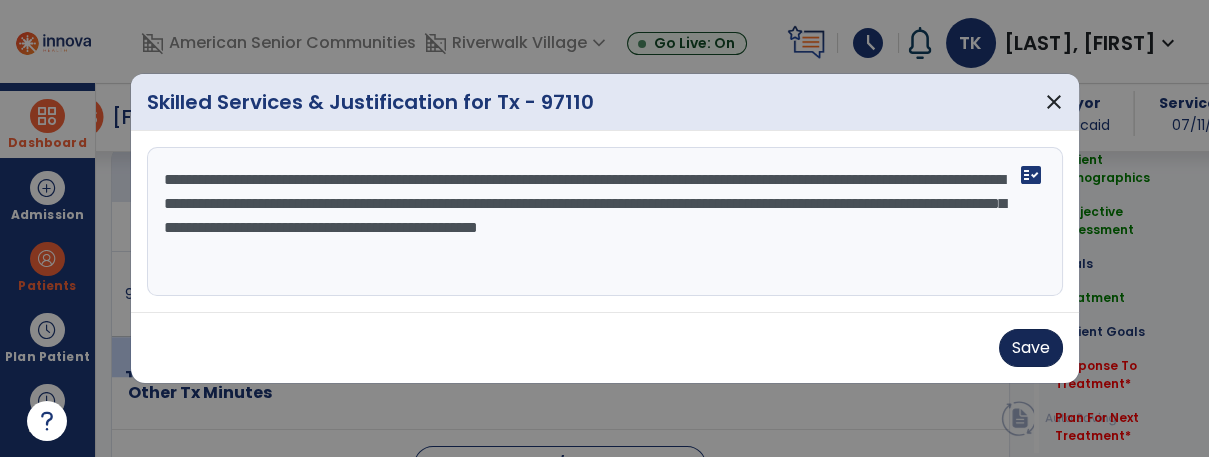 type on "**********" 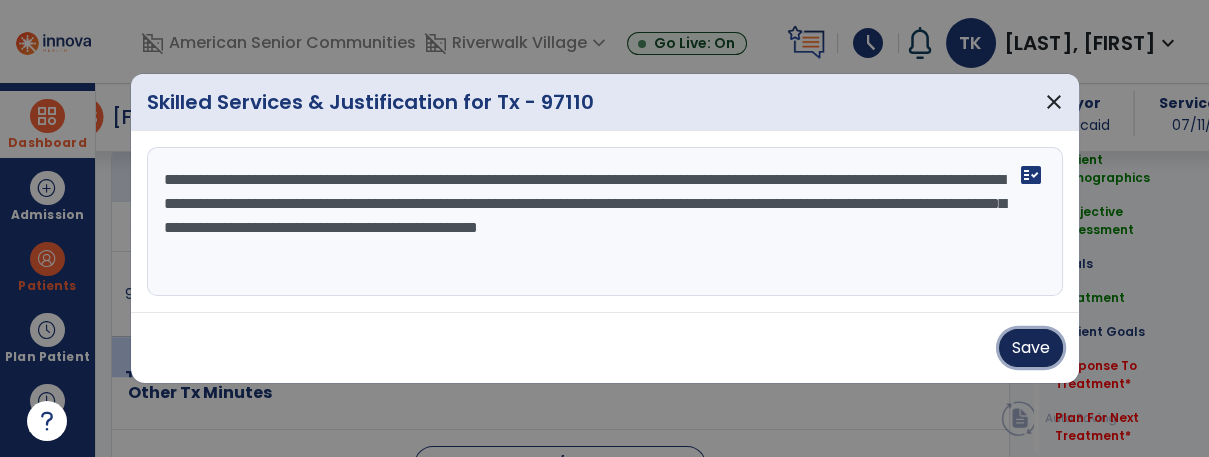 click on "Save" at bounding box center [1031, 348] 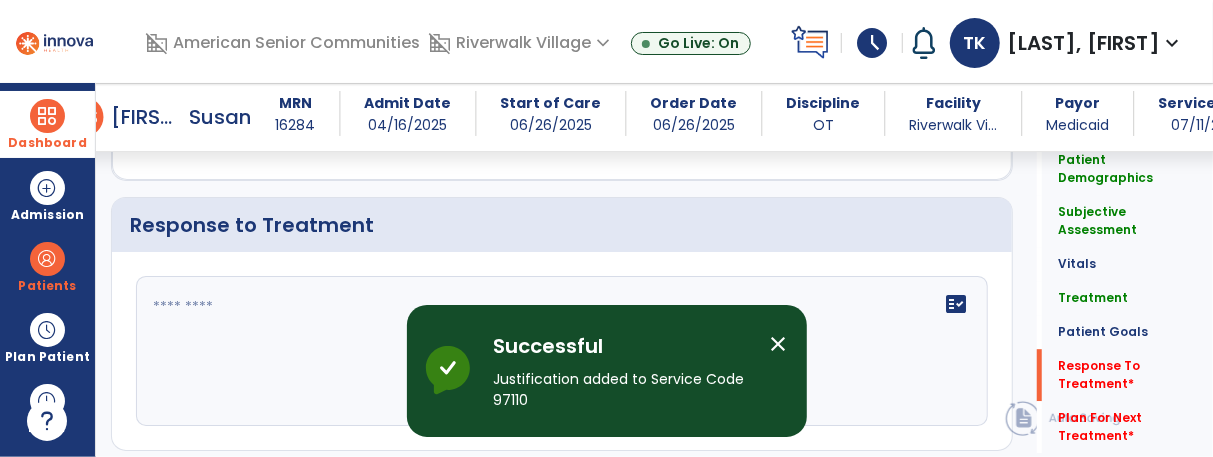 scroll, scrollTop: 2662, scrollLeft: 0, axis: vertical 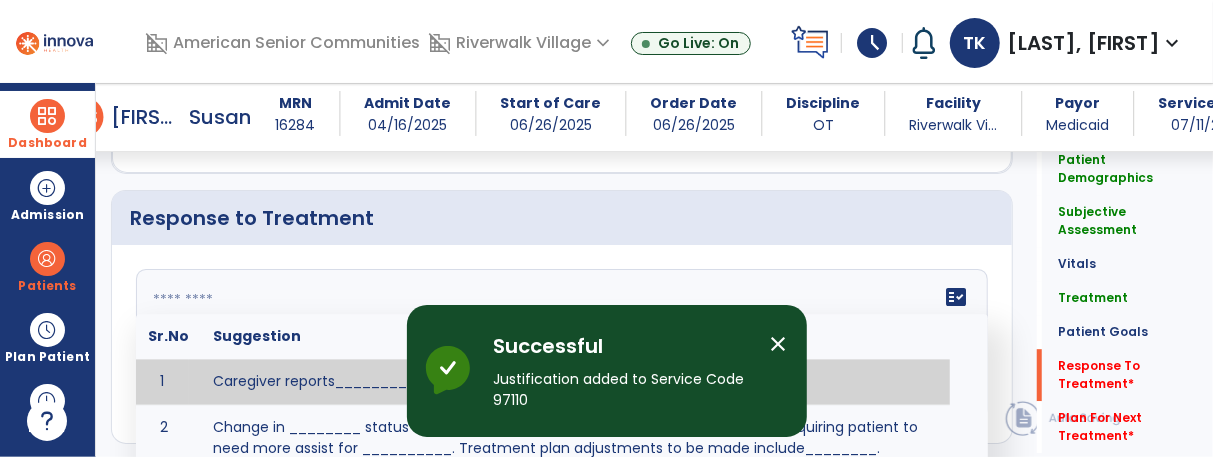 click on "fact_check  Sr.No Suggestion 1 Caregiver reports___________. 2 Change in ________ status has resulted in setback in_______due to ________, requiring patient to need more assist for __________.   Treatment plan adjustments to be made include________.  Progress towards goals is expected to continue due to_________. 3 Decreased pain in __________ to [LEVEL] in response to [MODALITY/TREATMENT] allows for improvement in _________. 4 Functional gains in _______ have impacted the patient's ability to perform_________ with a reduction in assist levels to_________. 5 Functional progress this week has been significant due to__________. 6 Gains in ________ have improved the patient's ability to perform ______with decreased levels of assist to___________. 7 Improvement in ________allows patient to tolerate higher levels of challenges in_________. 8 Pain in [AREA] has decreased to [LEVEL] in response to [TREATMENT/MODALITY], allowing fore ease in completing__________. 9 10 11 12 13 14 15 16 17 18 19 20 21" 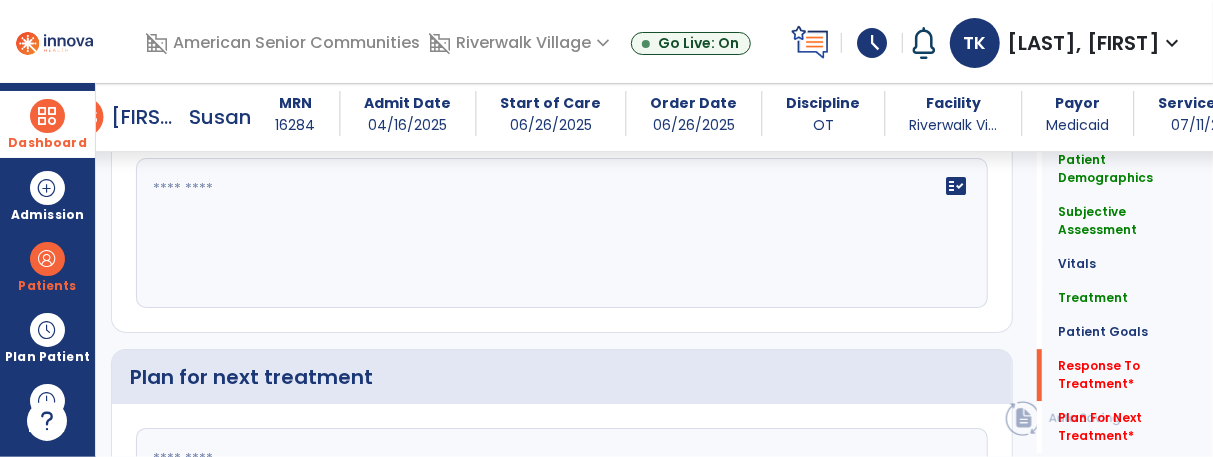 scroll, scrollTop: 2694, scrollLeft: 0, axis: vertical 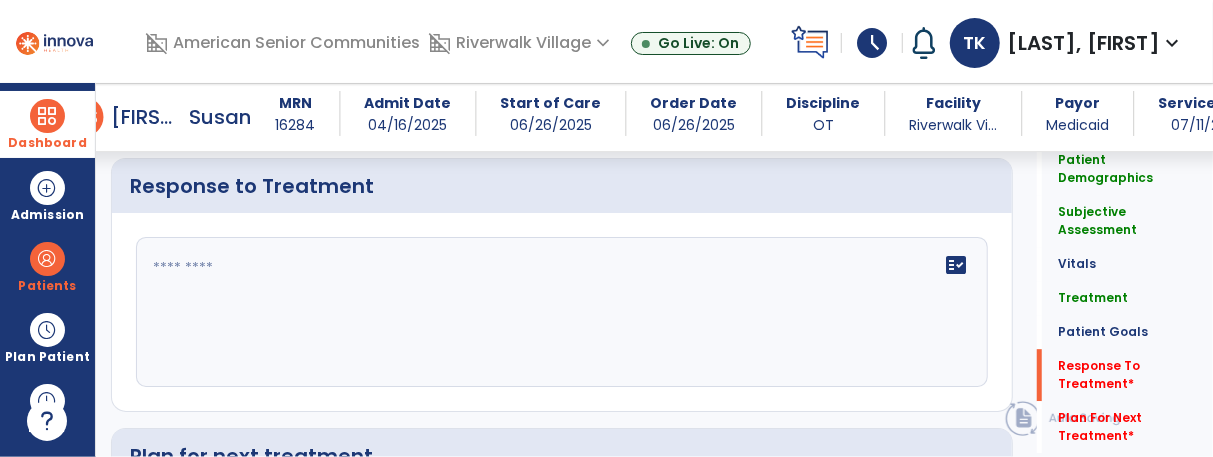 click on "fact_check" 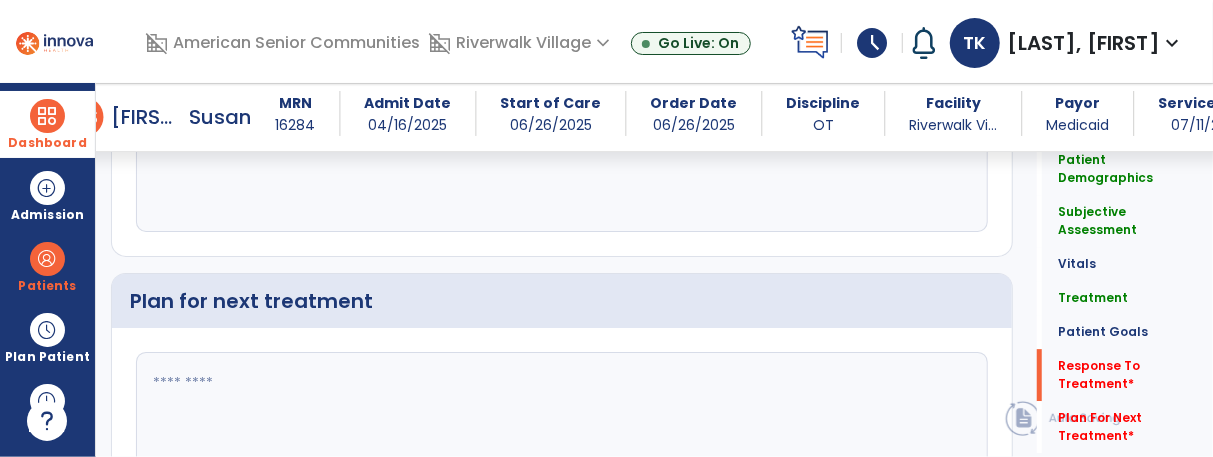 scroll, scrollTop: 2853, scrollLeft: 0, axis: vertical 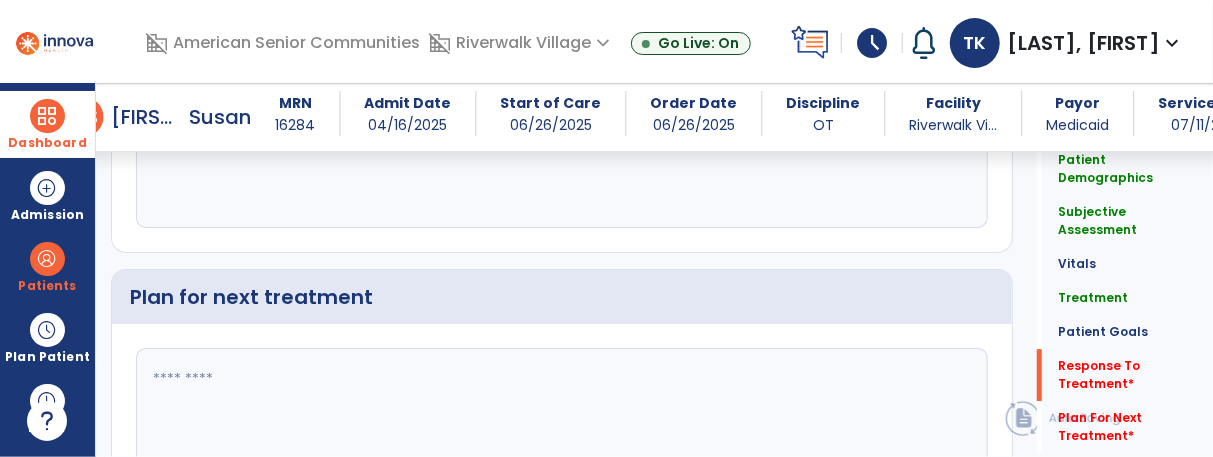 type on "**********" 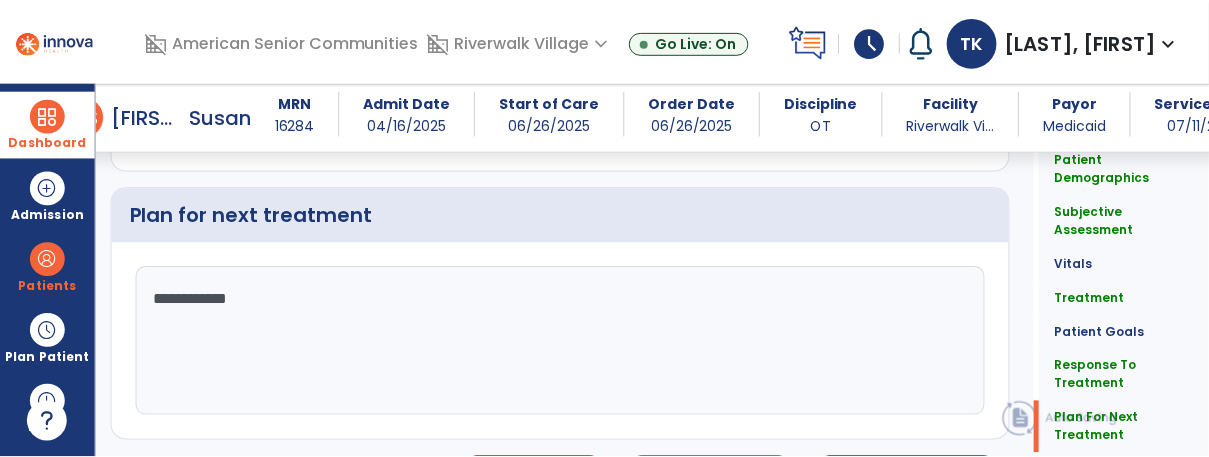 scroll, scrollTop: 2980, scrollLeft: 0, axis: vertical 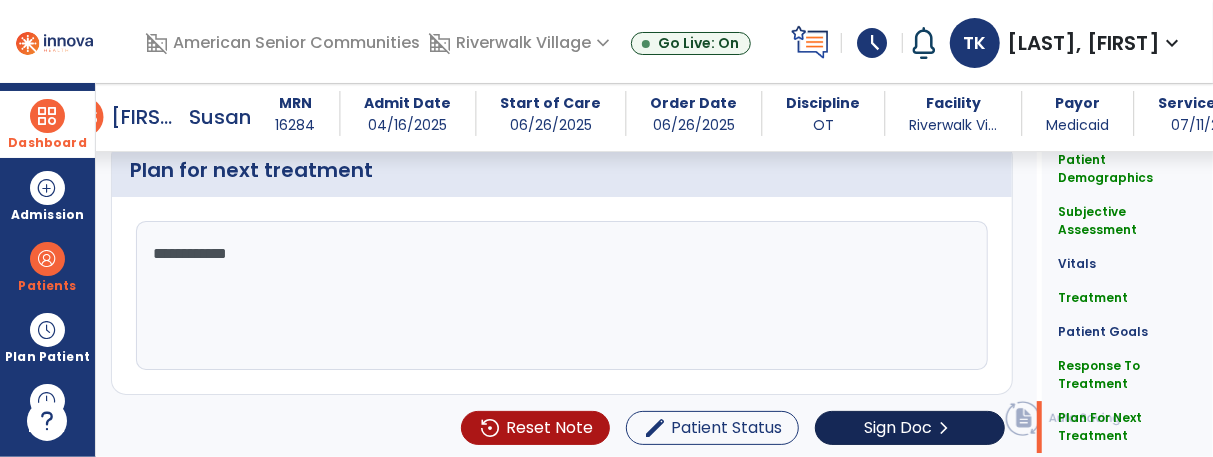 type on "**********" 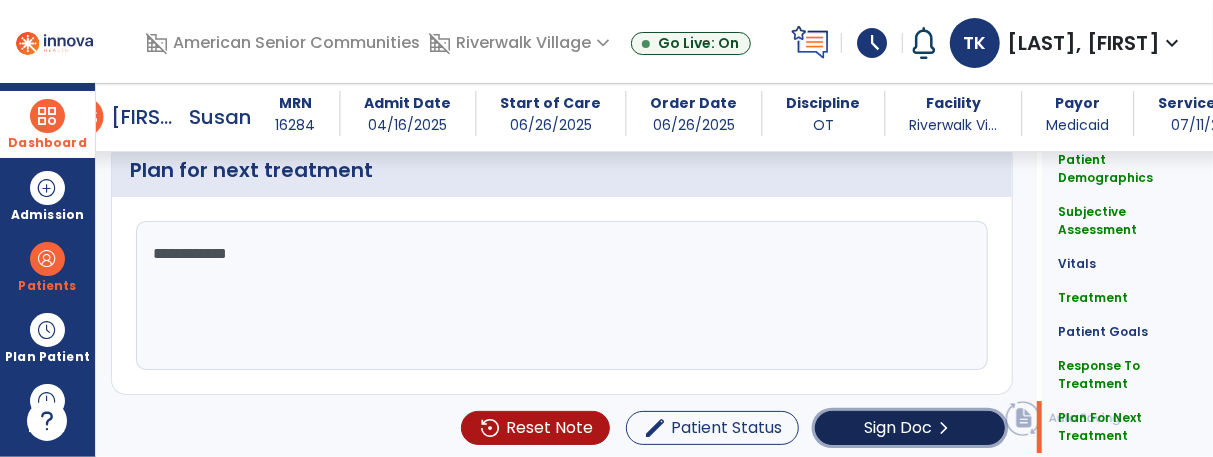 click on "Sign Doc" 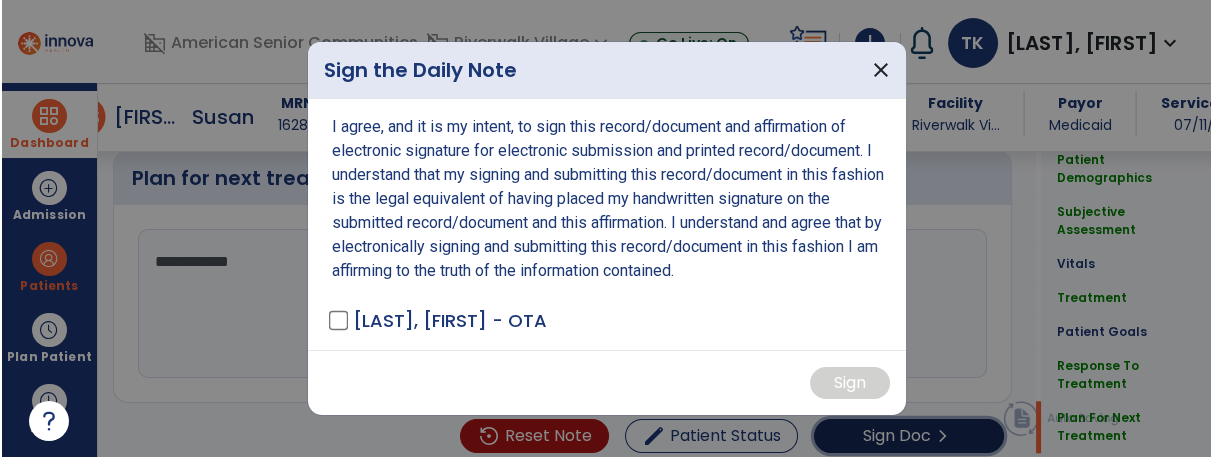 scroll, scrollTop: 2980, scrollLeft: 0, axis: vertical 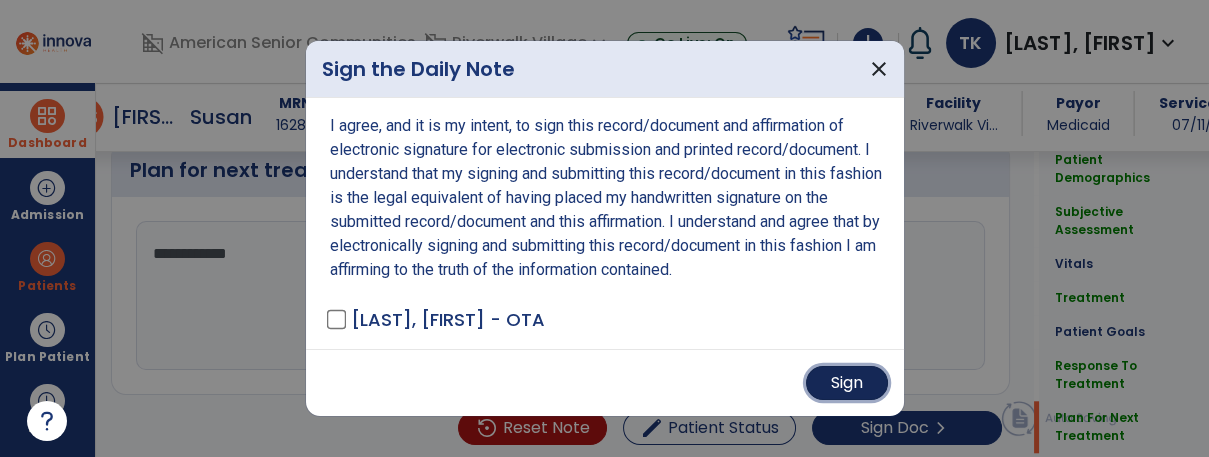 click on "Sign" at bounding box center (847, 383) 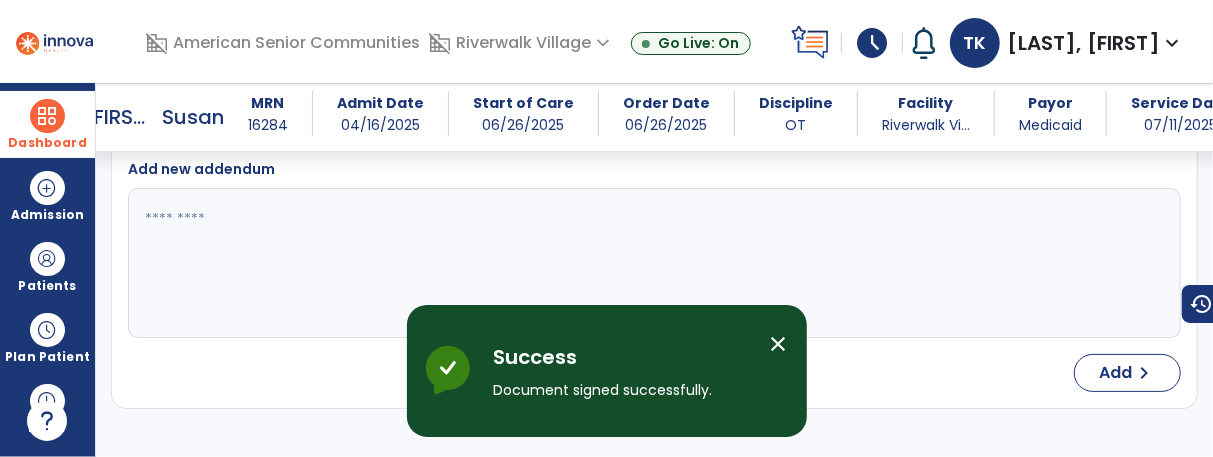 scroll, scrollTop: 4601, scrollLeft: 0, axis: vertical 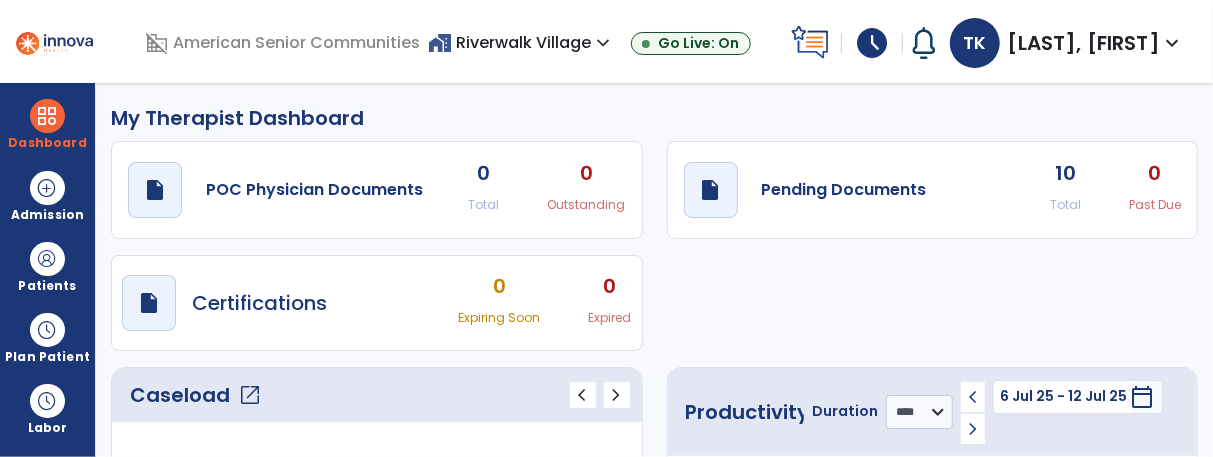 click on "Caseload   open_in_new" 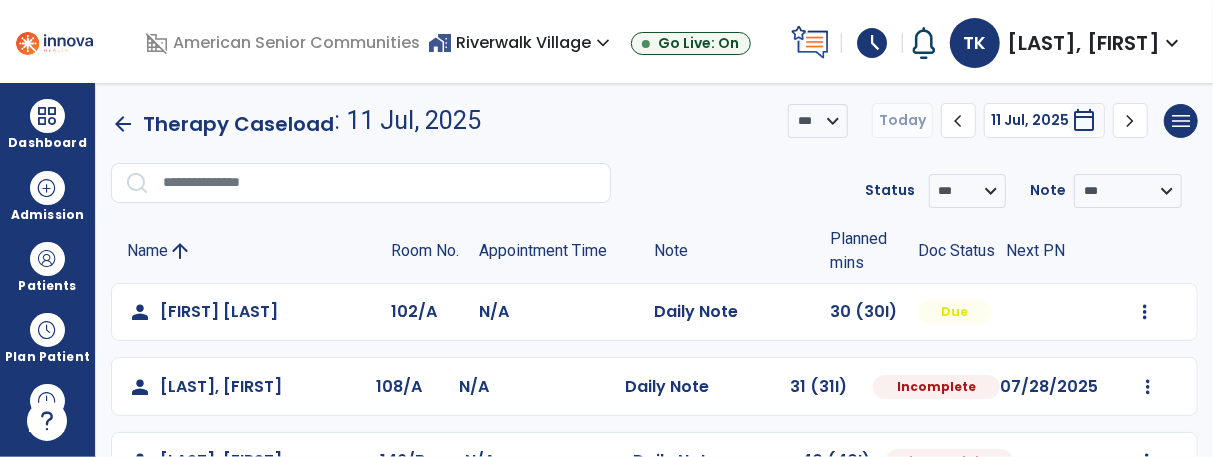scroll, scrollTop: 798, scrollLeft: 0, axis: vertical 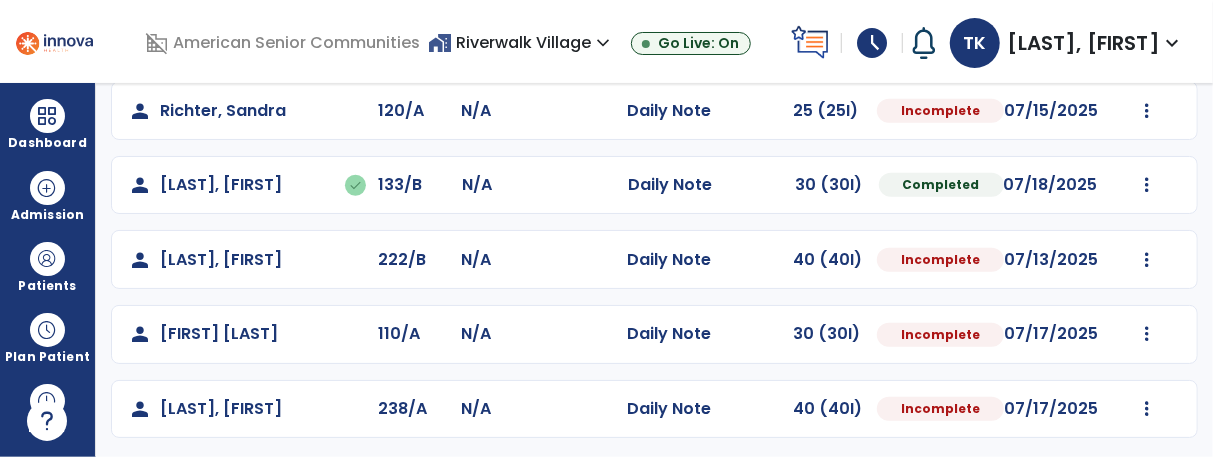 click on "Mark Visit As Complete   Reset Note   Open Document   G + C Mins" 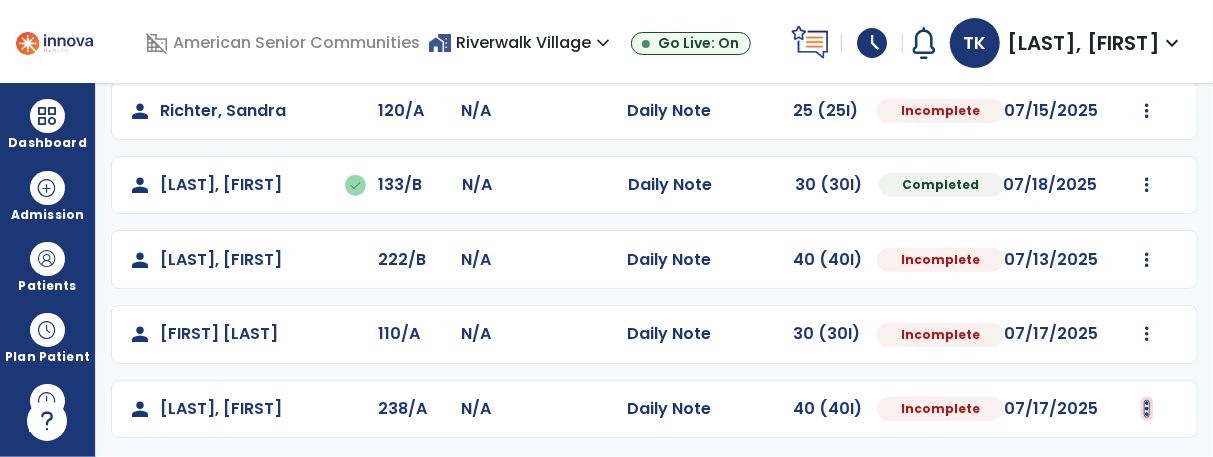 click at bounding box center [1145, -486] 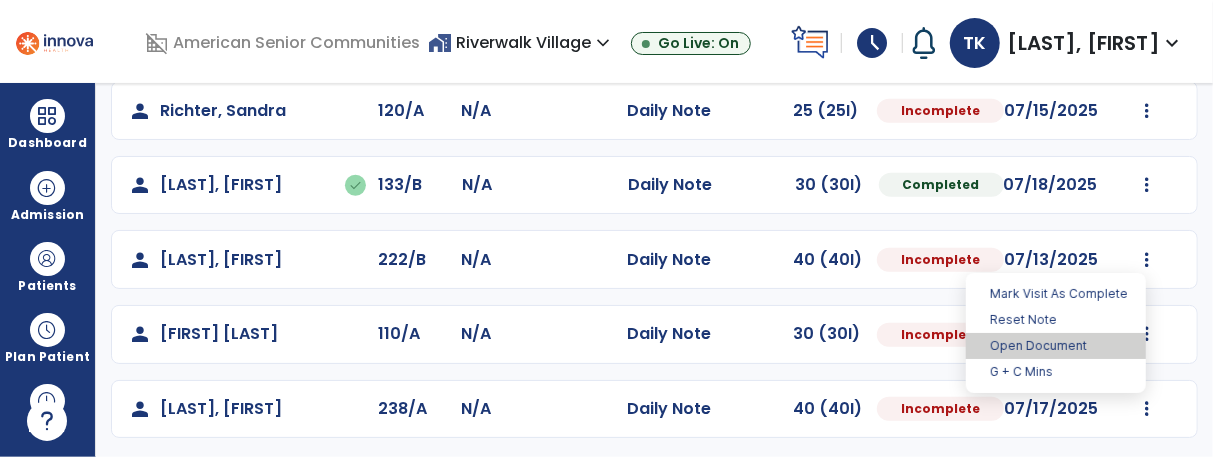 click on "Open Document" at bounding box center (1056, 346) 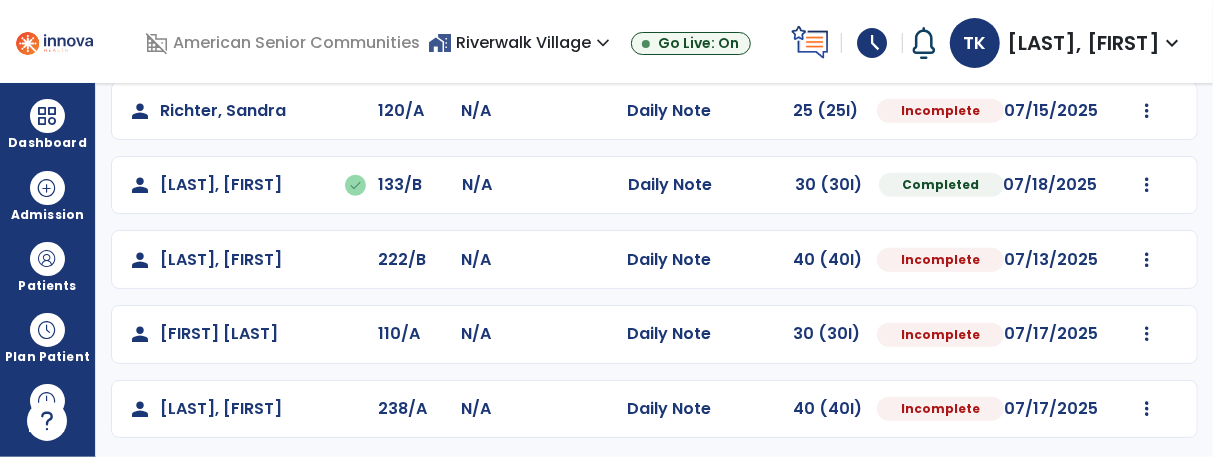 select on "*" 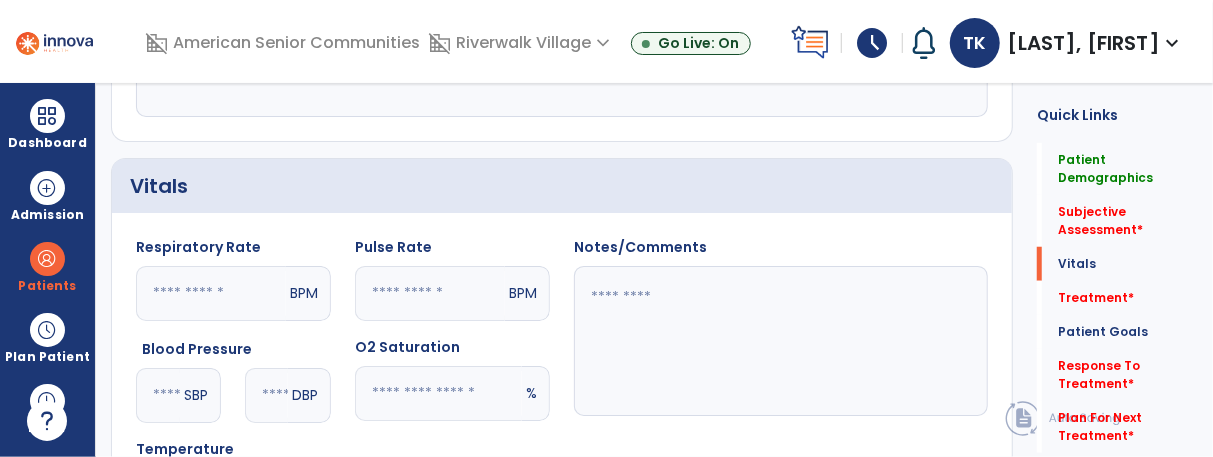 scroll, scrollTop: 794, scrollLeft: 0, axis: vertical 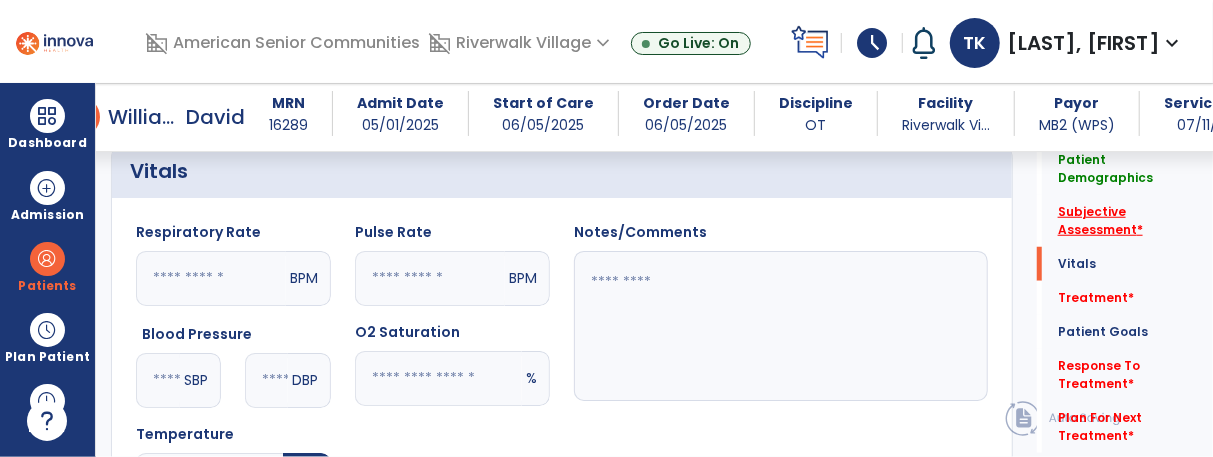 click on "Subjective Assessment   *" 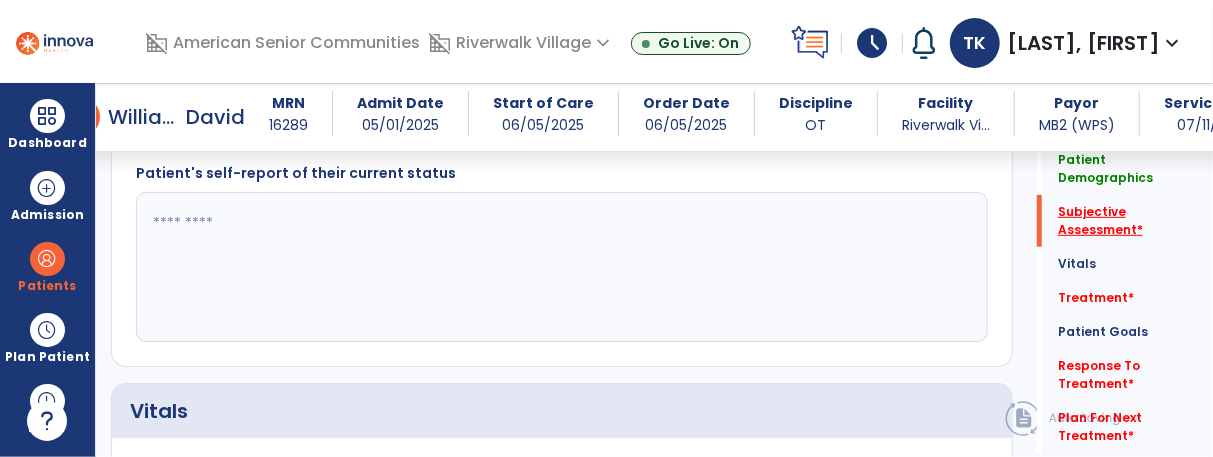 scroll, scrollTop: 508, scrollLeft: 0, axis: vertical 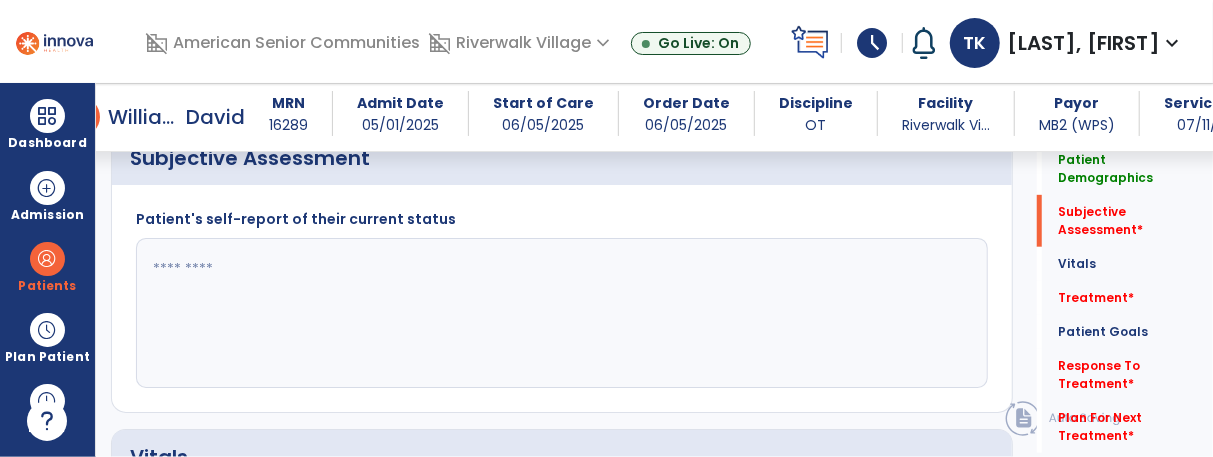 click 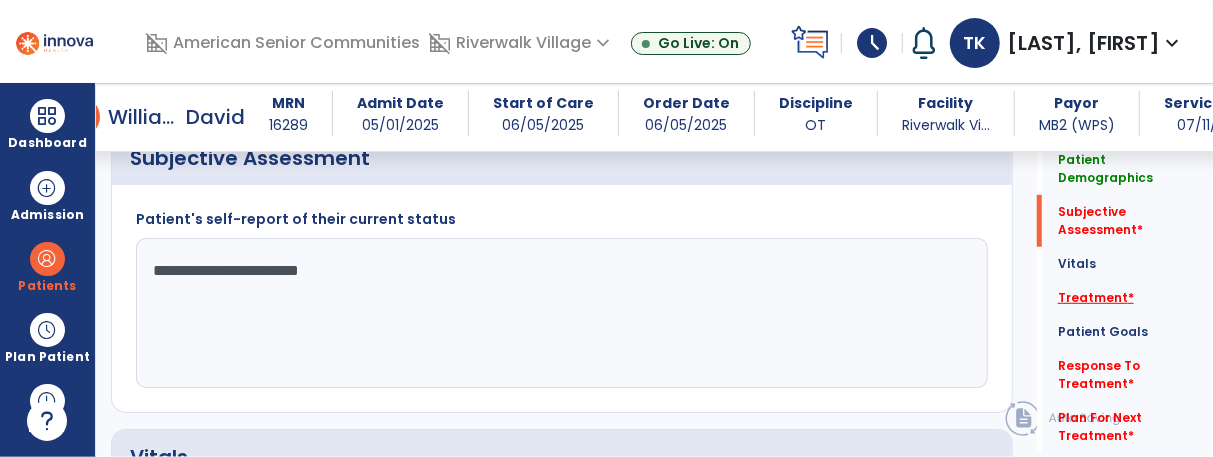 type on "**********" 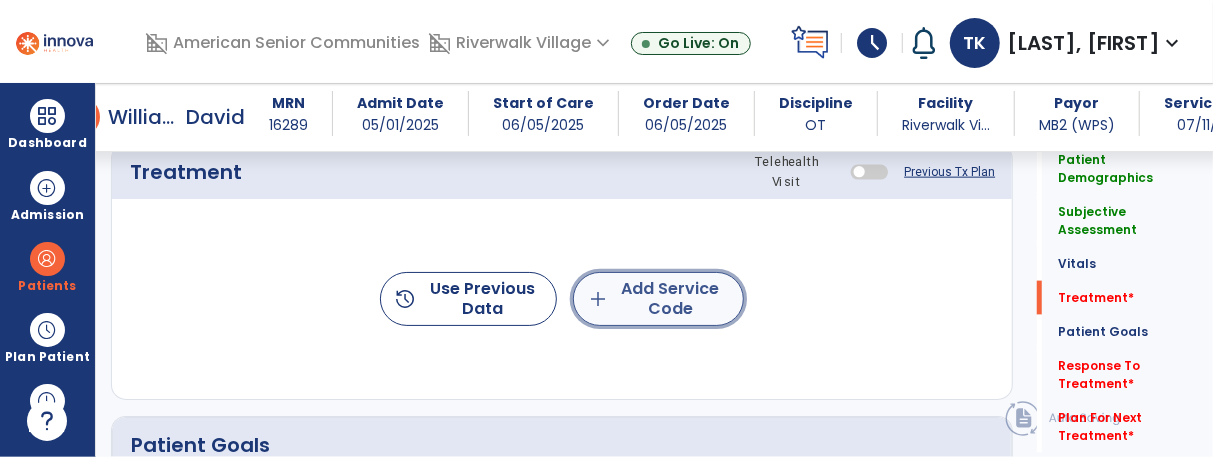 click on "add  Add Service Code" 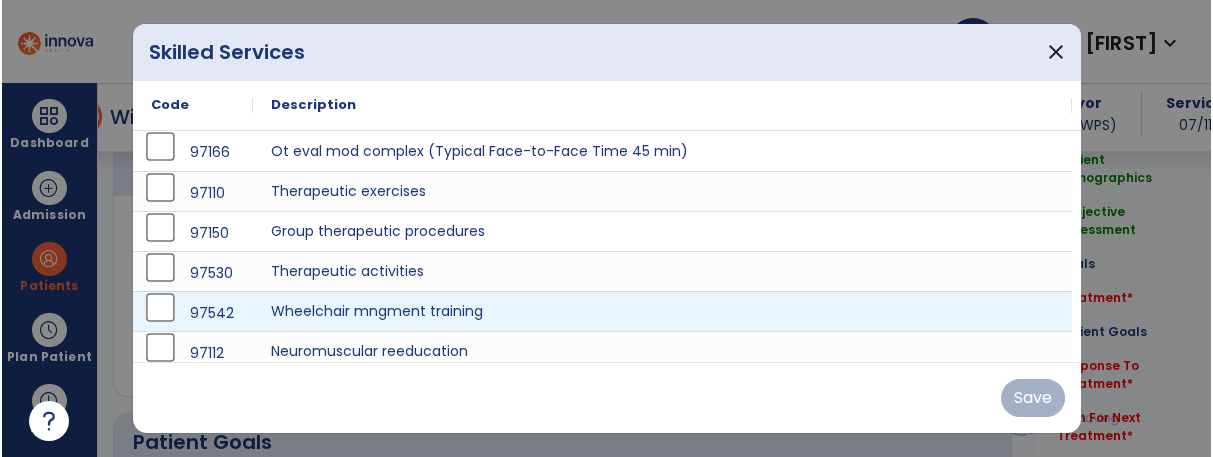 scroll, scrollTop: 1215, scrollLeft: 0, axis: vertical 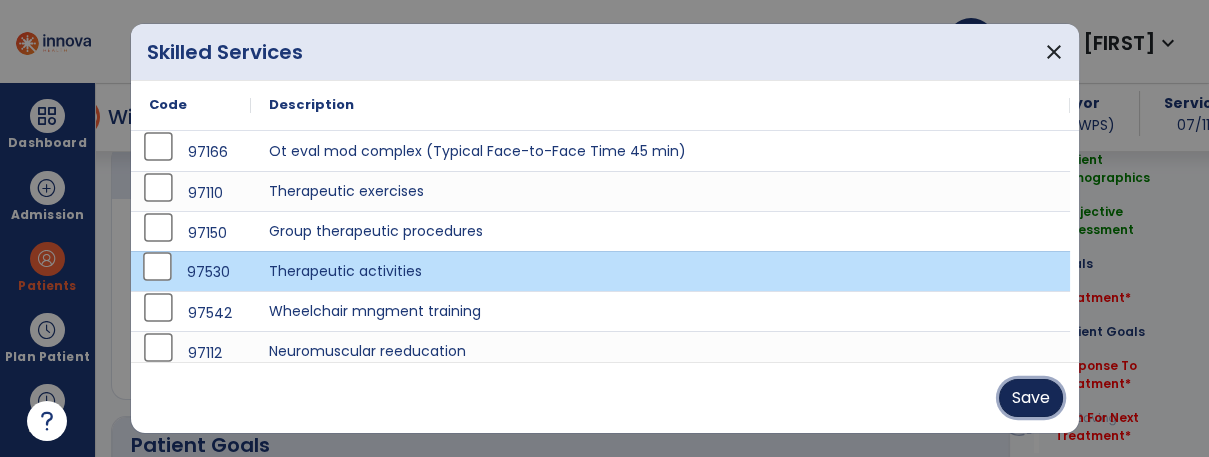 click on "Save" at bounding box center (1031, 398) 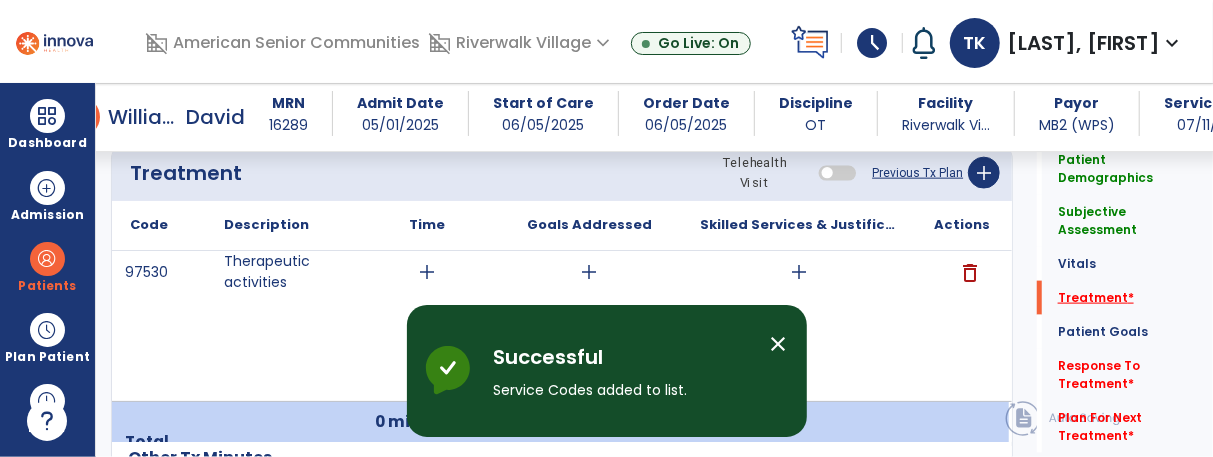 click on "Treatment   *" 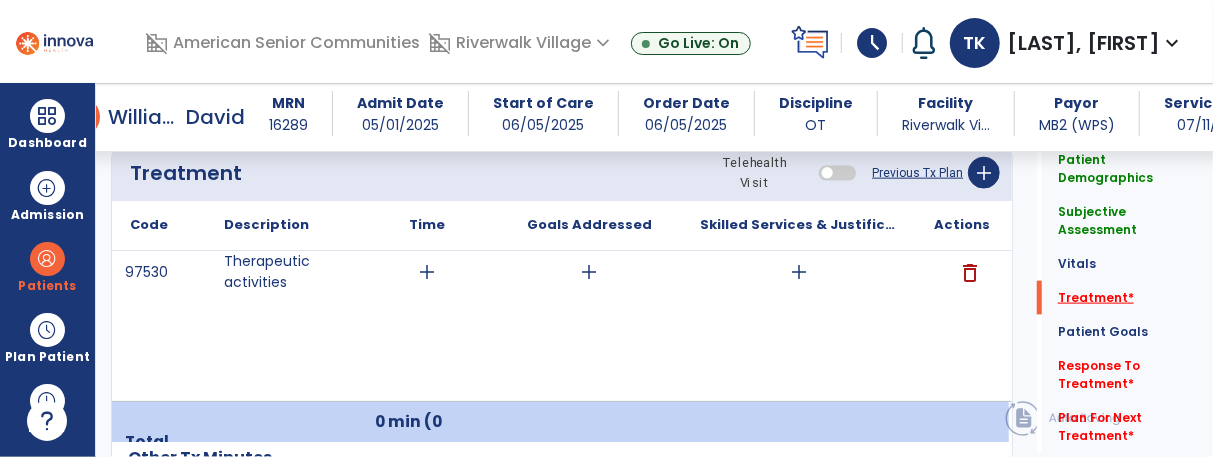 scroll, scrollTop: 1297, scrollLeft: 0, axis: vertical 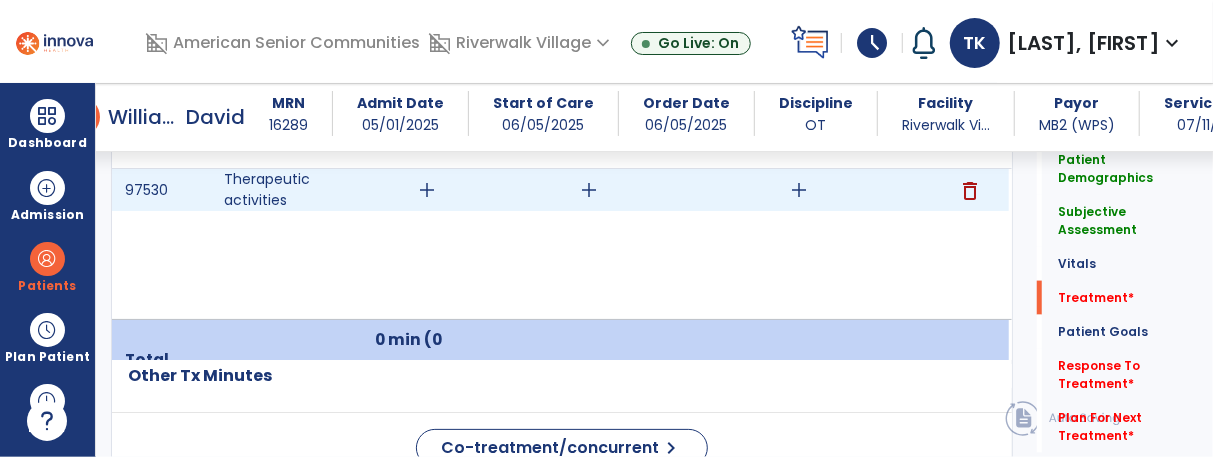 click on "add" at bounding box center (427, 190) 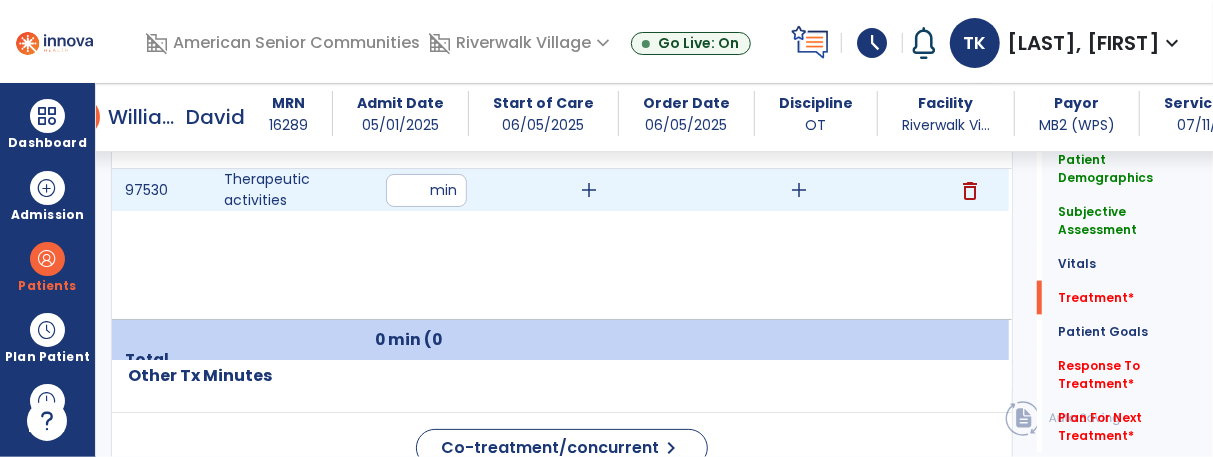 type on "*" 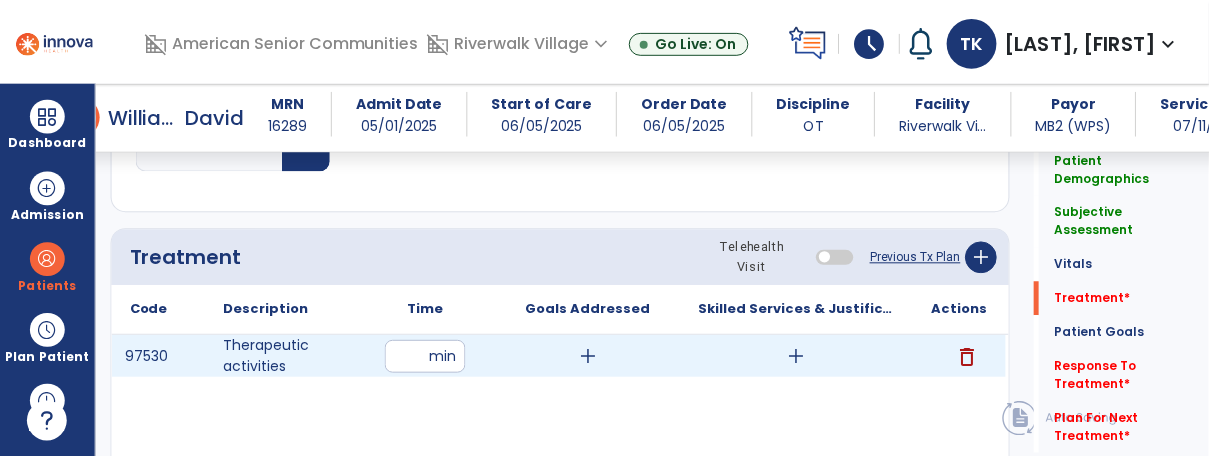 scroll, scrollTop: 1101, scrollLeft: 0, axis: vertical 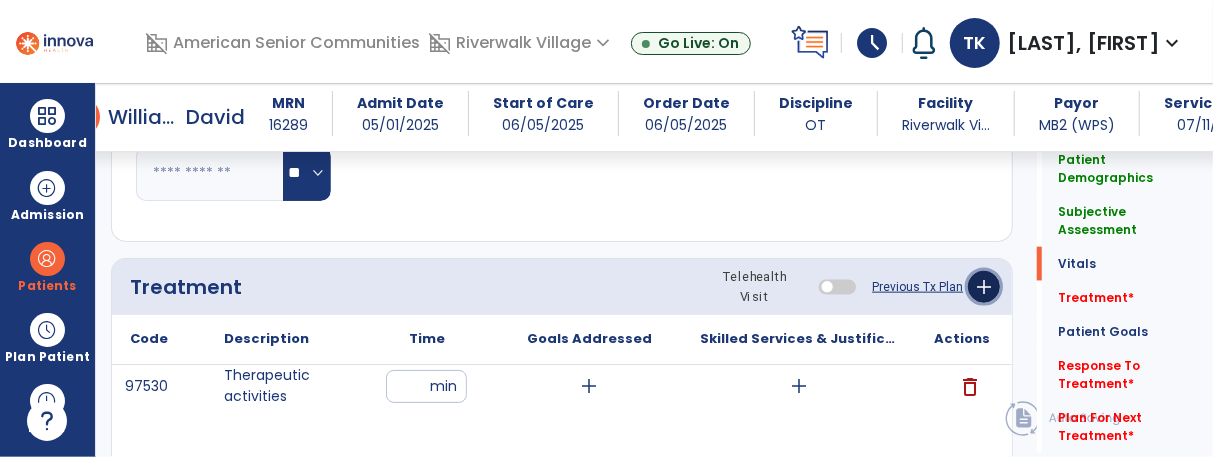 click on "add" 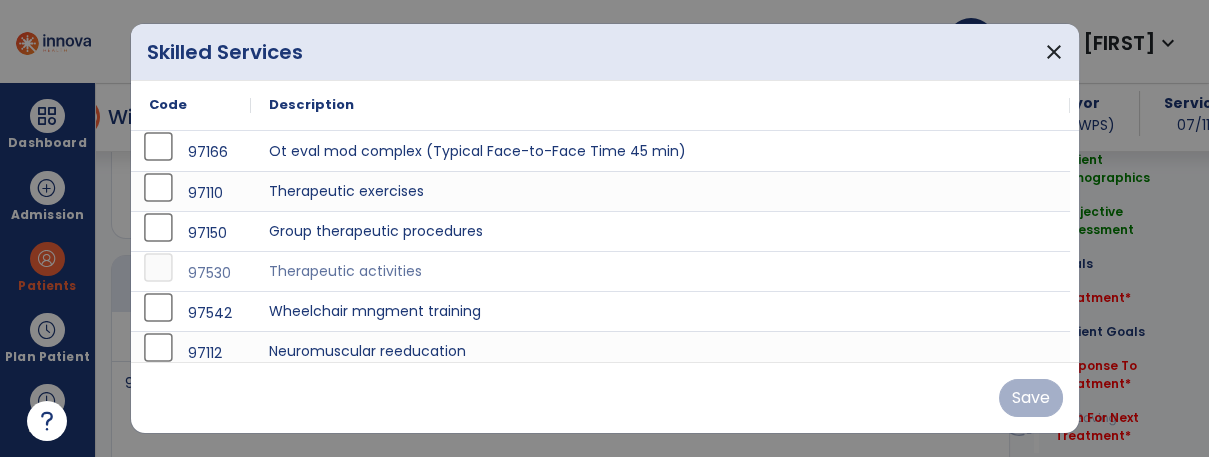 scroll, scrollTop: 1101, scrollLeft: 0, axis: vertical 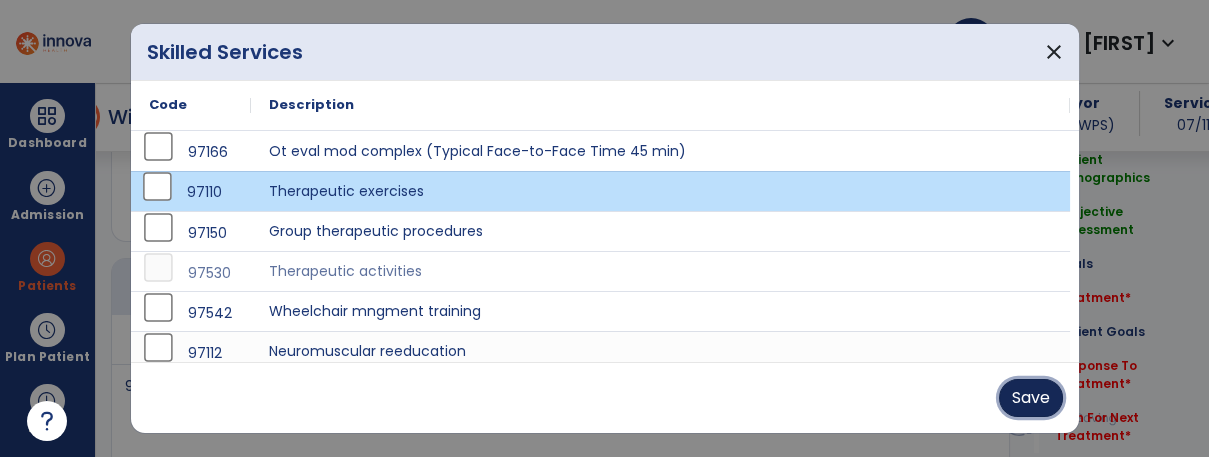 click on "Save" at bounding box center (1031, 398) 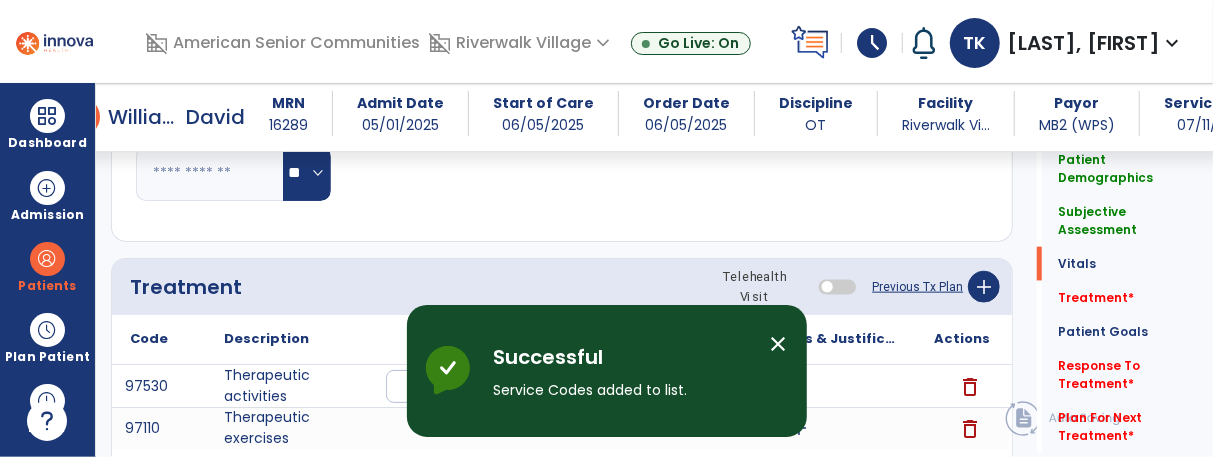 click on "close" at bounding box center (779, 344) 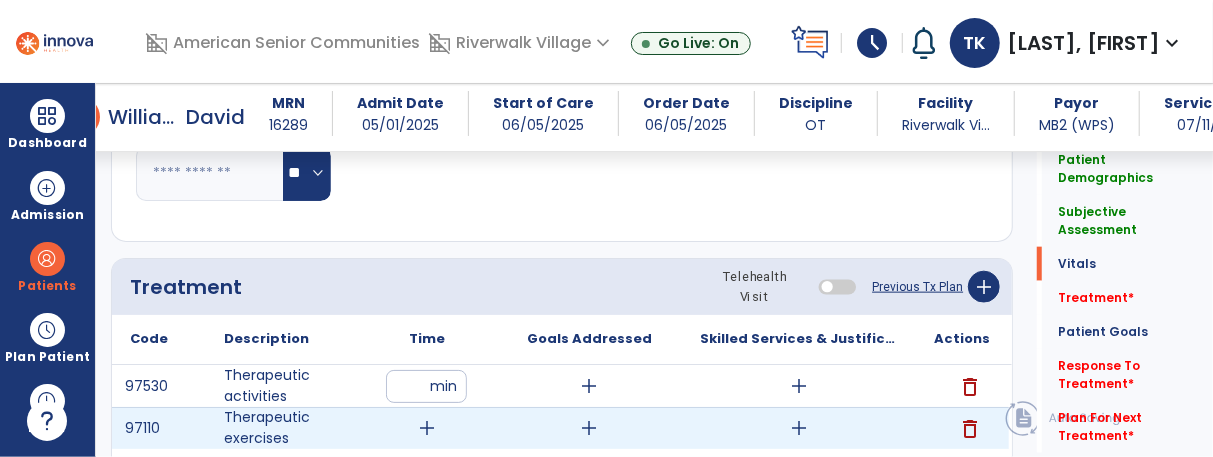 click on "add" at bounding box center (427, 428) 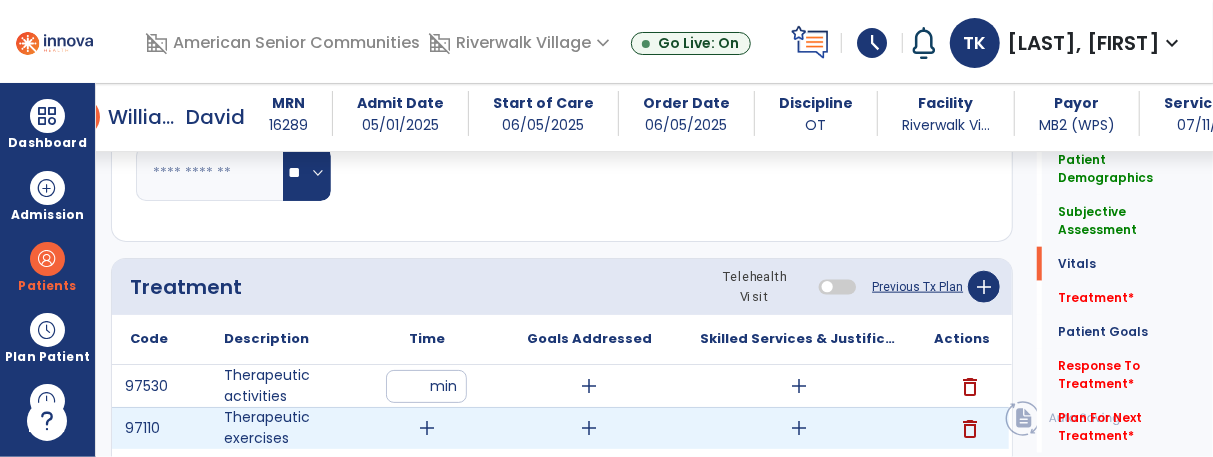 click on "add" at bounding box center [427, 428] 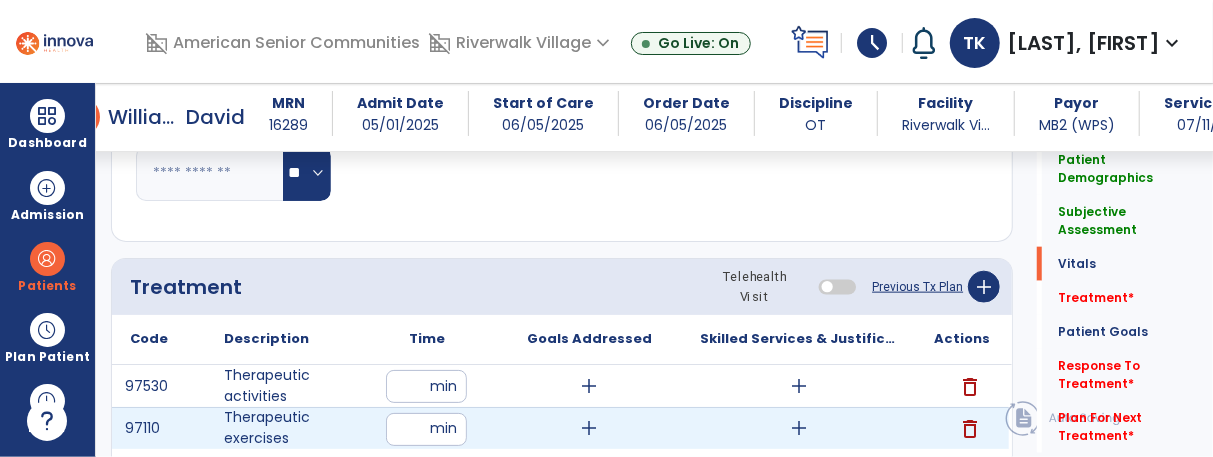 type on "*" 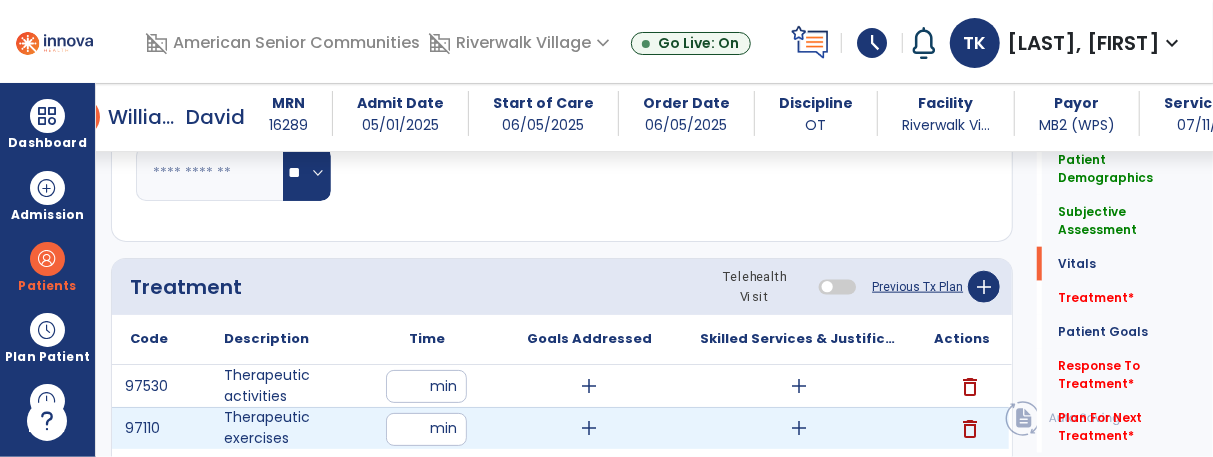 click on "add" at bounding box center [590, 428] 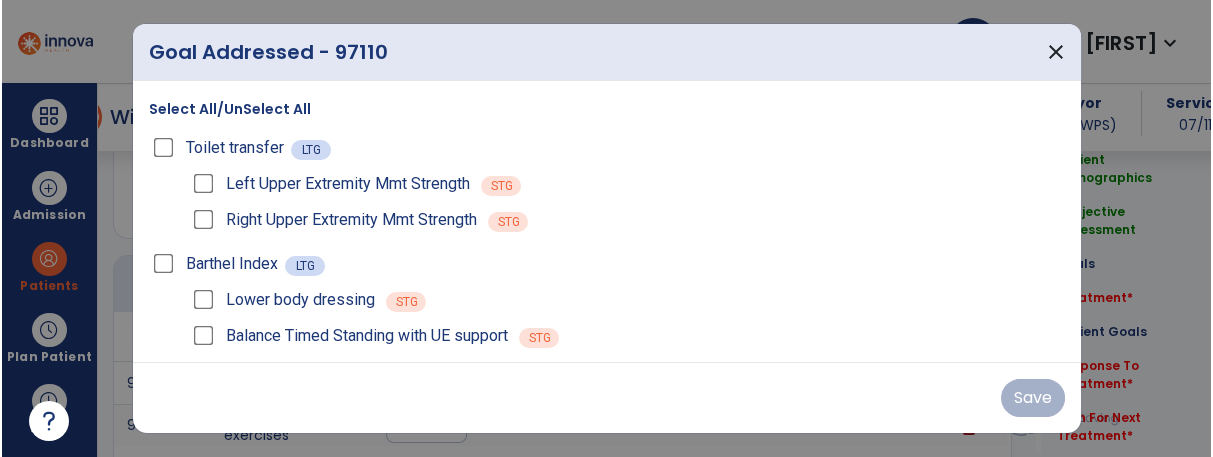 scroll, scrollTop: 1101, scrollLeft: 0, axis: vertical 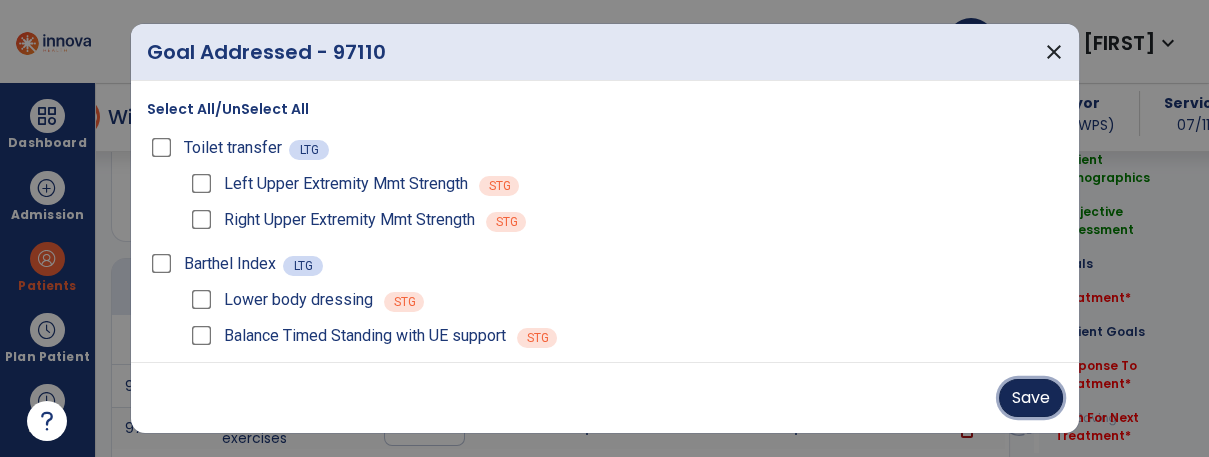 click on "Save" at bounding box center [1031, 398] 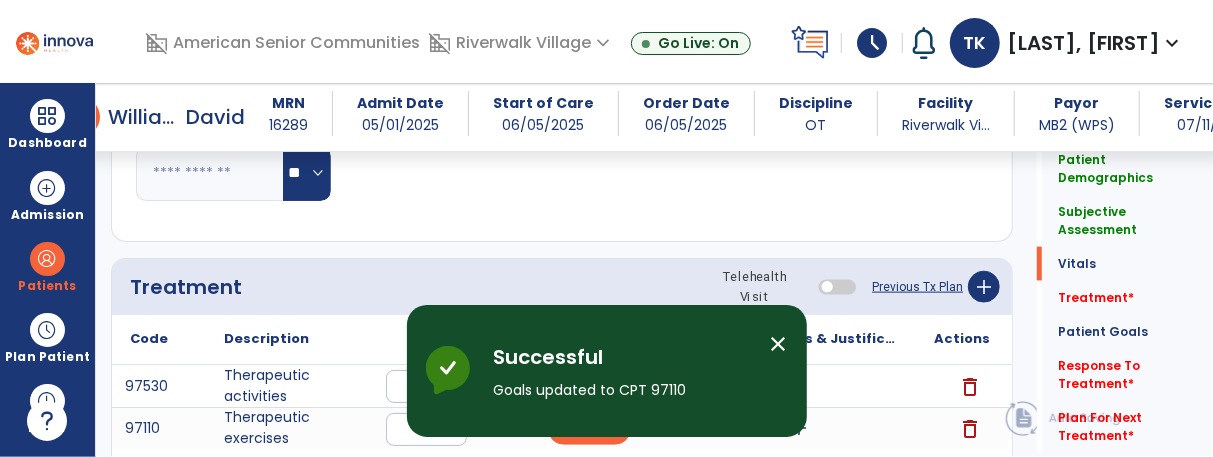 click on "close" at bounding box center (779, 344) 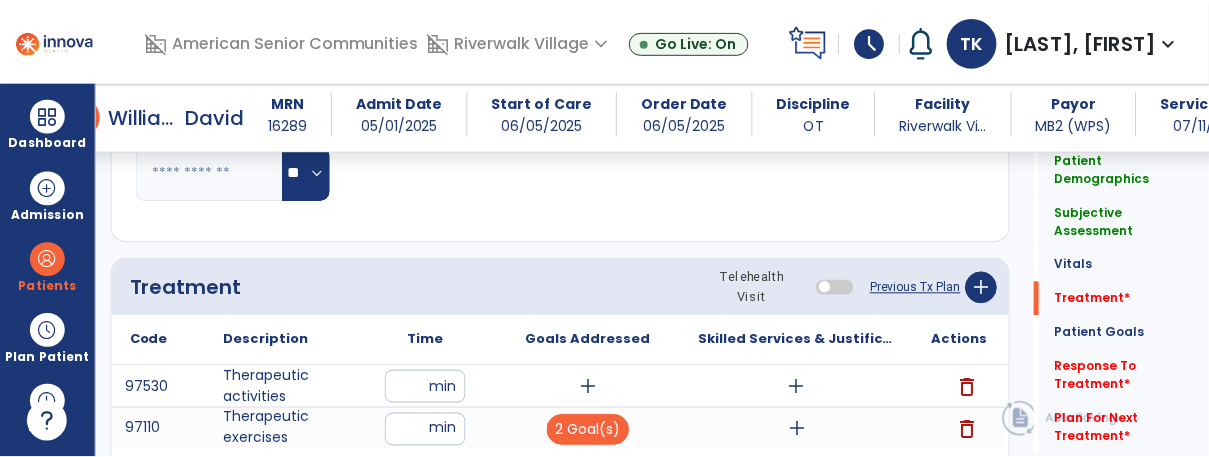 scroll, scrollTop: 1291, scrollLeft: 0, axis: vertical 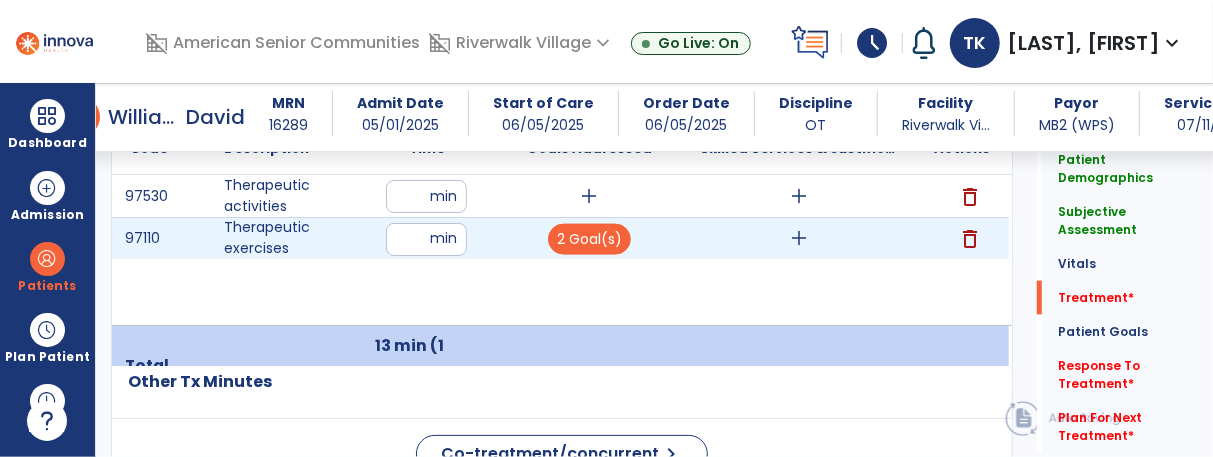 click on "*" at bounding box center (426, 239) 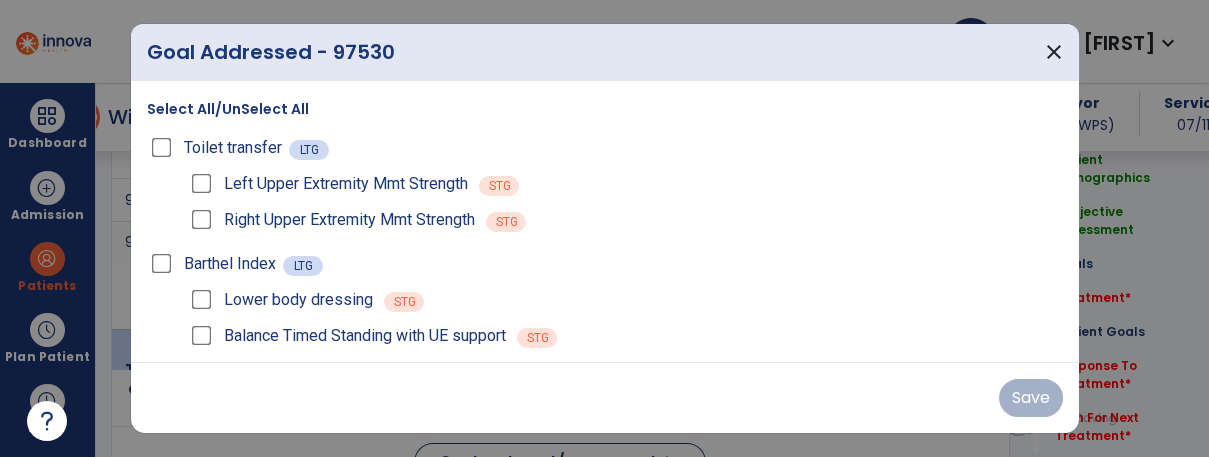 scroll, scrollTop: 1291, scrollLeft: 0, axis: vertical 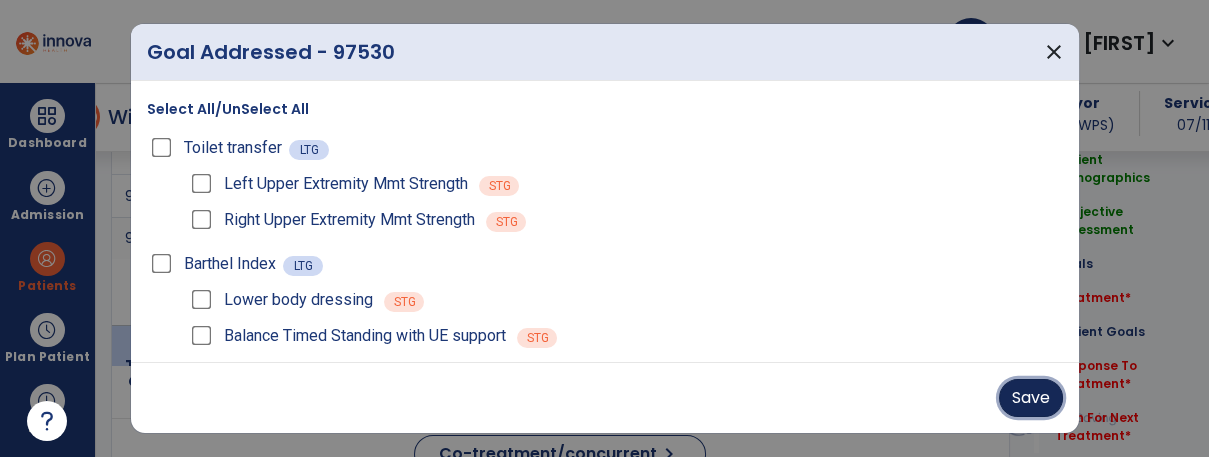 click on "Save" at bounding box center [1031, 398] 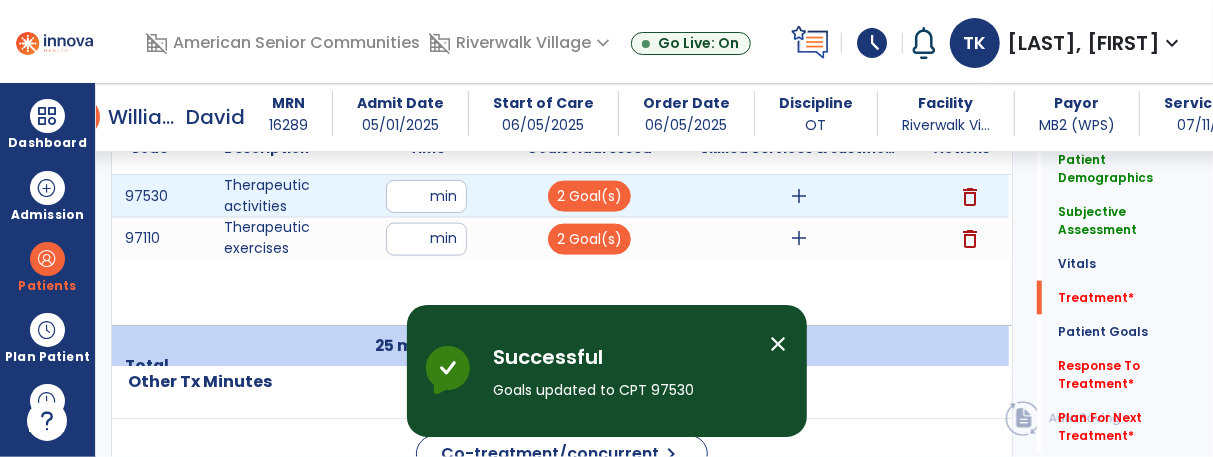 click on "add" at bounding box center (799, 196) 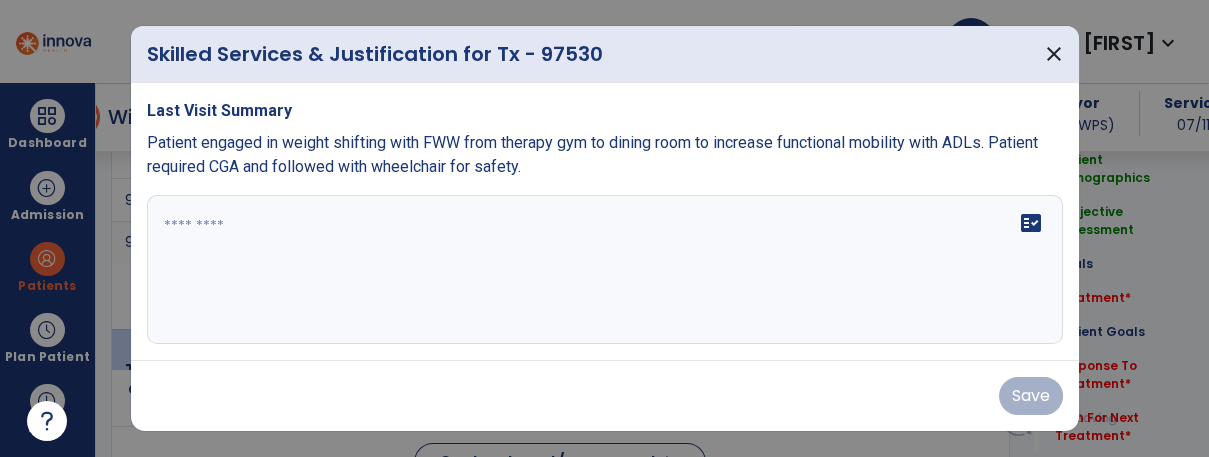 scroll, scrollTop: 1291, scrollLeft: 0, axis: vertical 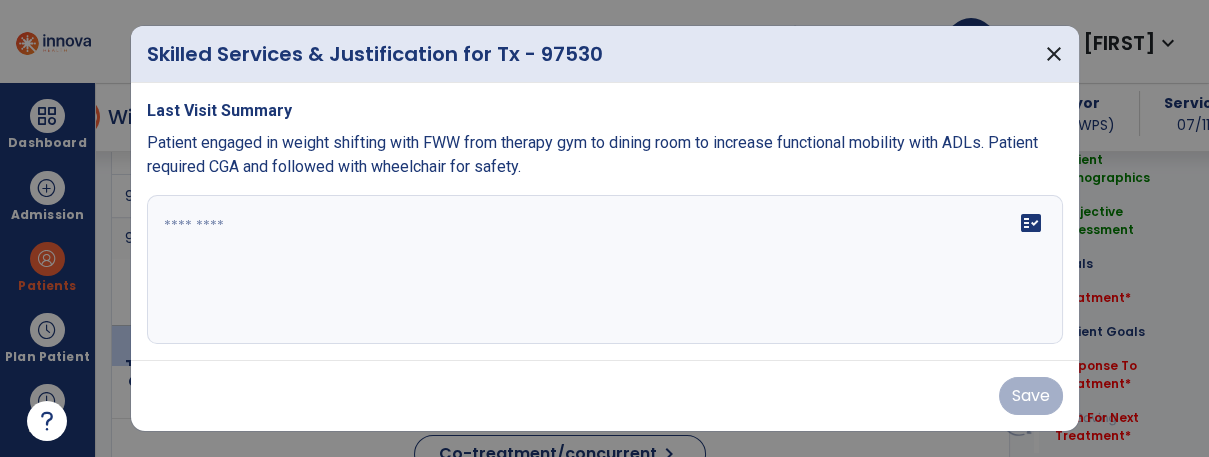 click on "fact_check" at bounding box center [605, 270] 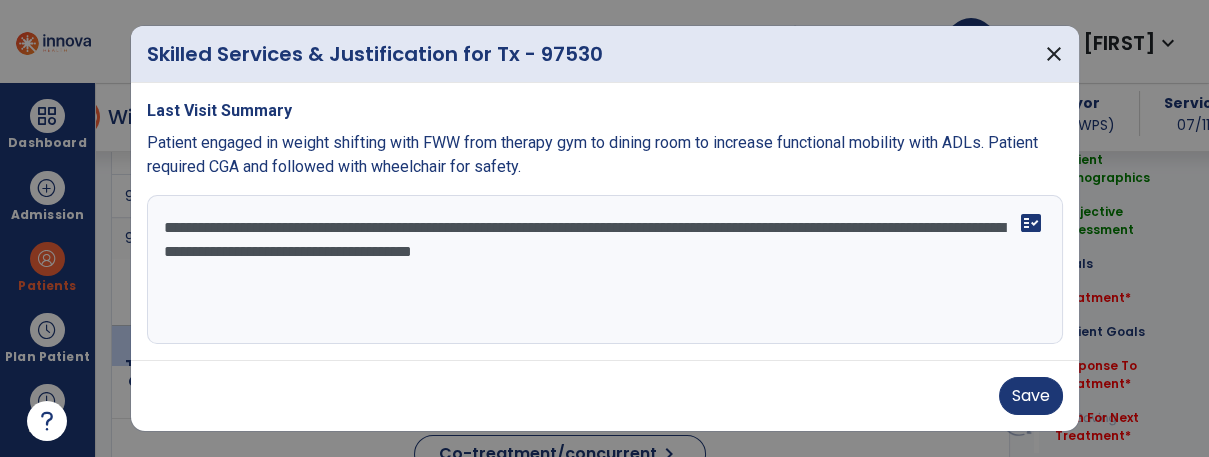 click on "**********" at bounding box center (605, 270) 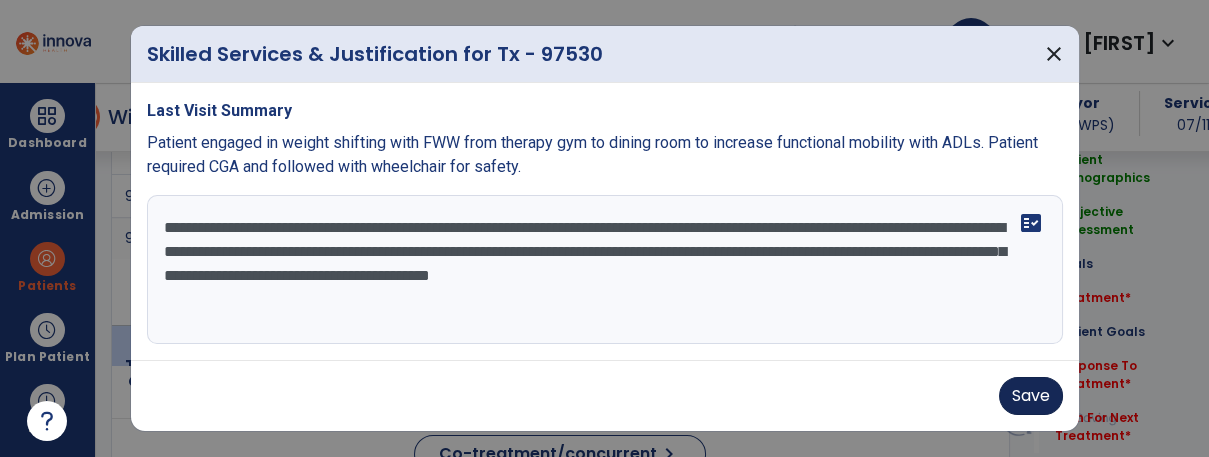 type on "**********" 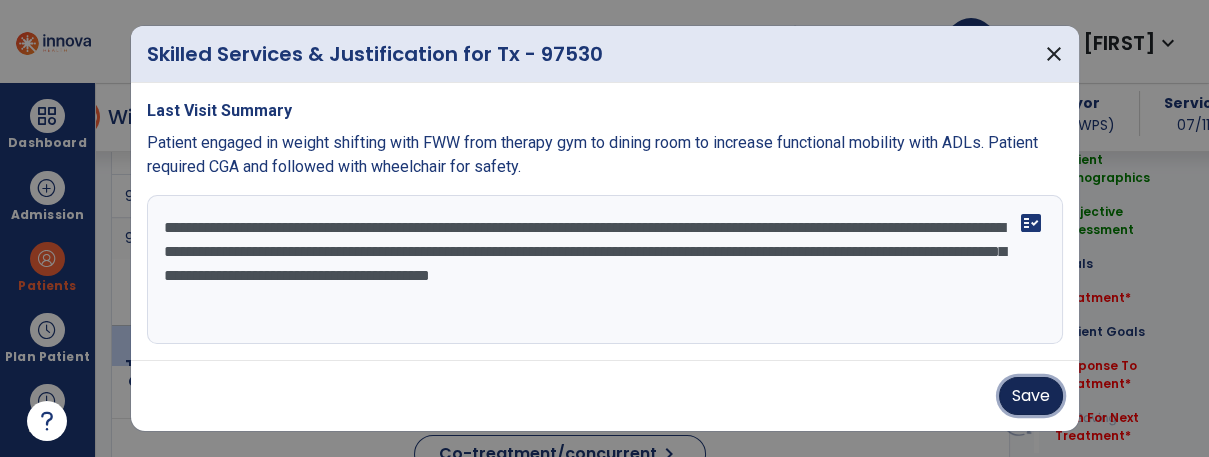 click on "Save" at bounding box center (1031, 396) 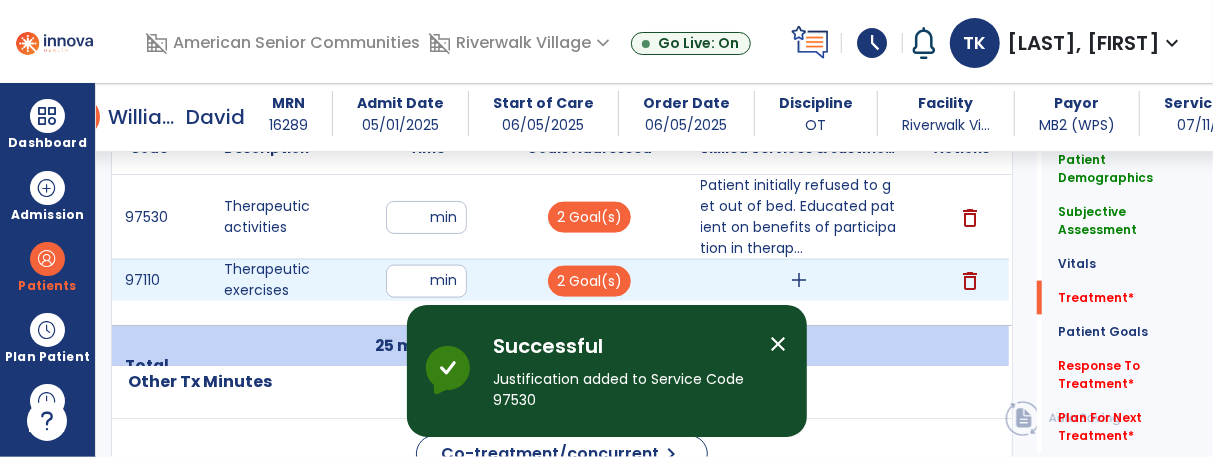 click on "add" at bounding box center (799, 280) 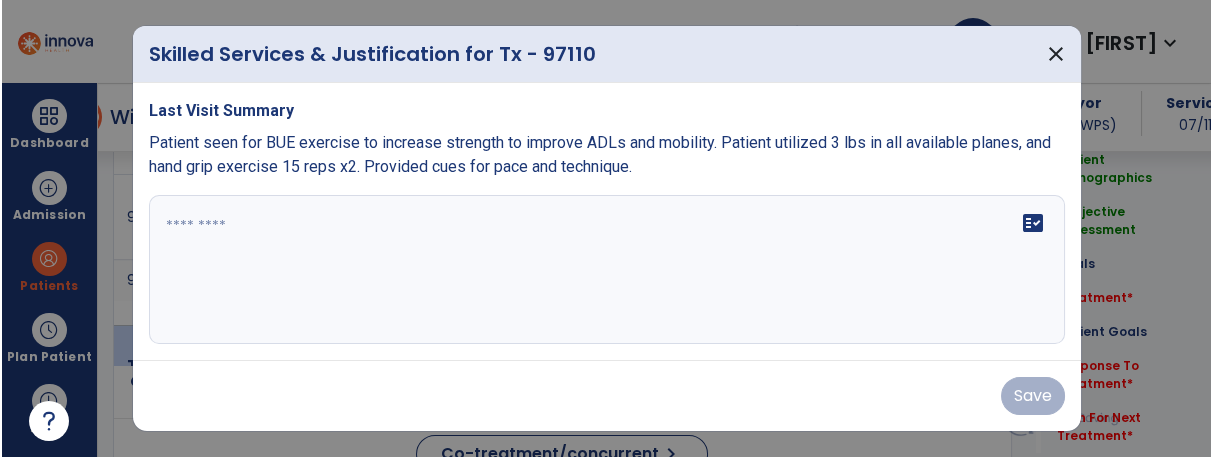 scroll, scrollTop: 1291, scrollLeft: 0, axis: vertical 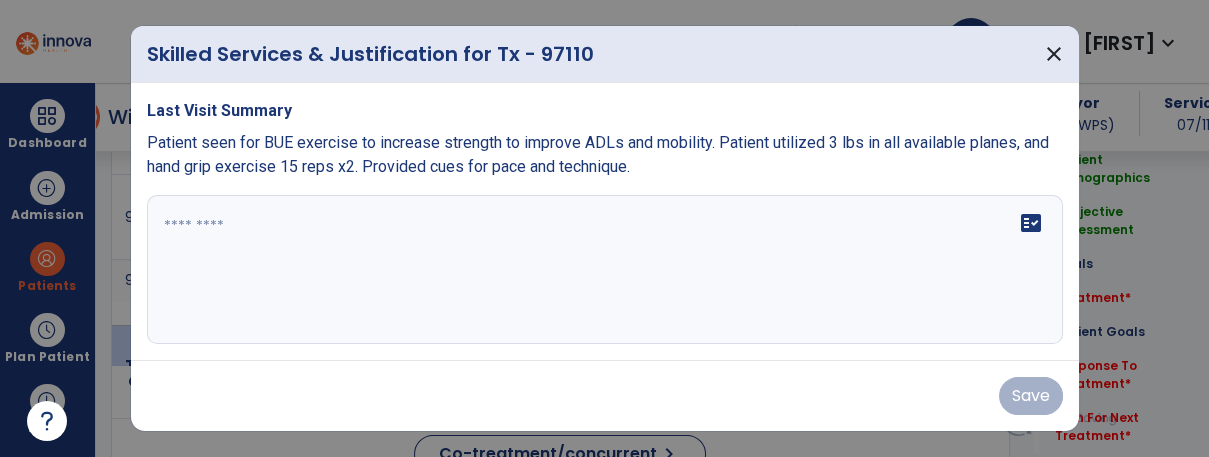 click on "fact_check" at bounding box center [605, 270] 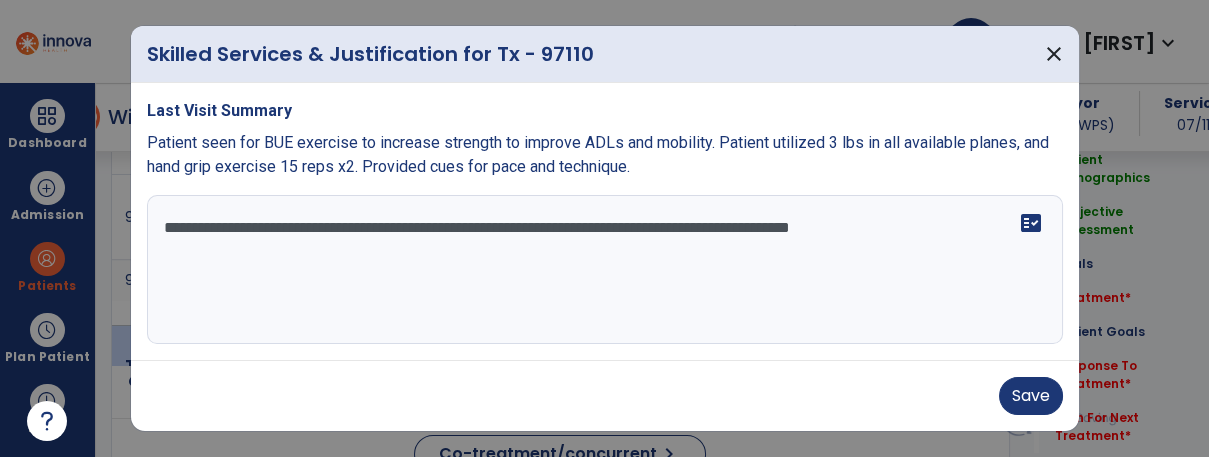 click on "**********" at bounding box center [605, 270] 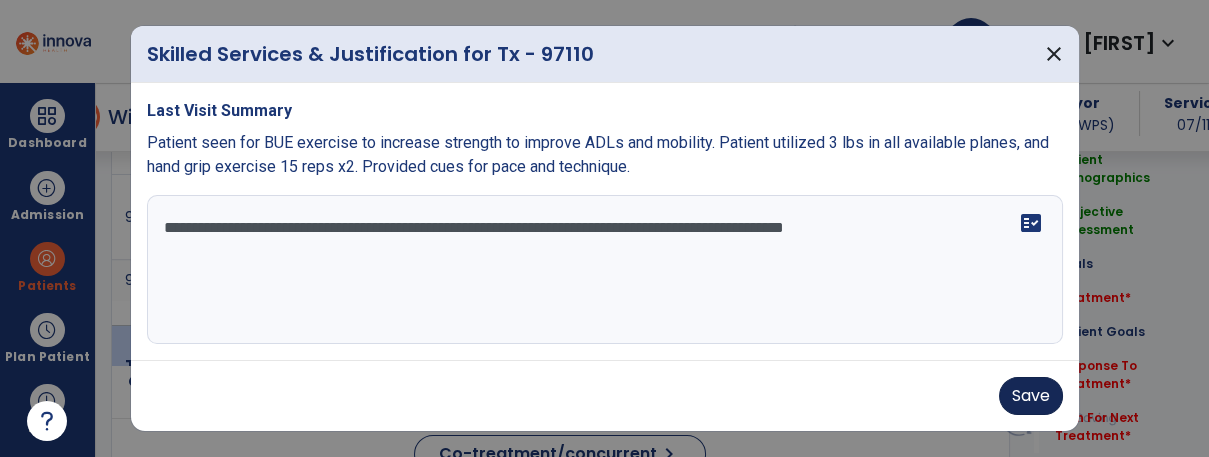 type on "**********" 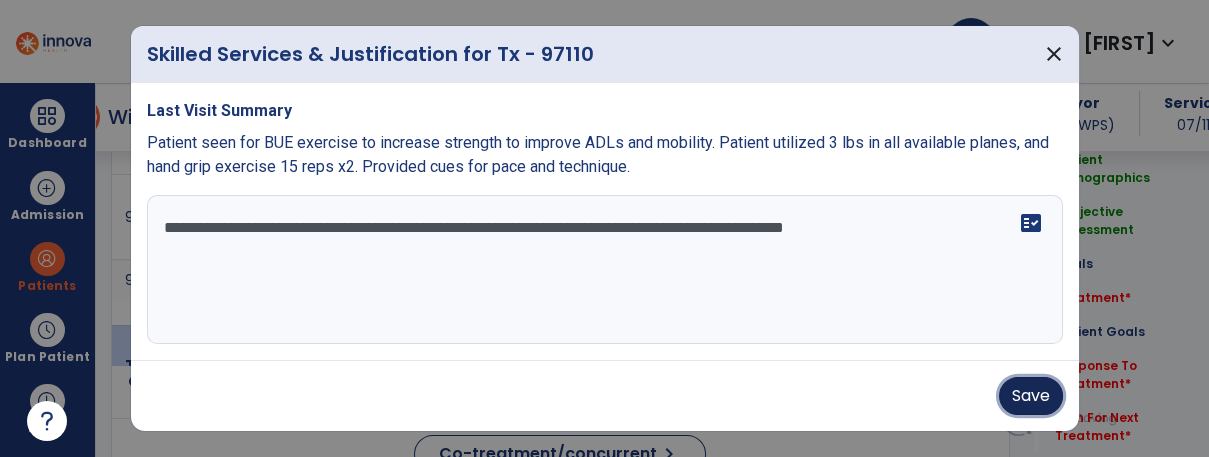 click on "Save" at bounding box center [1031, 396] 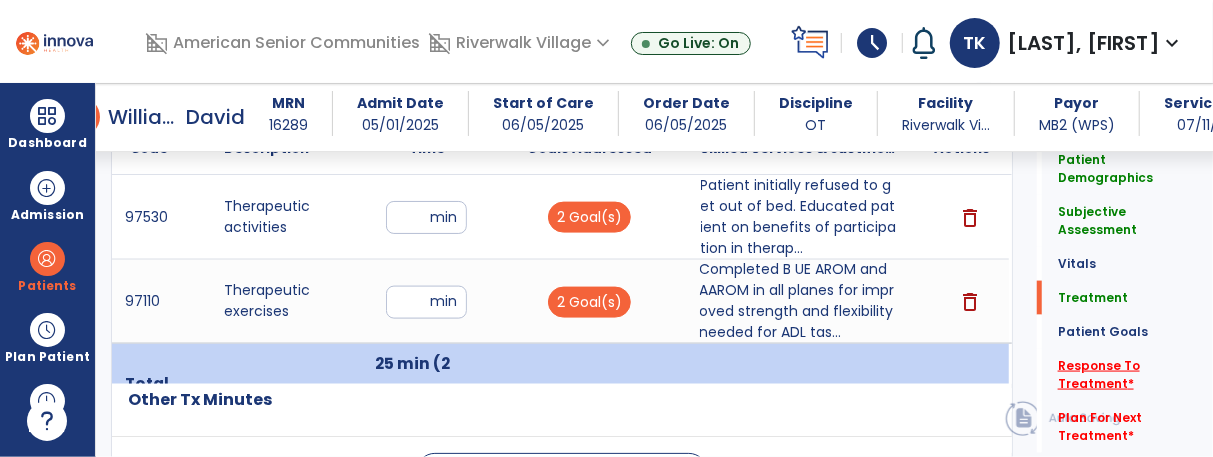 click on "Response To Treatment   *" 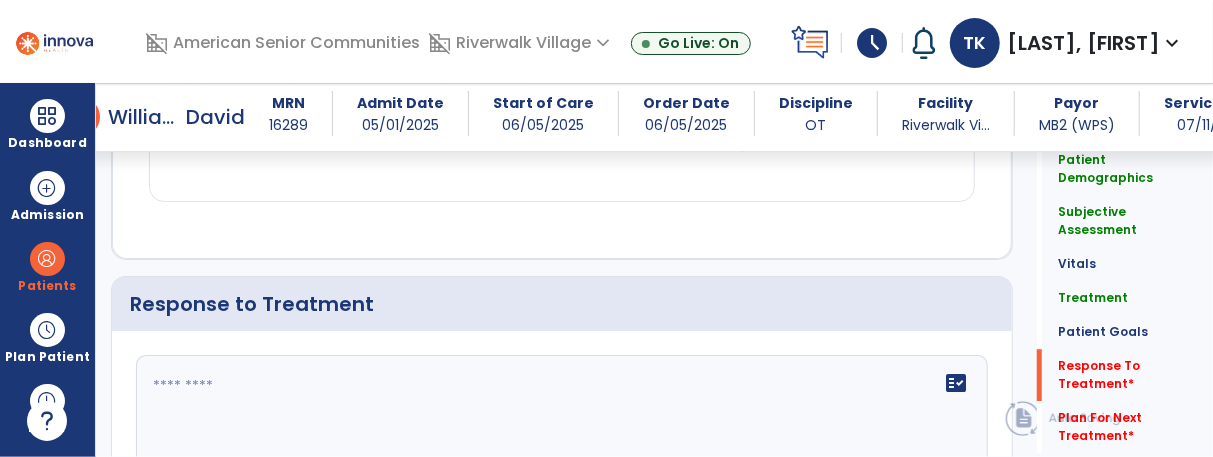 scroll, scrollTop: 2671, scrollLeft: 0, axis: vertical 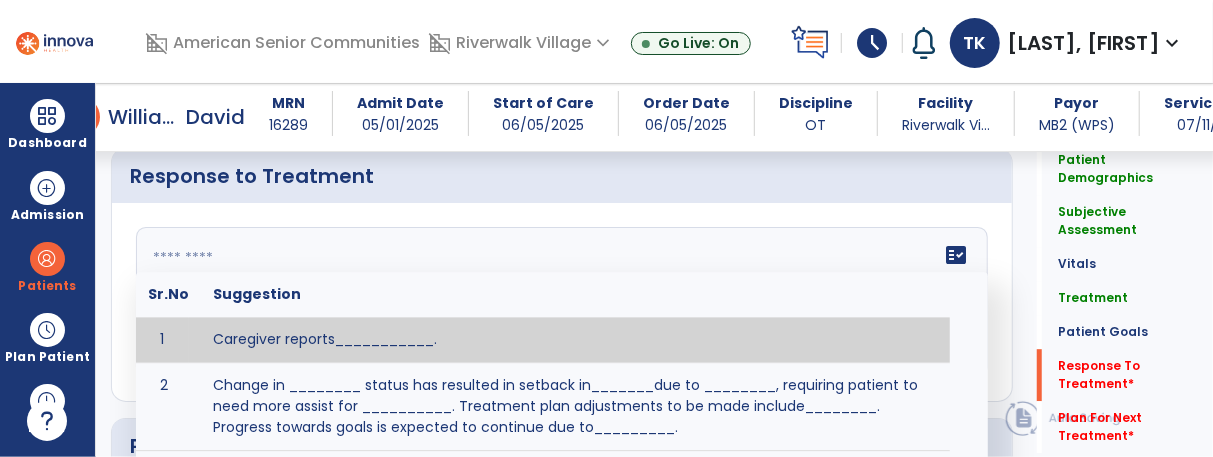 click on "fact_check  Sr.No Suggestion 1 Caregiver reports___________. 2 Change in ________ status has resulted in setback in_______due to ________, requiring patient to need more assist for __________.   Treatment plan adjustments to be made include________.  Progress towards goals is expected to continue due to_________. 3 Decreased pain in __________ to [LEVEL] in response to [MODALITY/TREATMENT] allows for improvement in _________. 4 Functional gains in _______ have impacted the patient's ability to perform_________ with a reduction in assist levels to_________. 5 Functional progress this week has been significant due to__________. 6 Gains in ________ have improved the patient's ability to perform ______with decreased levels of assist to___________. 7 Improvement in ________allows patient to tolerate higher levels of challenges in_________. 8 Pain in [AREA] has decreased to [LEVEL] in response to [TREATMENT/MODALITY], allowing fore ease in completing__________. 9 10 11 12 13 14 15 16 17 18 19 20 21" 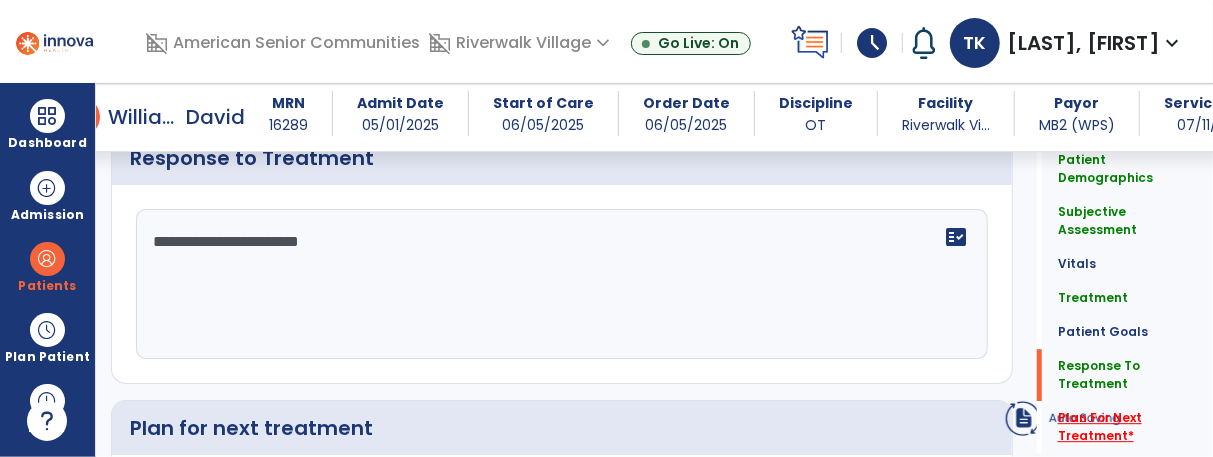 type on "**********" 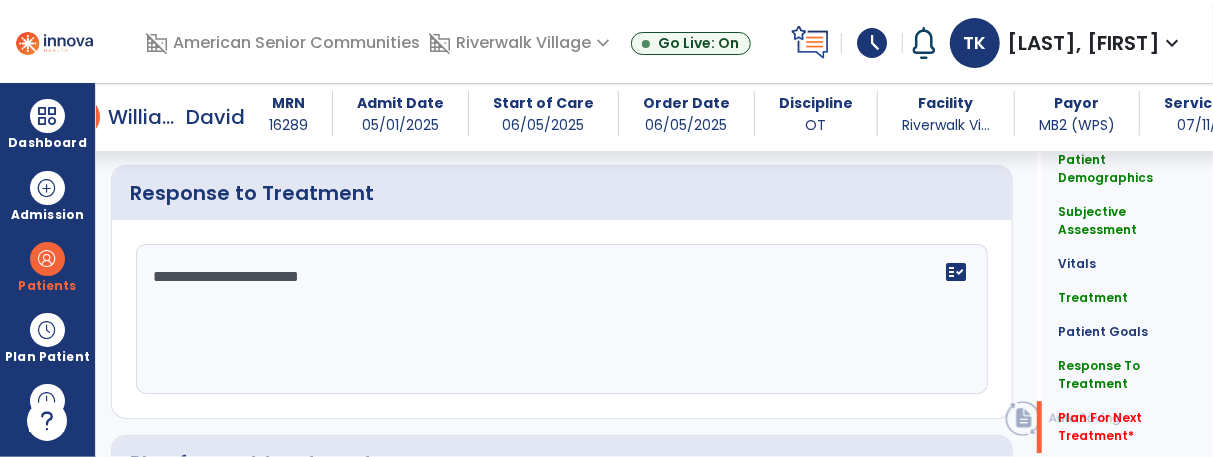 scroll, scrollTop: 2941, scrollLeft: 0, axis: vertical 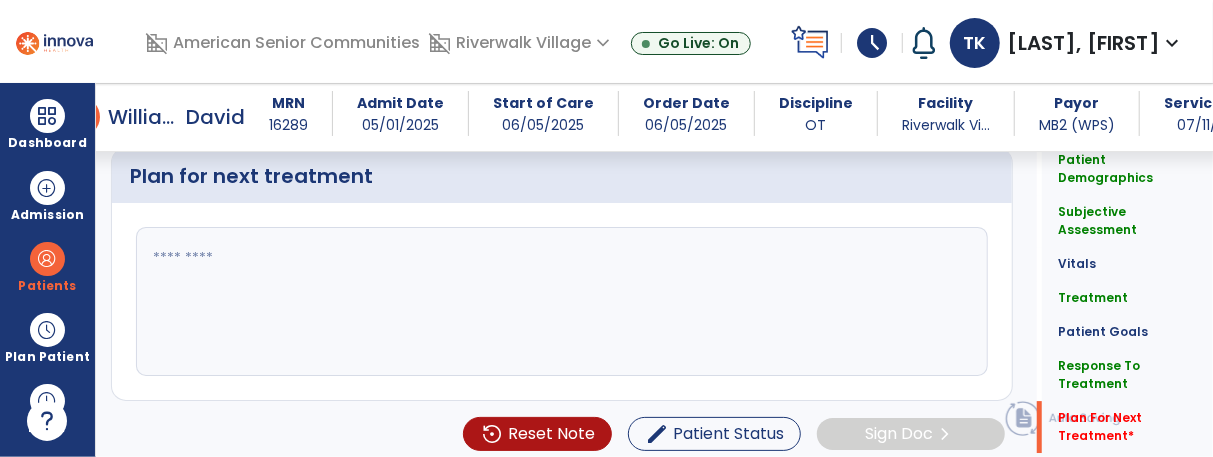 click 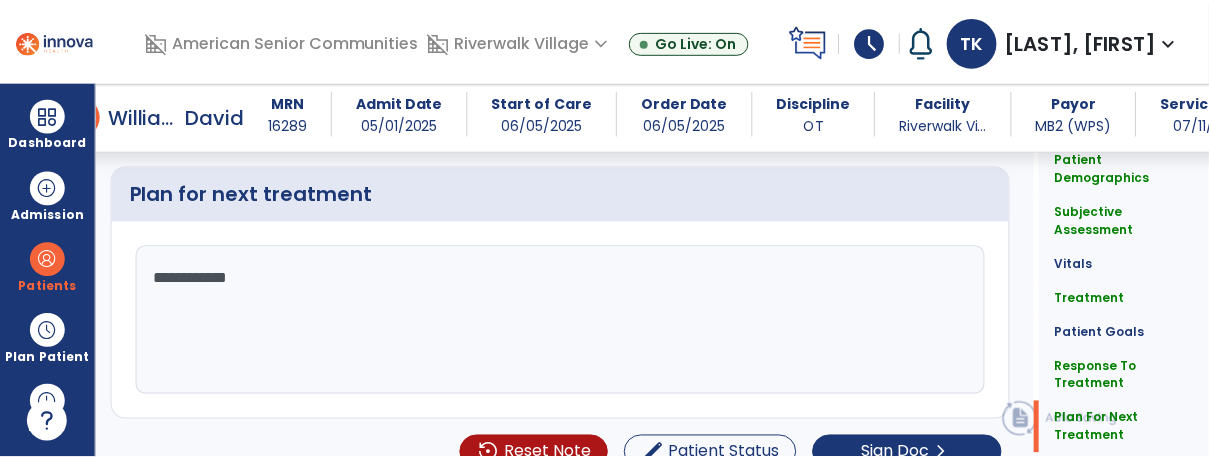 scroll, scrollTop: 2941, scrollLeft: 0, axis: vertical 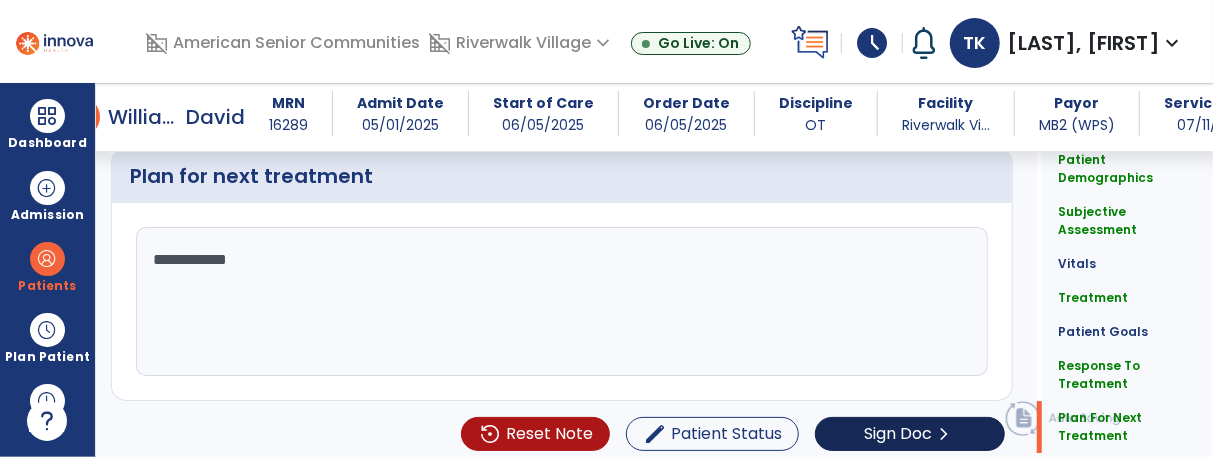 type on "**********" 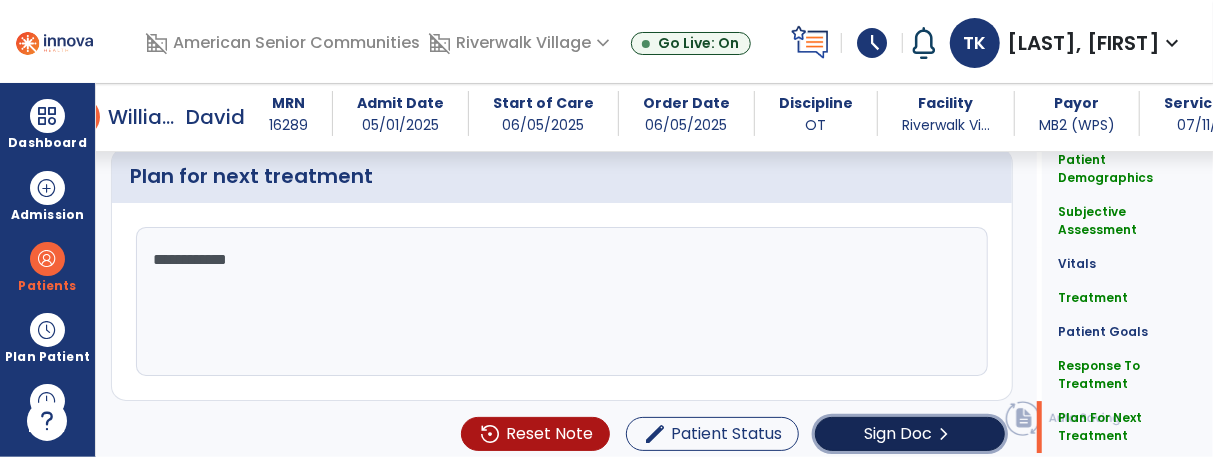 click on "Sign Doc  chevron_right" 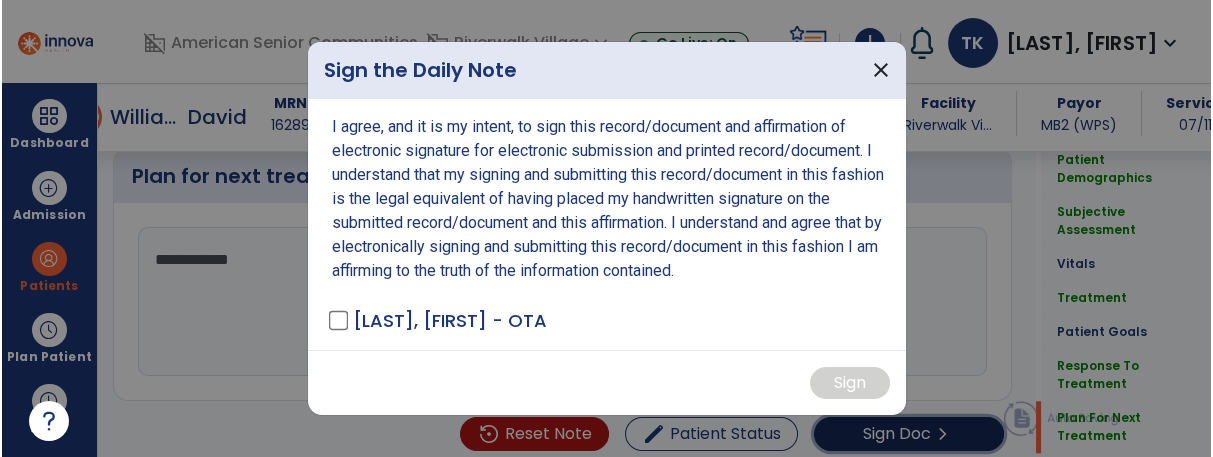 scroll, scrollTop: 2941, scrollLeft: 0, axis: vertical 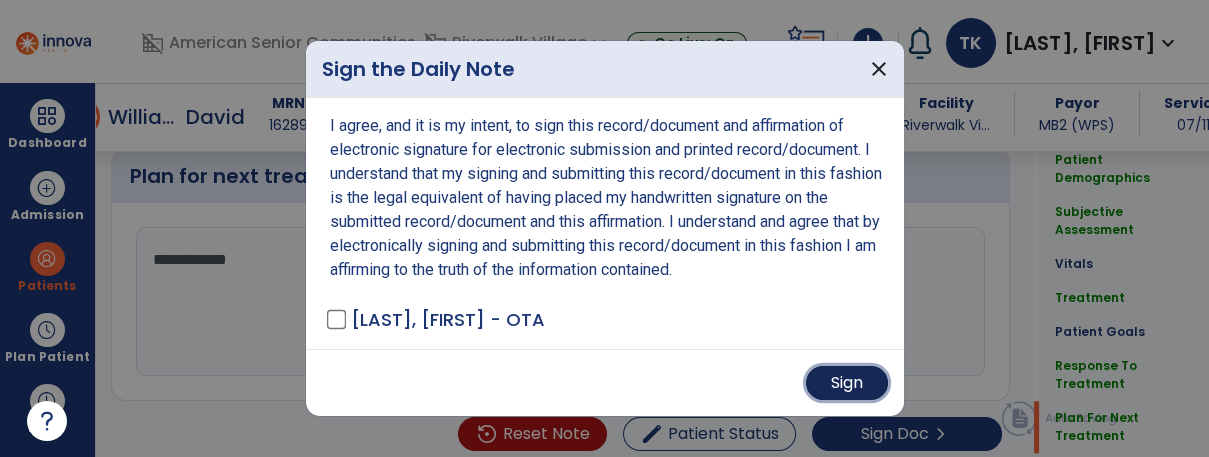 click on "Sign" at bounding box center (847, 383) 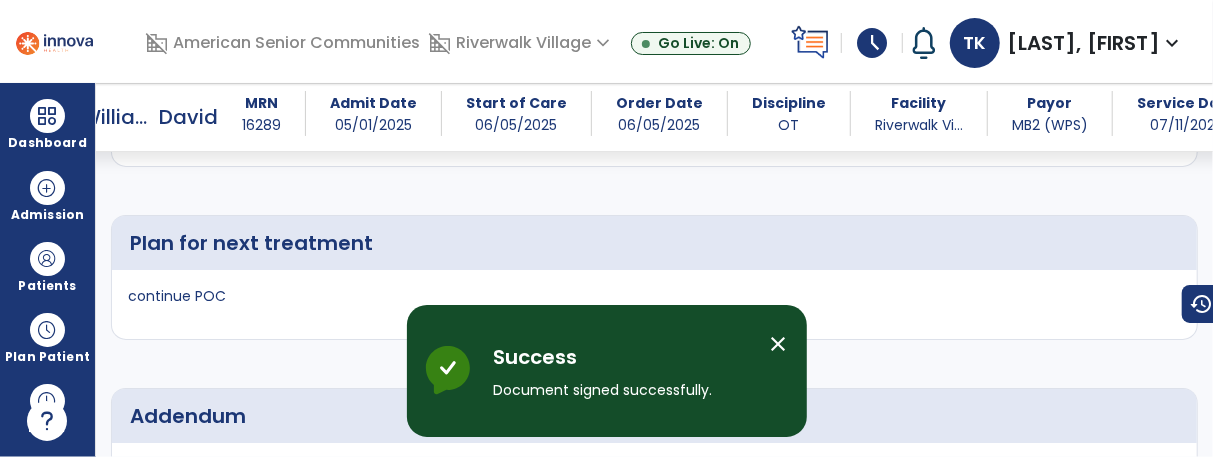 scroll, scrollTop: 4251, scrollLeft: 0, axis: vertical 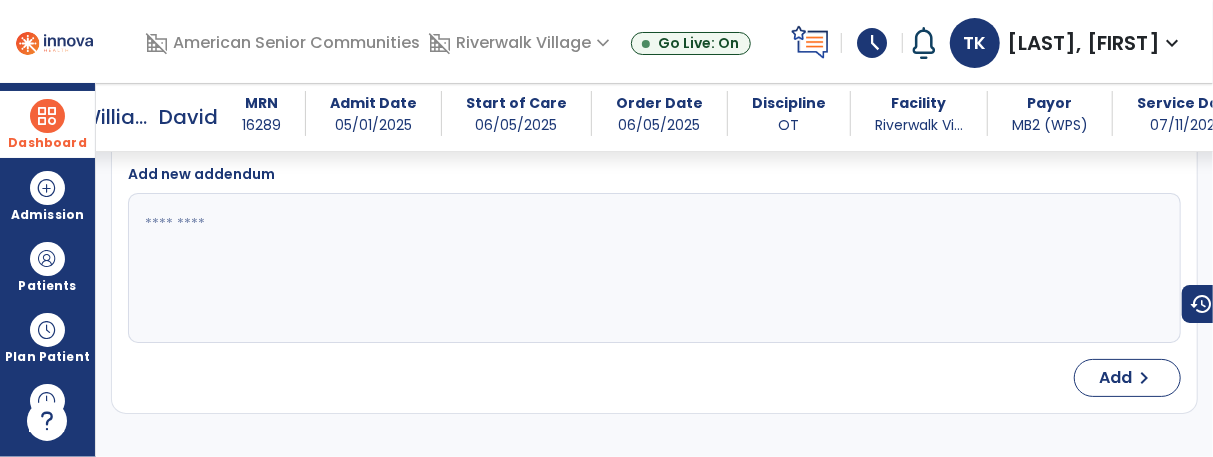 click at bounding box center (47, 116) 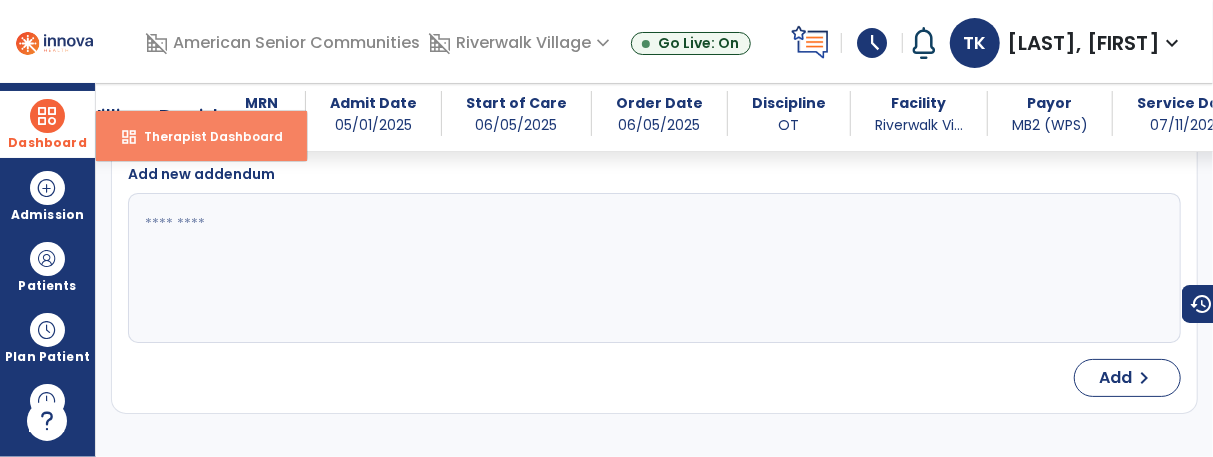 click on "Therapist Dashboard" at bounding box center (205, 136) 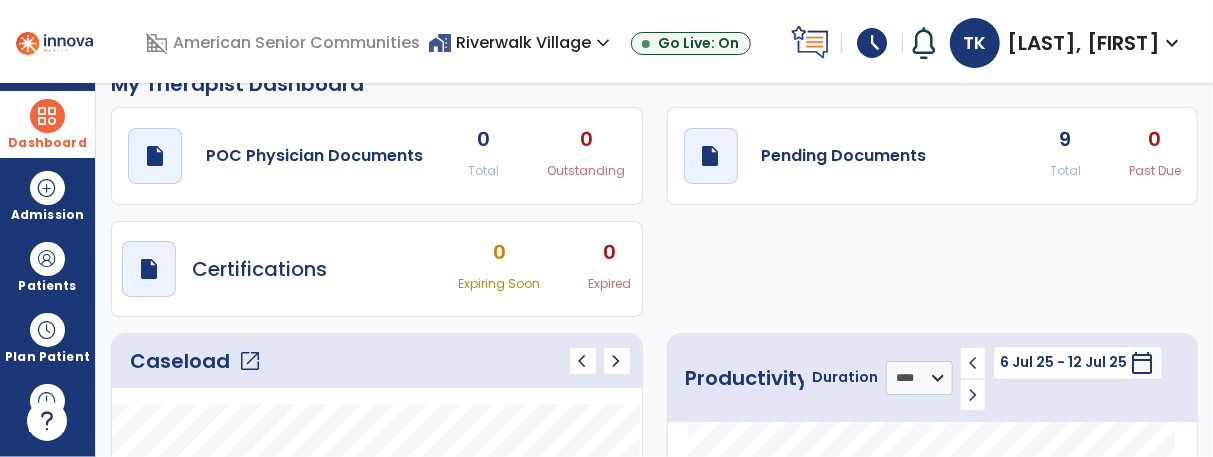 scroll, scrollTop: 47, scrollLeft: 0, axis: vertical 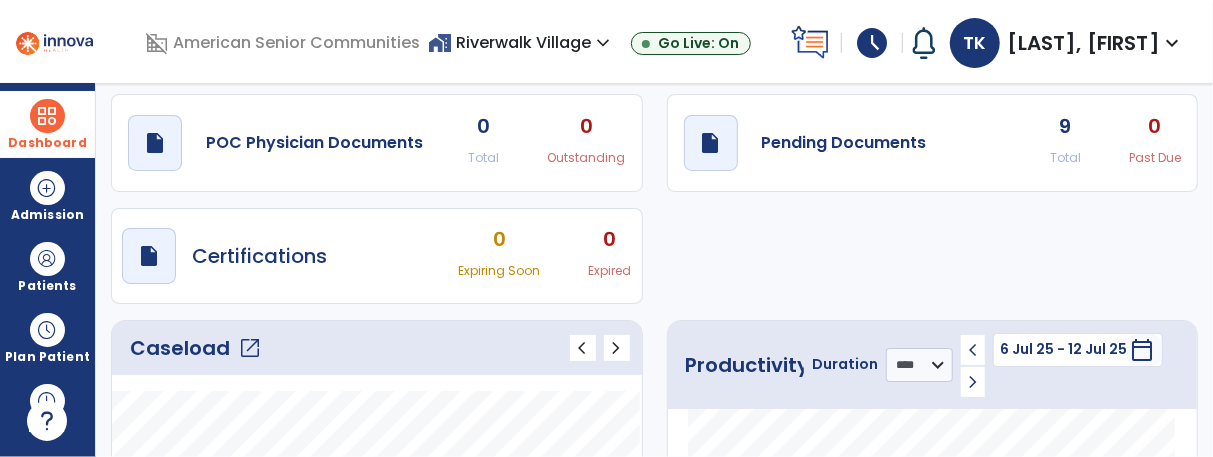 click on "Caseload   open_in_new" 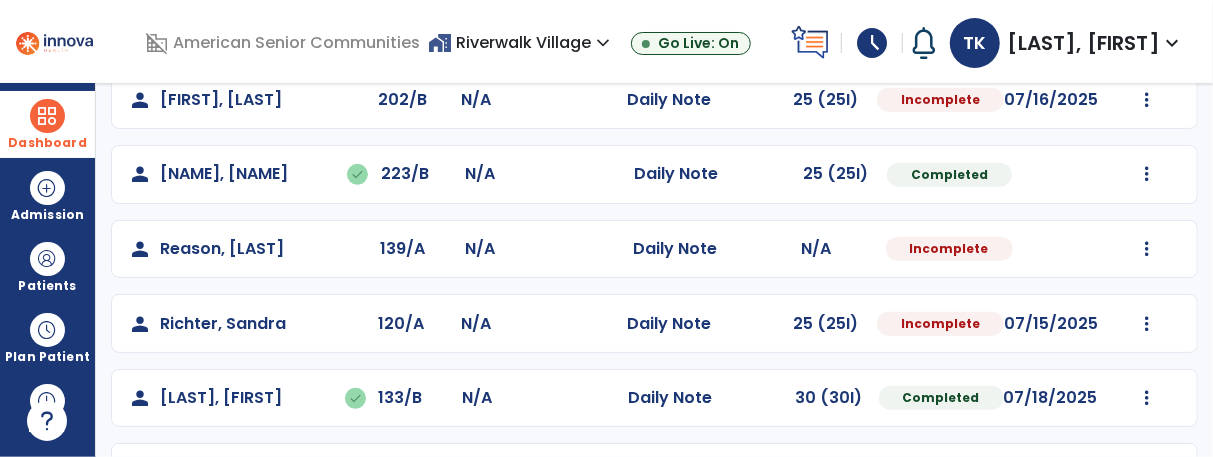 scroll, scrollTop: 798, scrollLeft: 0, axis: vertical 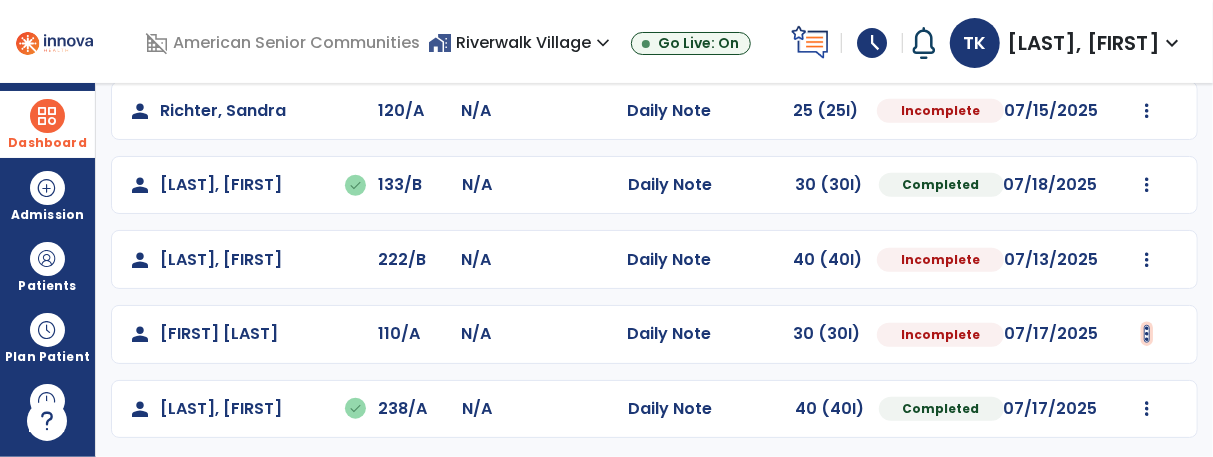 click at bounding box center [1145, -486] 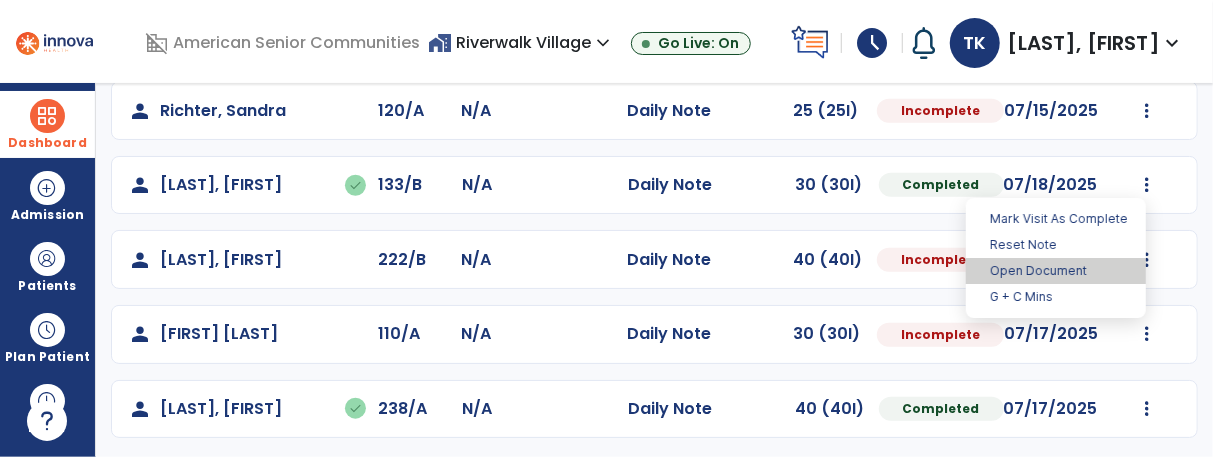 click on "Open Document" at bounding box center (1056, 271) 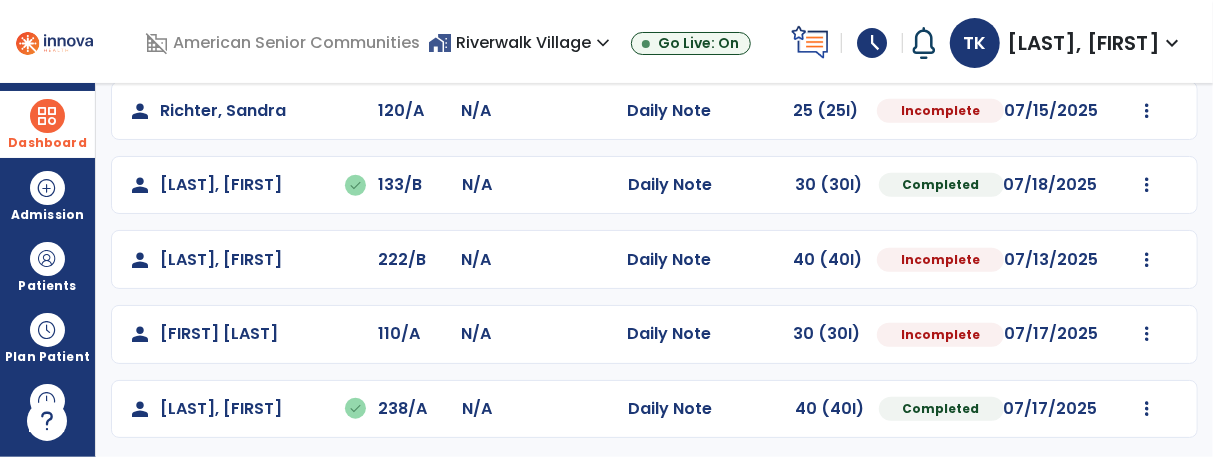 select on "*" 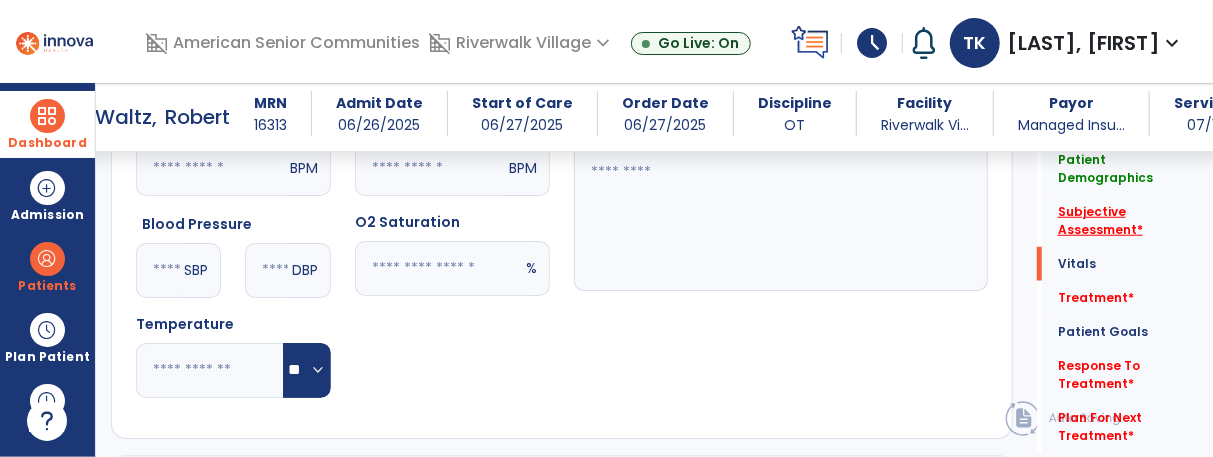 click on "Subjective Assessment   *" 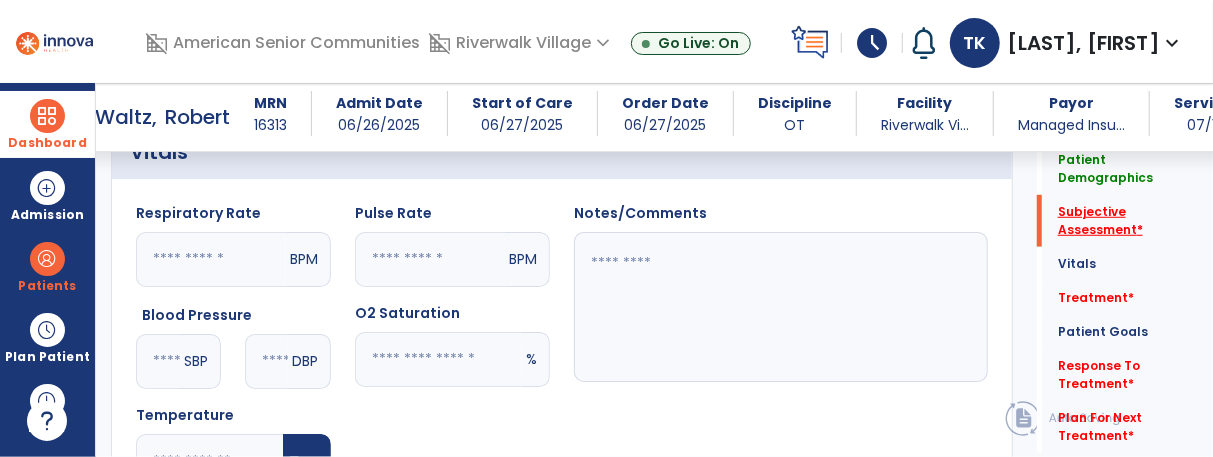 scroll, scrollTop: 398, scrollLeft: 0, axis: vertical 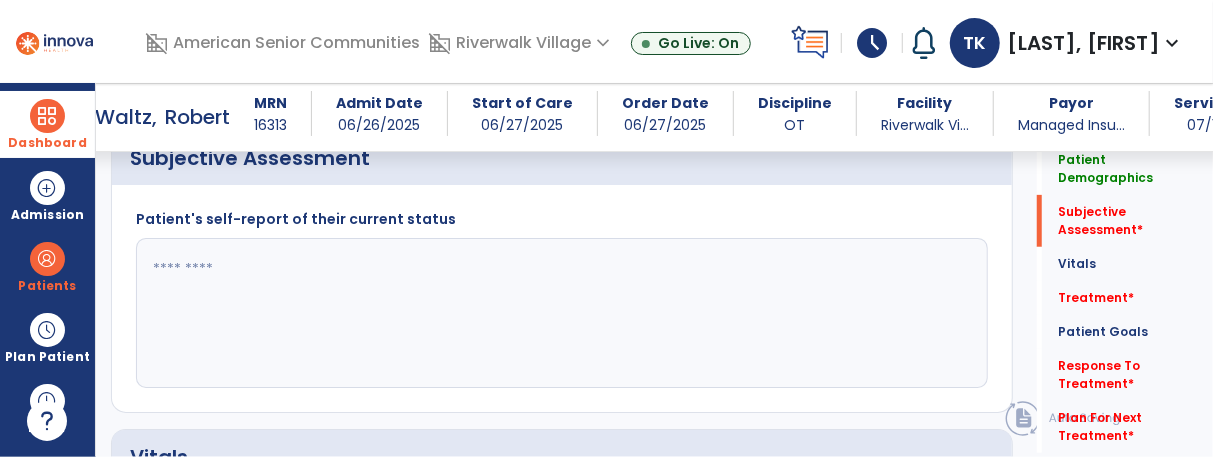 click 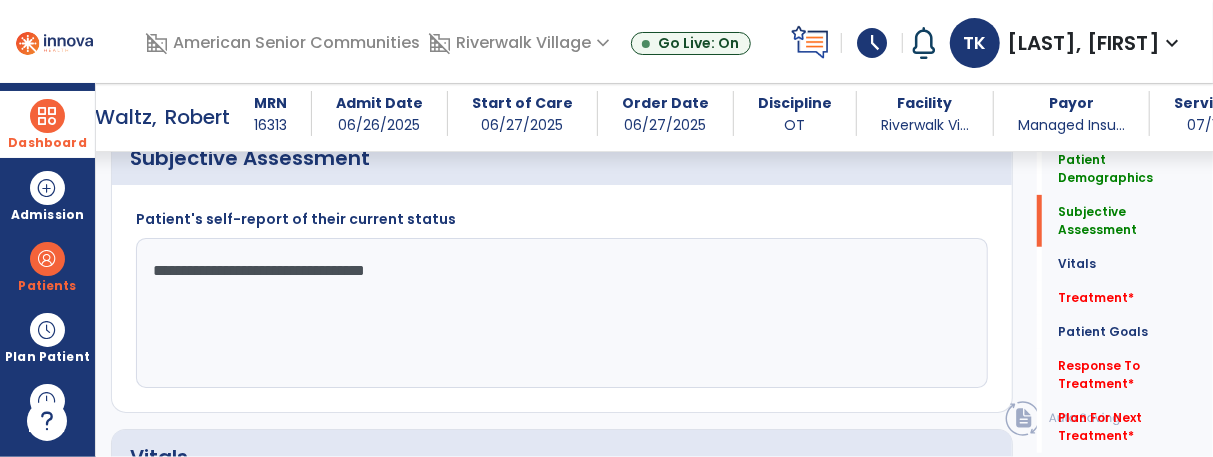 type on "**********" 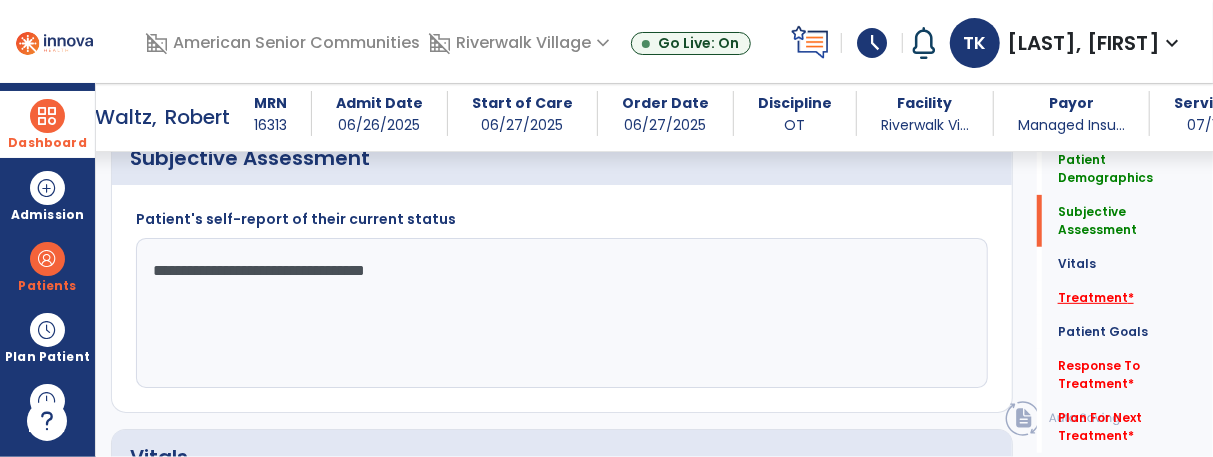 click on "Treatment   *" 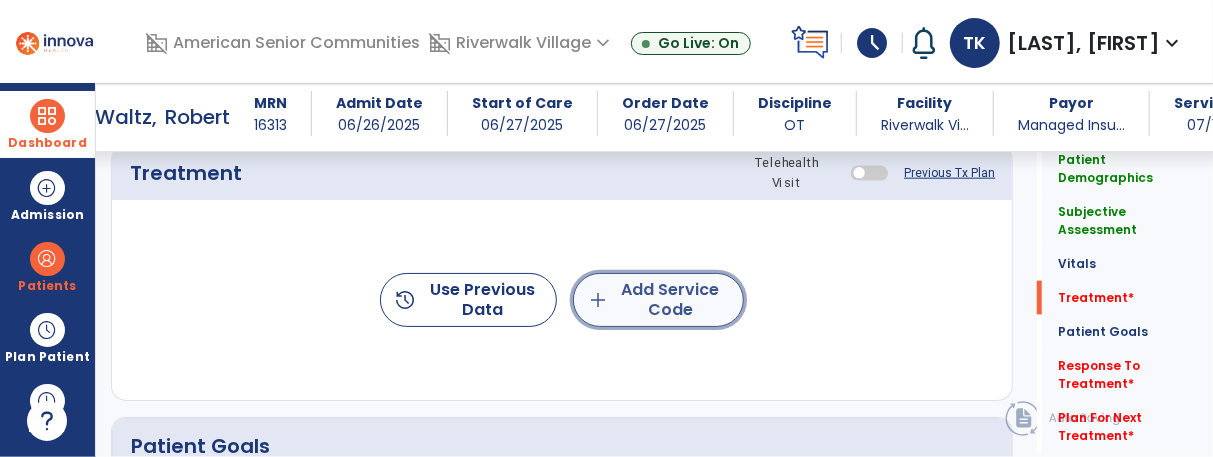 click on "add  Add Service Code" 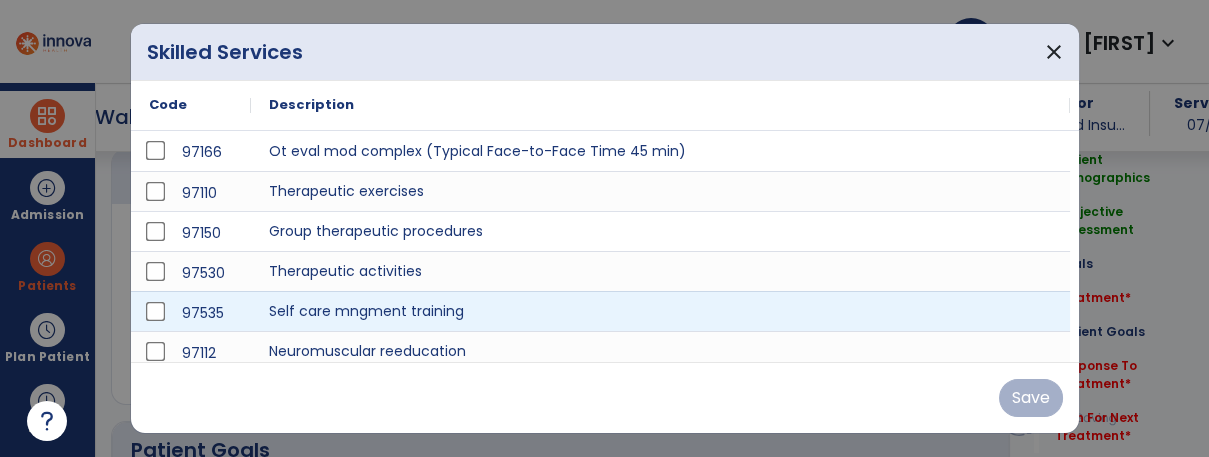 scroll, scrollTop: 1104, scrollLeft: 0, axis: vertical 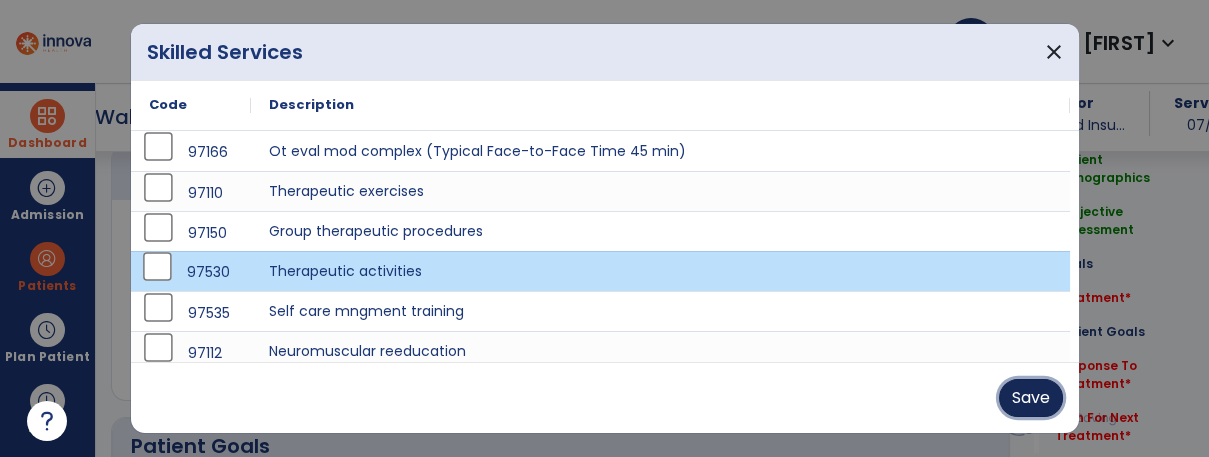 click on "Save" at bounding box center [1031, 398] 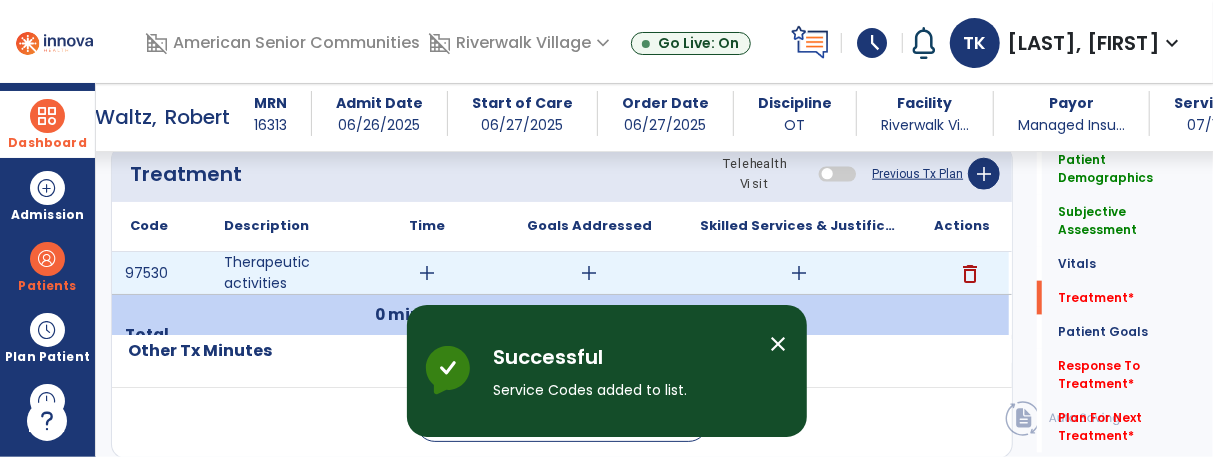 click on "add" at bounding box center (427, 273) 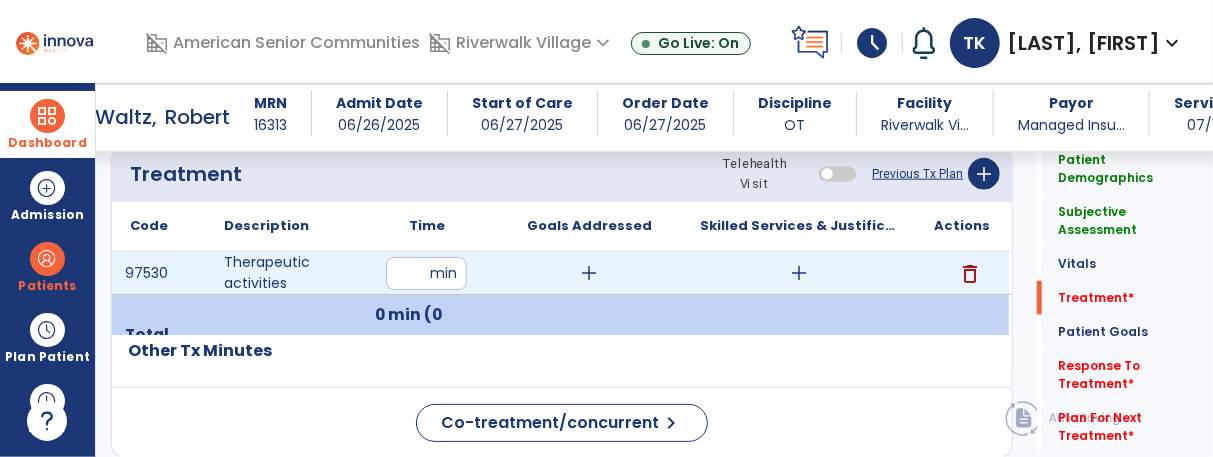 type on "**" 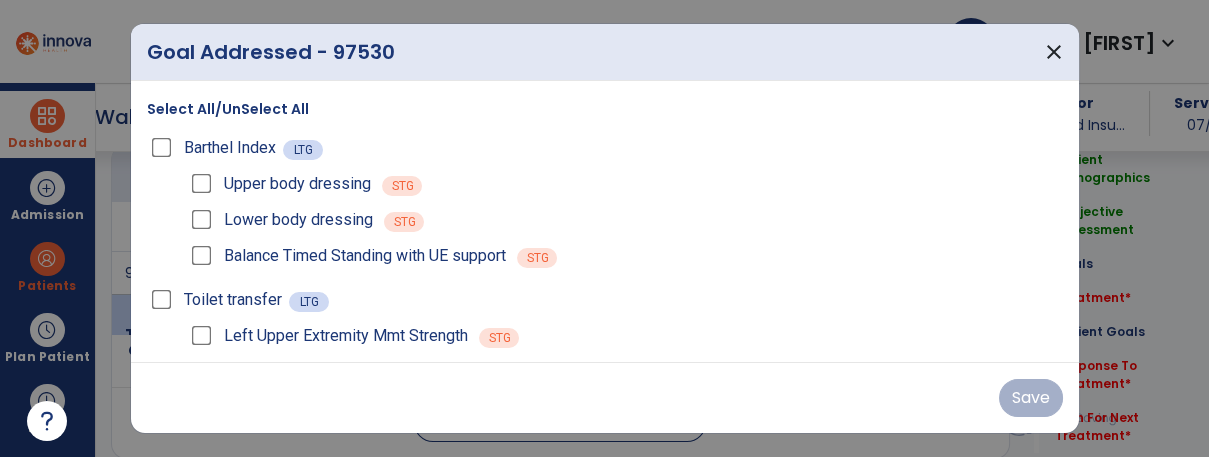 scroll, scrollTop: 1104, scrollLeft: 0, axis: vertical 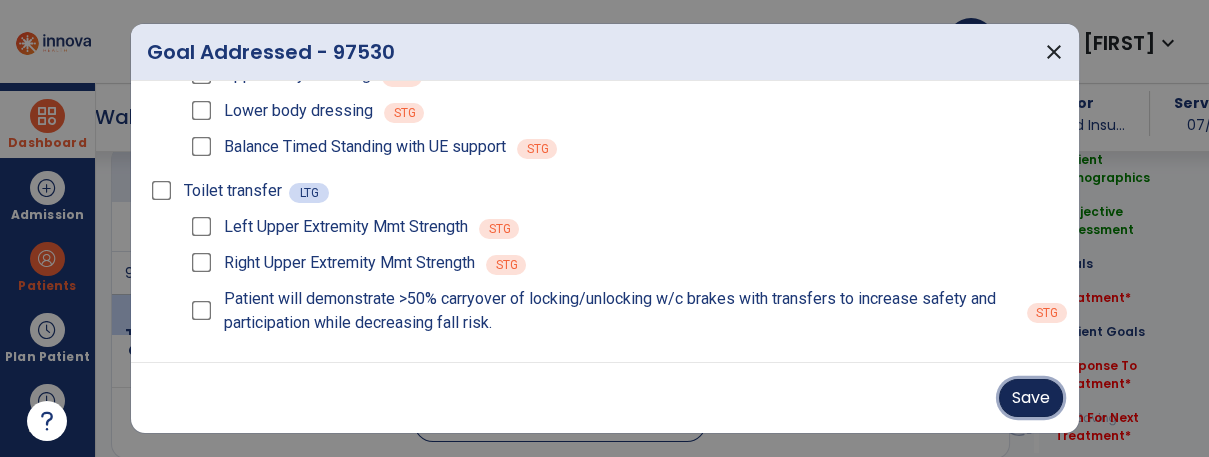 click on "Save" at bounding box center (1031, 398) 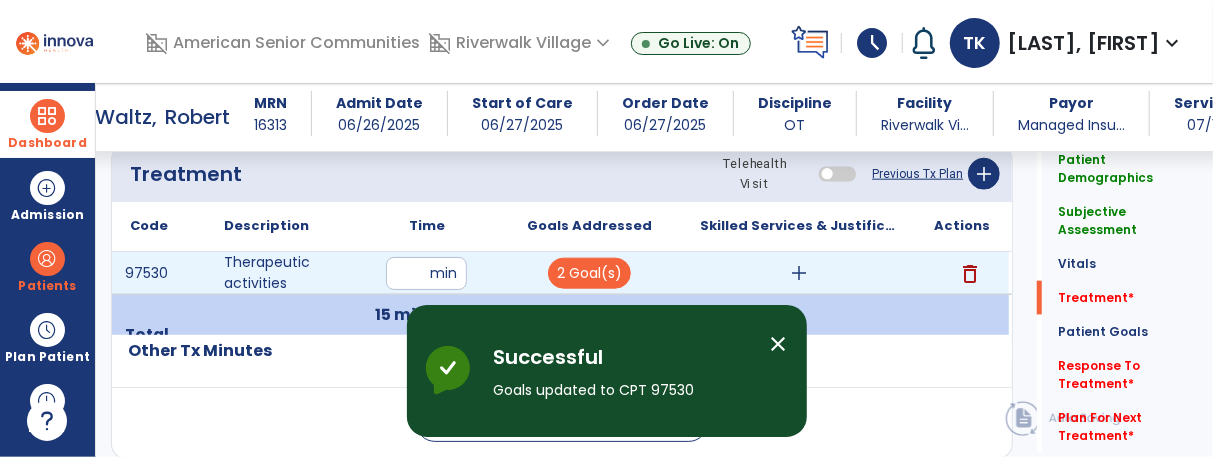 click on "add" at bounding box center (799, 273) 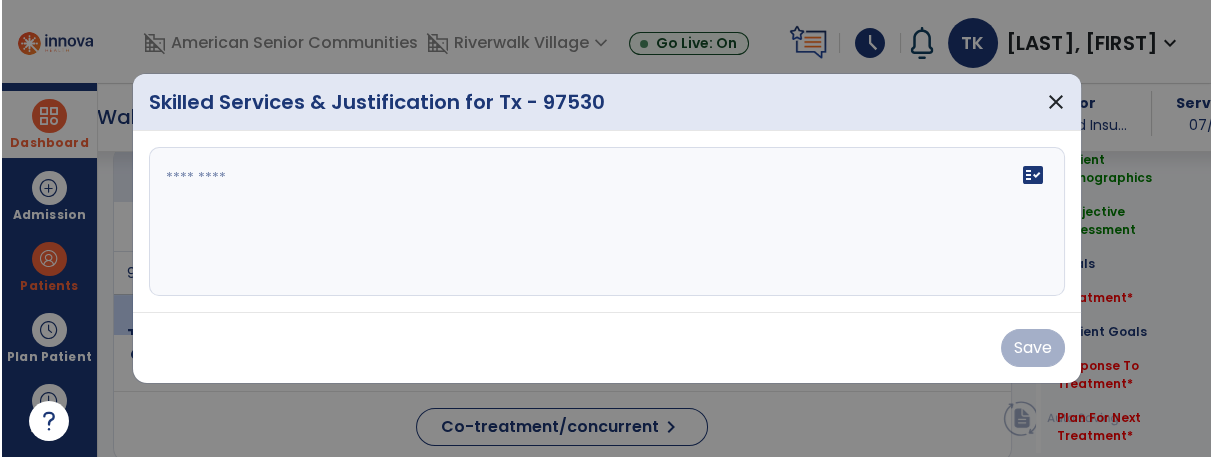 scroll, scrollTop: 1104, scrollLeft: 0, axis: vertical 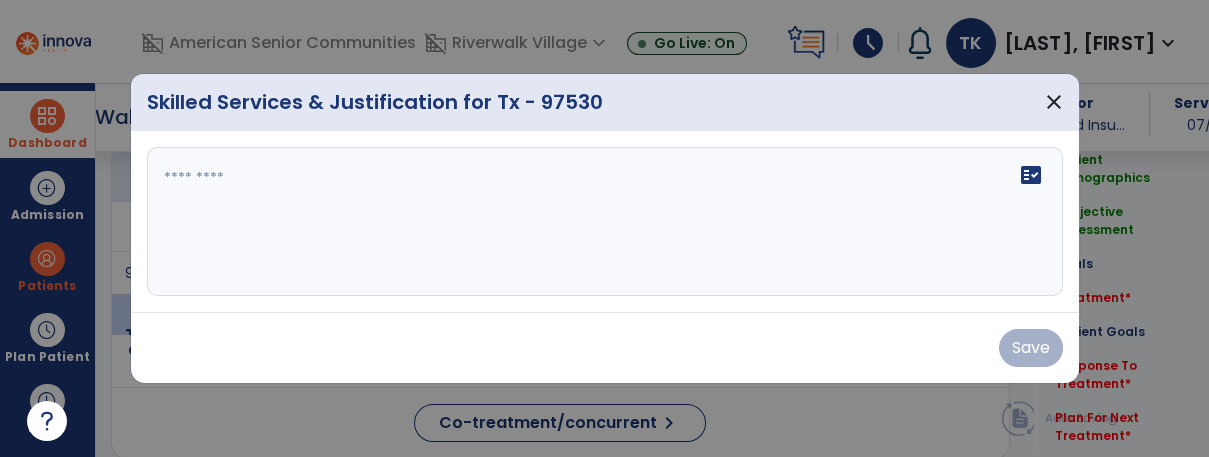 click on "fact_check" at bounding box center (605, 222) 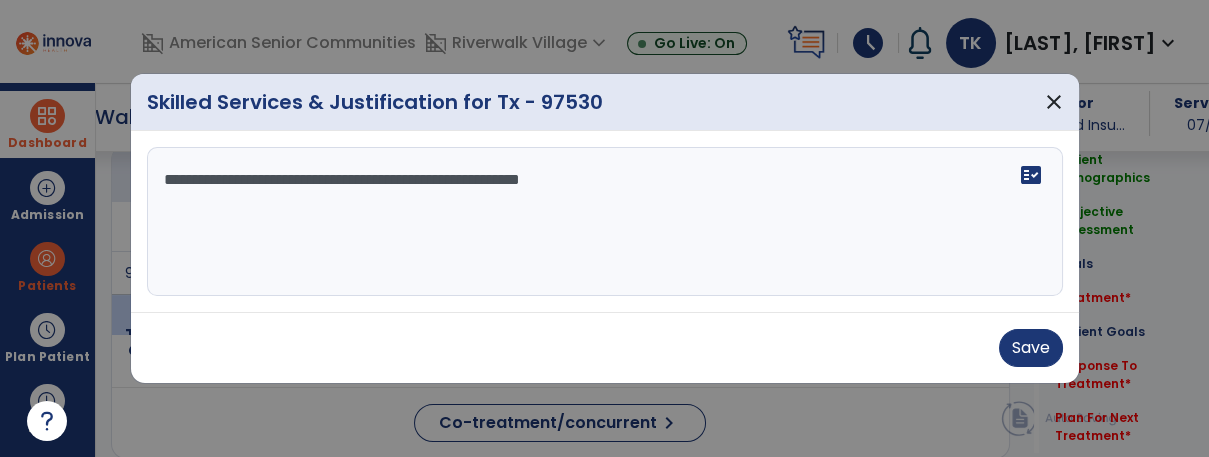 click on "**********" at bounding box center [605, 222] 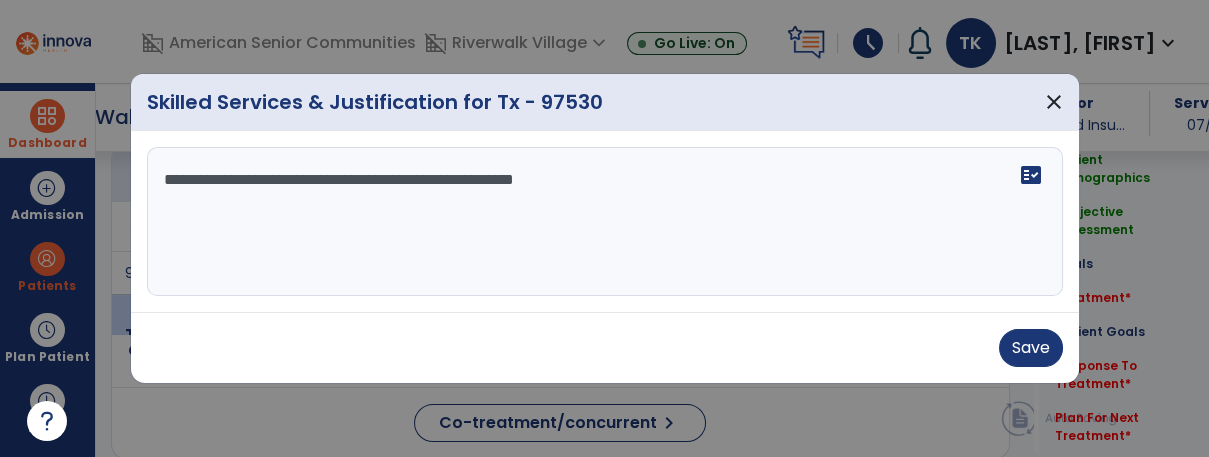 click on "**********" at bounding box center (605, 222) 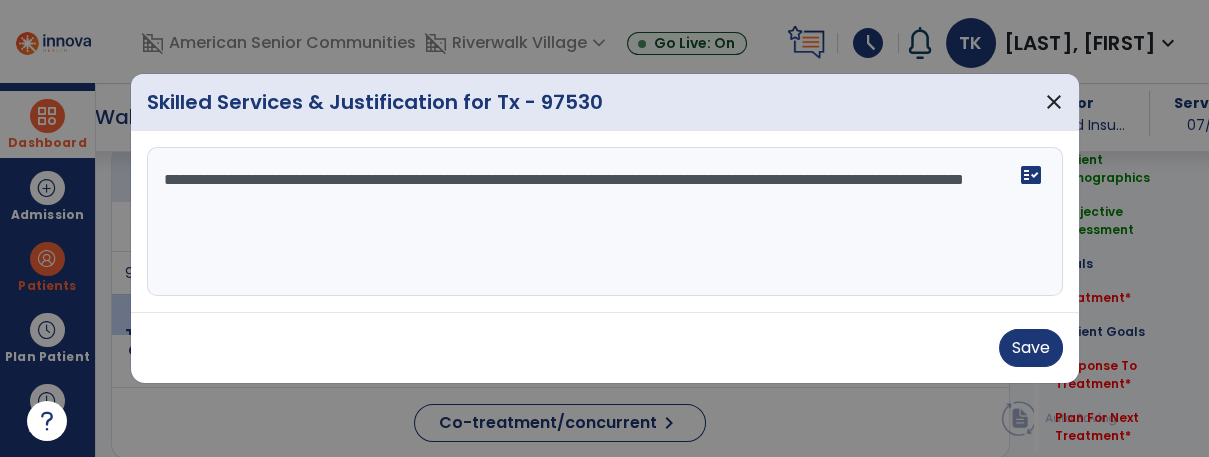 click on "**********" at bounding box center (605, 222) 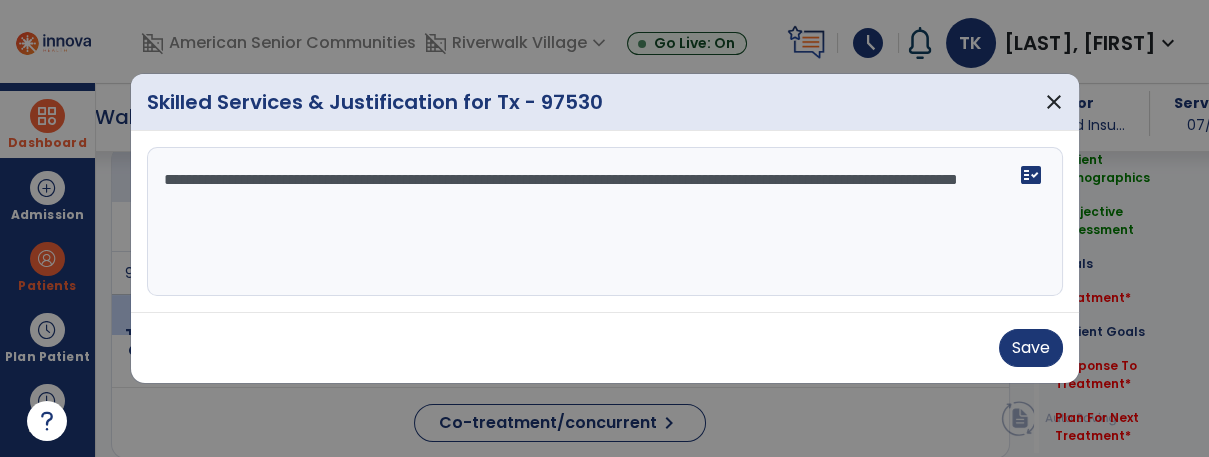 click on "**********" at bounding box center [605, 222] 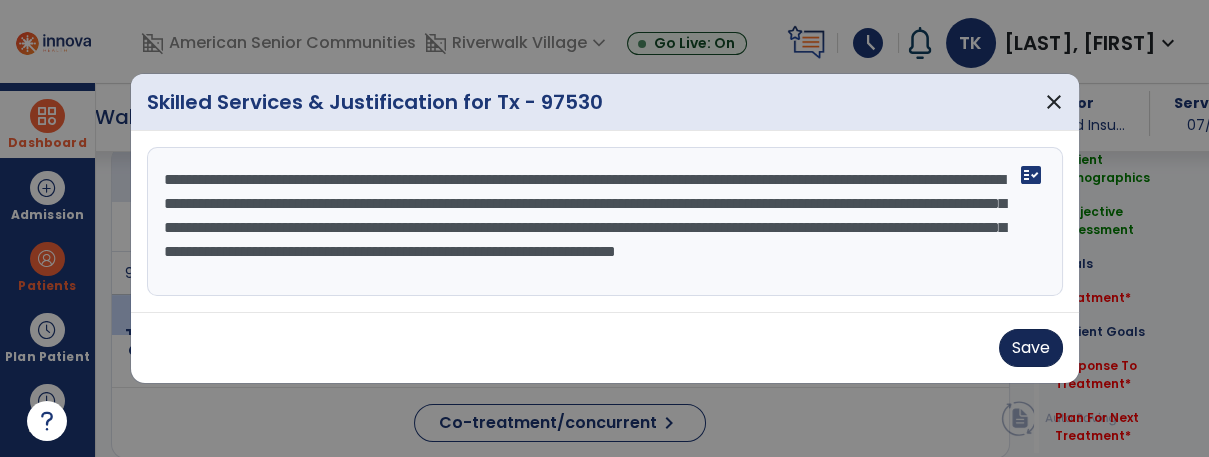 type on "**********" 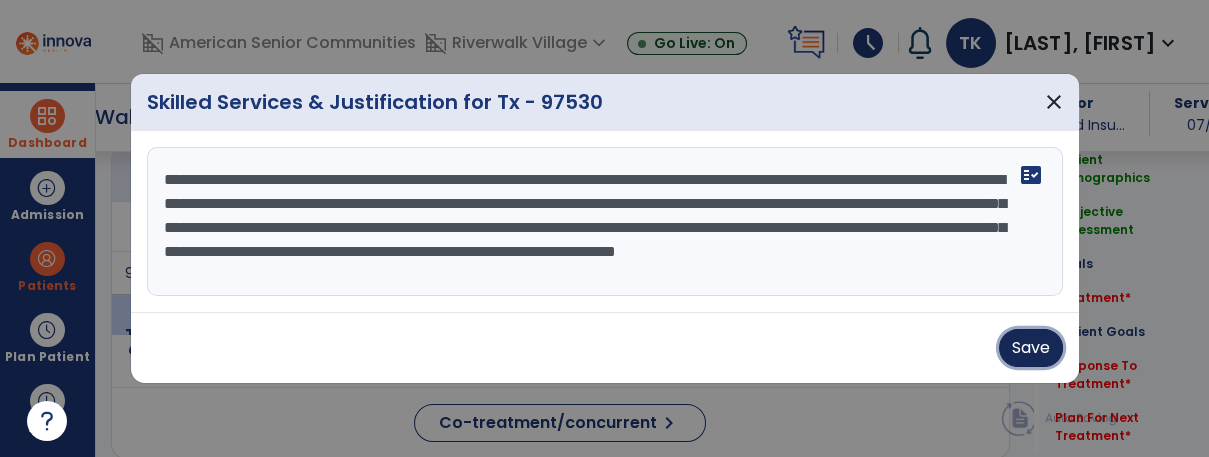 click on "Save" at bounding box center (1031, 348) 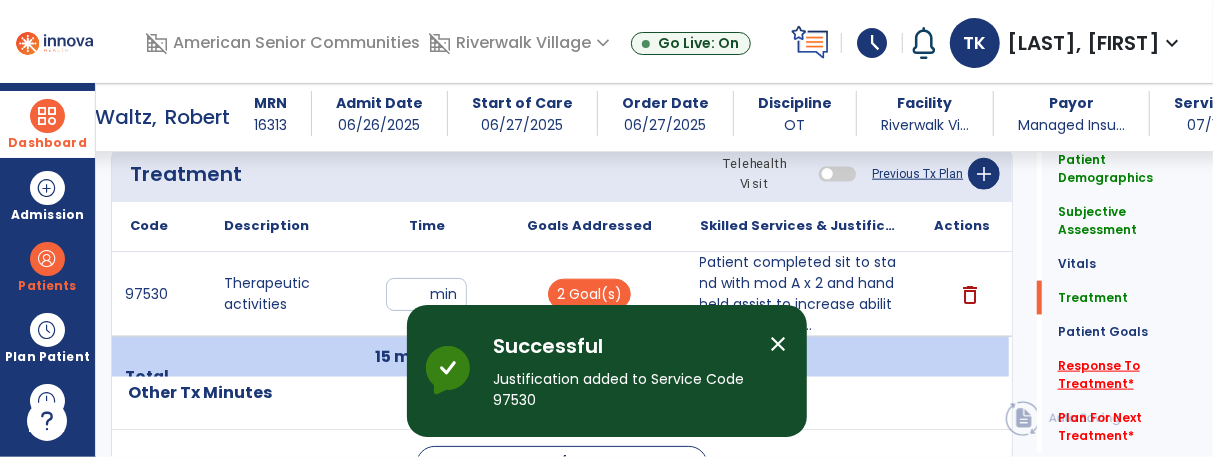 click on "Response To Treatment   *" 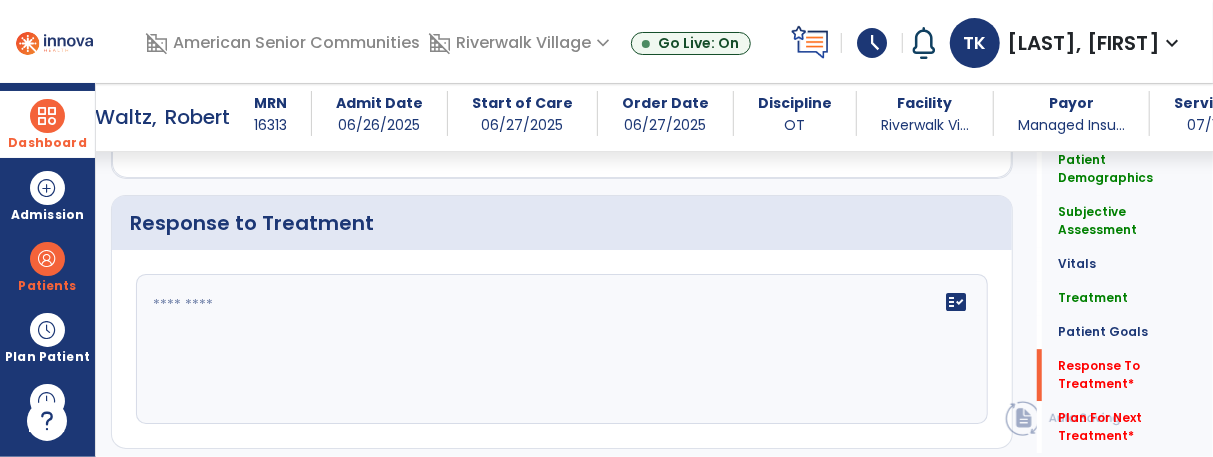 scroll, scrollTop: 2812, scrollLeft: 0, axis: vertical 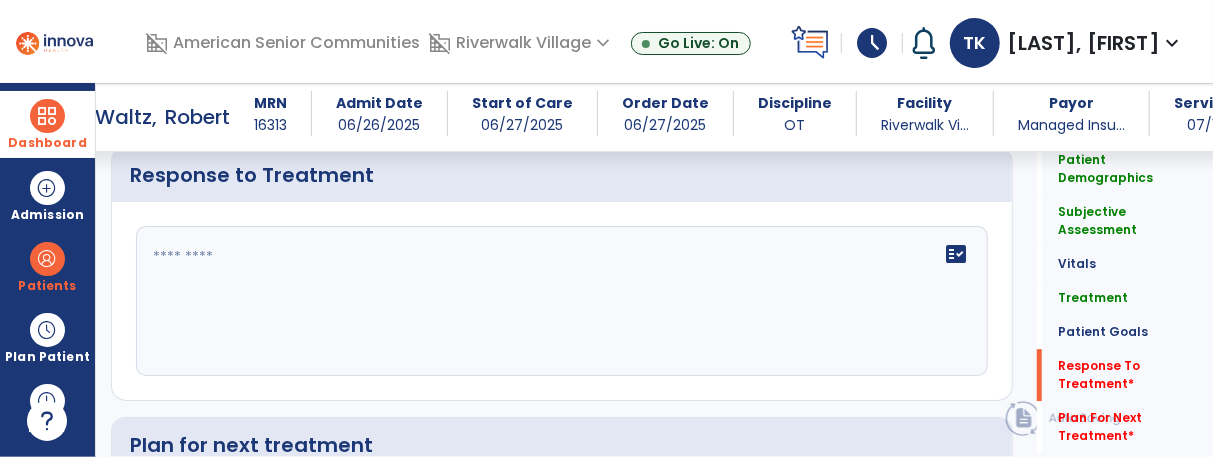 click 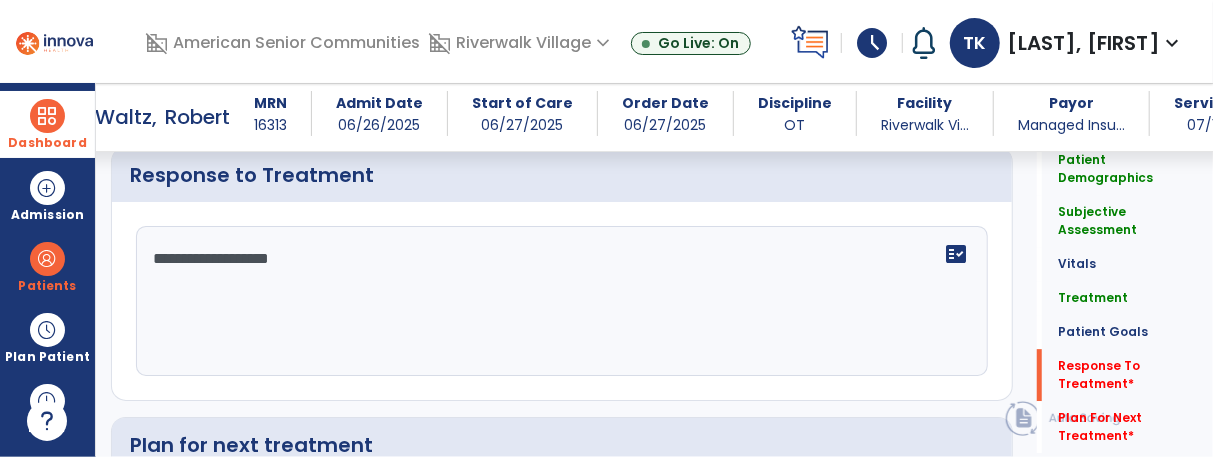 click on "**********" 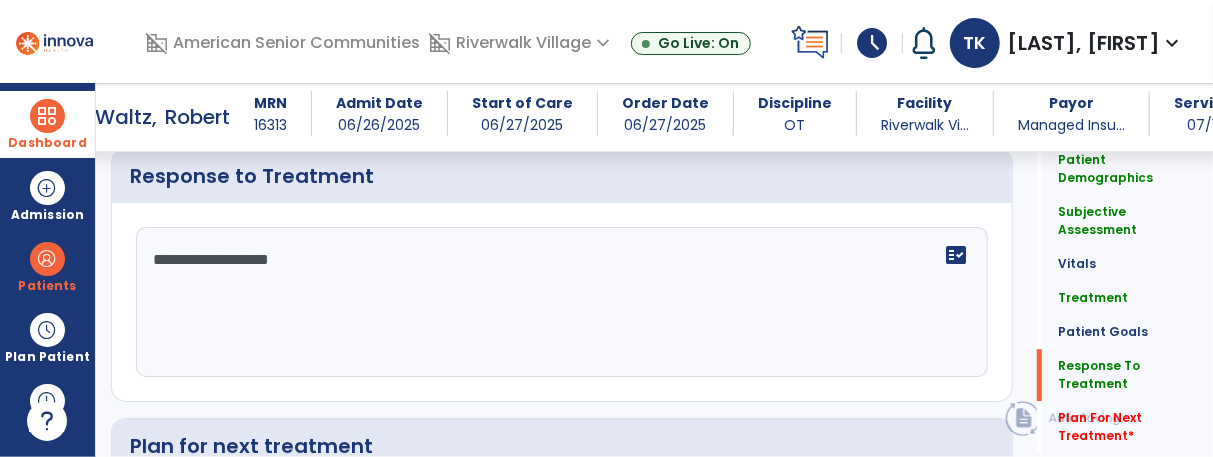 click on "**********" 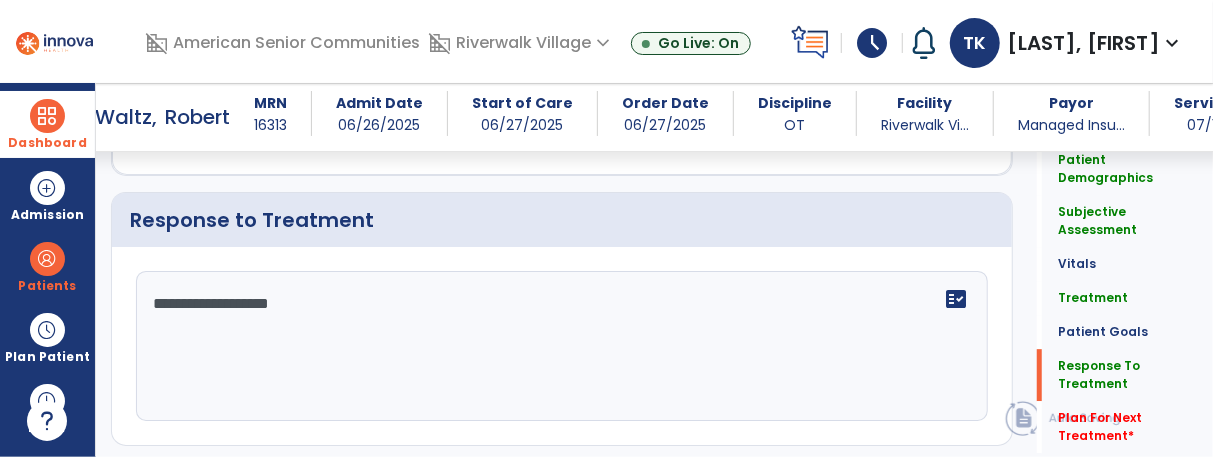 scroll, scrollTop: 2812, scrollLeft: 0, axis: vertical 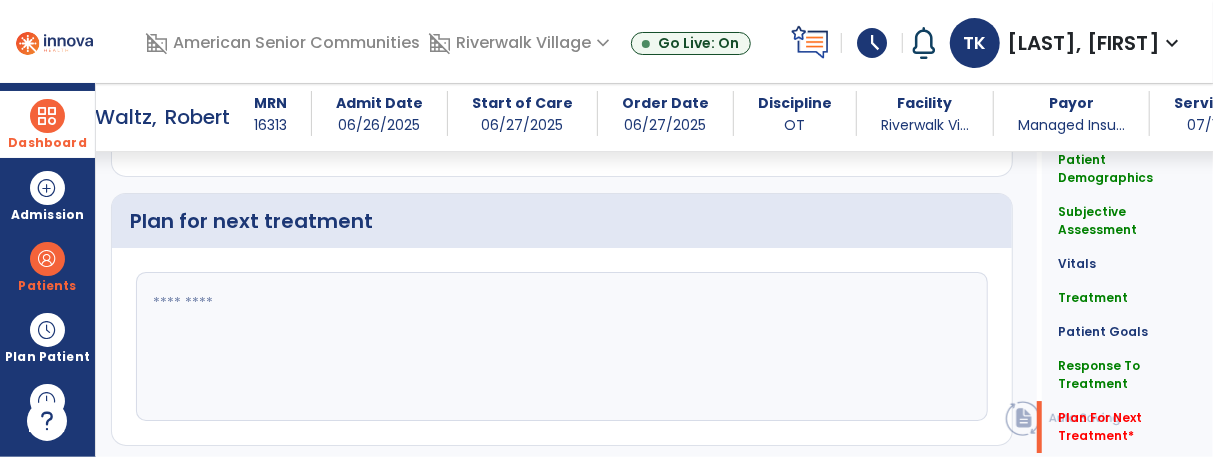 click 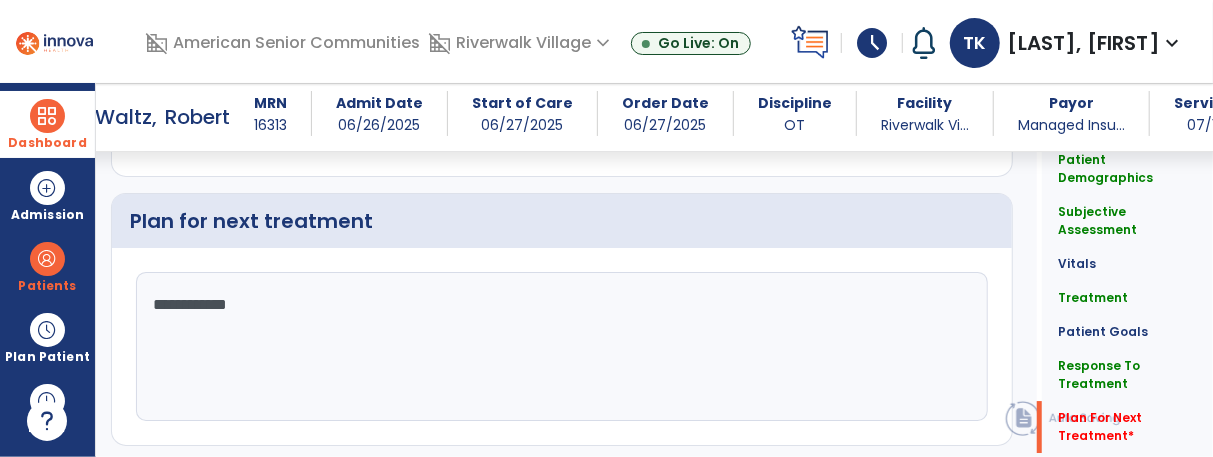 scroll, scrollTop: 3086, scrollLeft: 0, axis: vertical 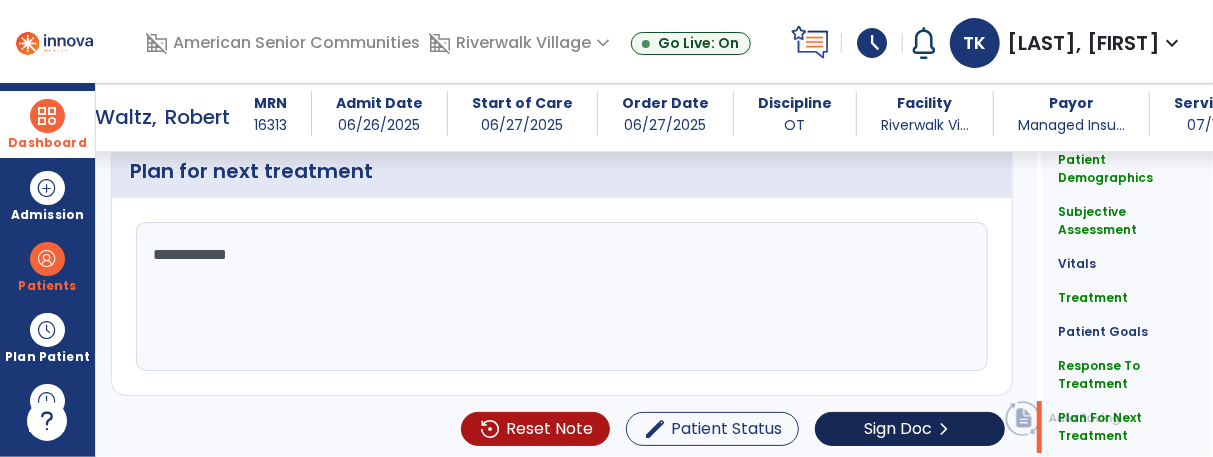 type on "**********" 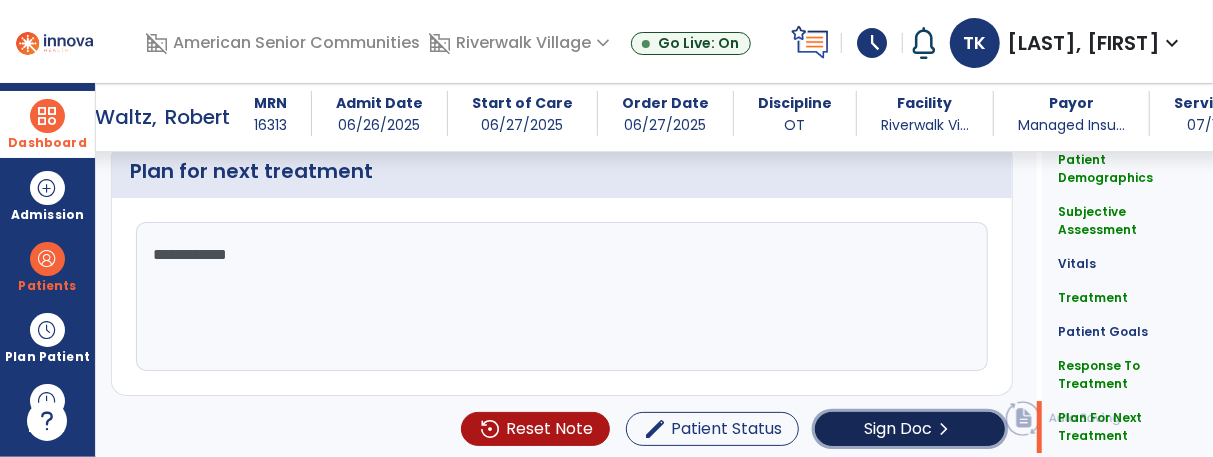 click on "Sign Doc" 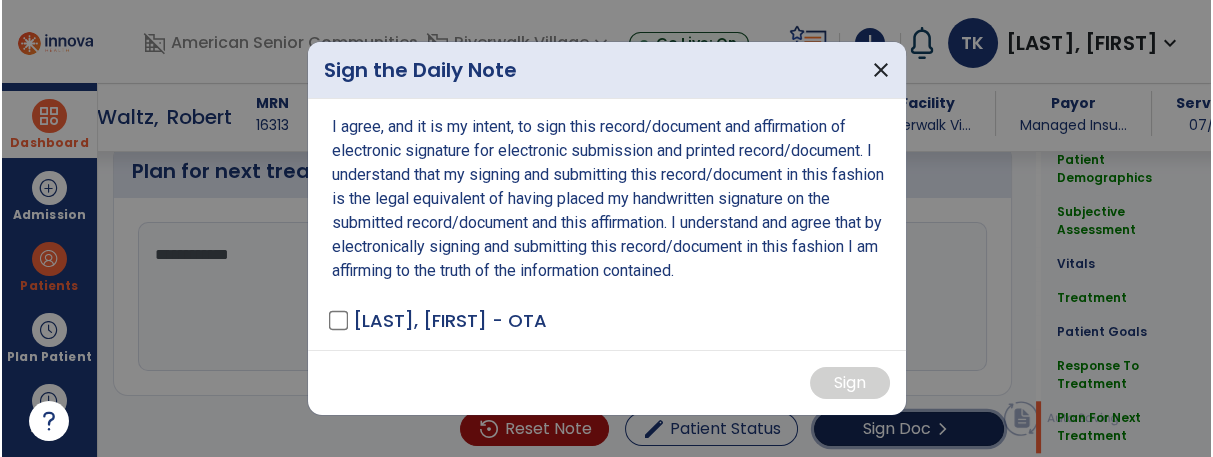scroll, scrollTop: 3086, scrollLeft: 0, axis: vertical 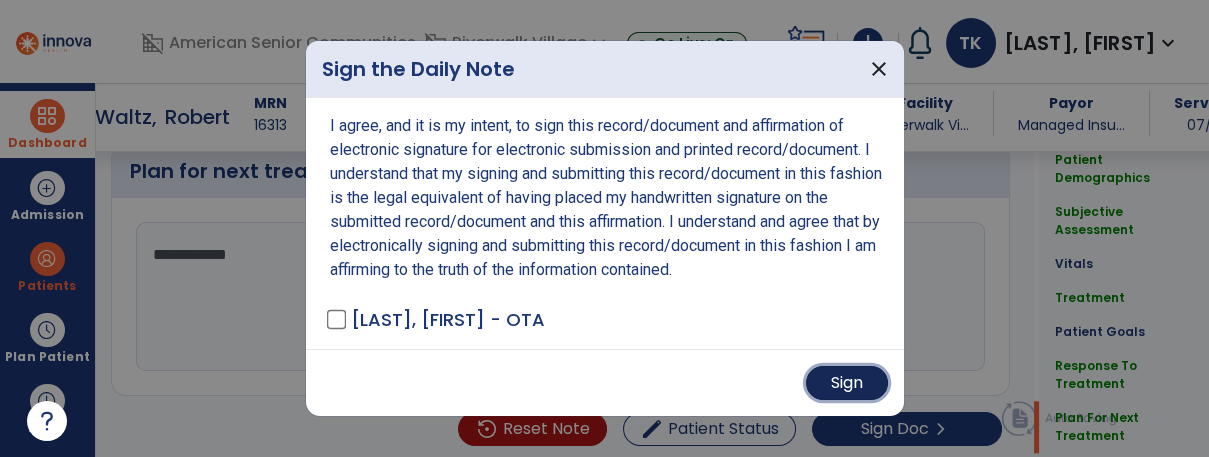 click on "Sign" at bounding box center (847, 383) 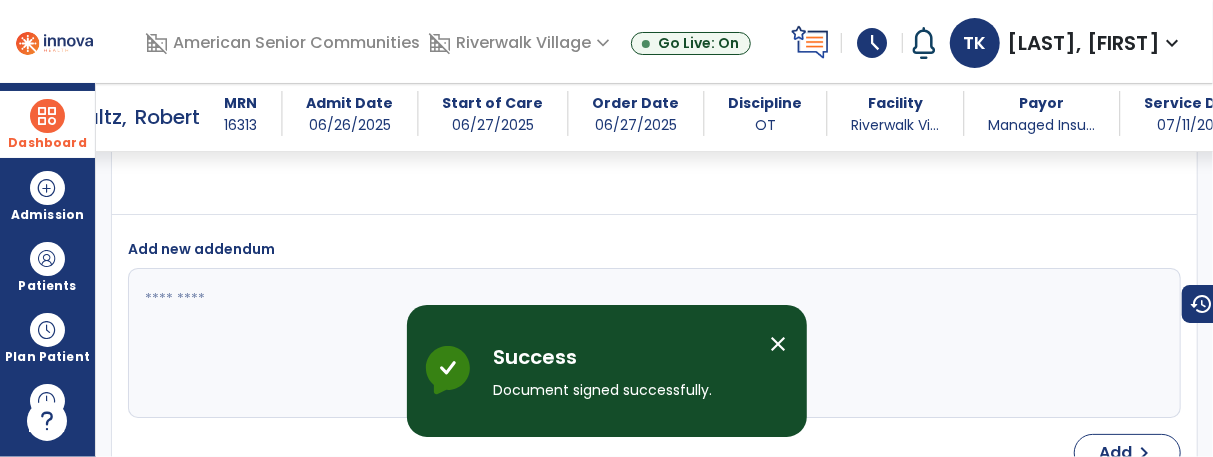 scroll, scrollTop: 4891, scrollLeft: 0, axis: vertical 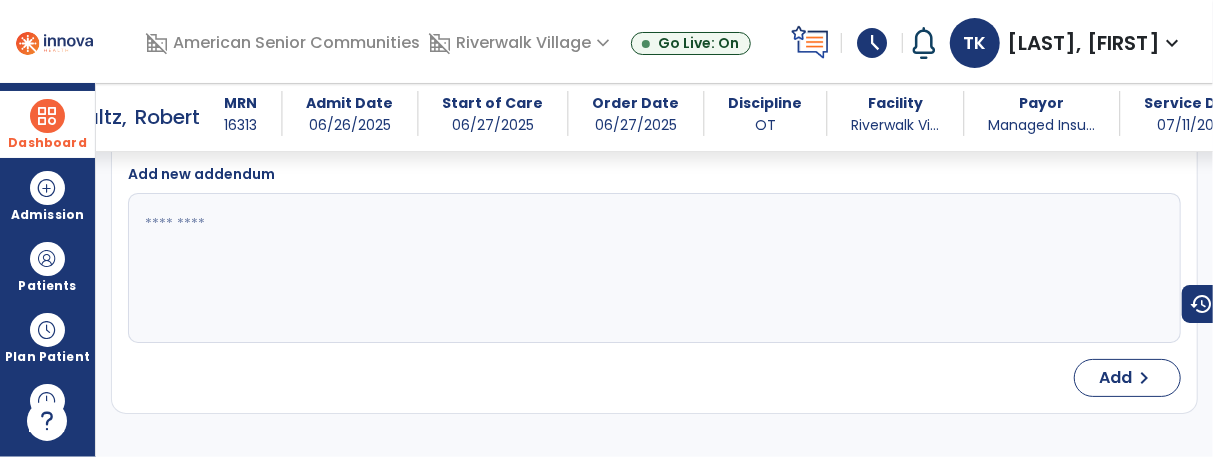 click on "Dashboard" at bounding box center (47, 124) 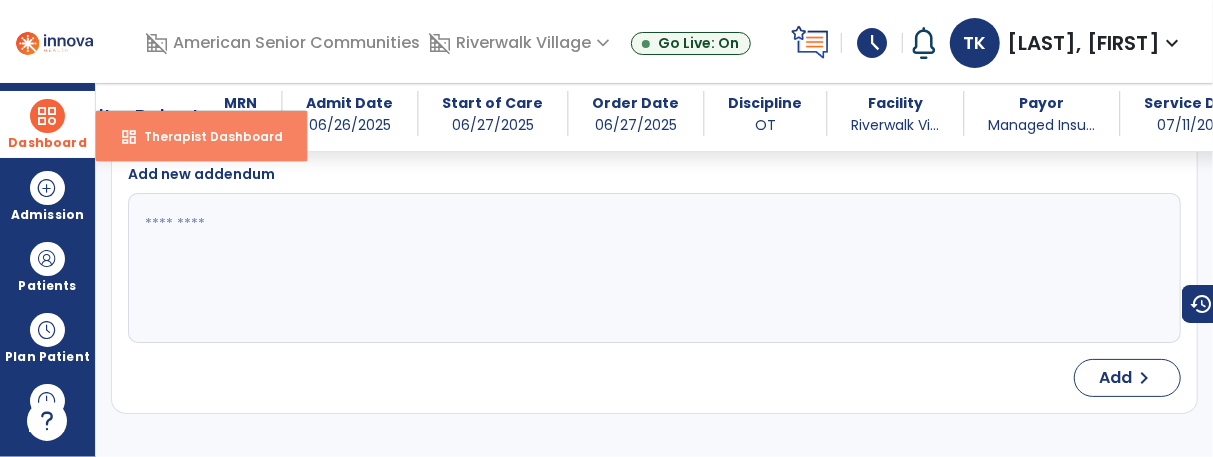 click on "dashboard" at bounding box center [129, 137] 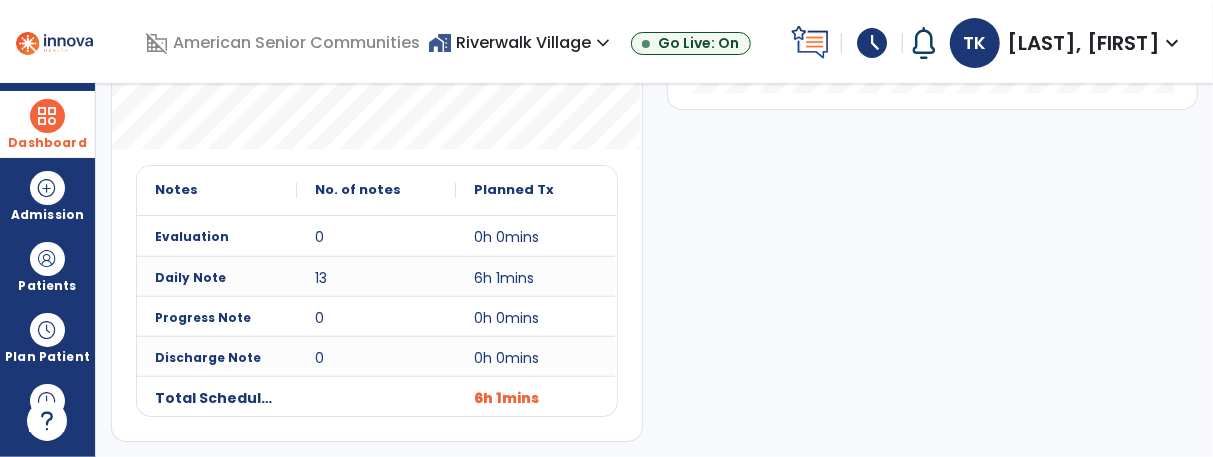 scroll, scrollTop: 0, scrollLeft: 0, axis: both 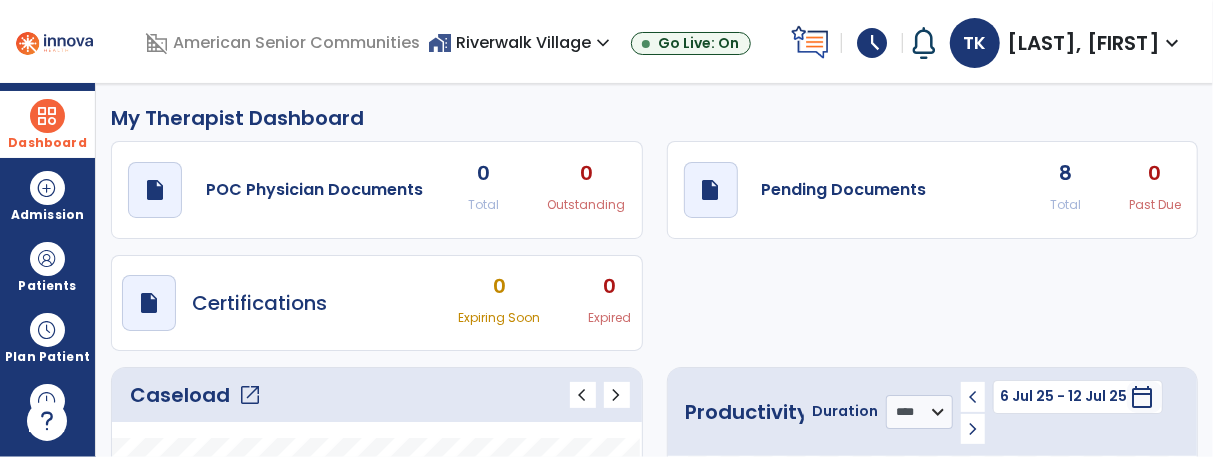 click on "Caseload   open_in_new" 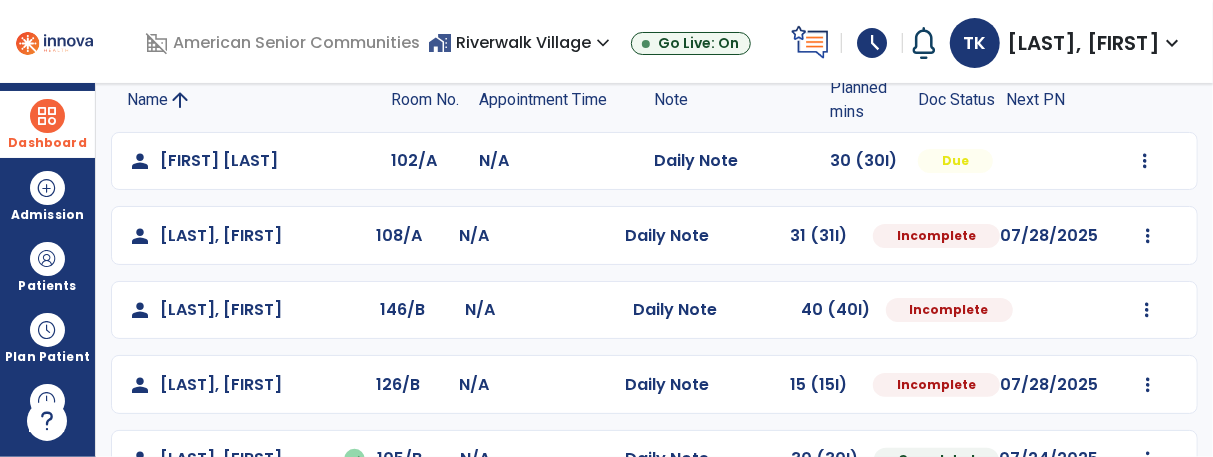 scroll, scrollTop: 155, scrollLeft: 0, axis: vertical 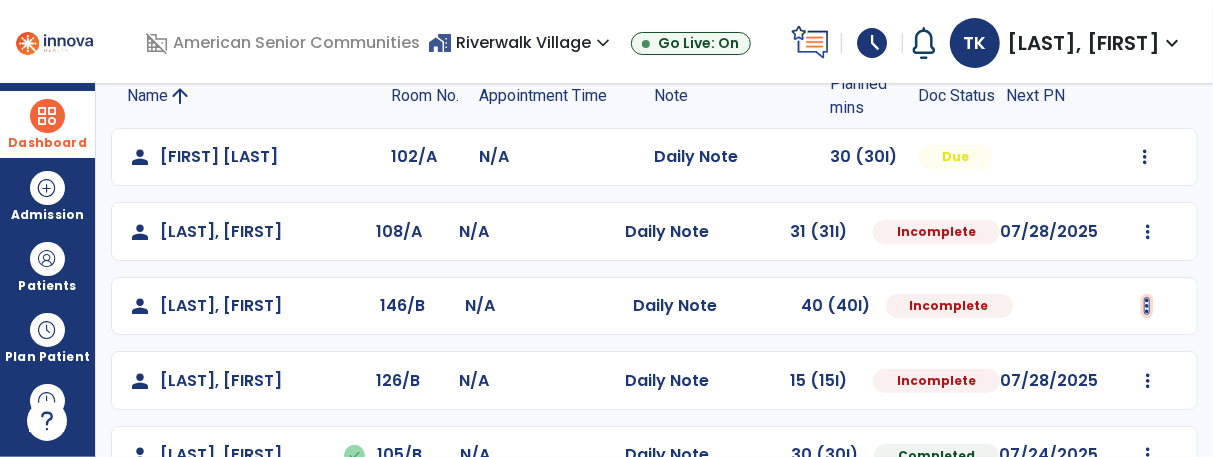 click at bounding box center (1145, 157) 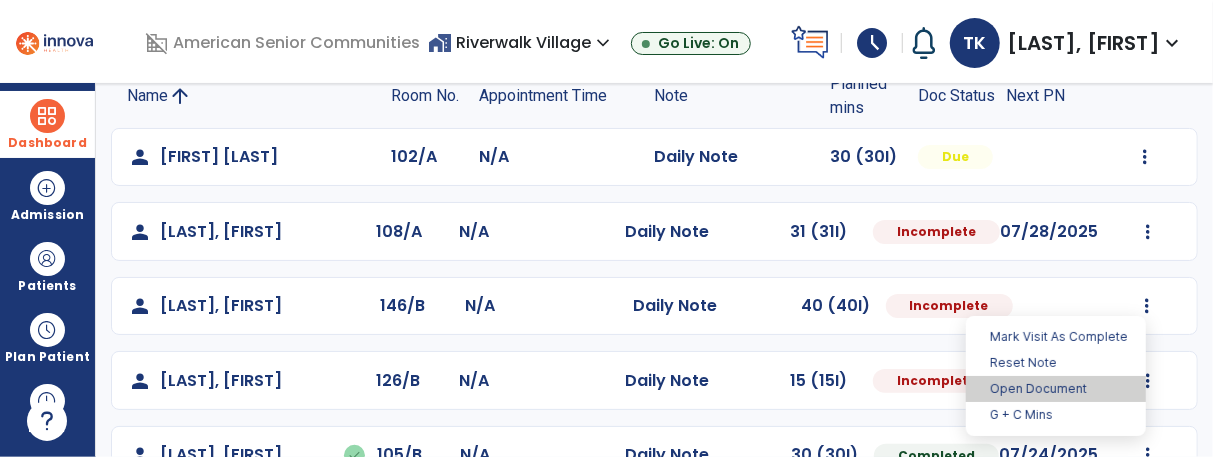 click on "Open Document" at bounding box center [1056, 389] 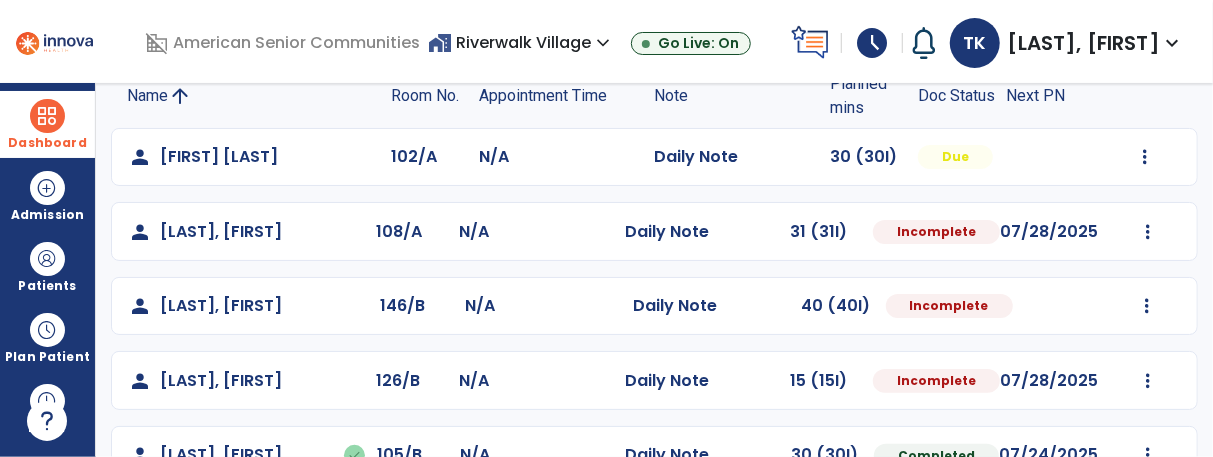 select on "*" 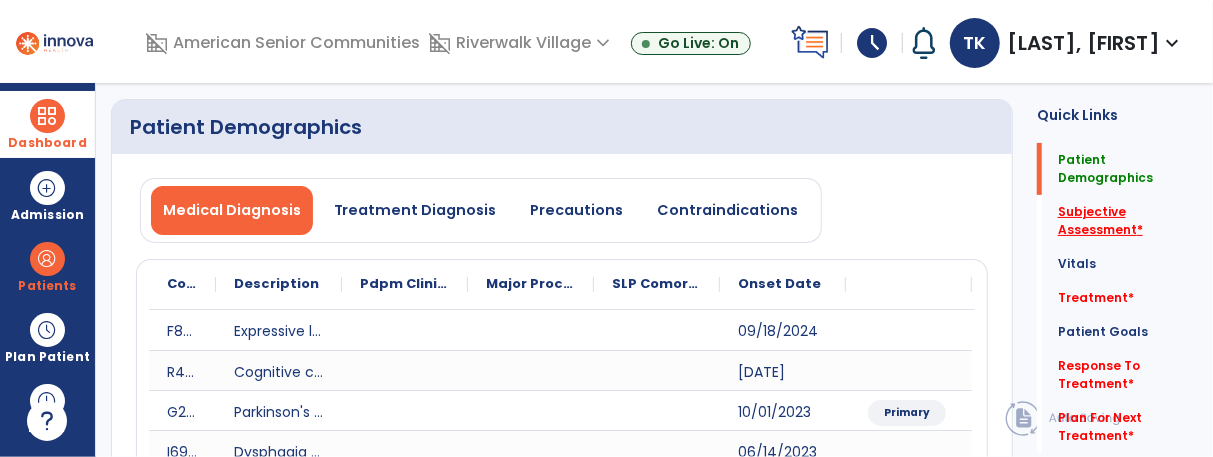 click on "Subjective Assessment   *" 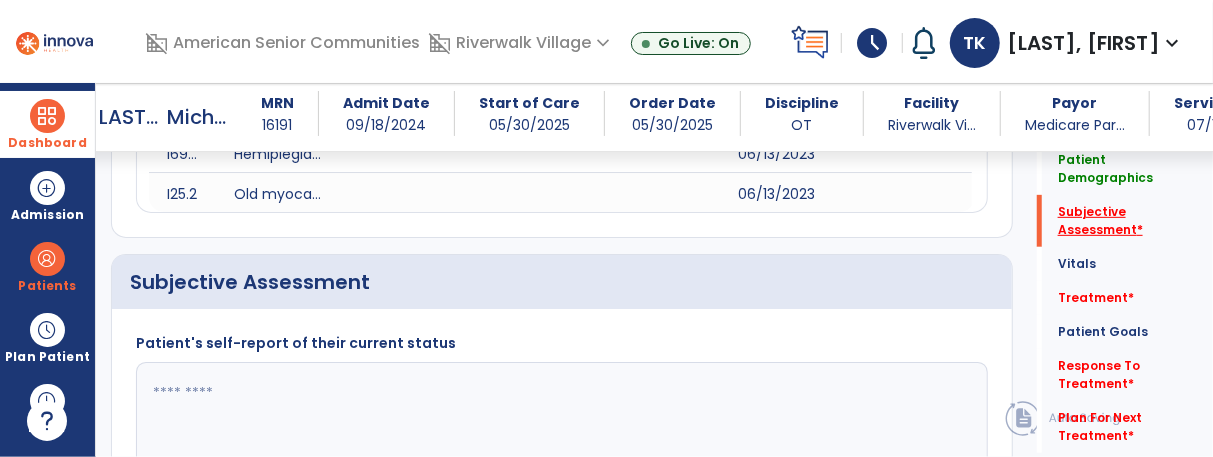 scroll, scrollTop: 617, scrollLeft: 0, axis: vertical 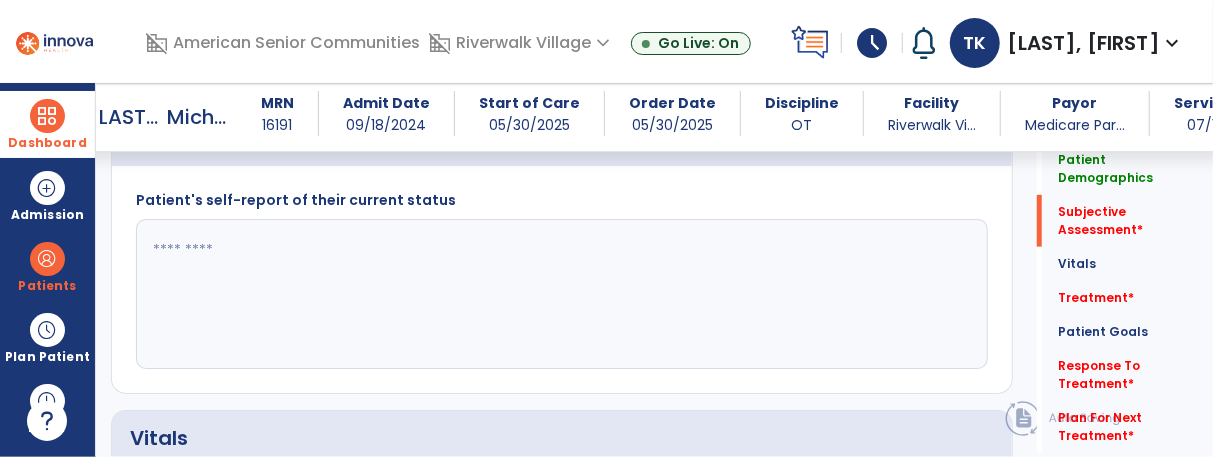 click 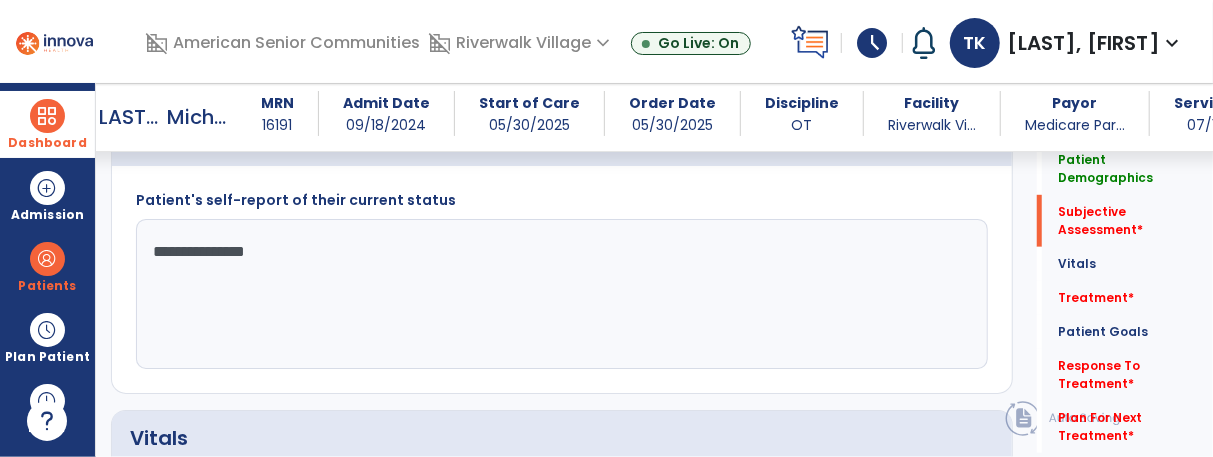 type on "**********" 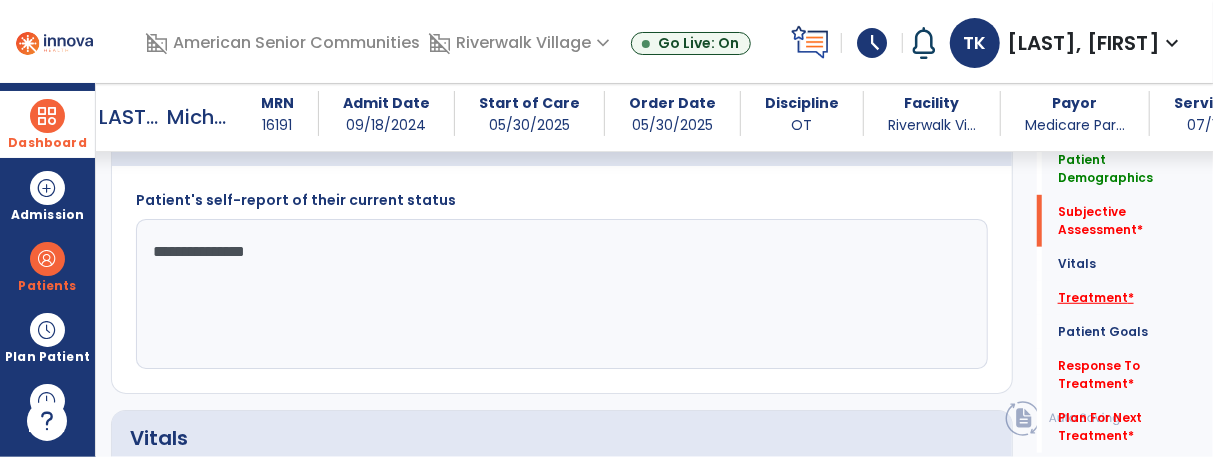 click on "Treatment   *" 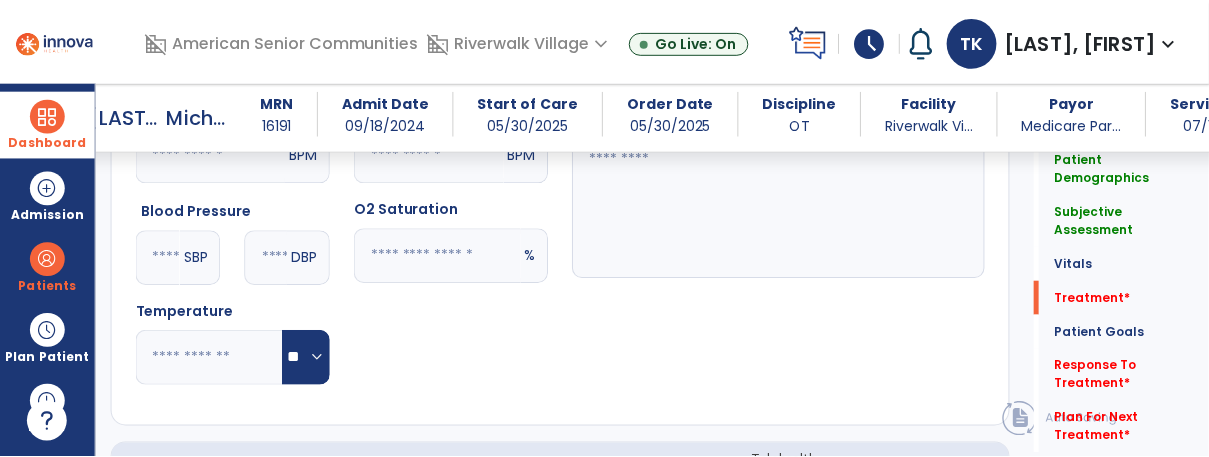 scroll, scrollTop: 1304, scrollLeft: 0, axis: vertical 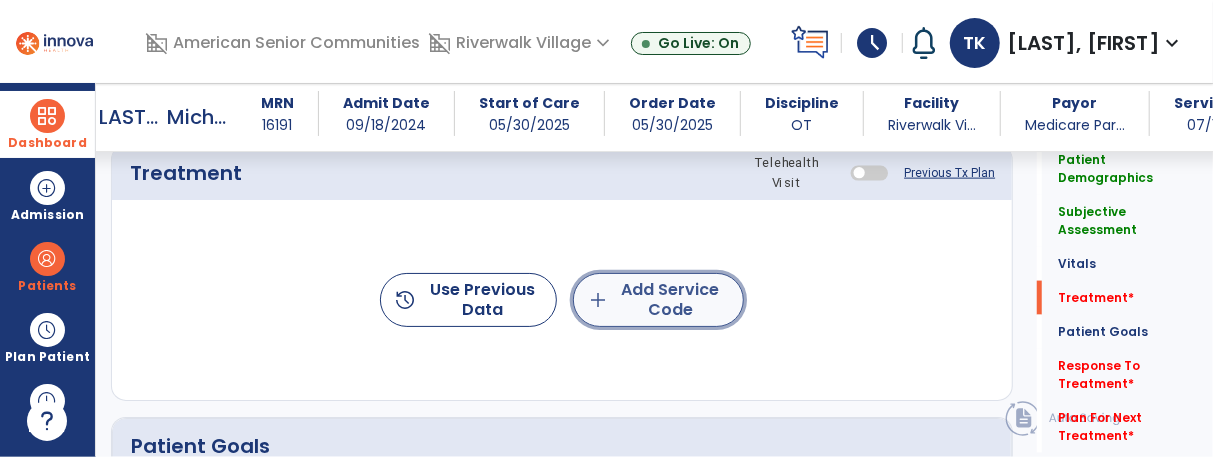 click on "add" 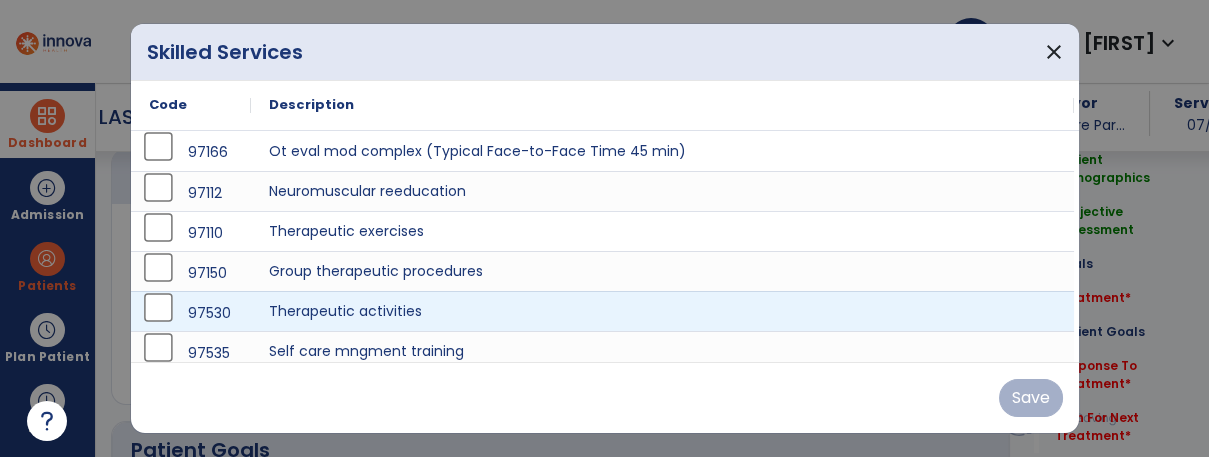 scroll, scrollTop: 1304, scrollLeft: 0, axis: vertical 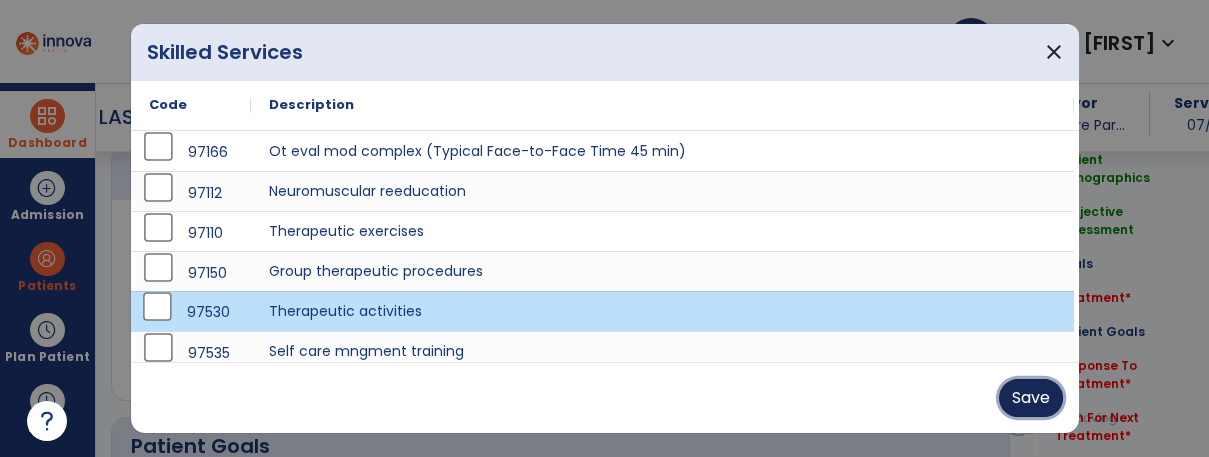 click on "Save" at bounding box center [1031, 398] 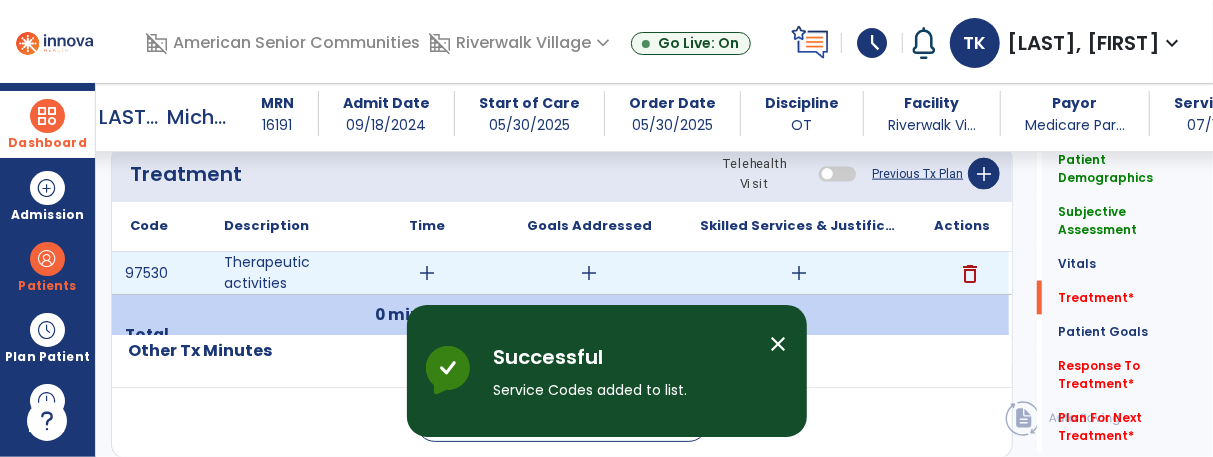 click on "add" at bounding box center (427, 273) 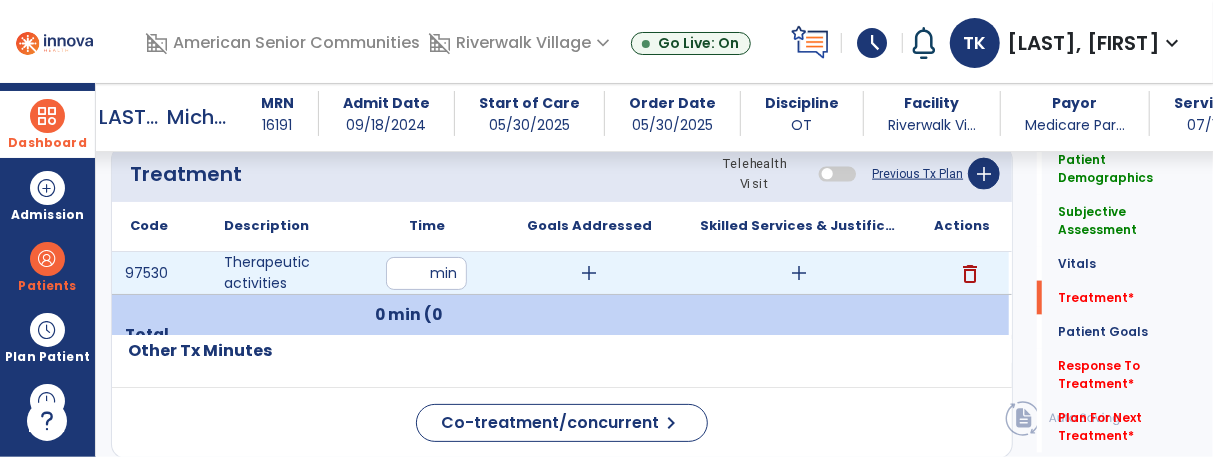 type on "**" 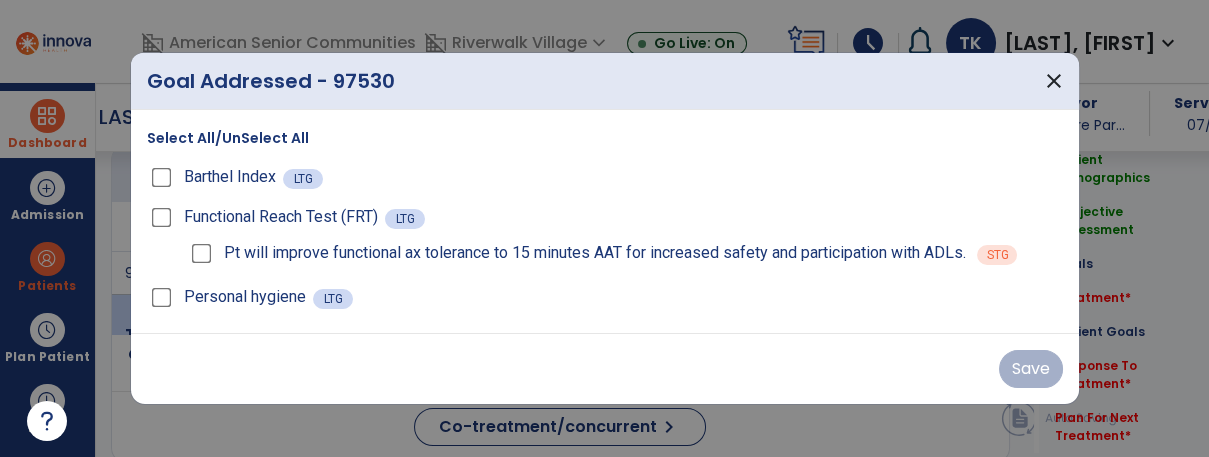 scroll, scrollTop: 1304, scrollLeft: 0, axis: vertical 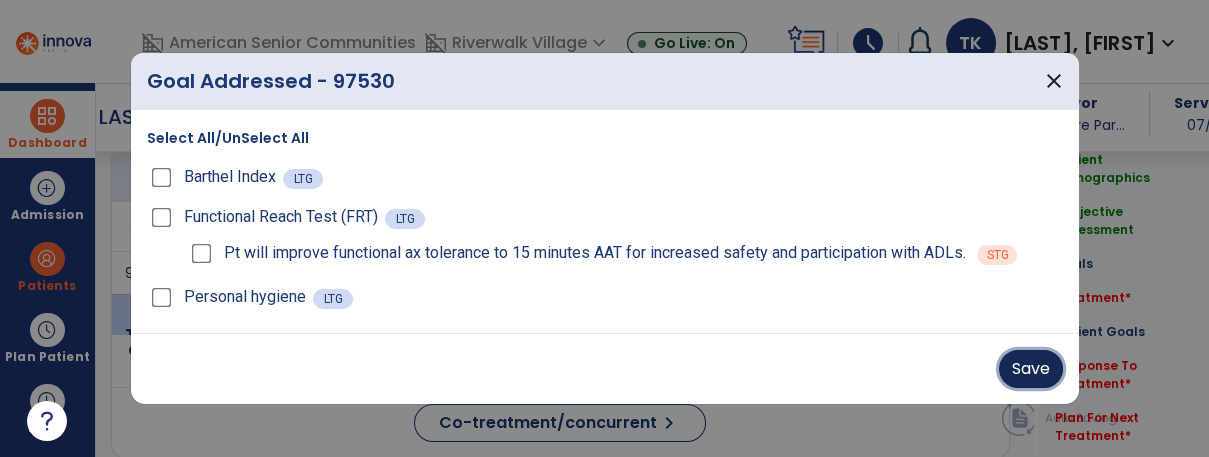 click on "Save" at bounding box center (1031, 369) 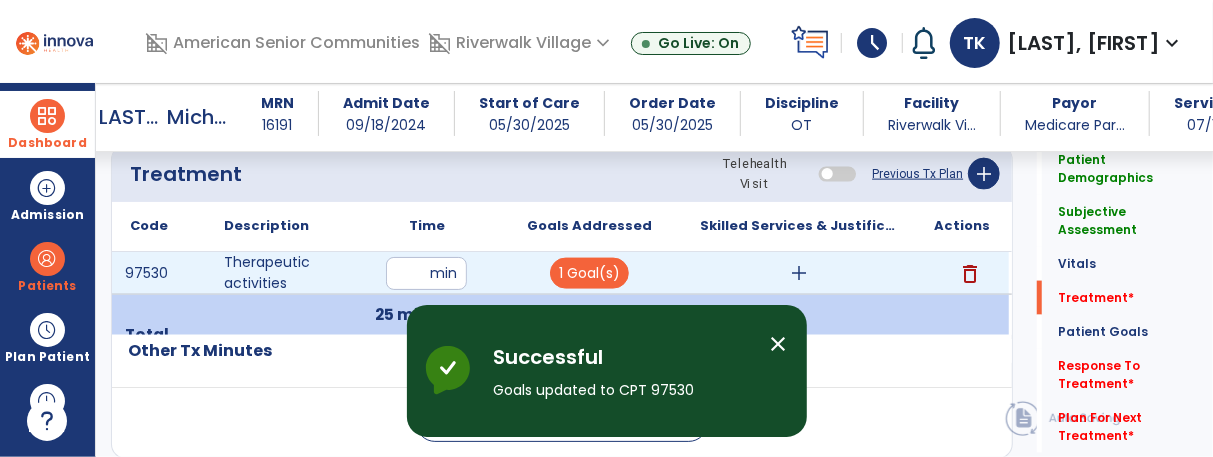 click on "add" at bounding box center (799, 273) 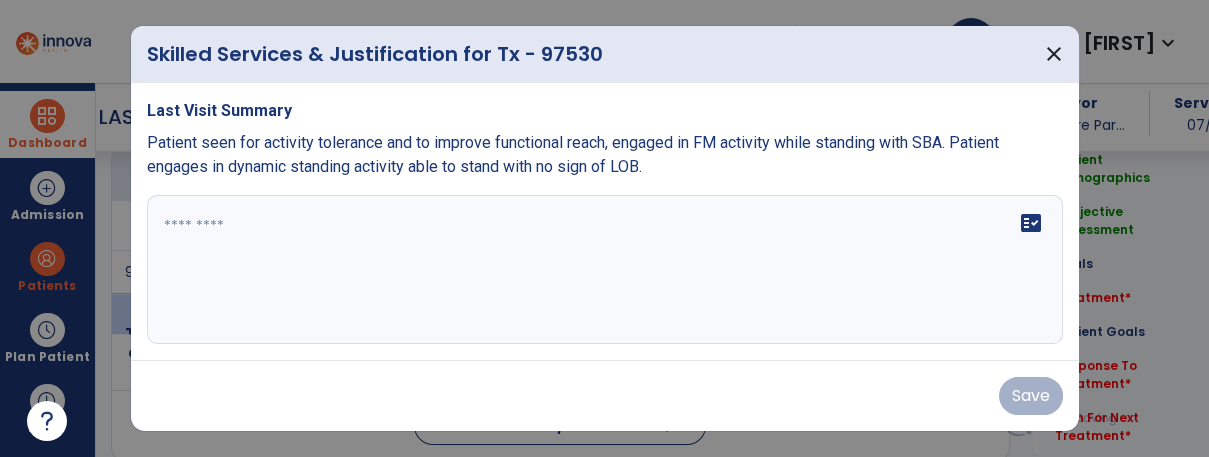 scroll, scrollTop: 1304, scrollLeft: 0, axis: vertical 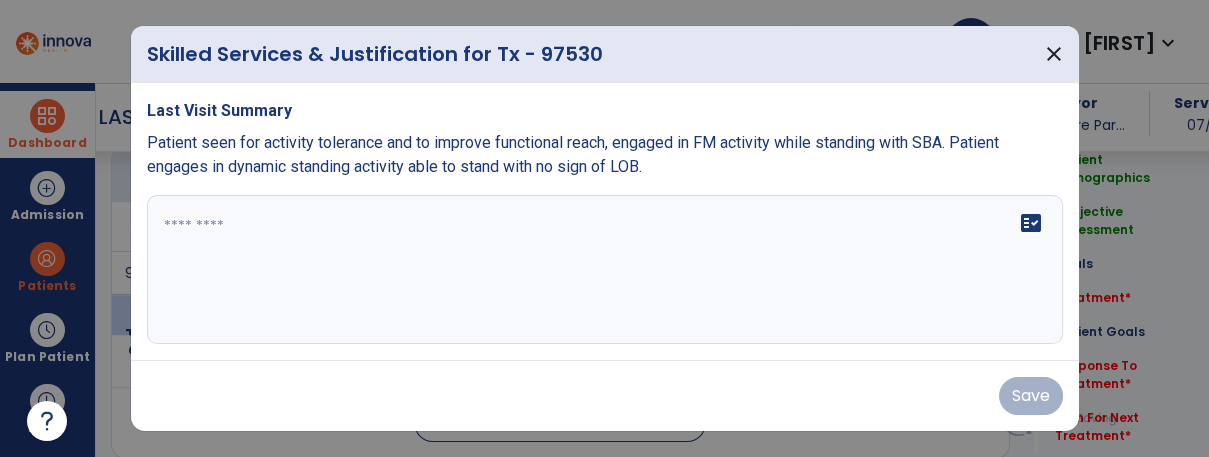 click on "fact_check" at bounding box center [605, 270] 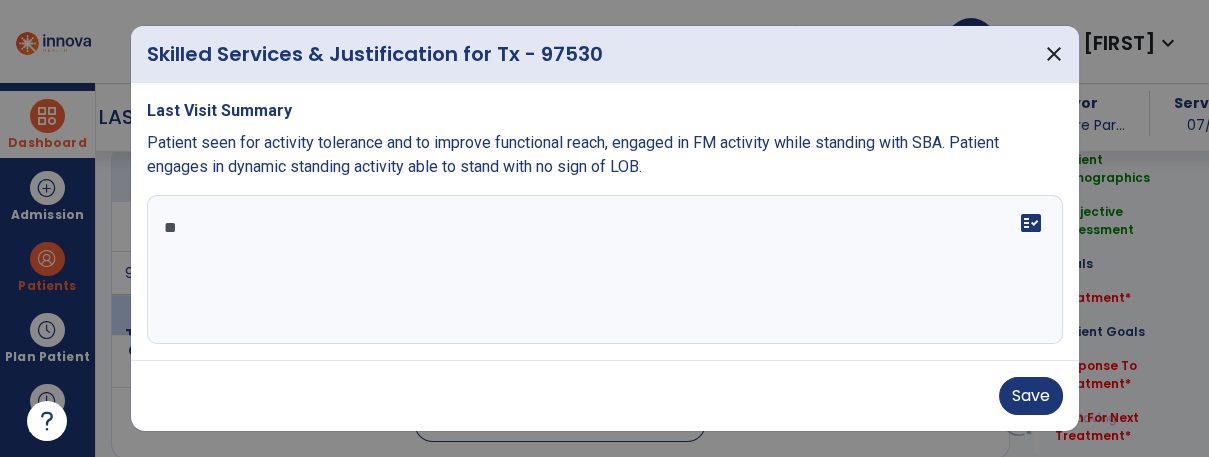 type on "*" 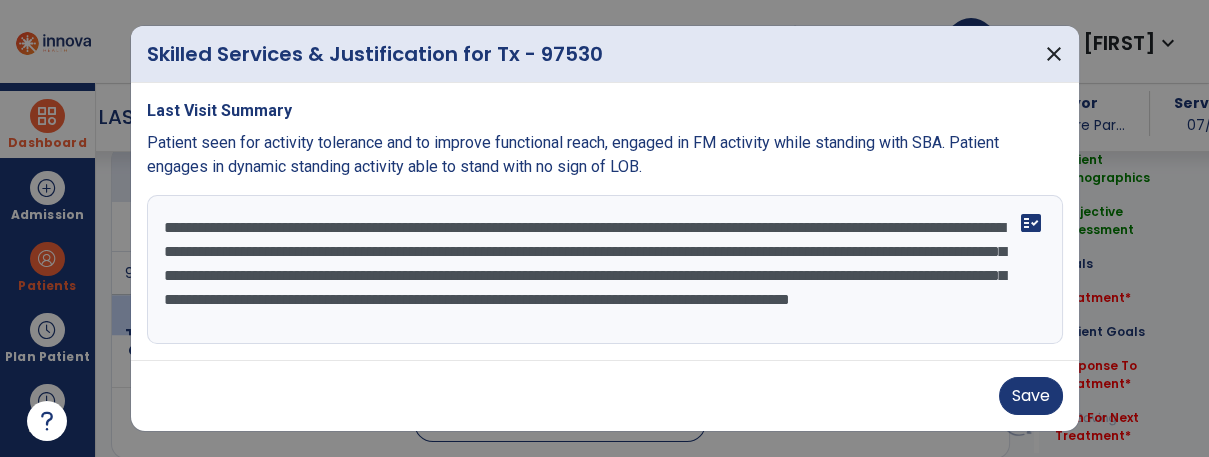 scroll, scrollTop: 15, scrollLeft: 0, axis: vertical 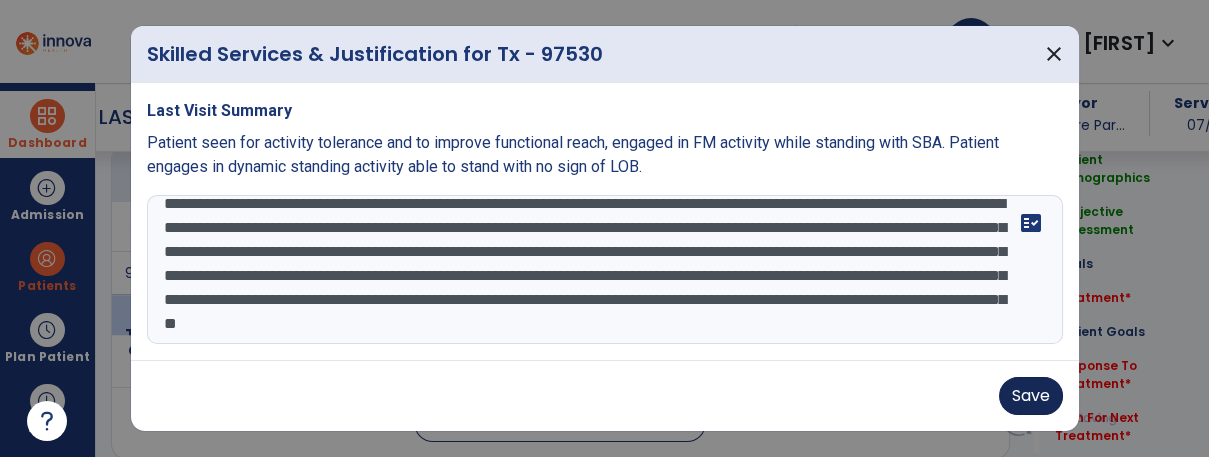 type on "**********" 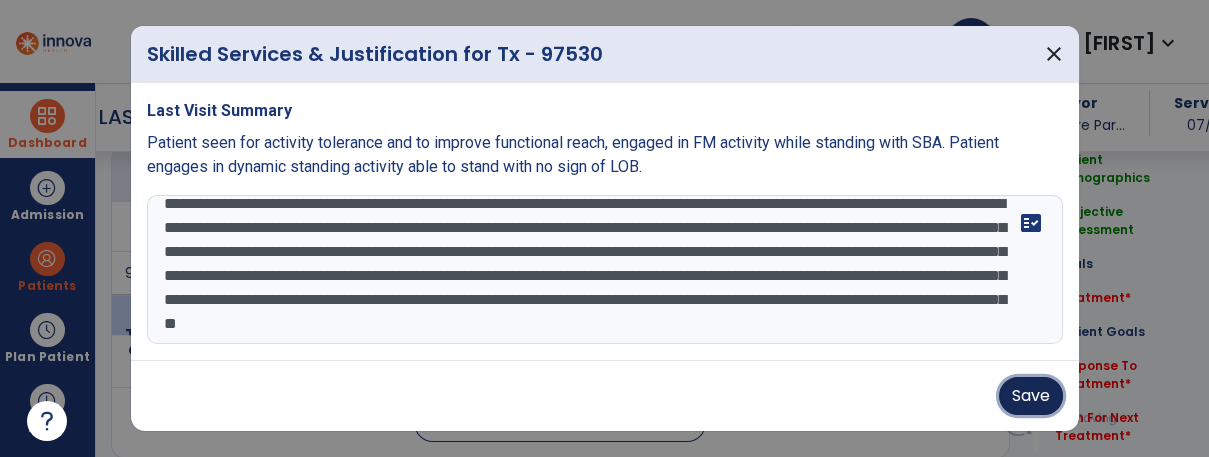 click on "Save" at bounding box center (1031, 396) 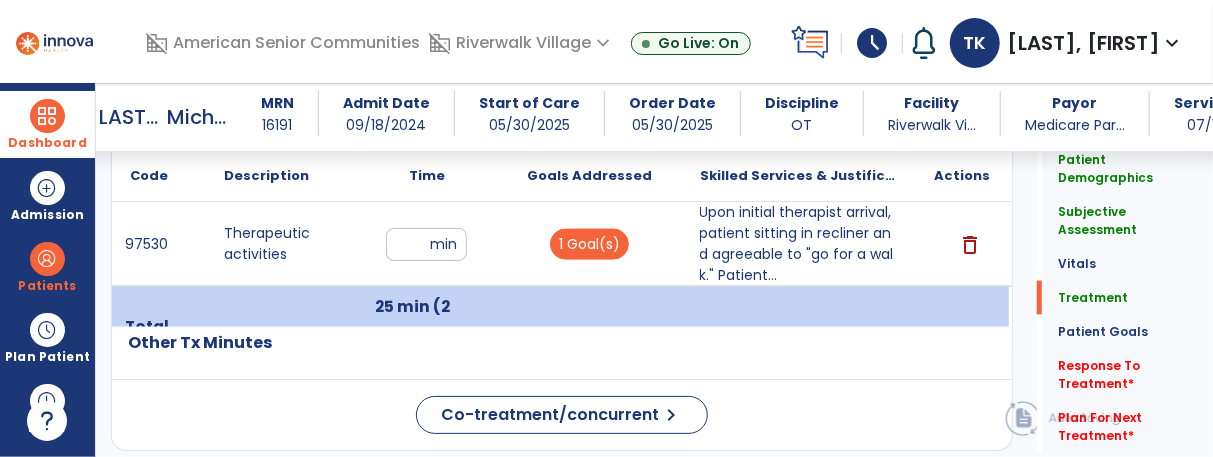 scroll, scrollTop: 1355, scrollLeft: 0, axis: vertical 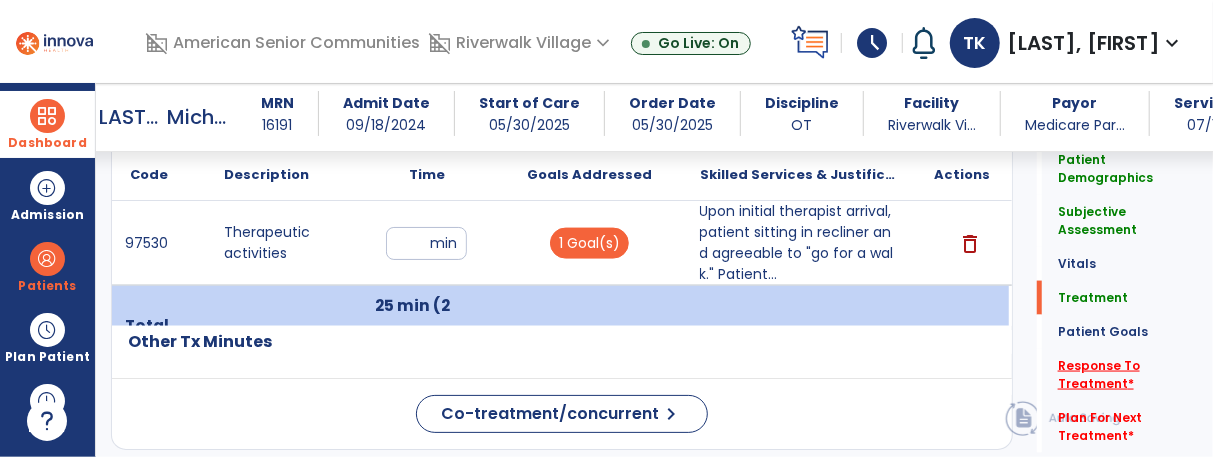 click on "Response To Treatment   *" 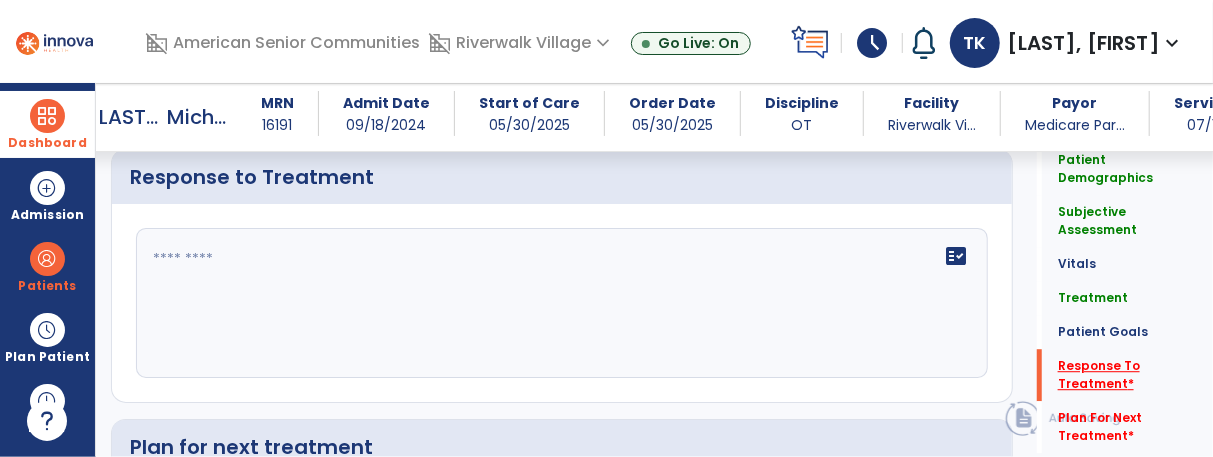 scroll, scrollTop: 2566, scrollLeft: 0, axis: vertical 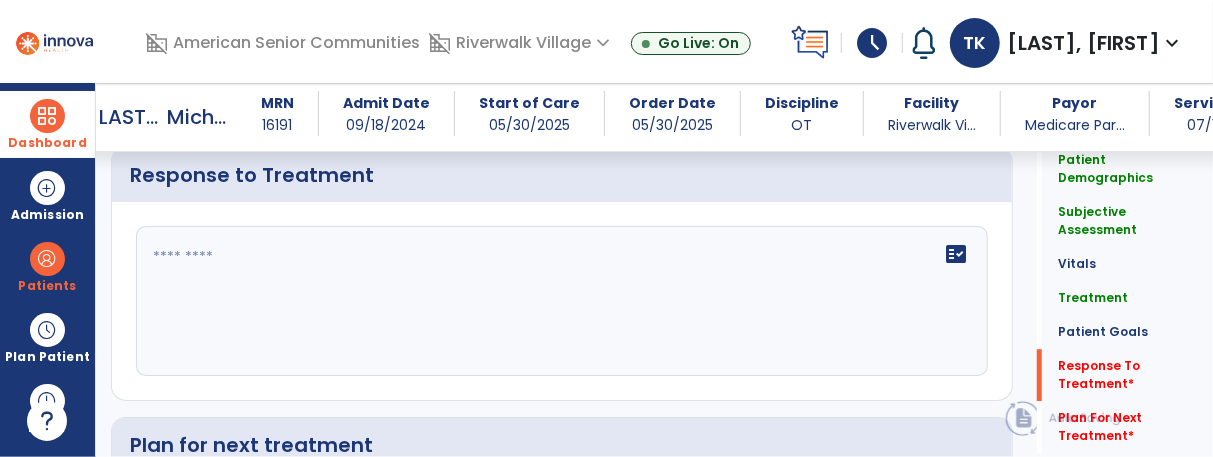 click on "fact_check" 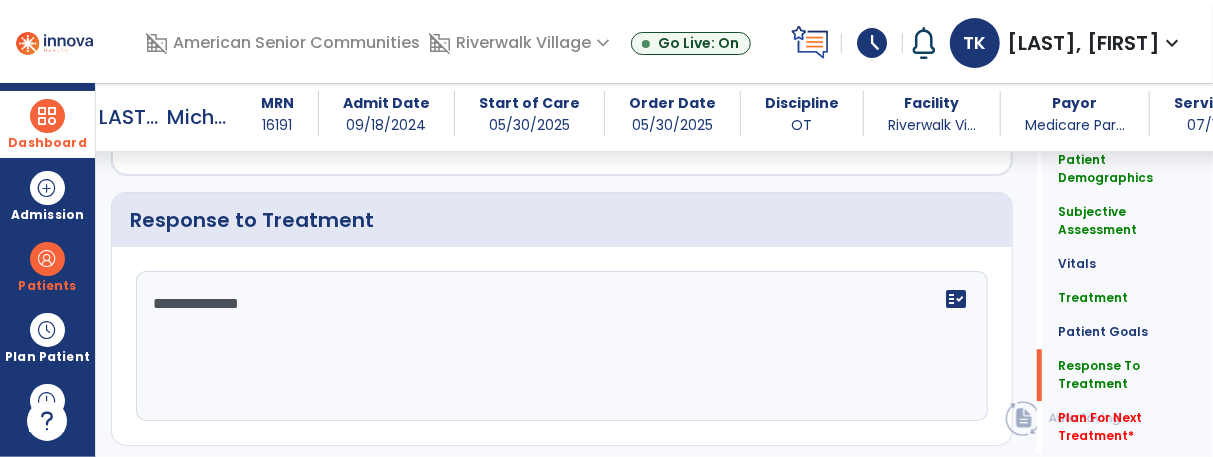 scroll, scrollTop: 2566, scrollLeft: 0, axis: vertical 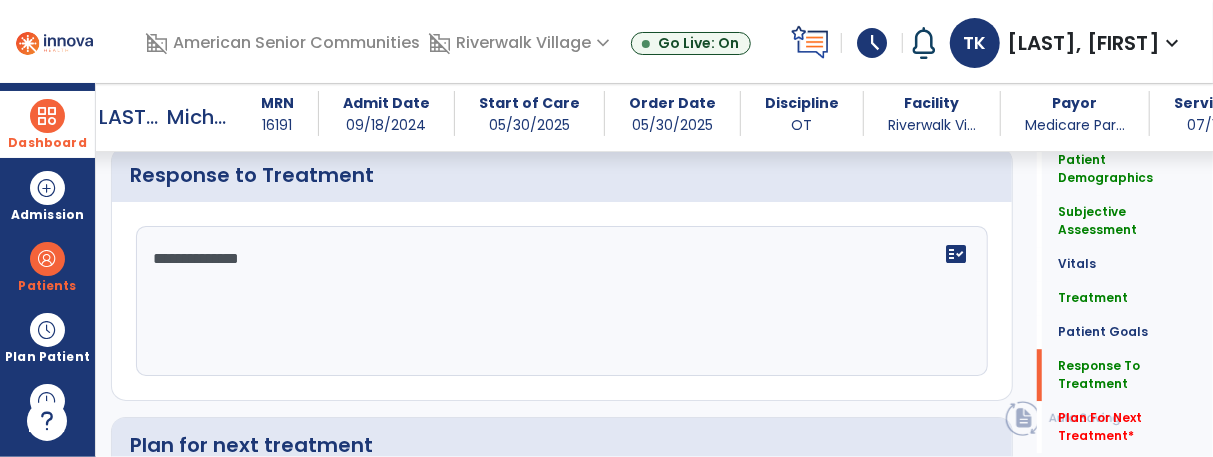 click on "**********" 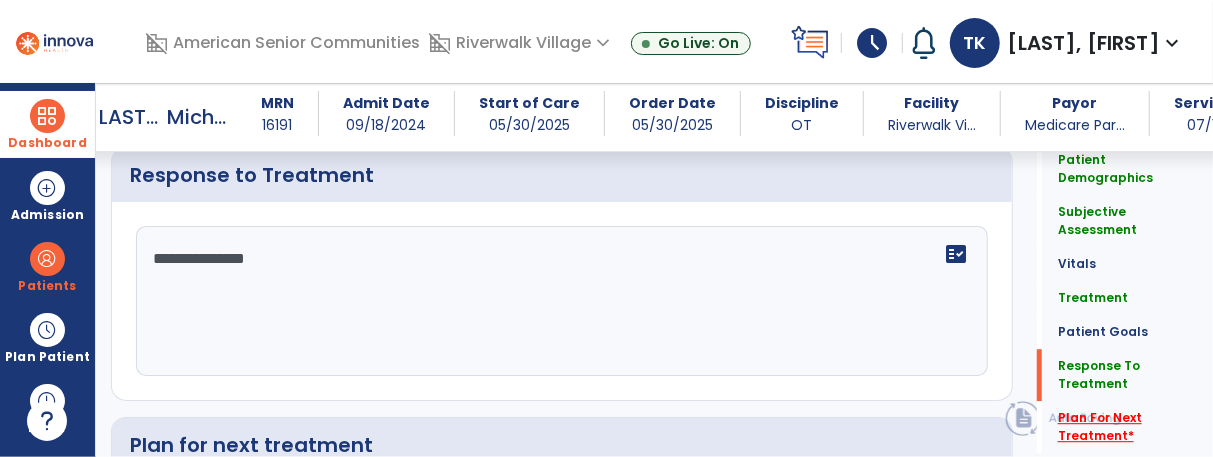 type on "**********" 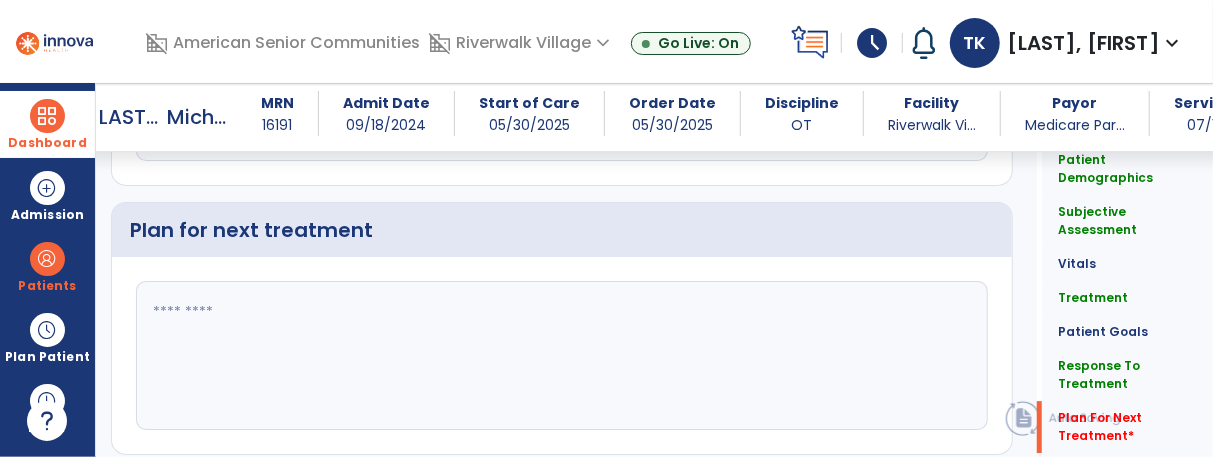 scroll, scrollTop: 2791, scrollLeft: 0, axis: vertical 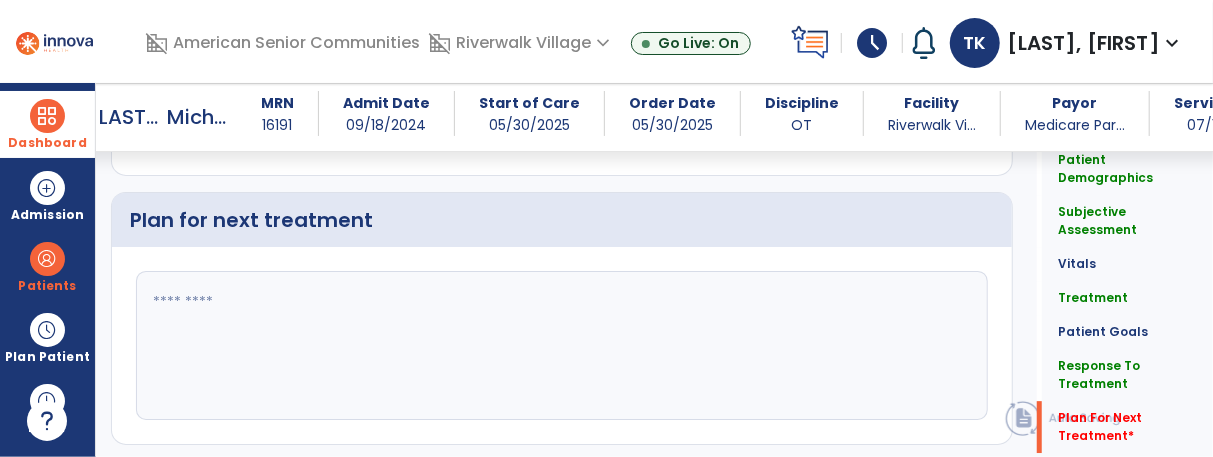 click 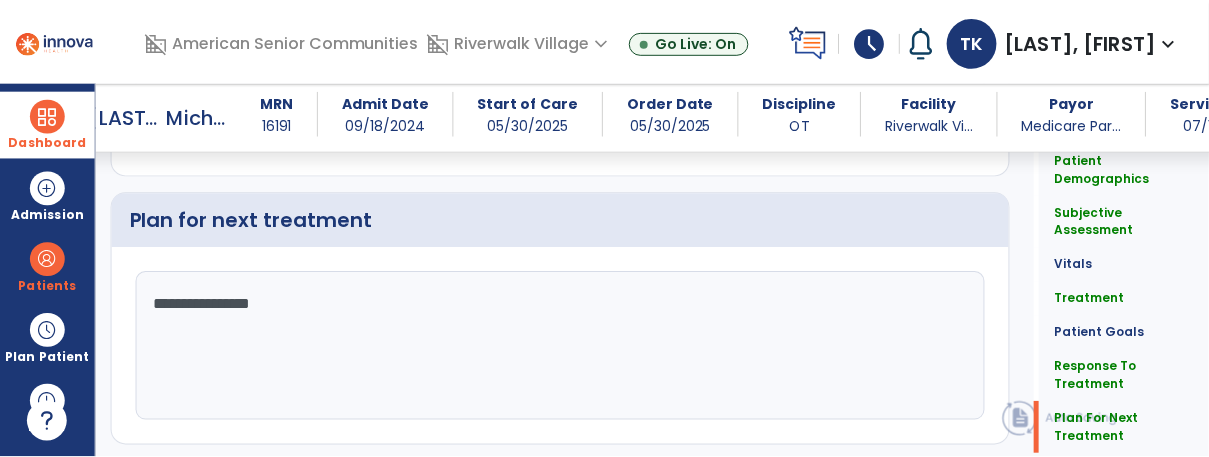 scroll, scrollTop: 2840, scrollLeft: 0, axis: vertical 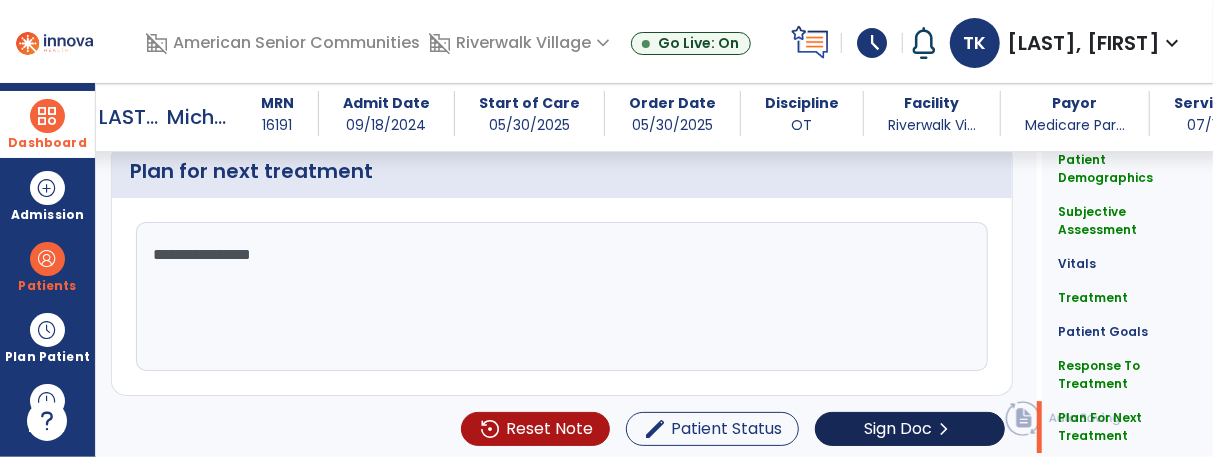 type on "**********" 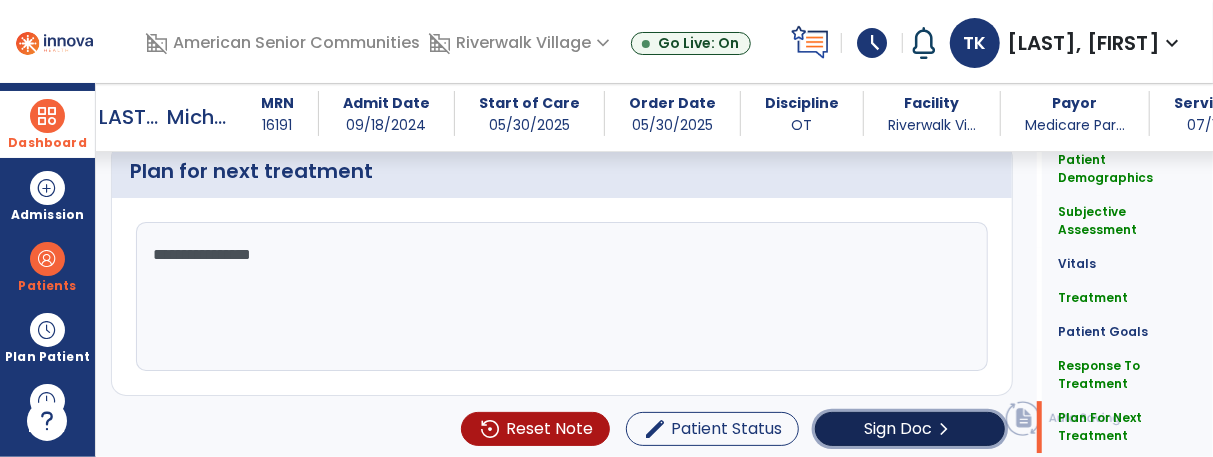 click on "Sign Doc" 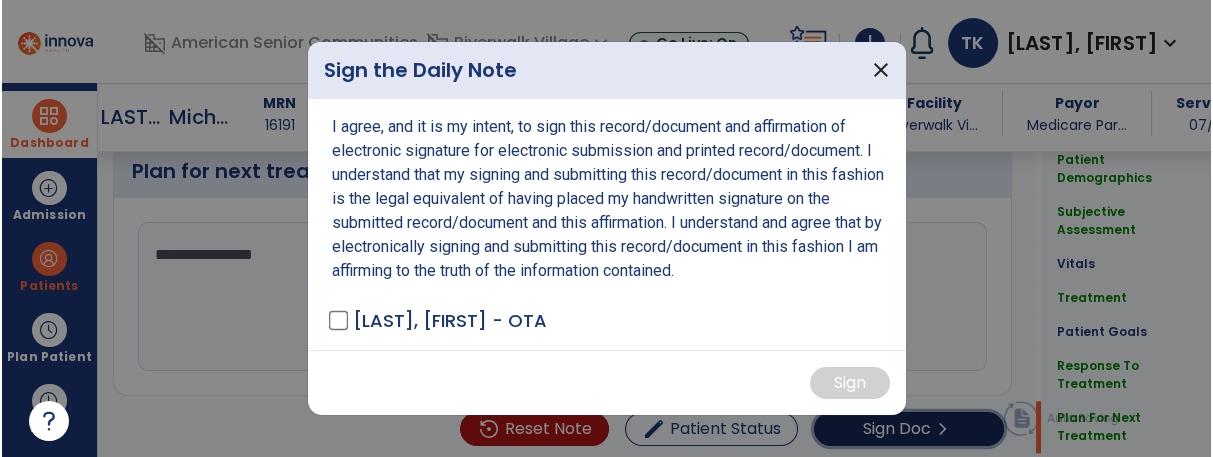 scroll, scrollTop: 2840, scrollLeft: 0, axis: vertical 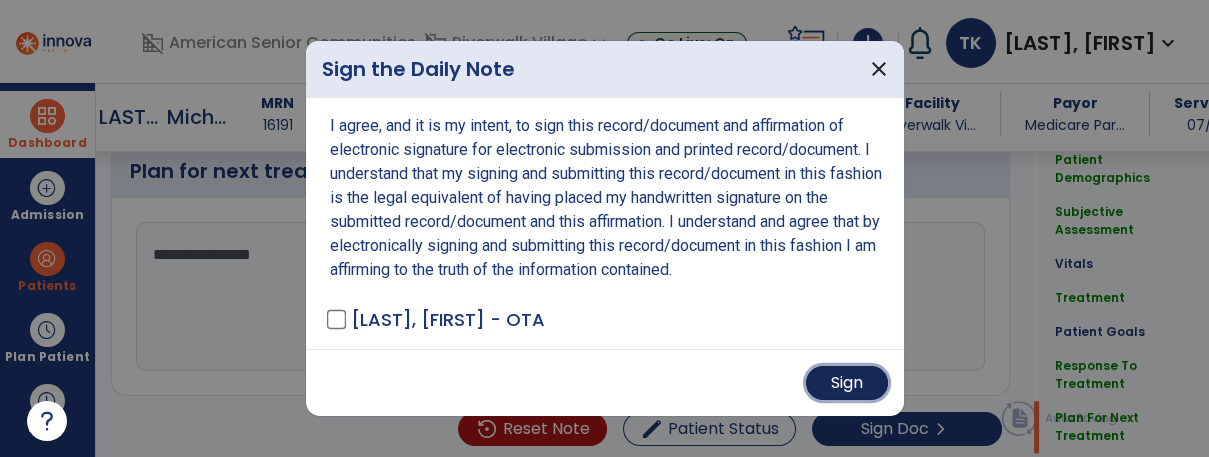 click on "Sign" at bounding box center [847, 383] 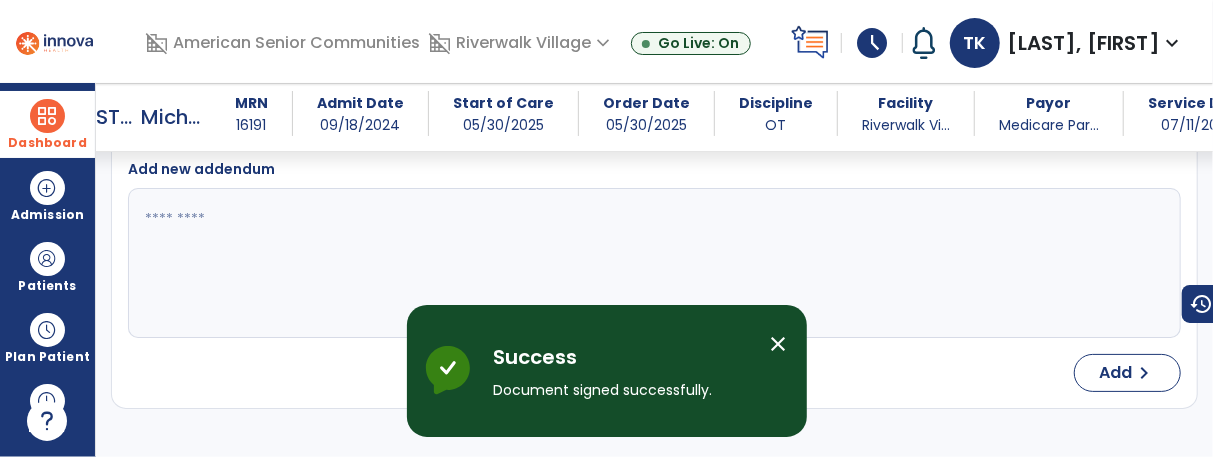 scroll, scrollTop: 4393, scrollLeft: 0, axis: vertical 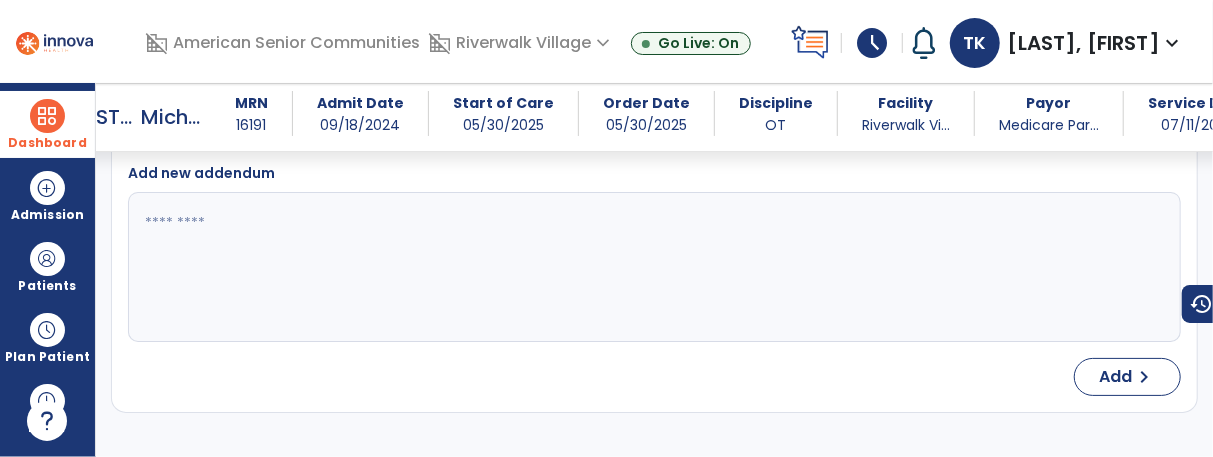 click at bounding box center (47, 116) 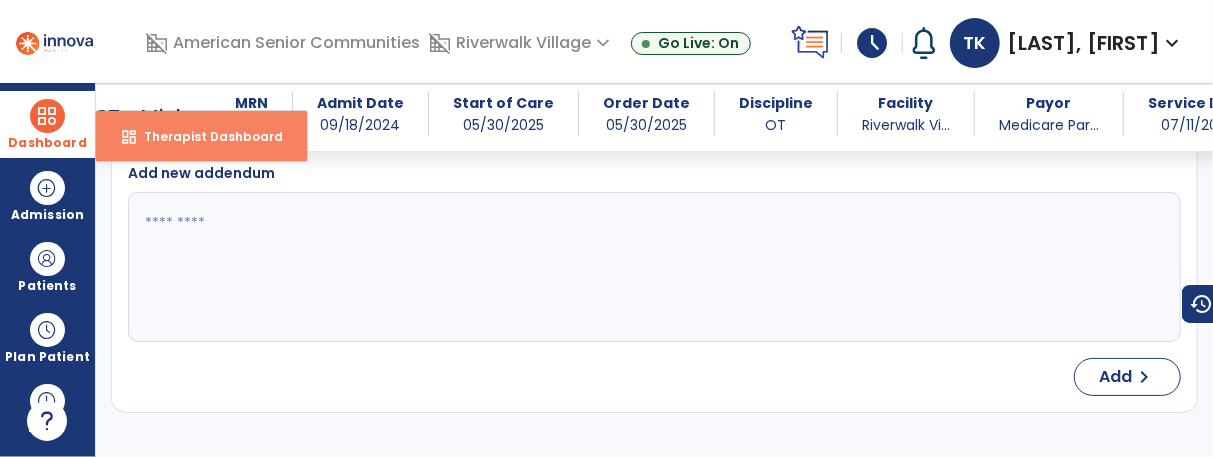 click on "dashboard  Therapist Dashboard" at bounding box center (201, 136) 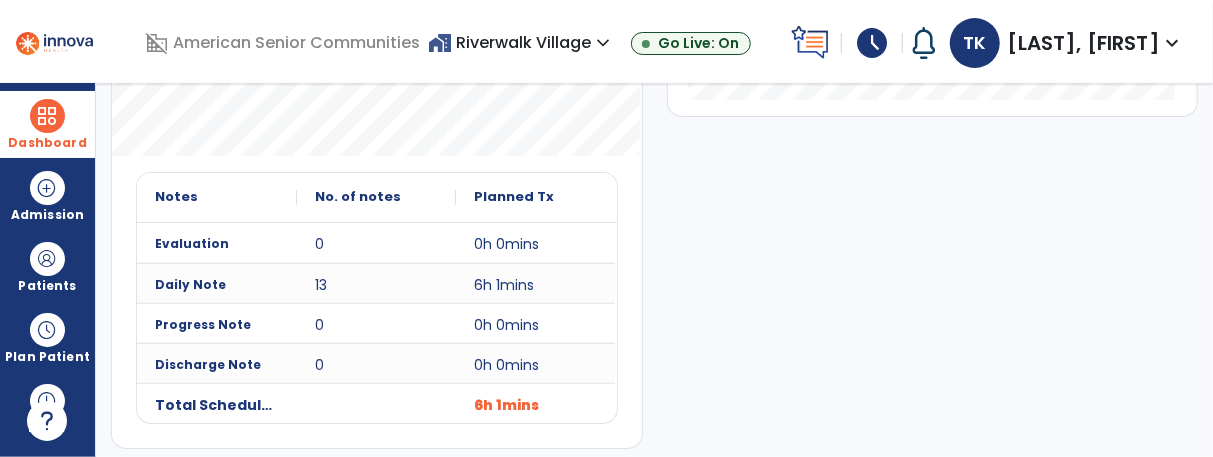 scroll, scrollTop: 0, scrollLeft: 0, axis: both 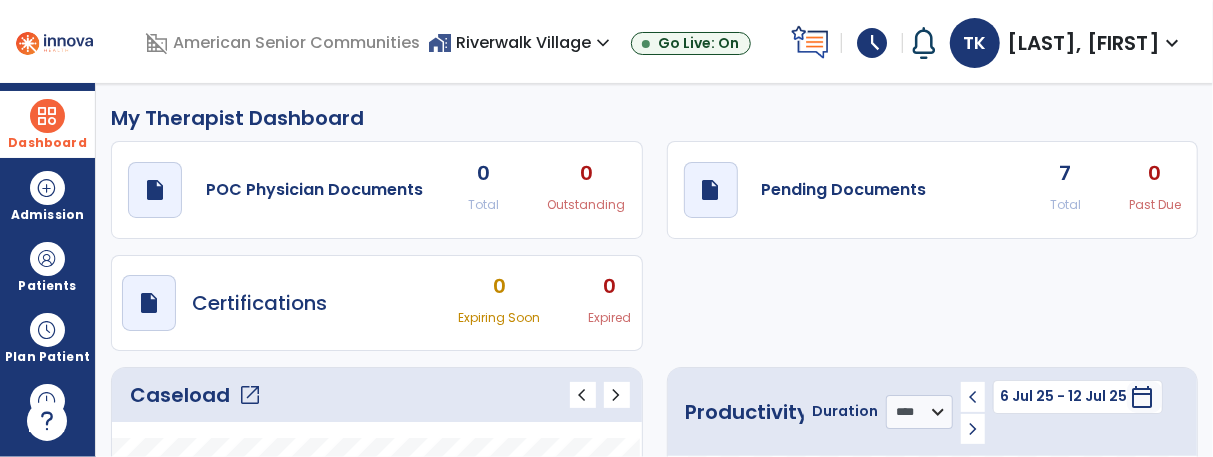 click on "Caseload   open_in_new" 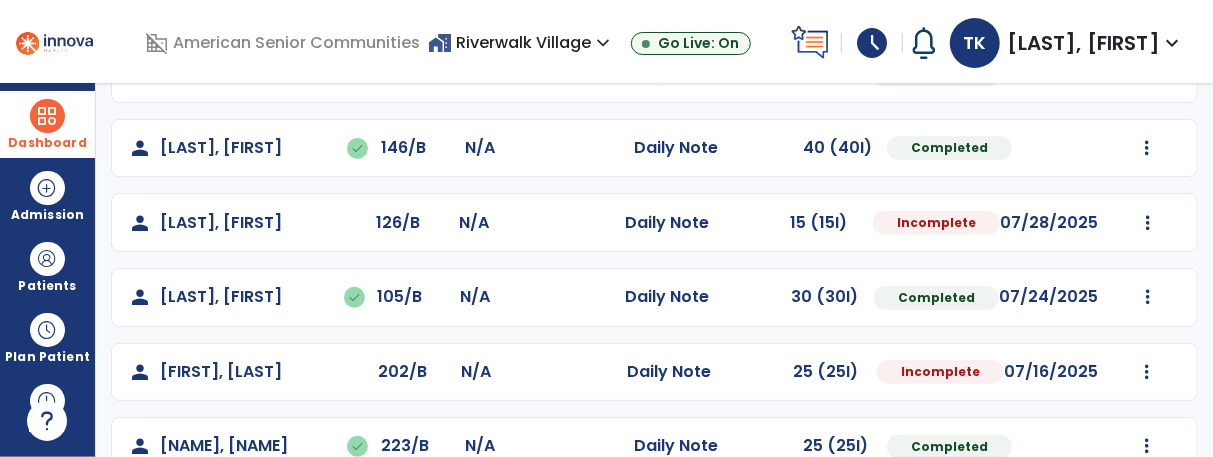 scroll, scrollTop: 309, scrollLeft: 0, axis: vertical 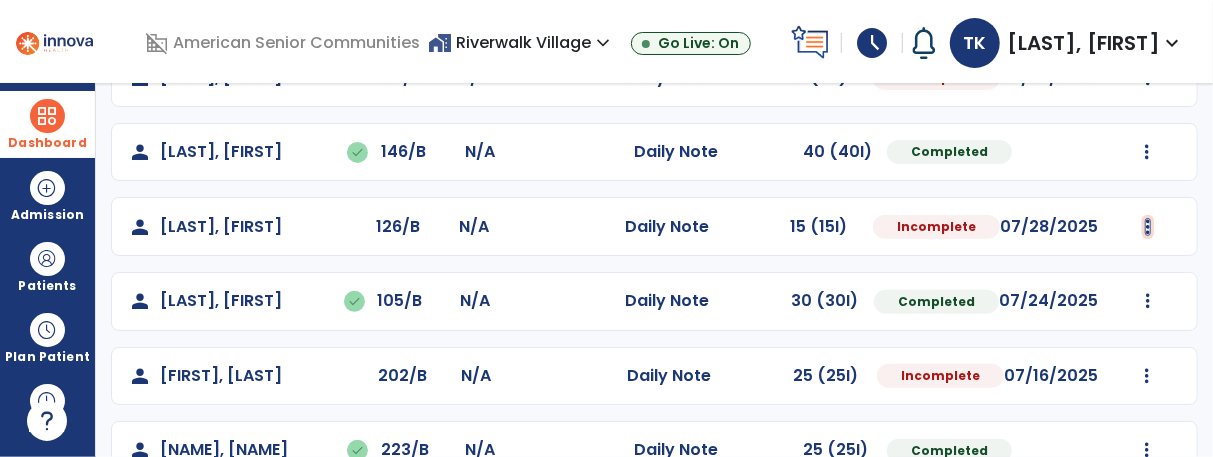 click at bounding box center [1145, 3] 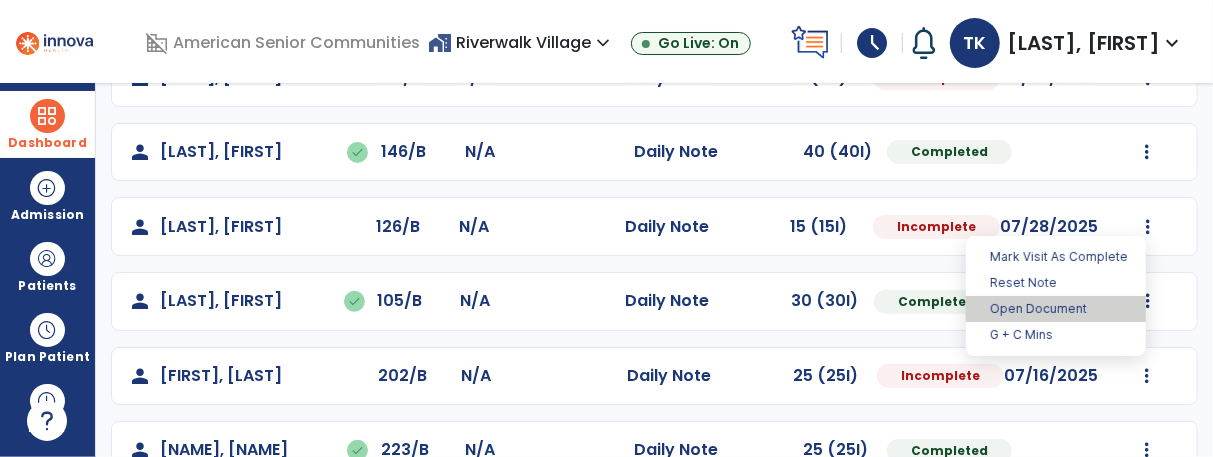 click on "Open Document" at bounding box center [1056, 309] 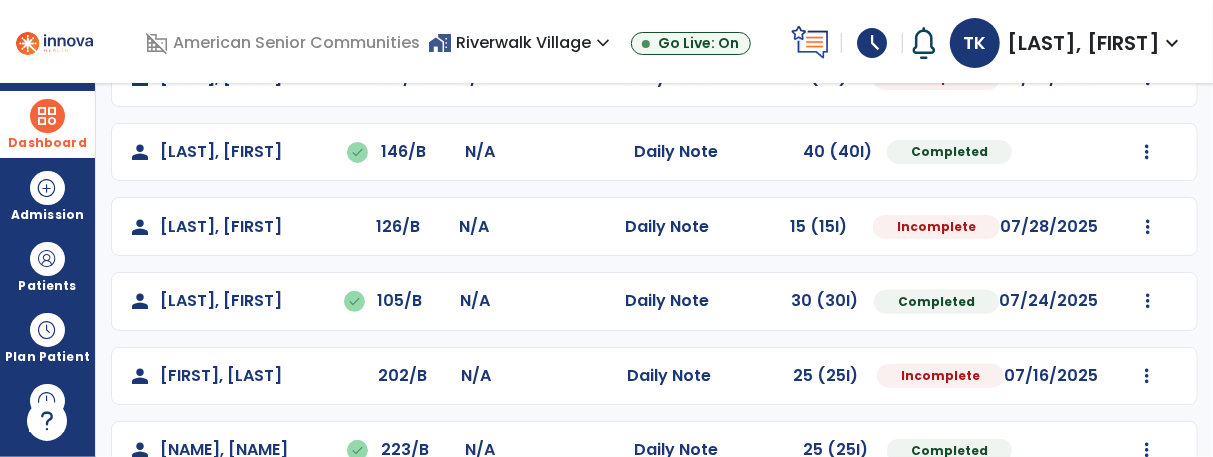 select on "*" 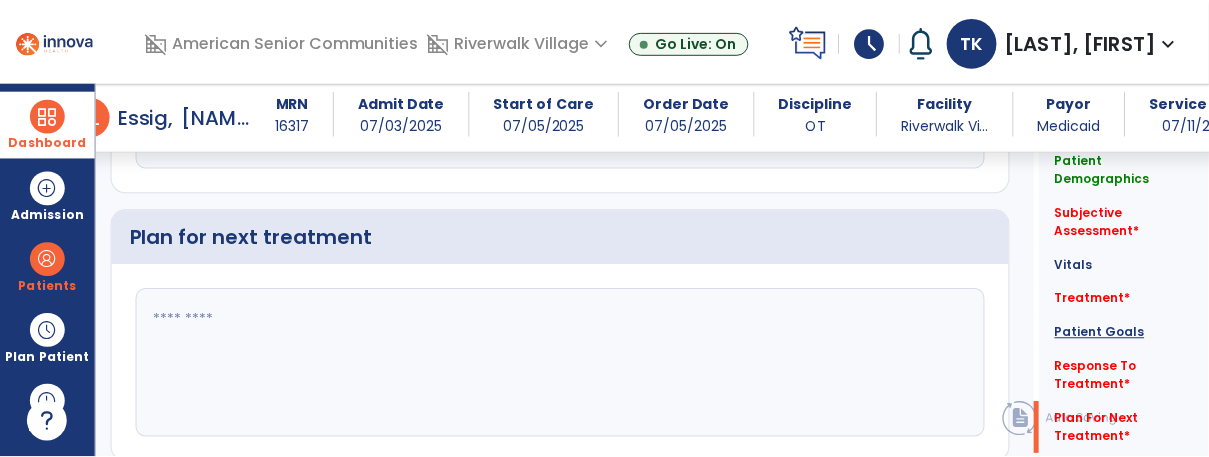 scroll, scrollTop: 2819, scrollLeft: 0, axis: vertical 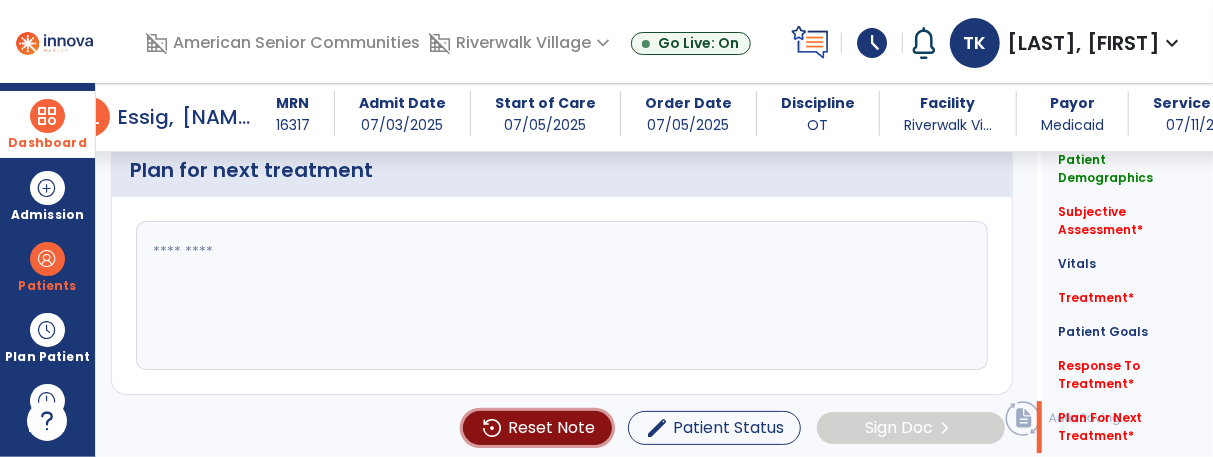 click on "Reset Note" 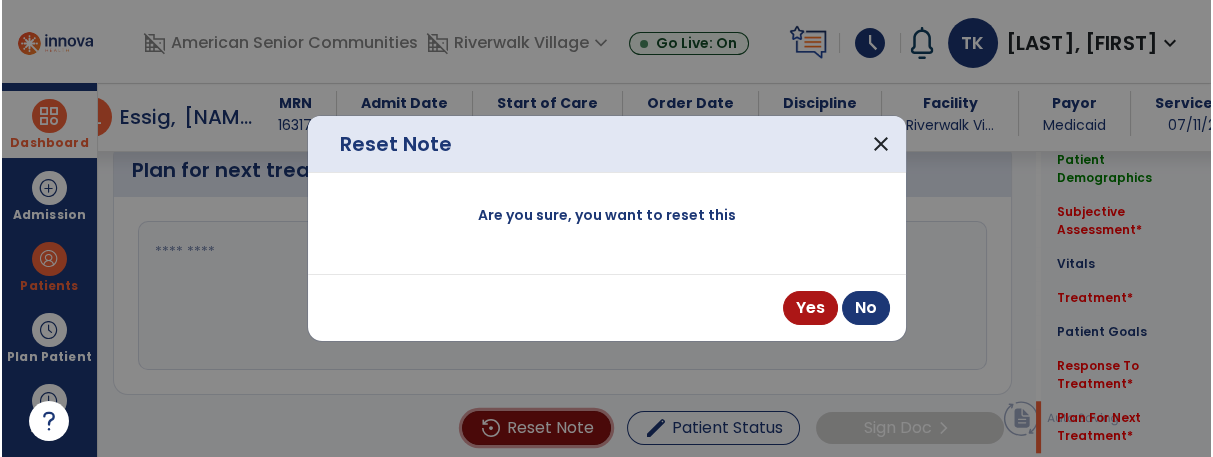 scroll, scrollTop: 2819, scrollLeft: 0, axis: vertical 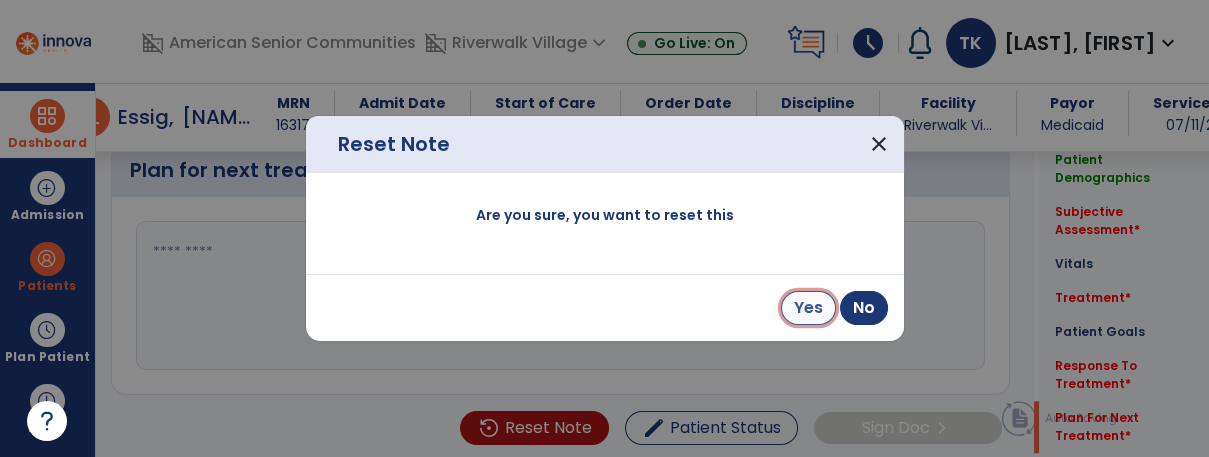 click on "Yes" at bounding box center [808, 308] 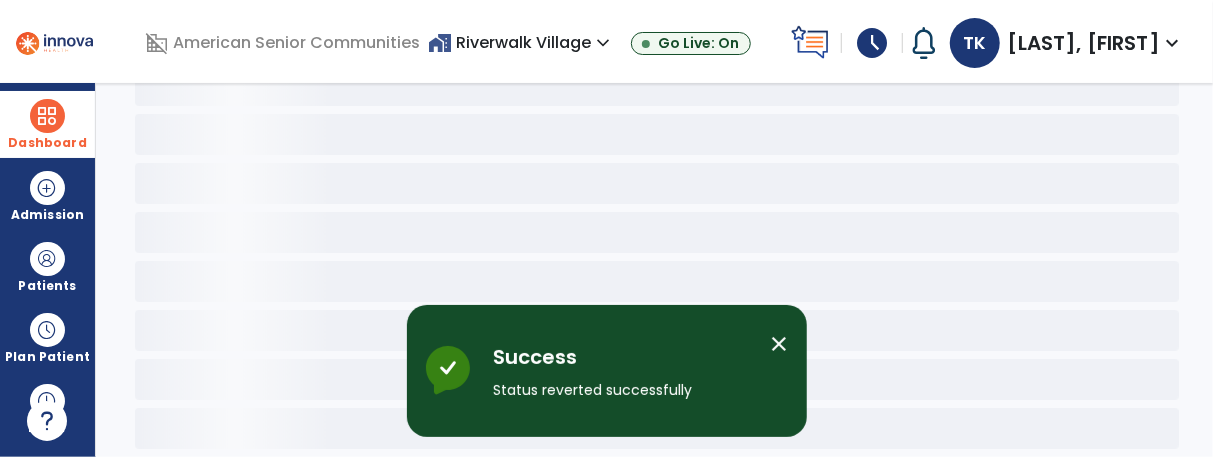 scroll, scrollTop: 221, scrollLeft: 0, axis: vertical 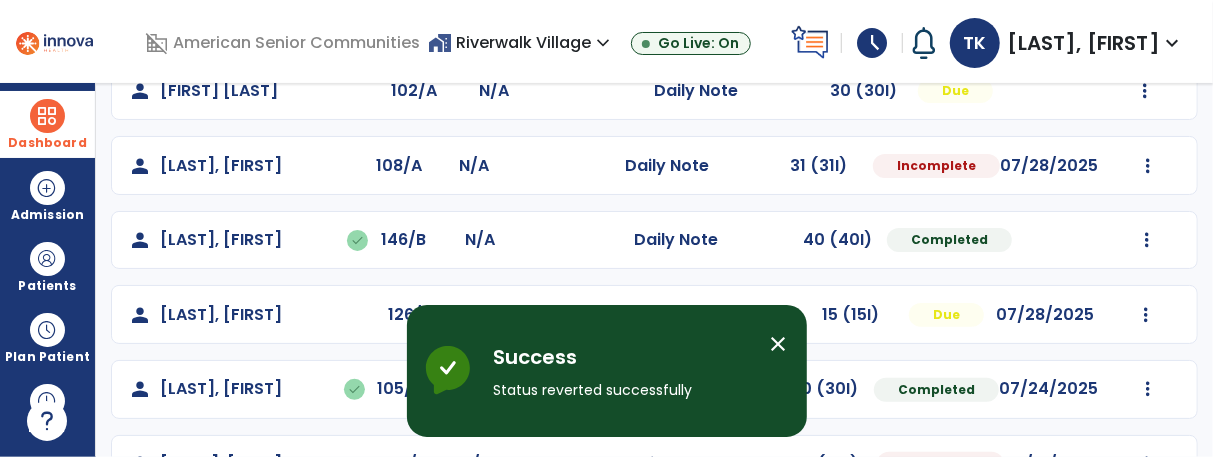 click on "Mark Visit As Complete   Reset Note   Open Document   G + C Mins" 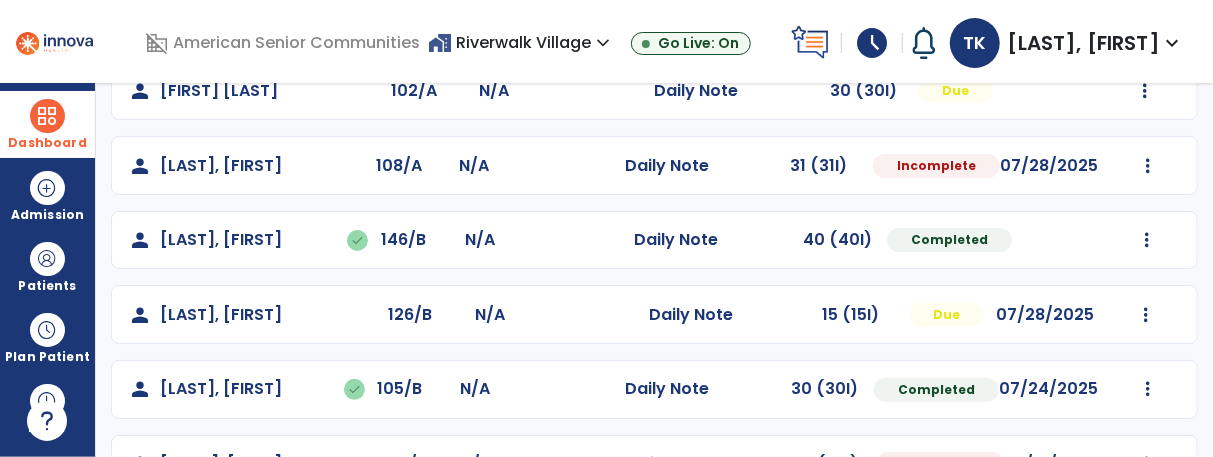 click on "Mark Visit As Complete   Reset Note   Open Document   G + C Mins" 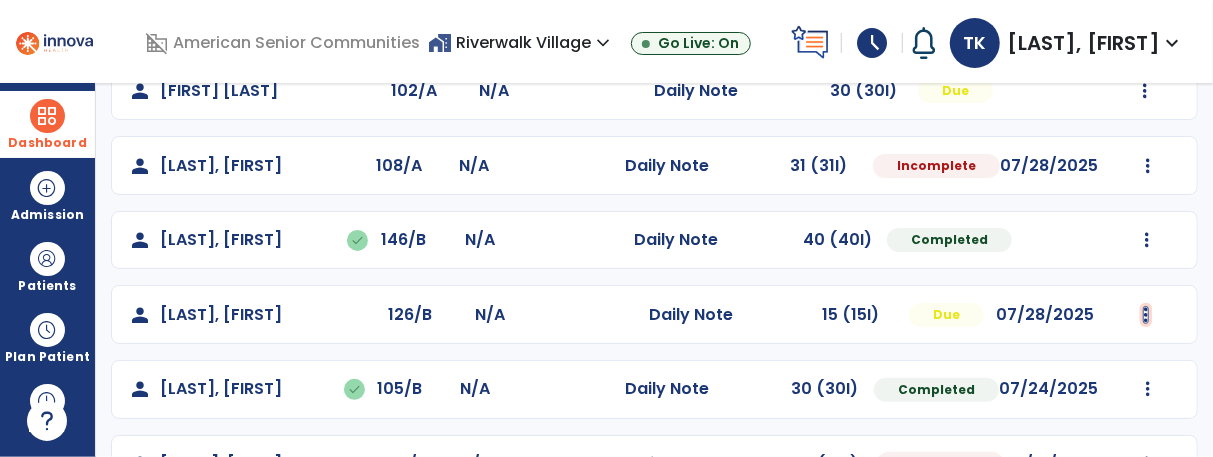 click at bounding box center [1145, 91] 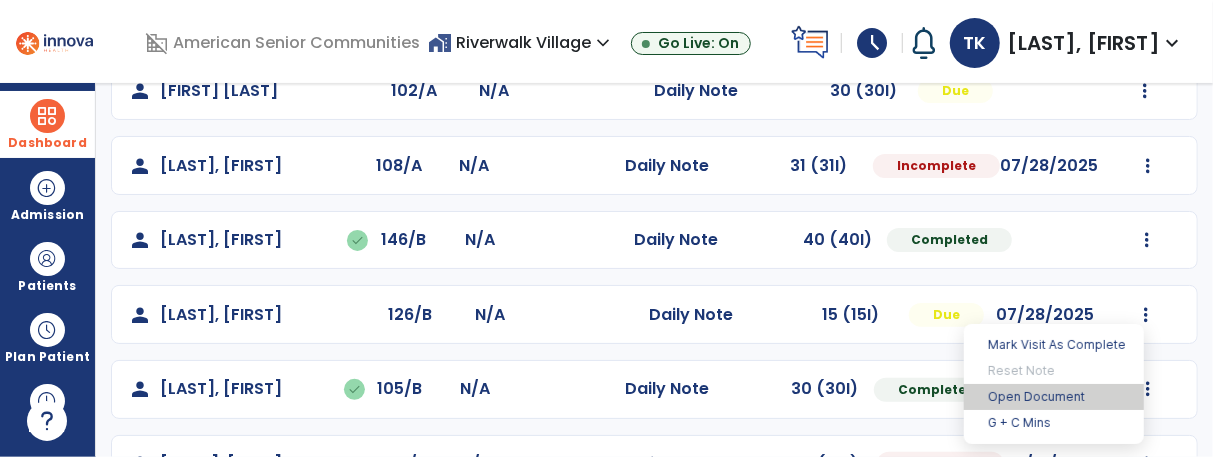 click on "Open Document" at bounding box center (1054, 397) 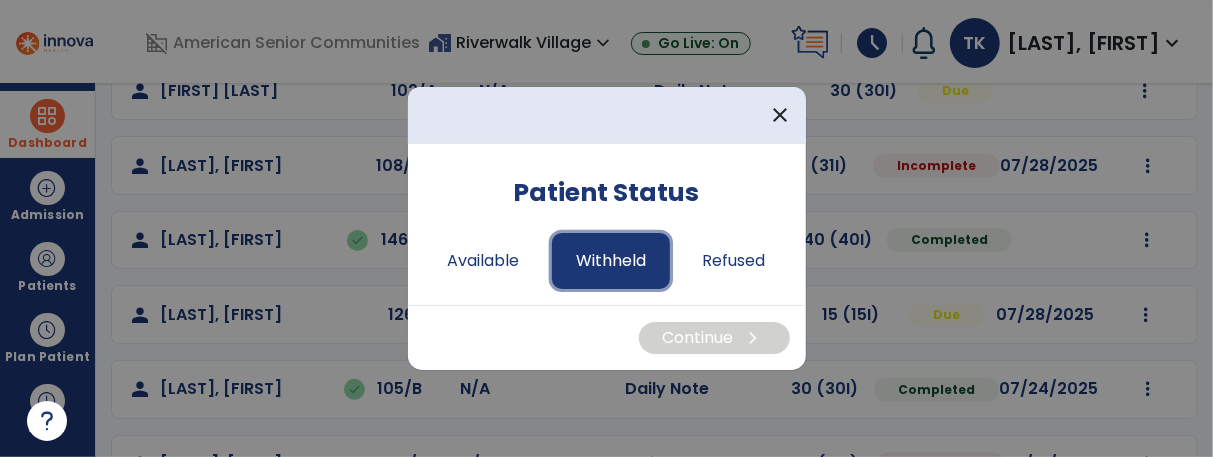 click on "Withheld" at bounding box center [611, 261] 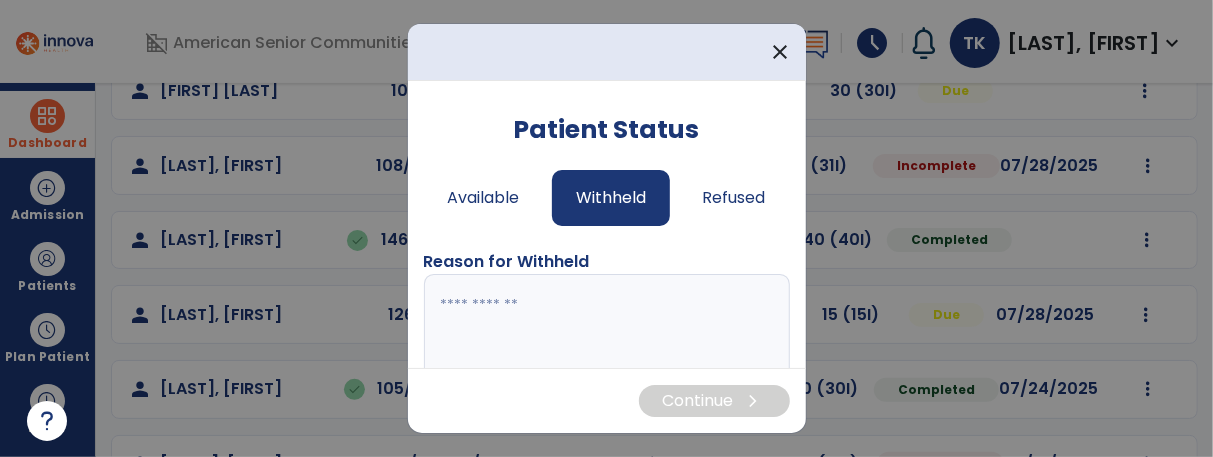 click at bounding box center (605, 349) 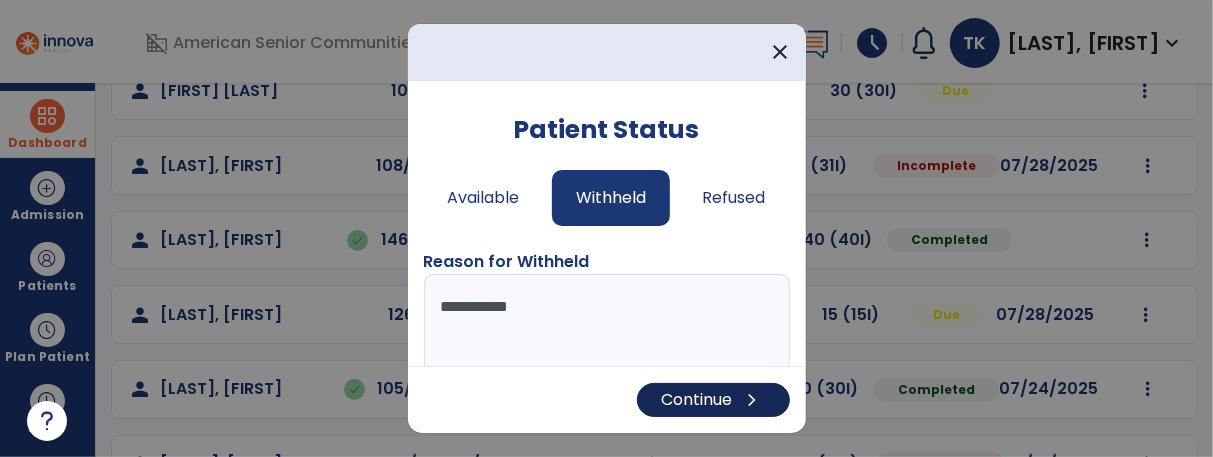 type on "**********" 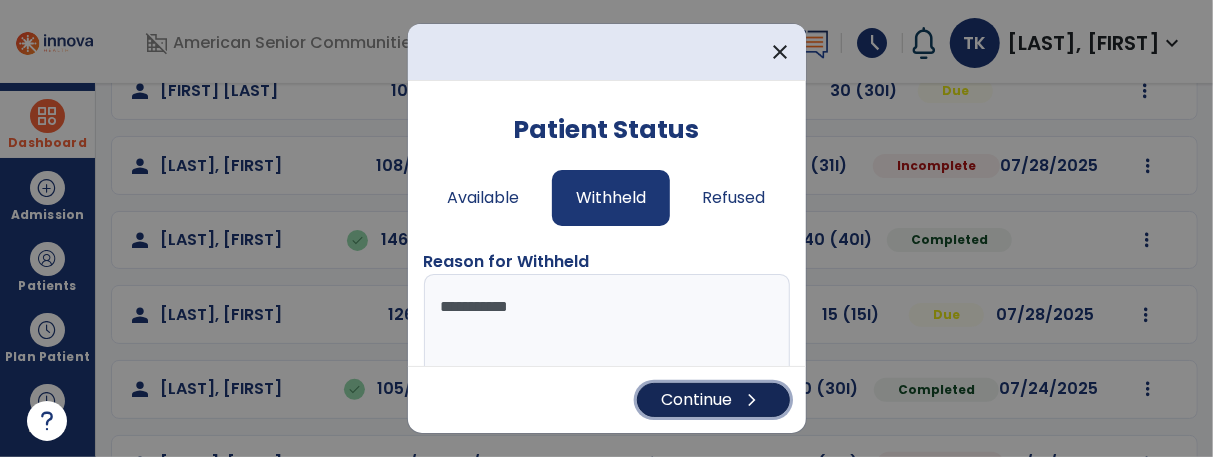 click on "Continue   chevron_right" at bounding box center (713, 400) 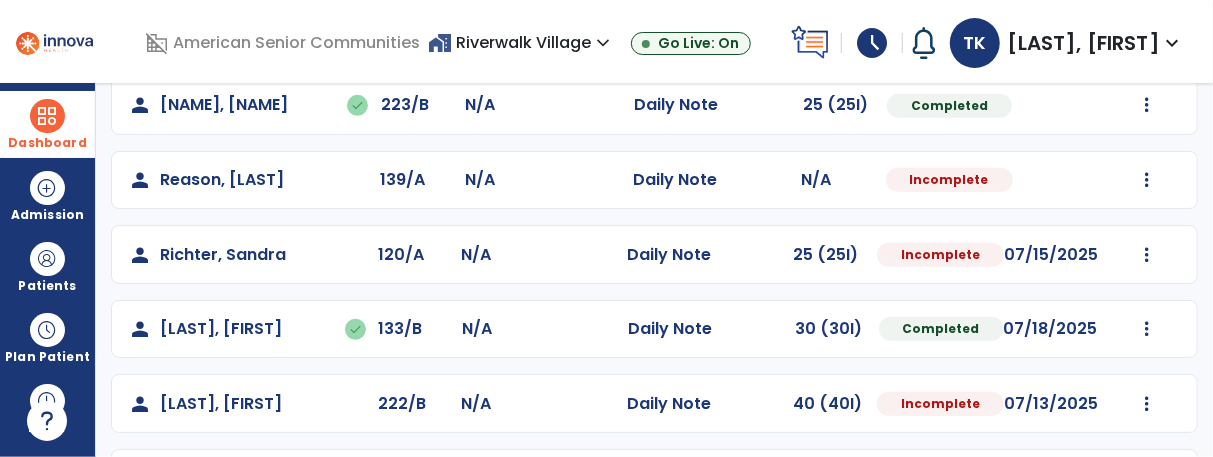 scroll, scrollTop: 662, scrollLeft: 0, axis: vertical 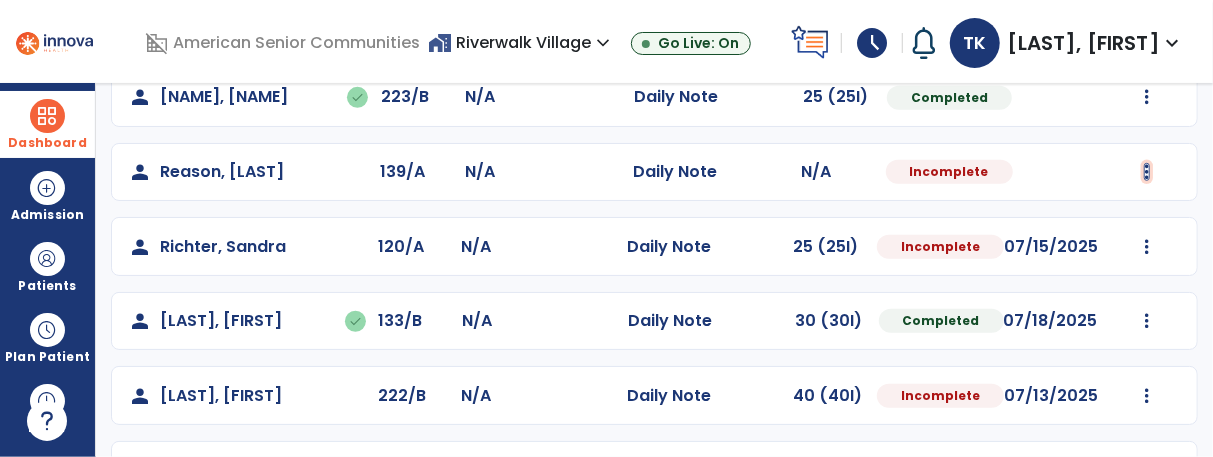 click at bounding box center [1145, -350] 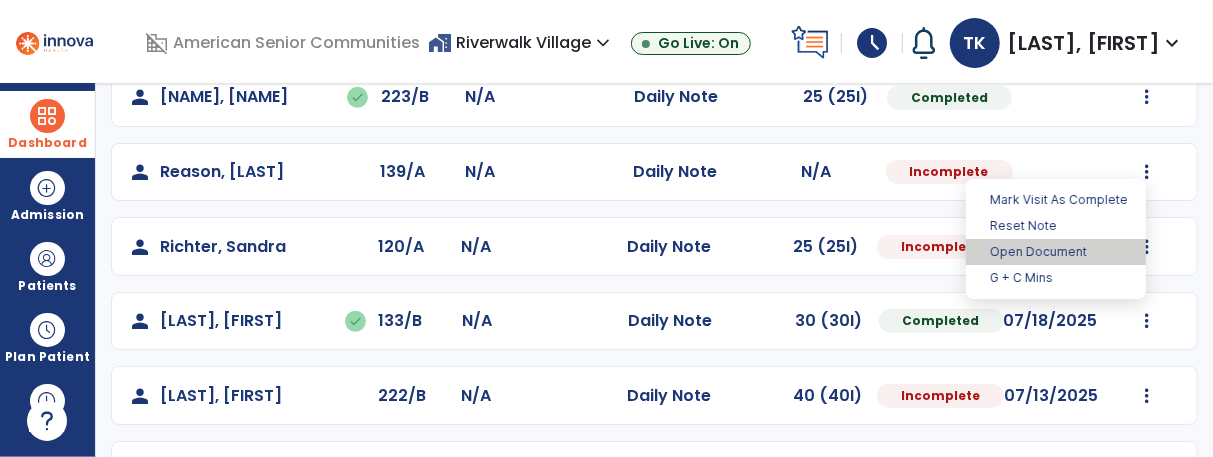 click on "Open Document" at bounding box center [1056, 252] 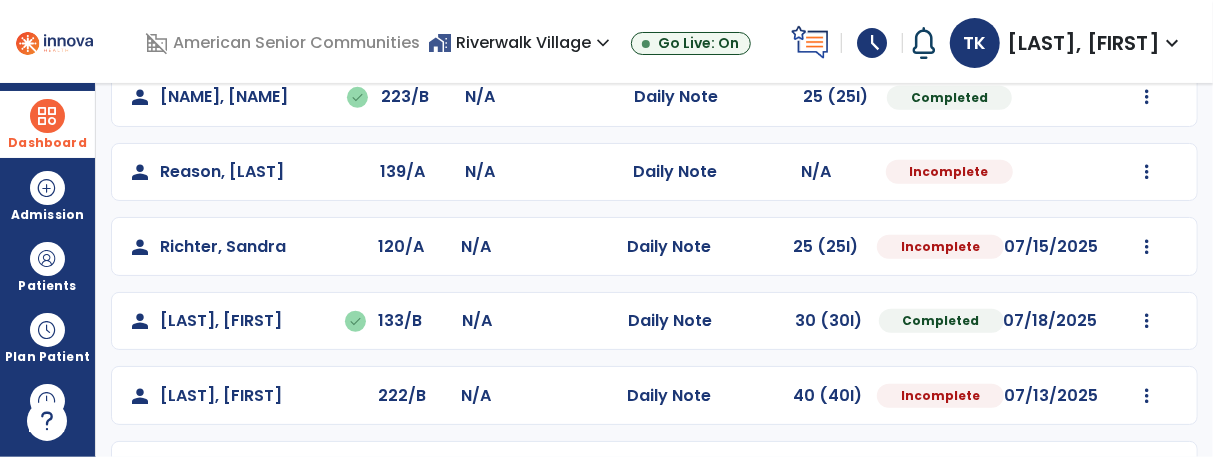 select on "*" 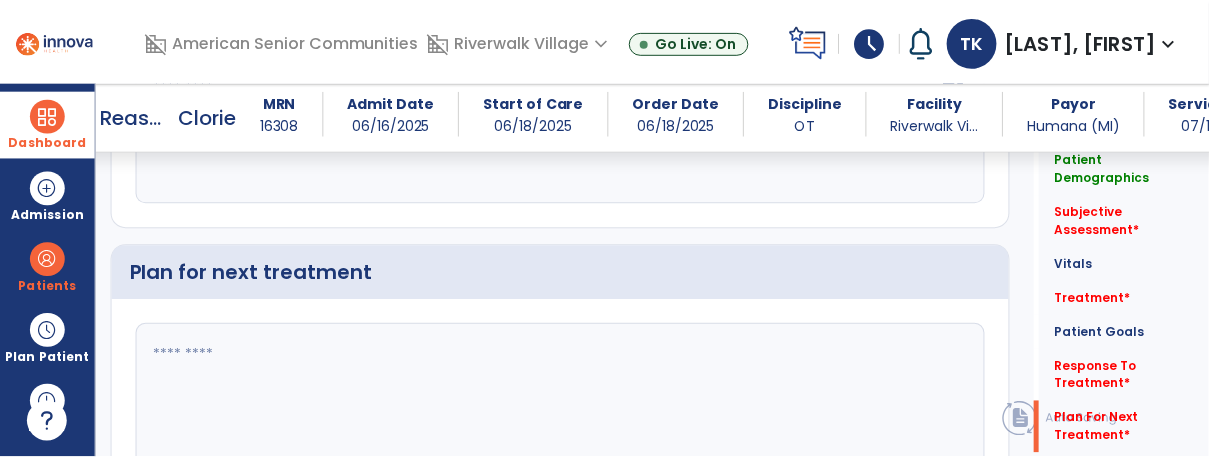 scroll, scrollTop: 3022, scrollLeft: 0, axis: vertical 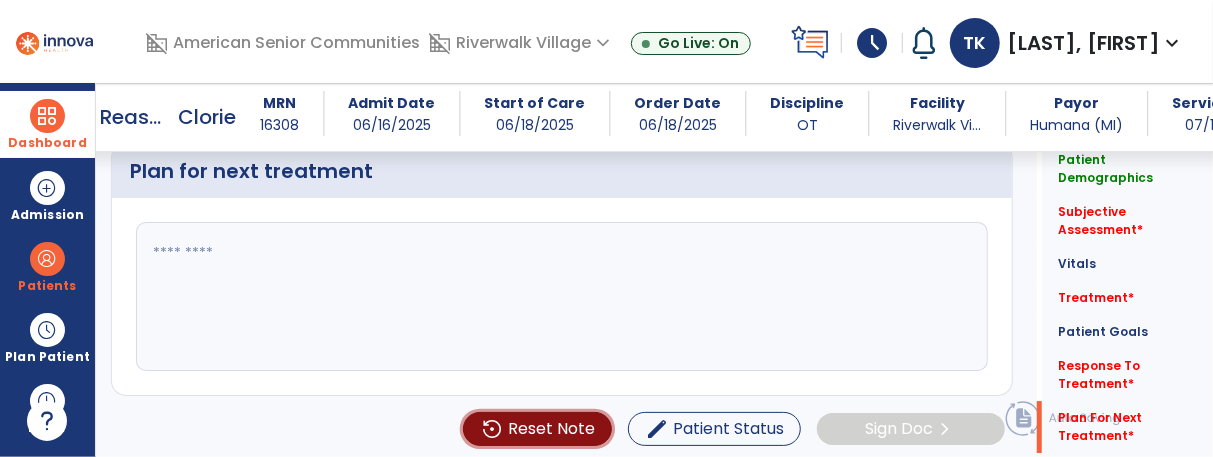 click on "Reset Note" 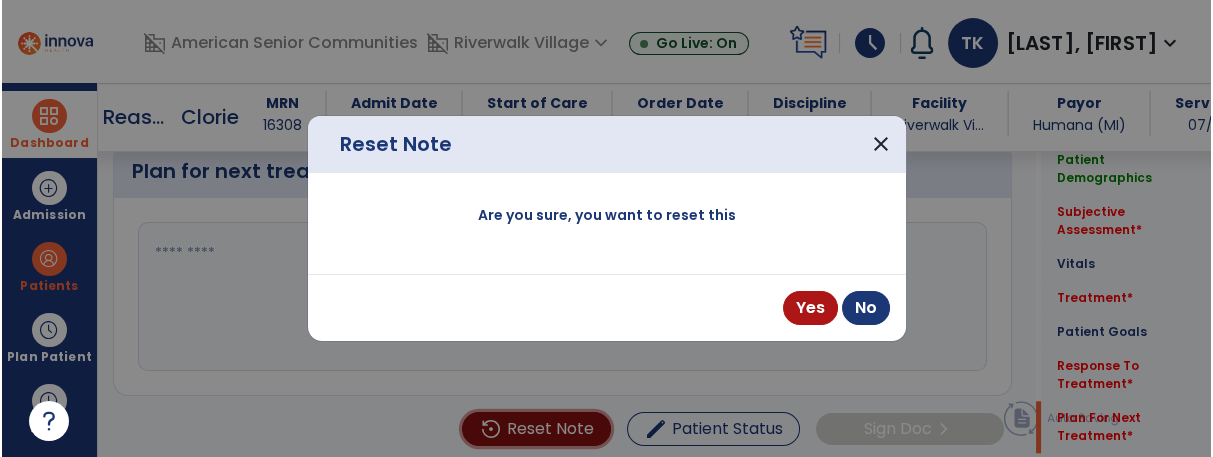 scroll, scrollTop: 3022, scrollLeft: 0, axis: vertical 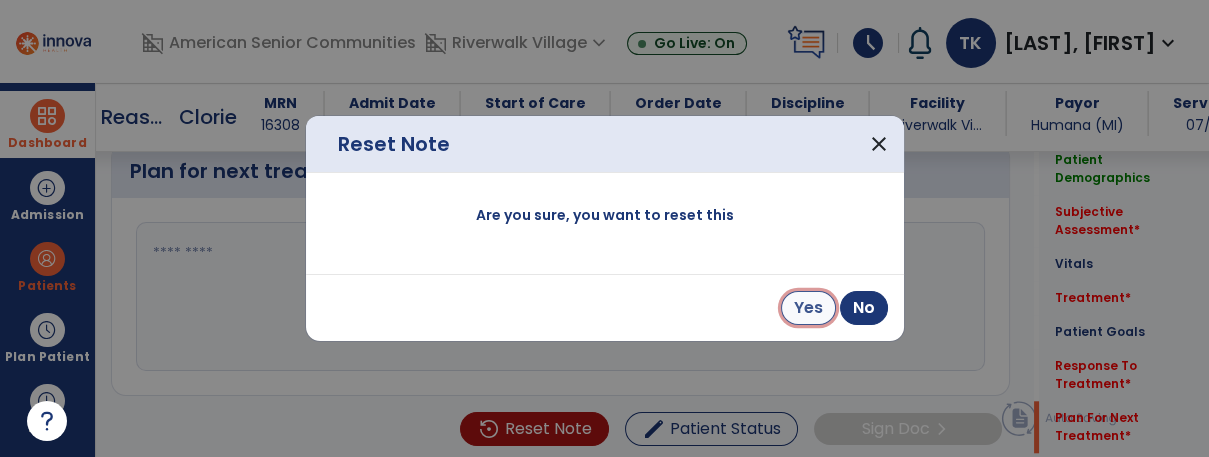 click on "Yes" at bounding box center [808, 308] 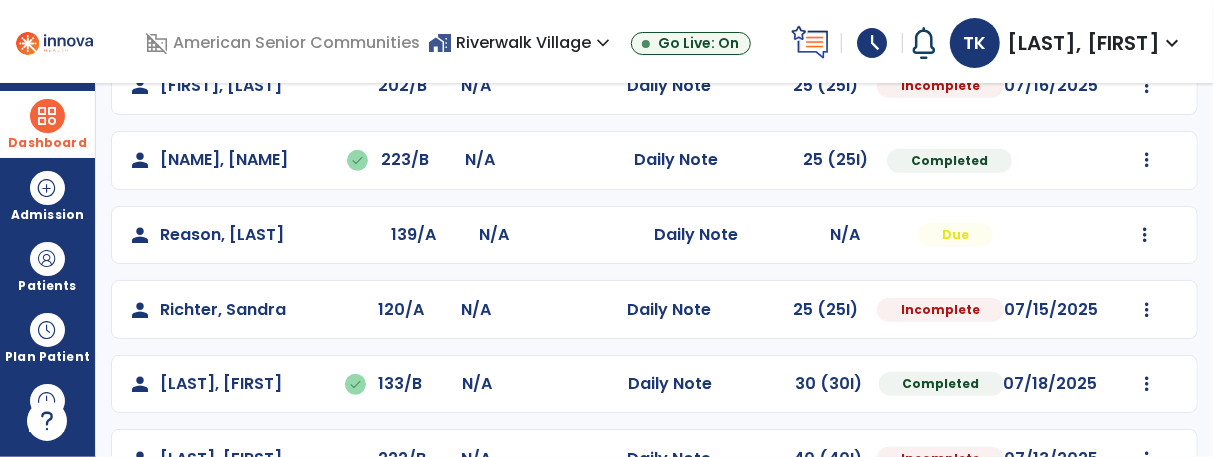 scroll, scrollTop: 607, scrollLeft: 0, axis: vertical 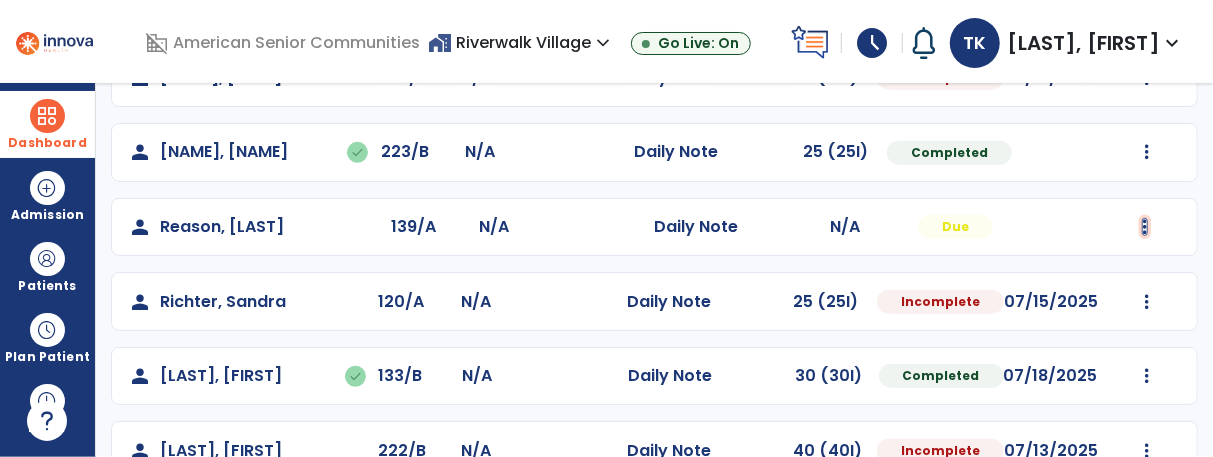 click at bounding box center [1145, -295] 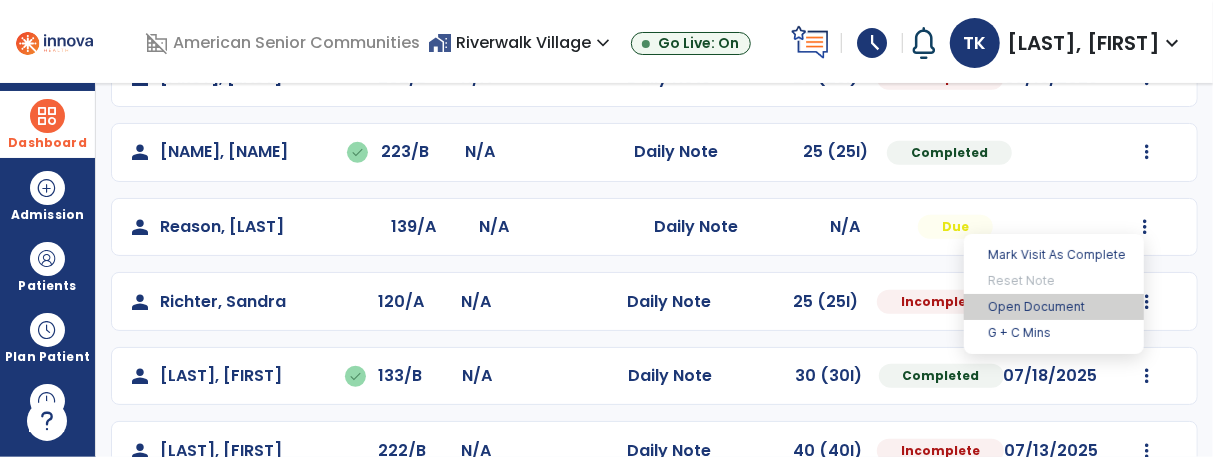 click on "Open Document" at bounding box center (1054, 307) 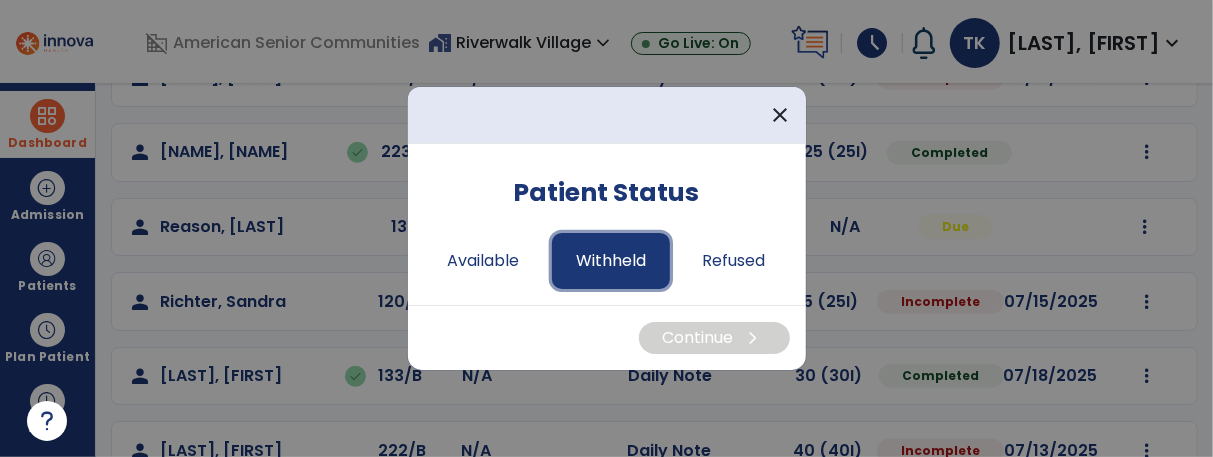 click on "Withheld" at bounding box center [611, 261] 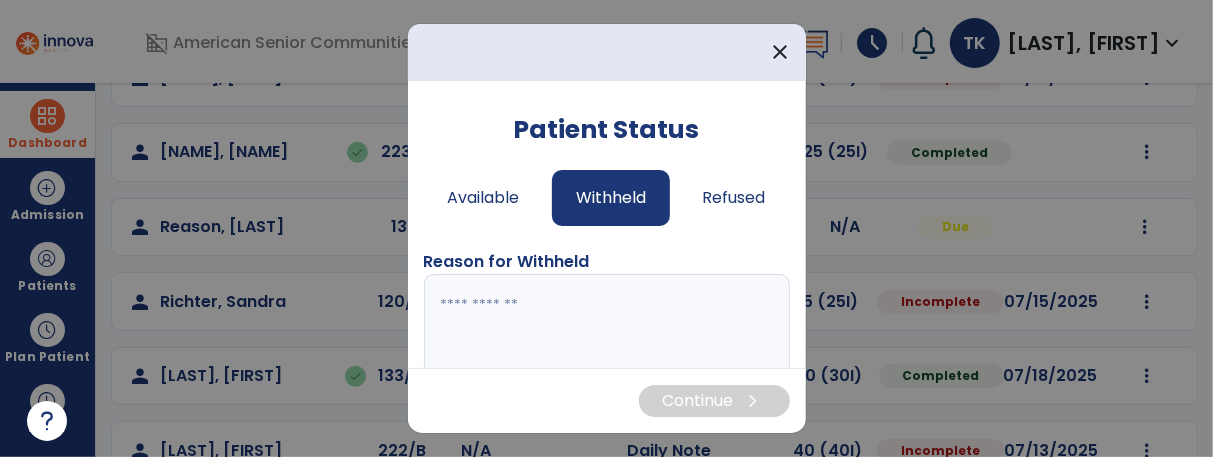 click at bounding box center [605, 349] 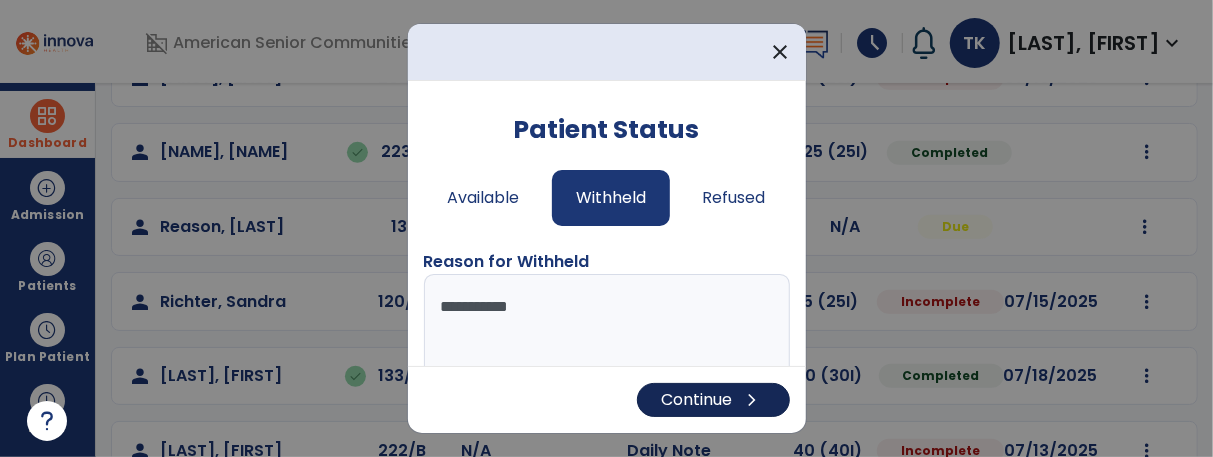 type on "**********" 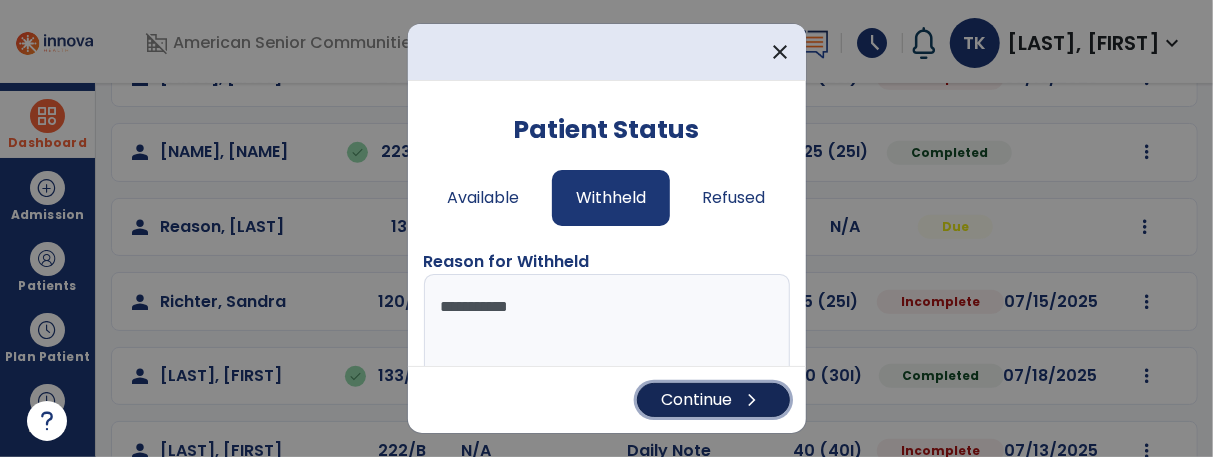 click on "Continue   chevron_right" at bounding box center [713, 400] 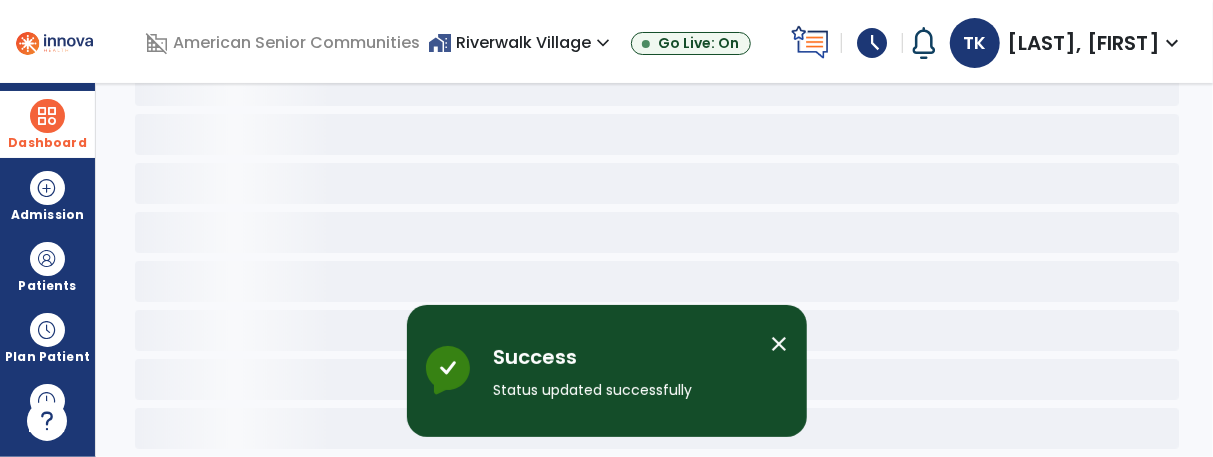 scroll, scrollTop: 221, scrollLeft: 0, axis: vertical 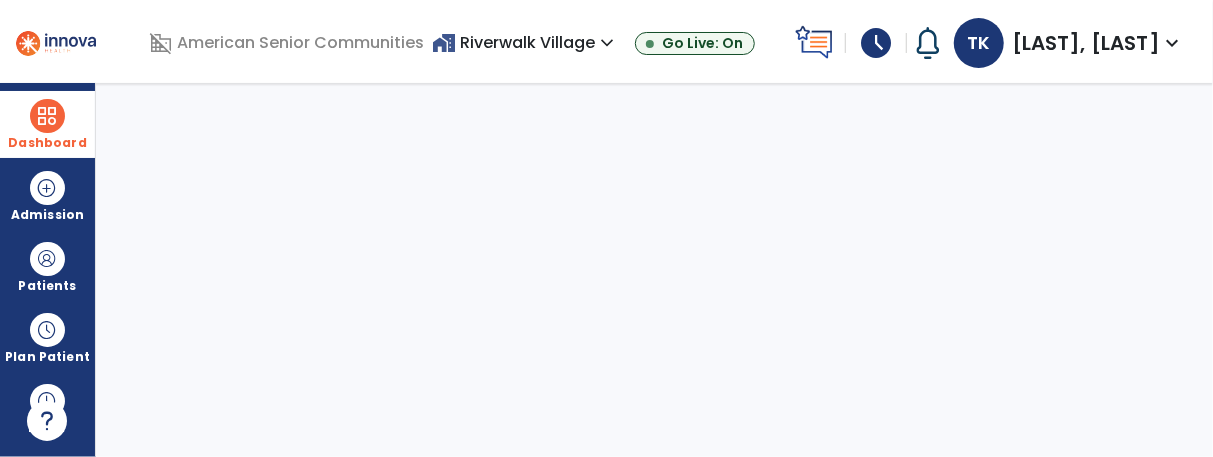 click at bounding box center (47, 116) 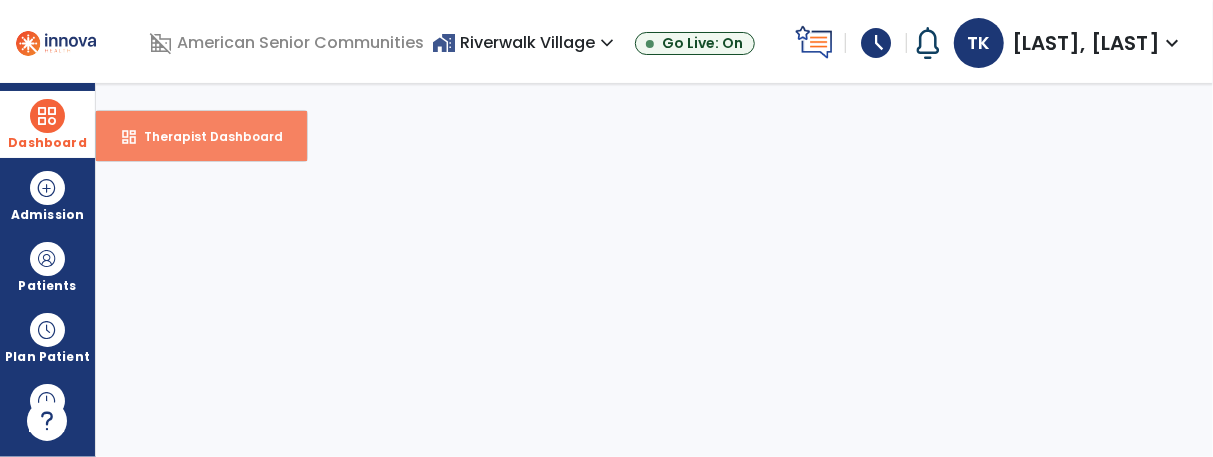 click on "dashboard  Therapist Dashboard" at bounding box center (201, 136) 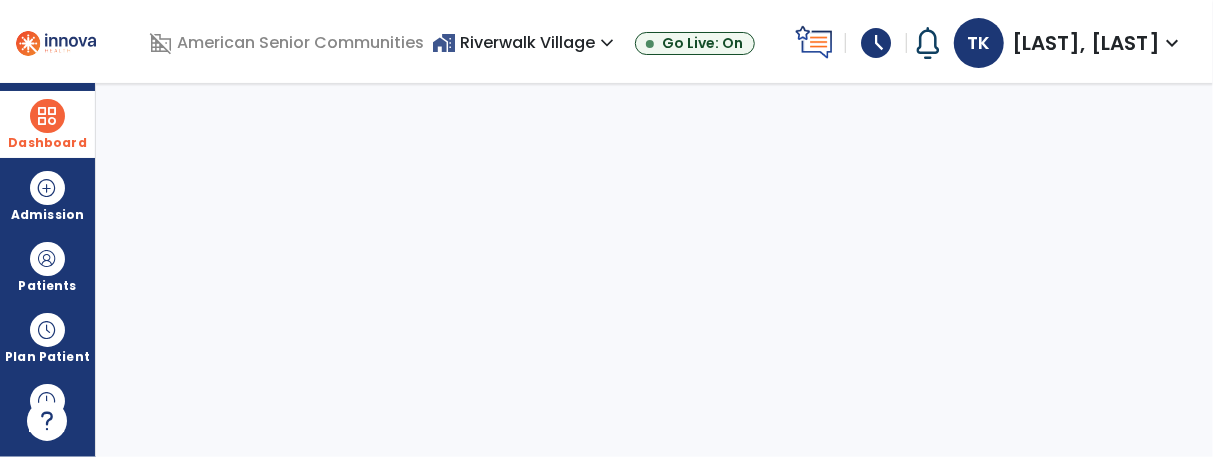 click at bounding box center [47, 116] 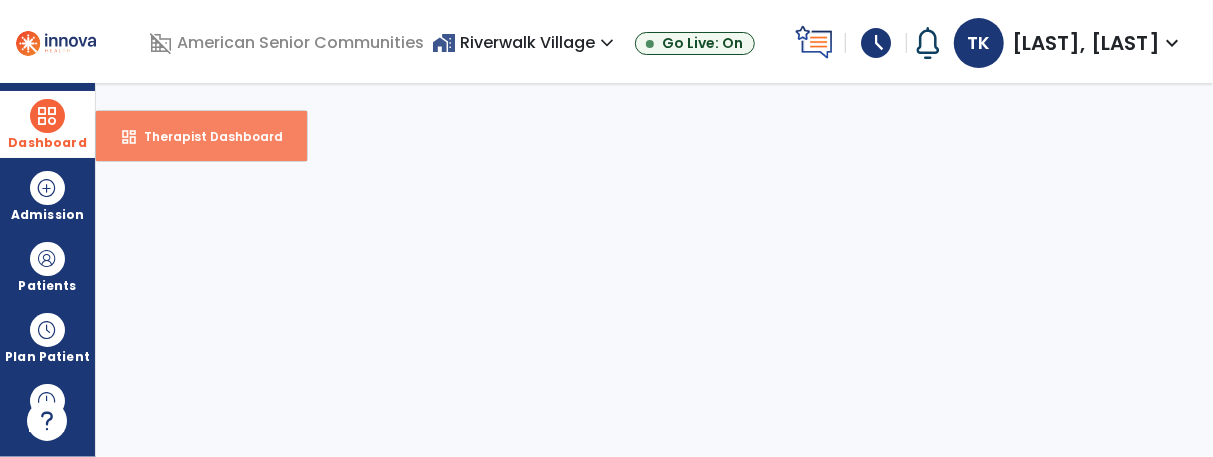 click on "Therapist Dashboard" at bounding box center [205, 136] 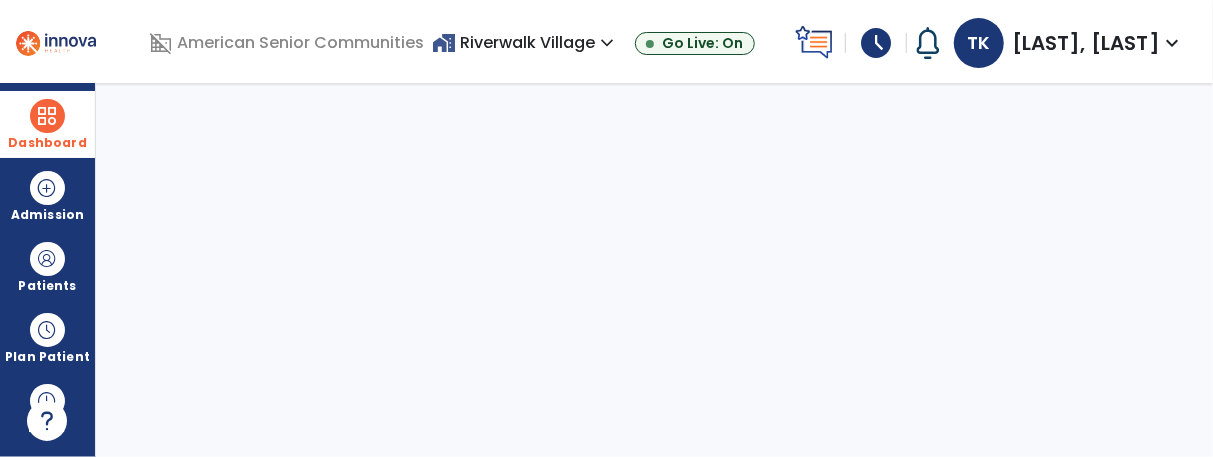 click on "Dashboard" at bounding box center (47, 124) 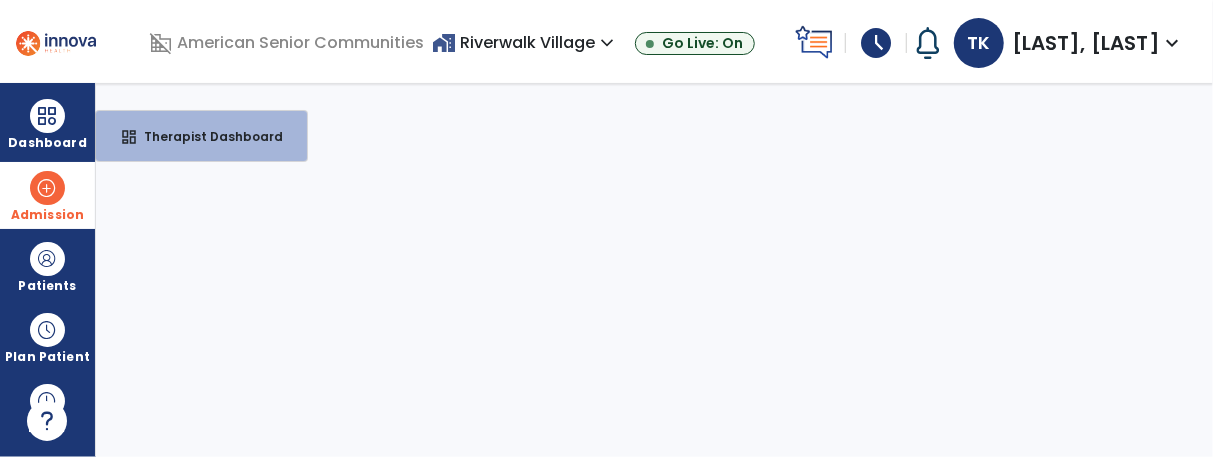 click on "Admission" at bounding box center [47, 215] 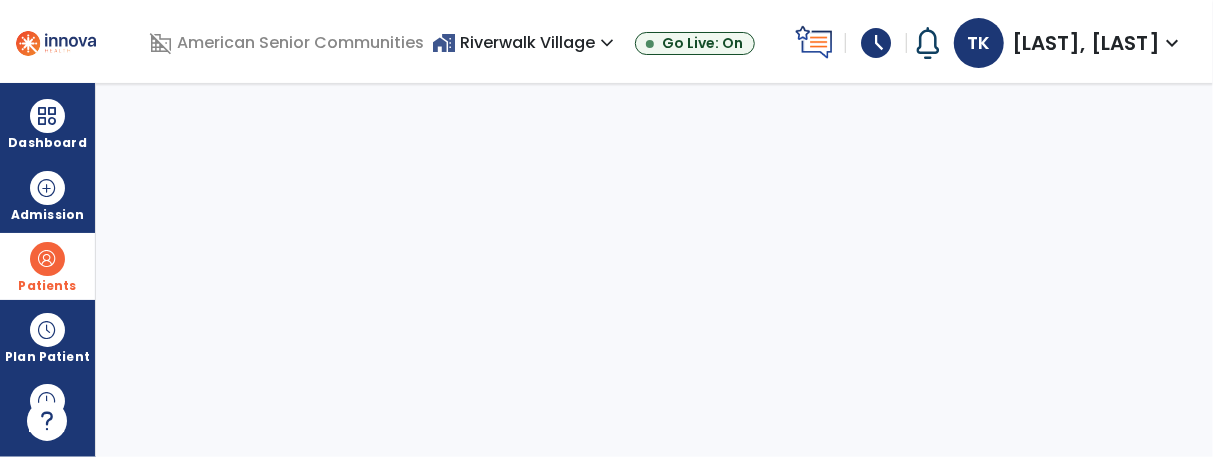 click at bounding box center [47, 259] 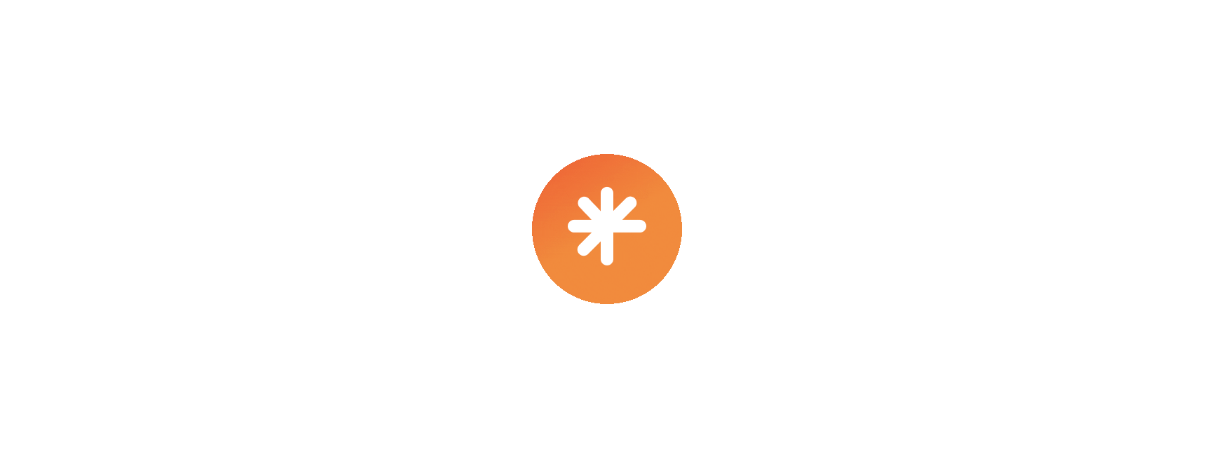 scroll, scrollTop: 0, scrollLeft: 0, axis: both 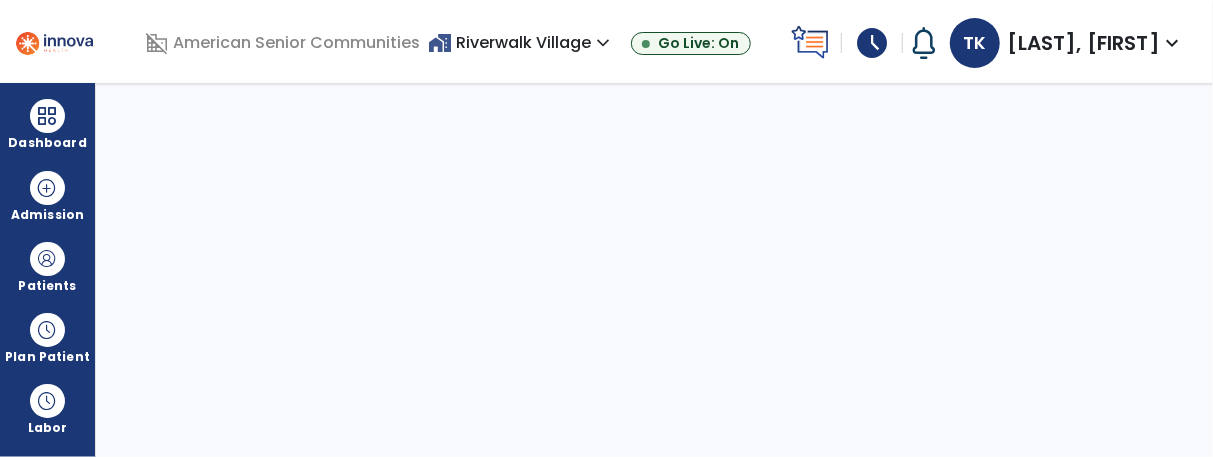 select on "****" 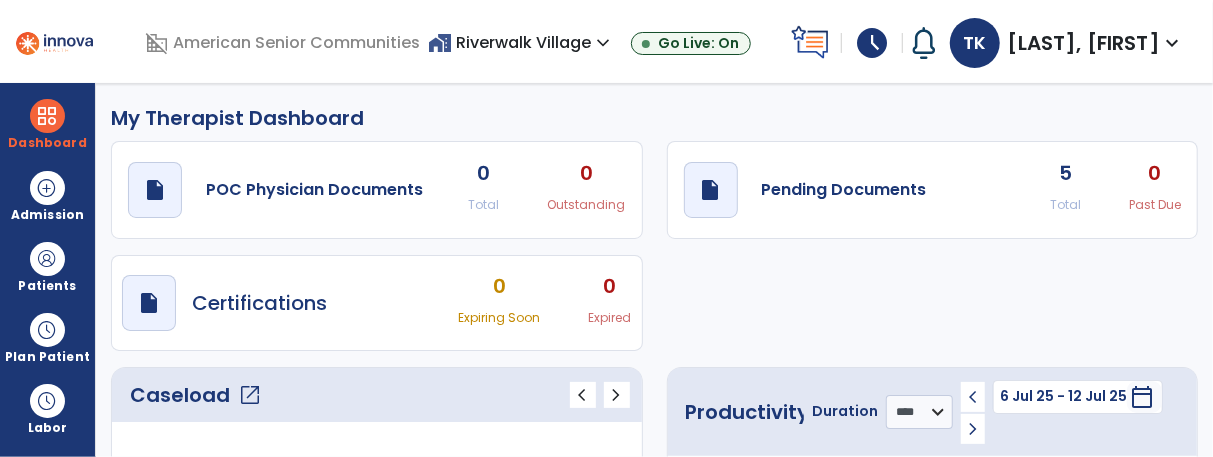 click on "Caseload   open_in_new" 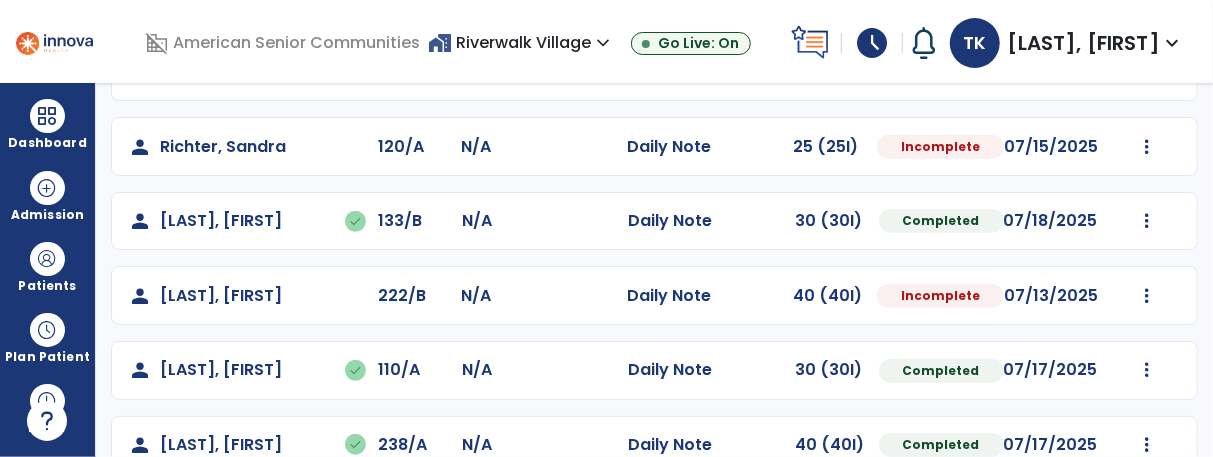 scroll, scrollTop: 798, scrollLeft: 0, axis: vertical 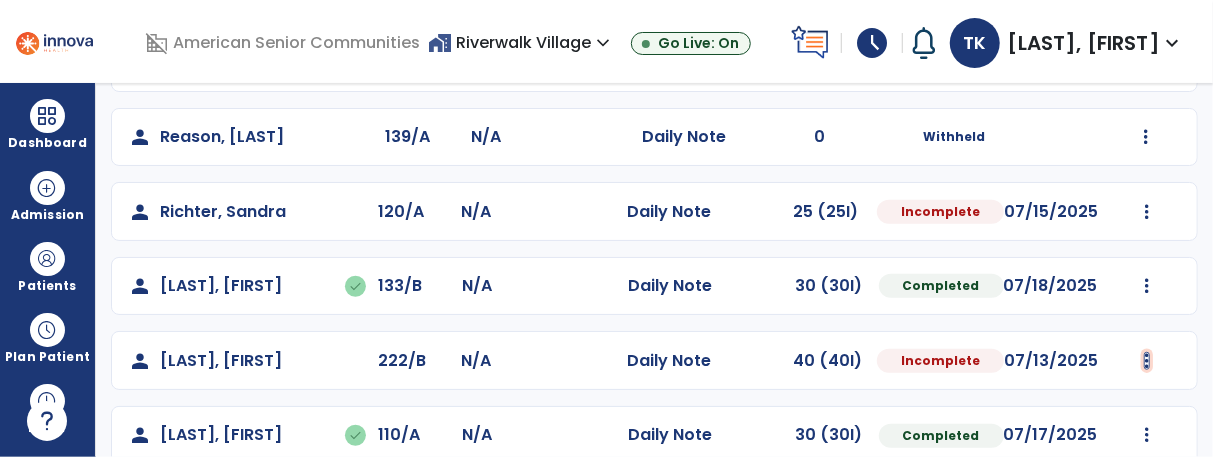 click at bounding box center [1145, -385] 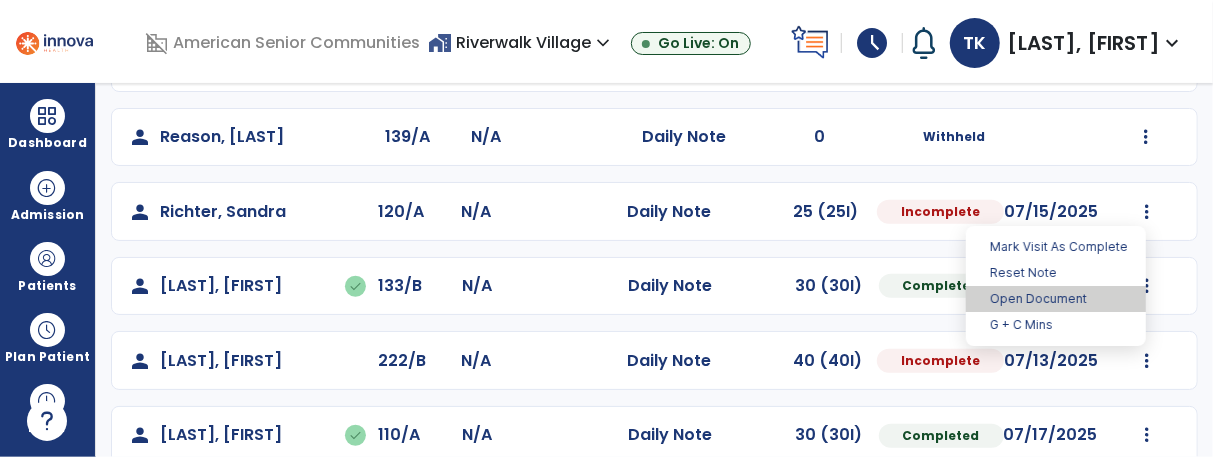 click on "Open Document" at bounding box center (1056, 299) 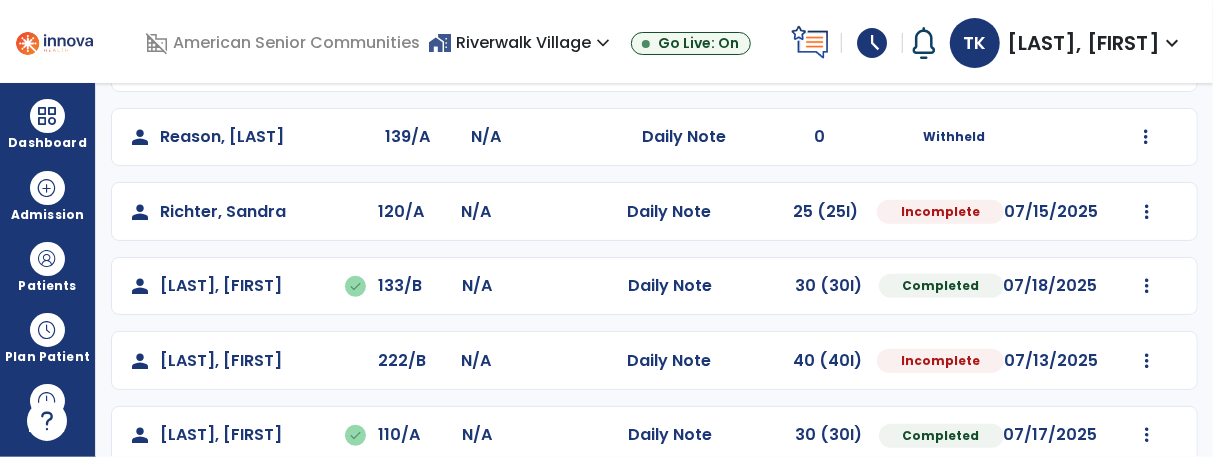 select on "*" 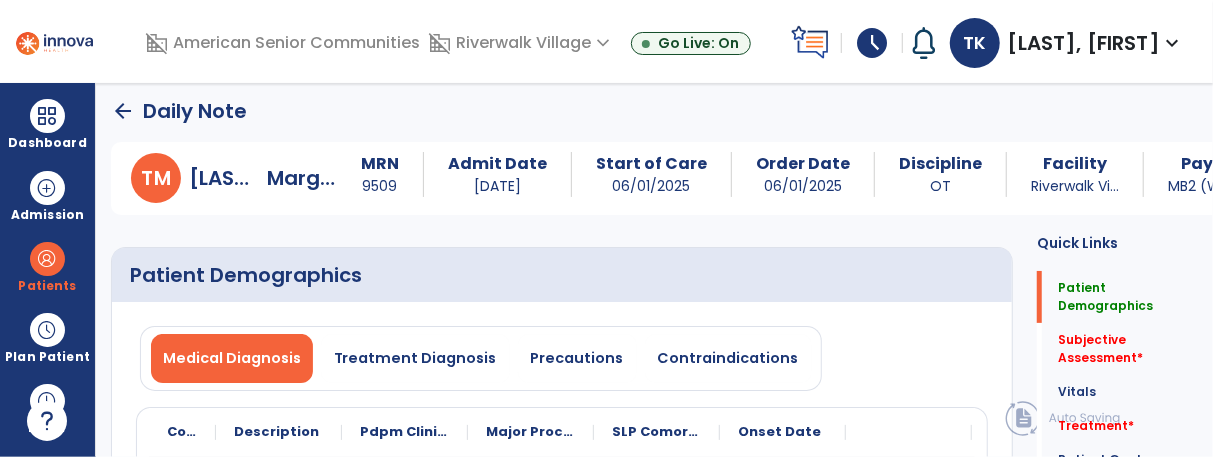 scroll, scrollTop: 8, scrollLeft: 0, axis: vertical 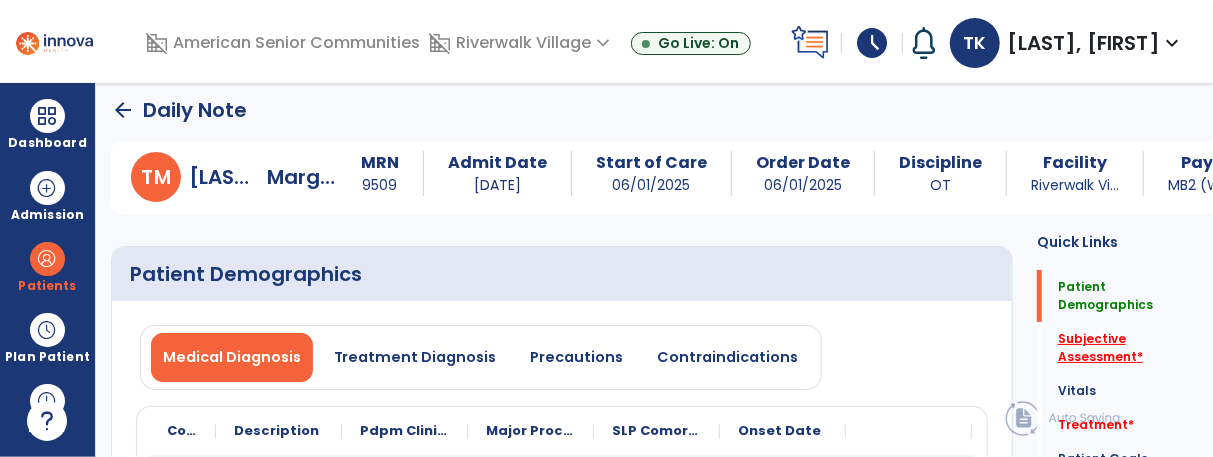 click on "Subjective Assessment   *" 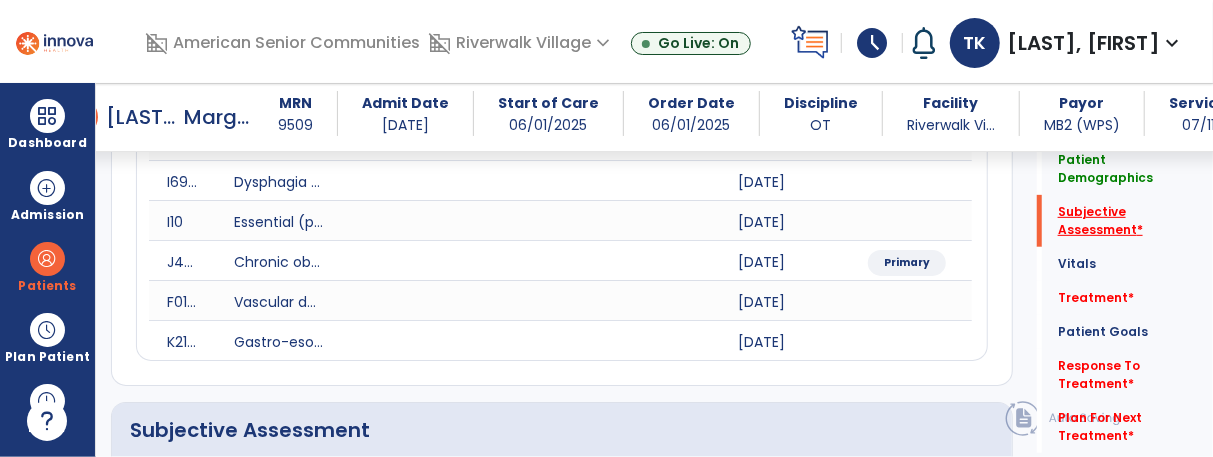 scroll, scrollTop: 738, scrollLeft: 0, axis: vertical 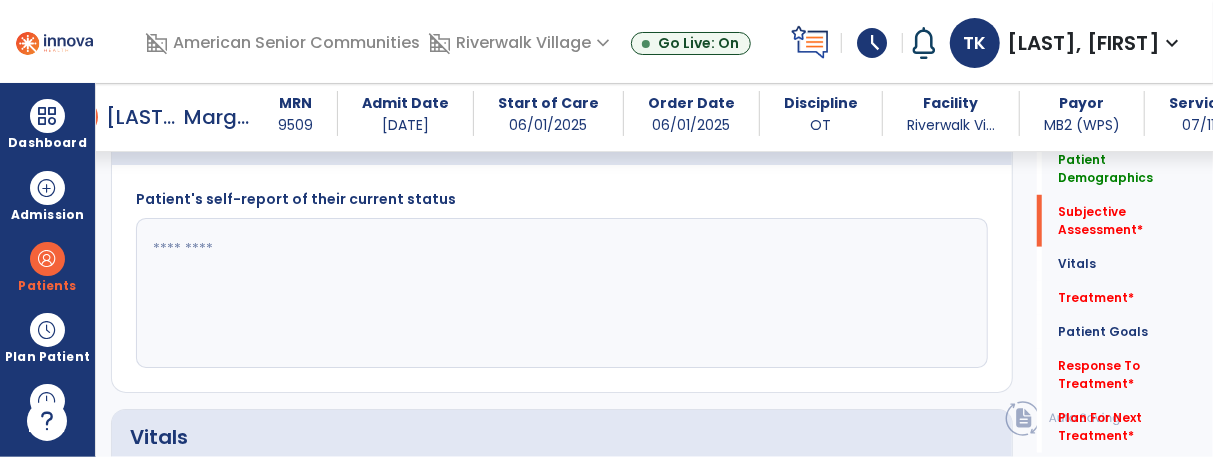 click 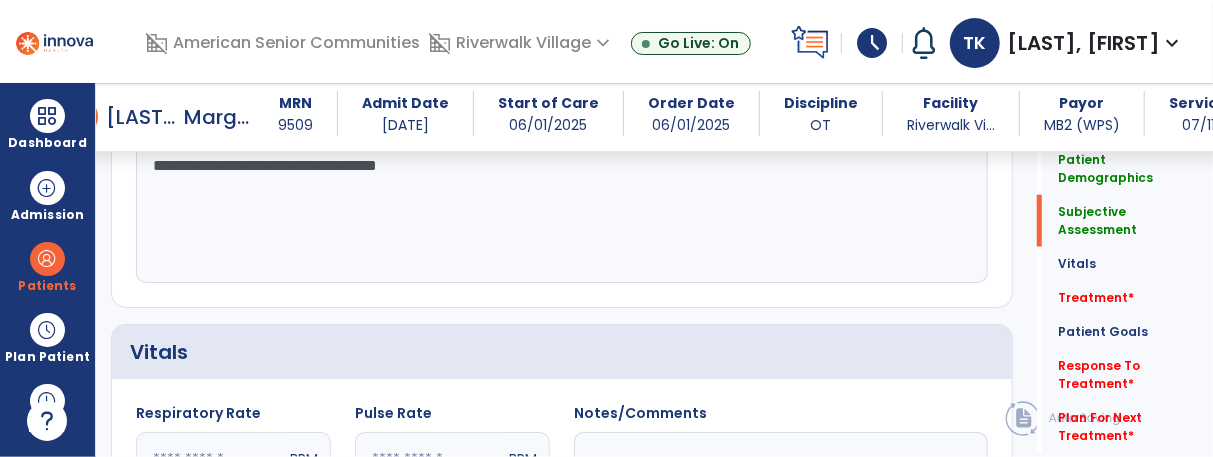 scroll, scrollTop: 826, scrollLeft: 0, axis: vertical 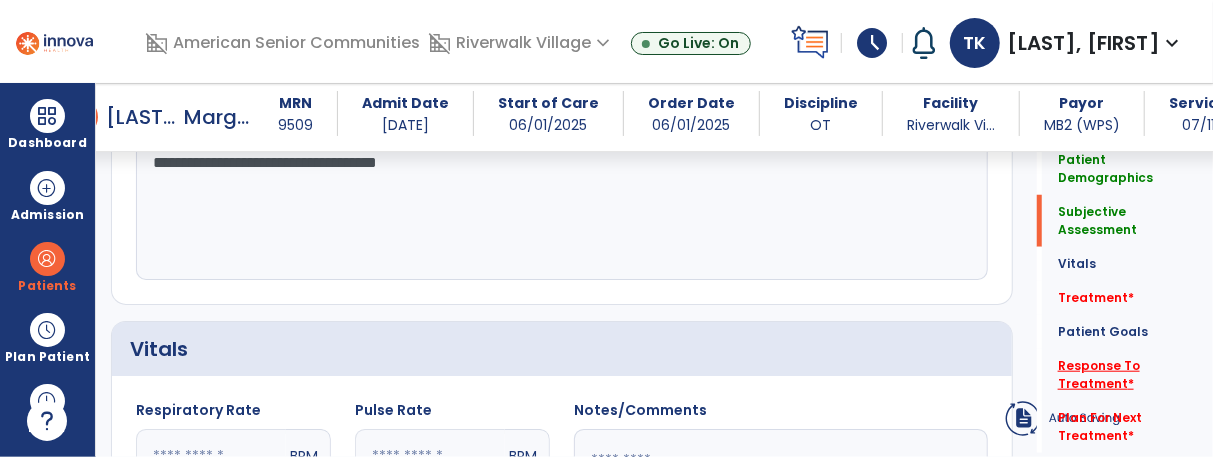 type on "**********" 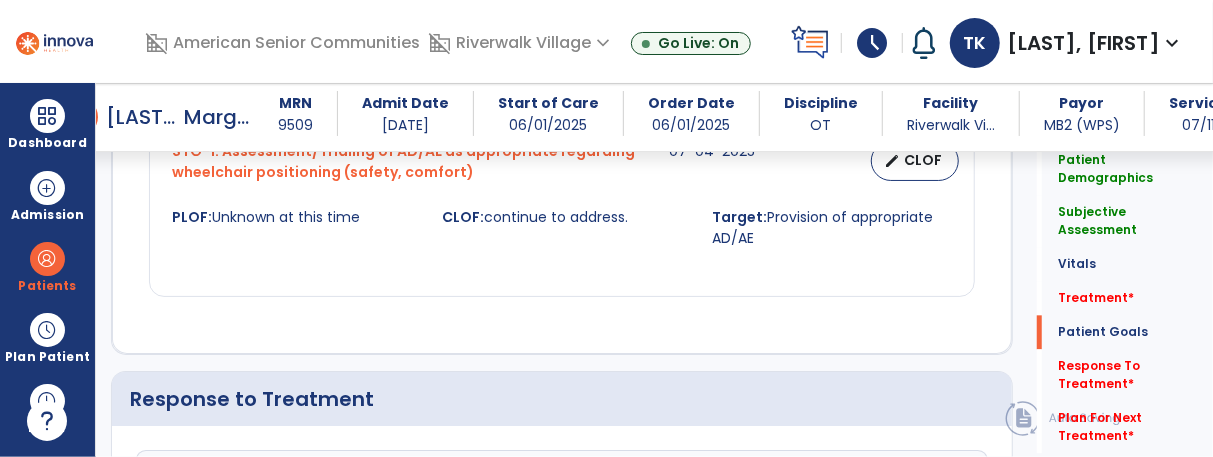 scroll, scrollTop: 2404, scrollLeft: 0, axis: vertical 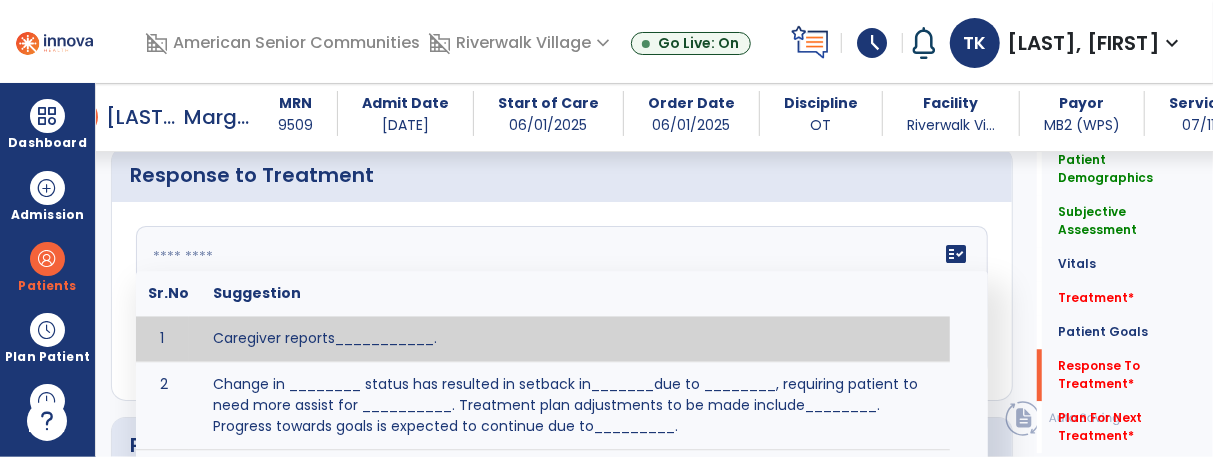 click on "fact_check  Sr.No Suggestion 1 Caregiver reports___________. 2 Change in ________ status has resulted in setback in_______due to ________, requiring patient to need more assist for __________.   Treatment plan adjustments to be made include________.  Progress towards goals is expected to continue due to_________. 3 Decreased pain in __________ to [LEVEL] in response to [MODALITY/TREATMENT] allows for improvement in _________. 4 Functional gains in _______ have impacted the patient's ability to perform_________ with a reduction in assist levels to_________. 5 Functional progress this week has been significant due to__________. 6 Gains in ________ have improved the patient's ability to perform ______with decreased levels of assist to___________. 7 Improvement in ________allows patient to tolerate higher levels of challenges in_________. 8 Pain in [AREA] has decreased to [LEVEL] in response to [TREATMENT/MODALITY], allowing fore ease in completing__________. 9 10 11 12 13 14 15 16 17 18 19 20 21" 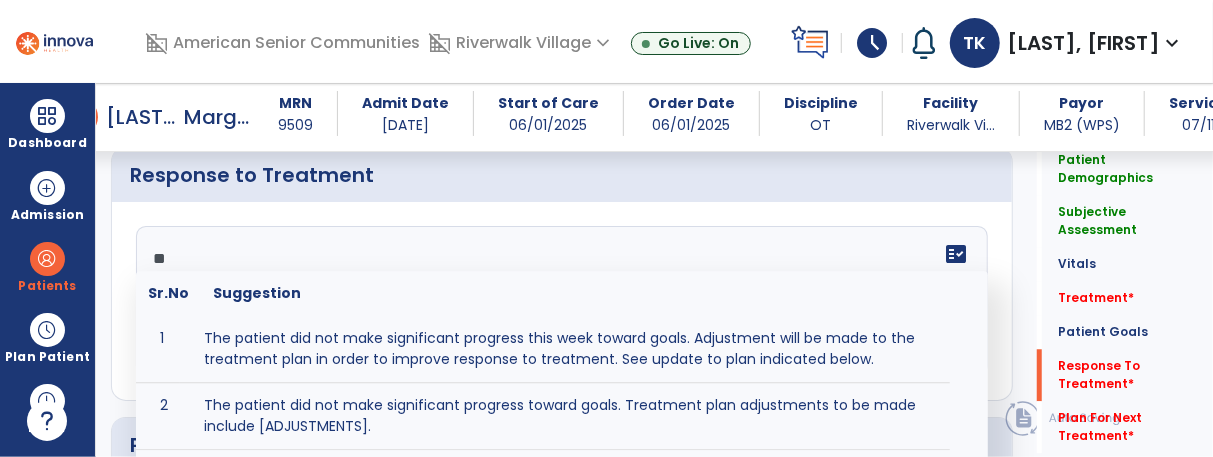 type on "*" 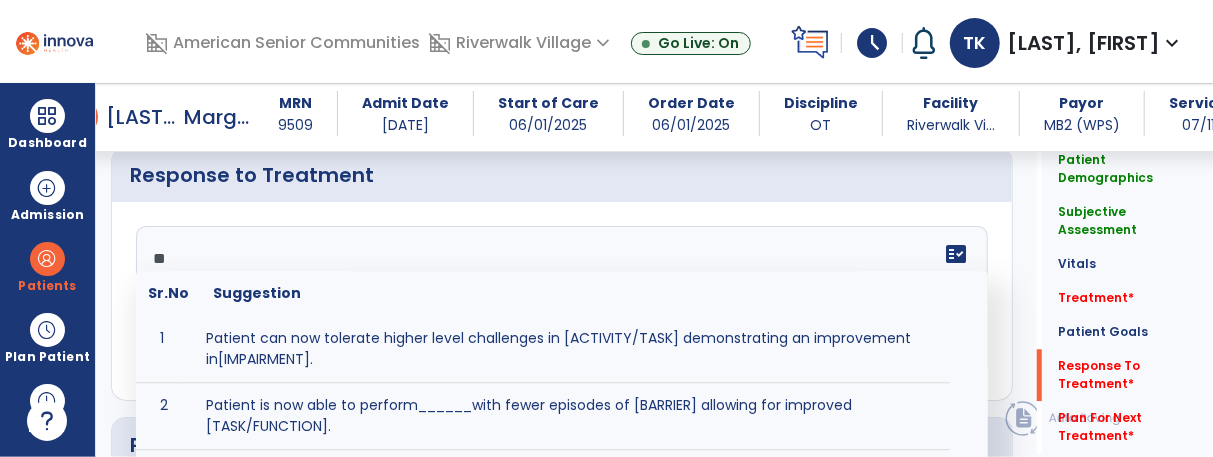 type on "*" 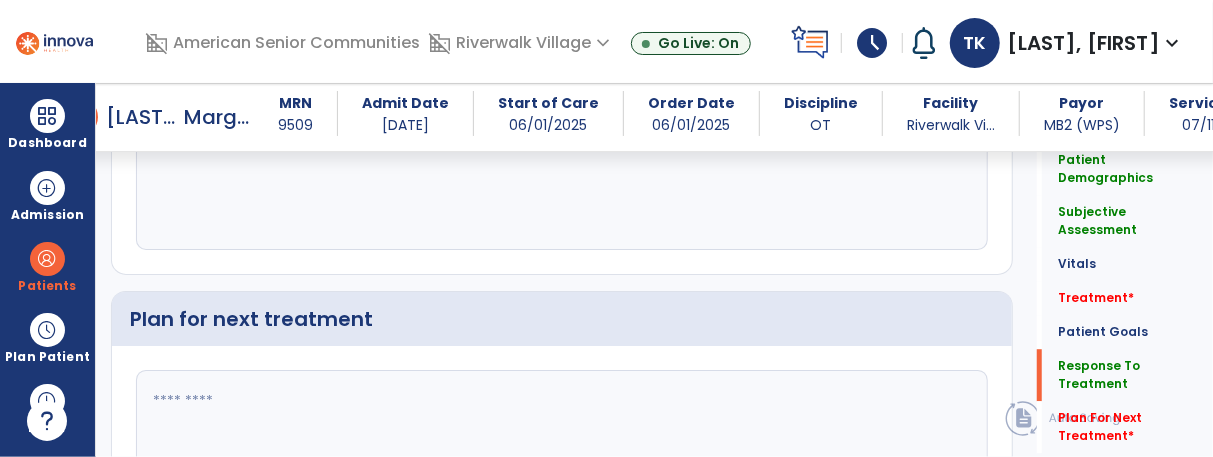 scroll, scrollTop: 2542, scrollLeft: 0, axis: vertical 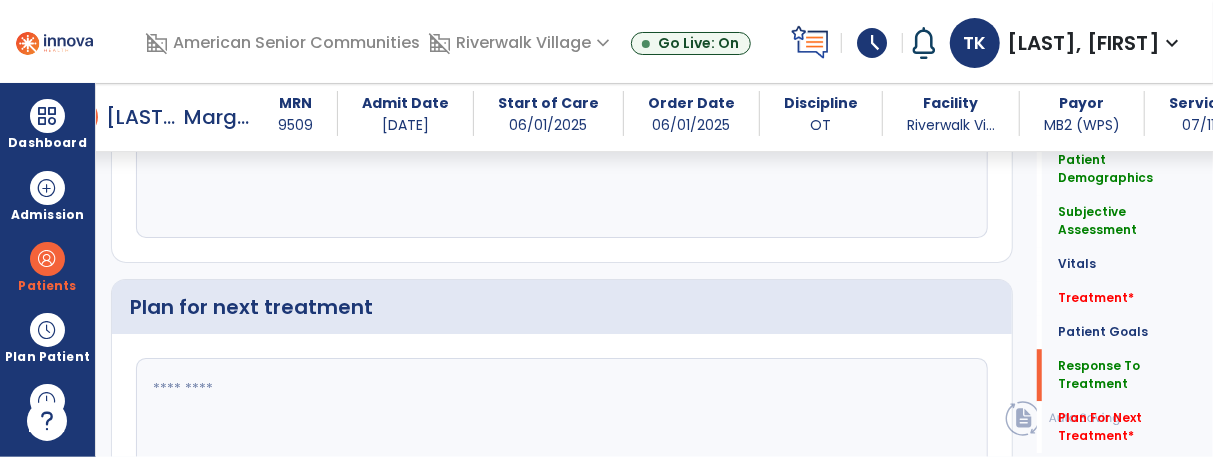 type on "**********" 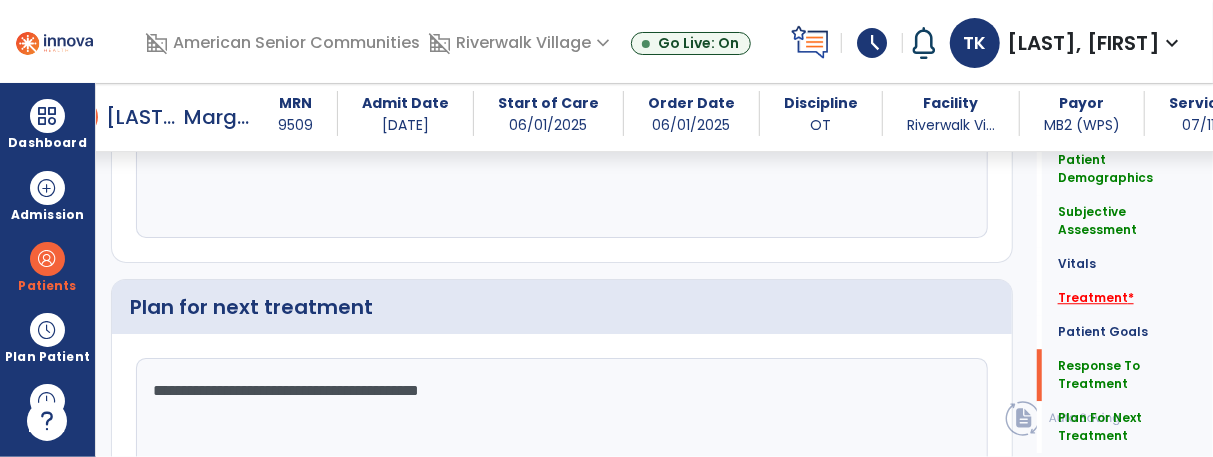 type on "**********" 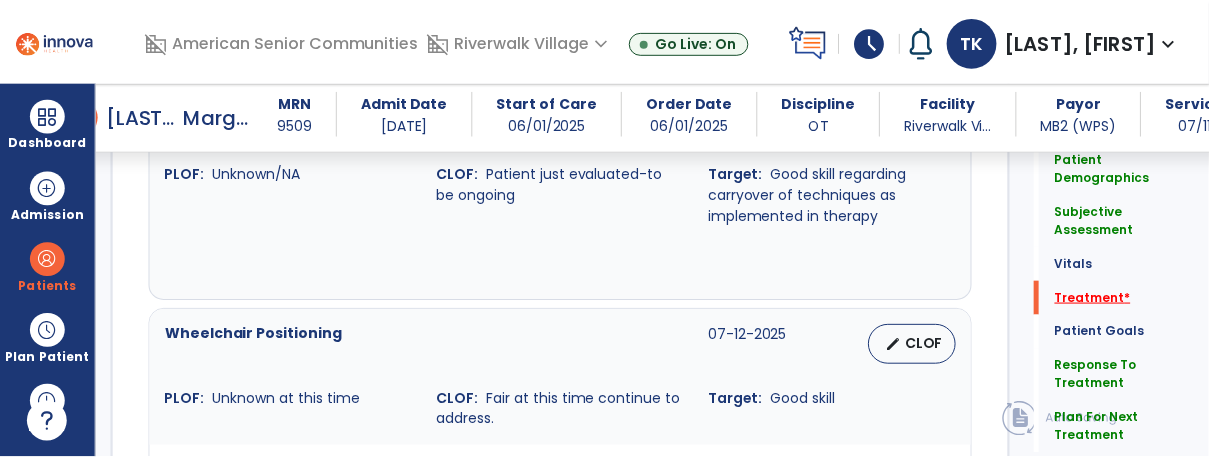 scroll, scrollTop: 1425, scrollLeft: 0, axis: vertical 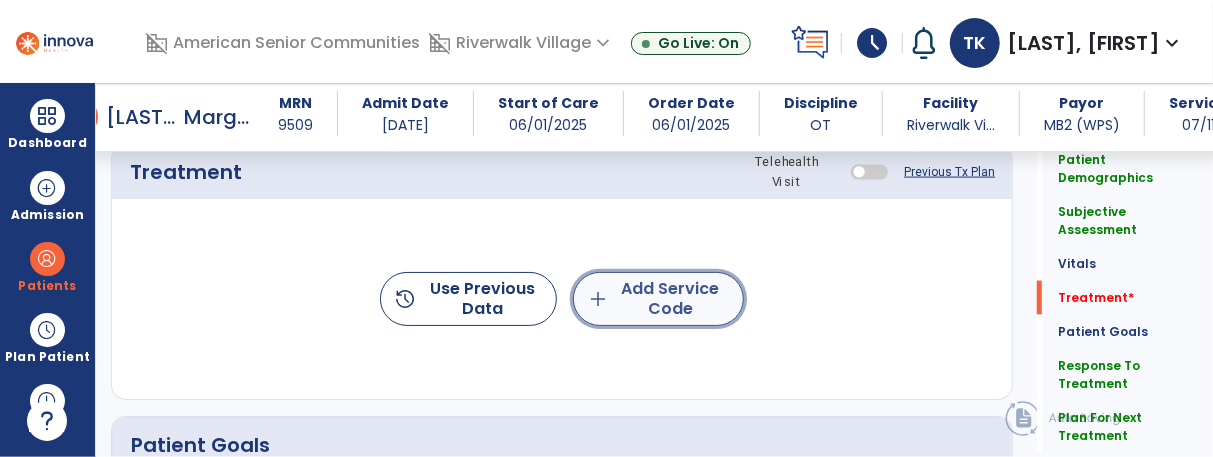 click on "add  Add Service Code" 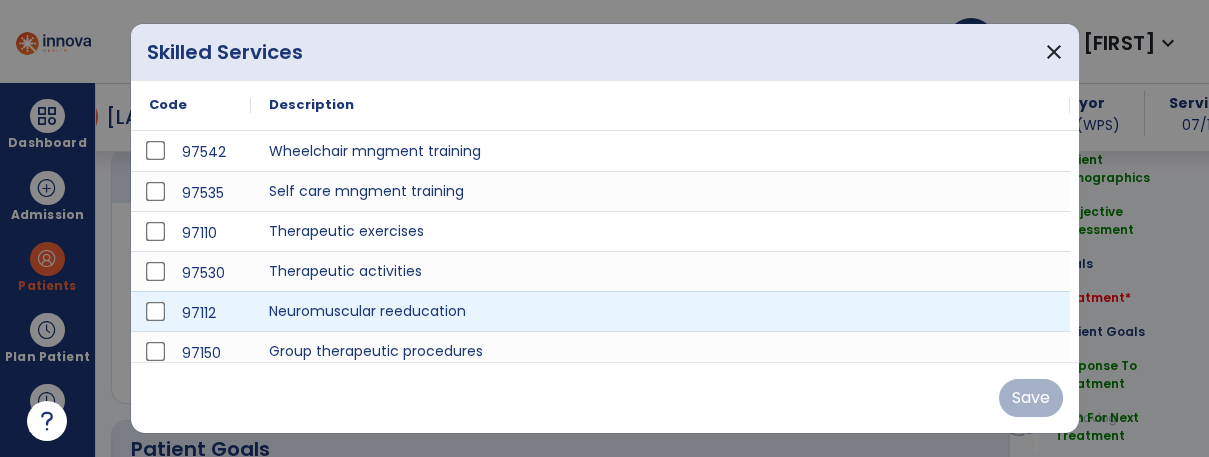scroll, scrollTop: 1425, scrollLeft: 0, axis: vertical 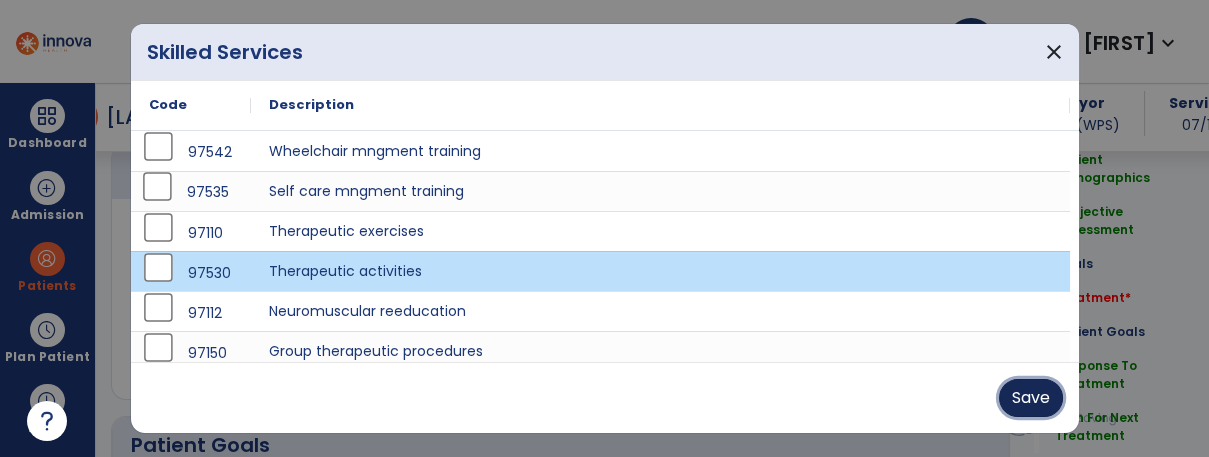 click on "Save" at bounding box center (1031, 398) 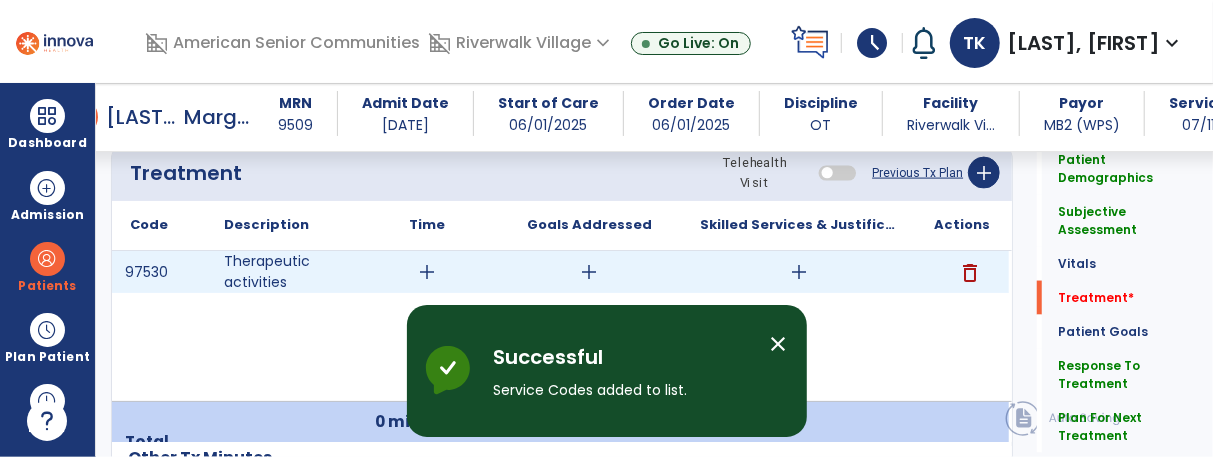 click on "add" at bounding box center (427, 272) 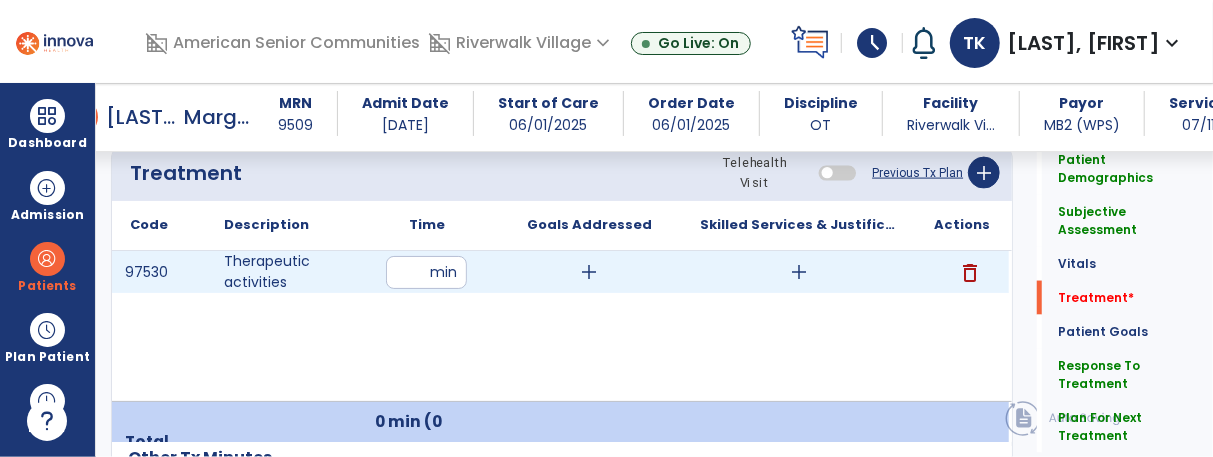 type on "**" 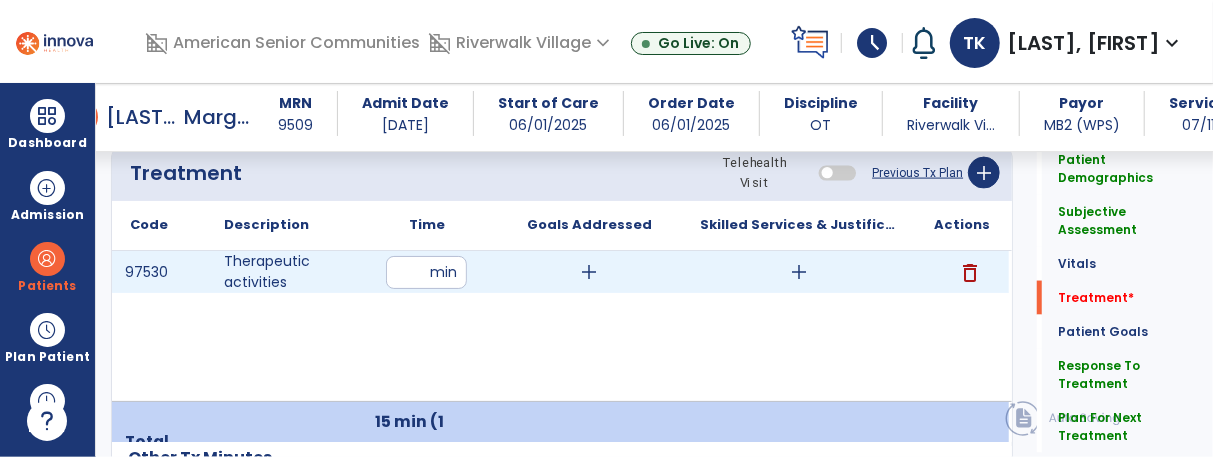 click on "add" at bounding box center (590, 272) 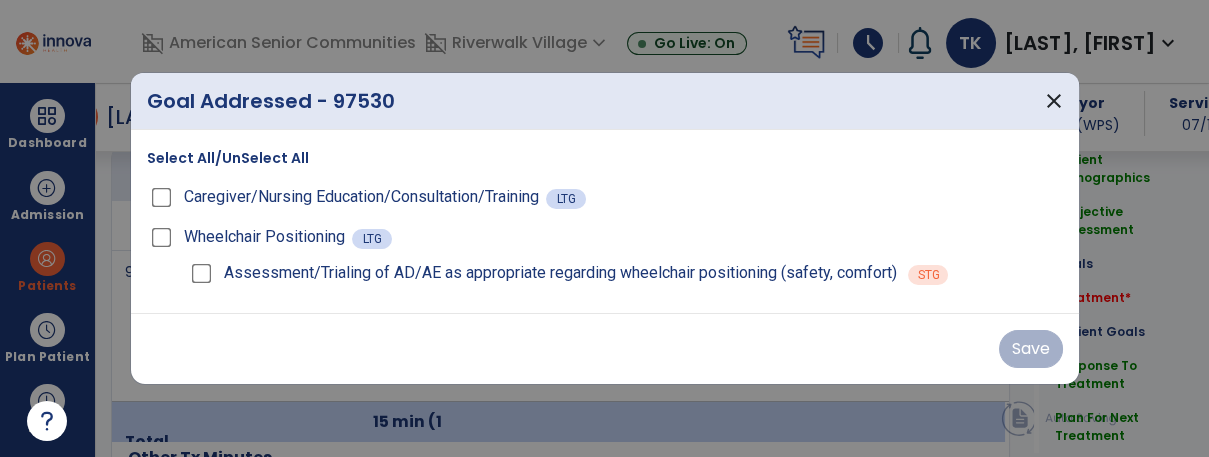 scroll, scrollTop: 1425, scrollLeft: 0, axis: vertical 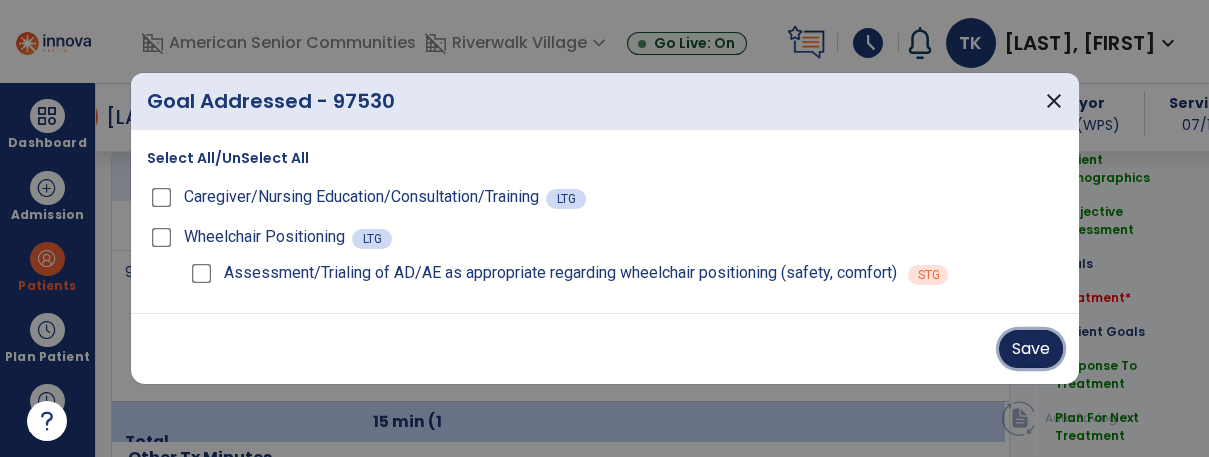 click on "Save" at bounding box center [1031, 349] 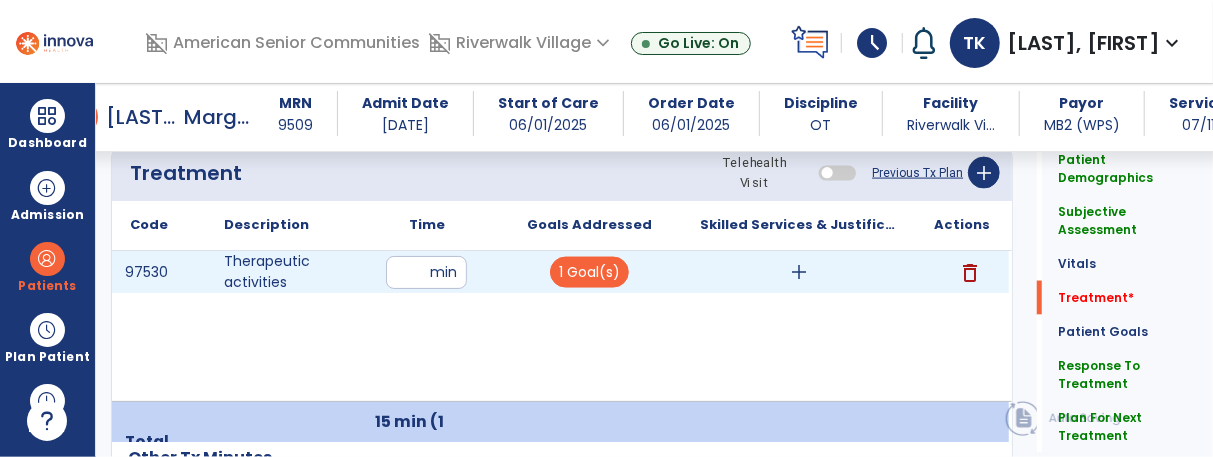 click on "add" at bounding box center [799, 272] 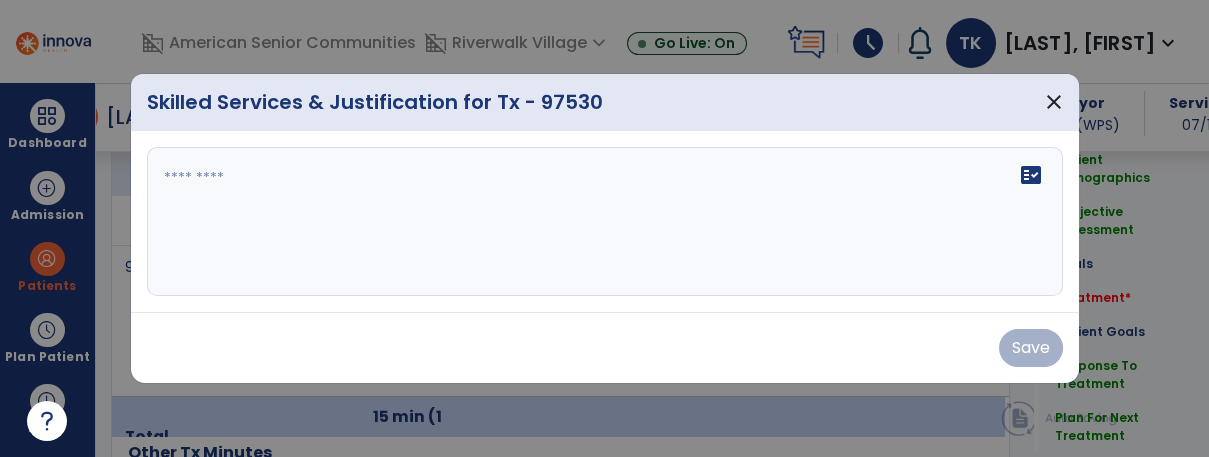 scroll, scrollTop: 1425, scrollLeft: 0, axis: vertical 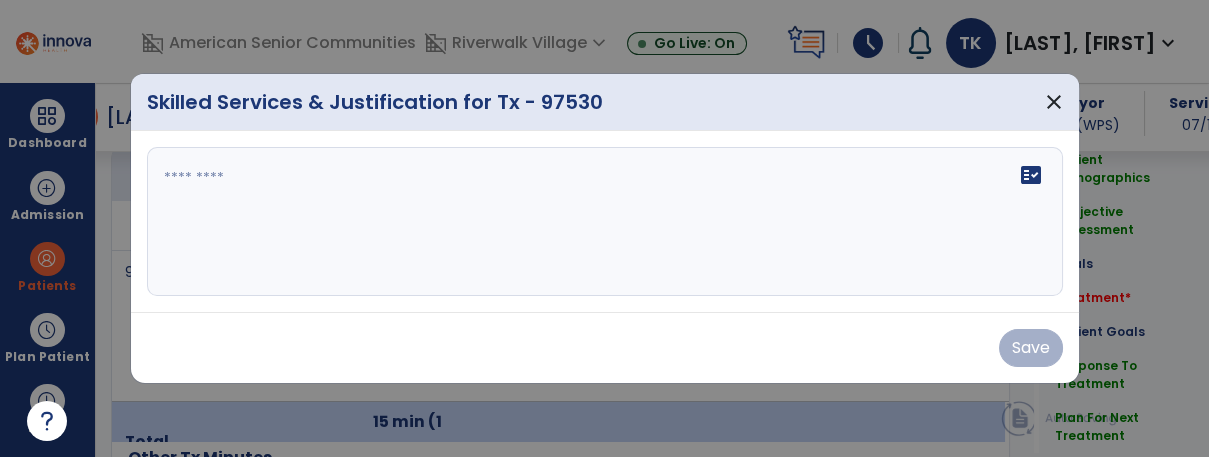 click on "fact_check" at bounding box center [605, 222] 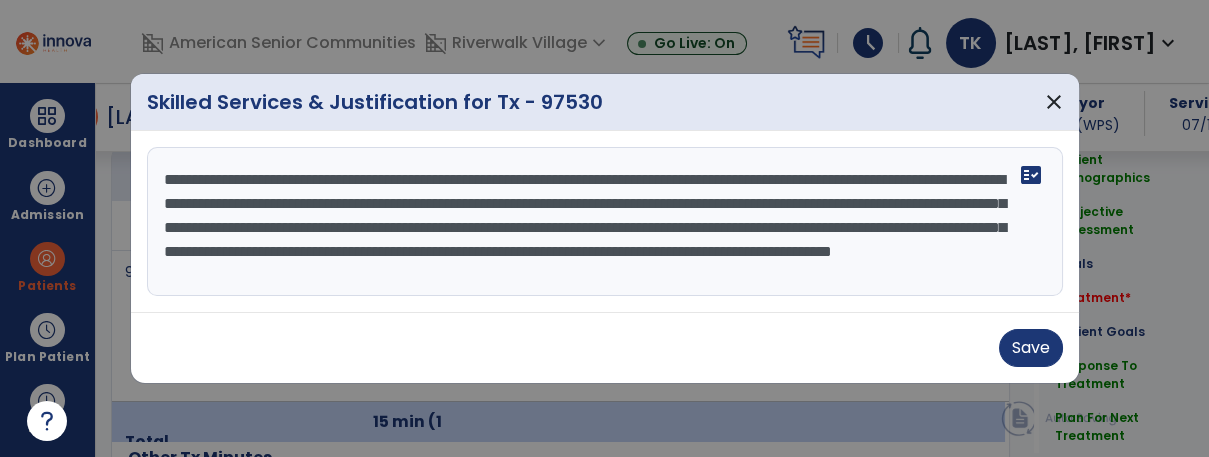 scroll, scrollTop: 15, scrollLeft: 0, axis: vertical 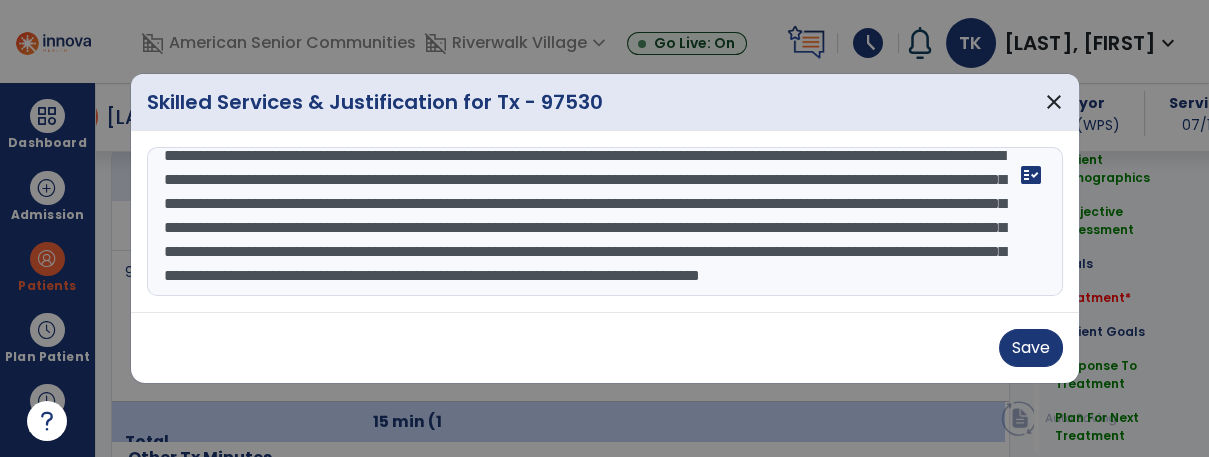 click on "**********" at bounding box center [605, 222] 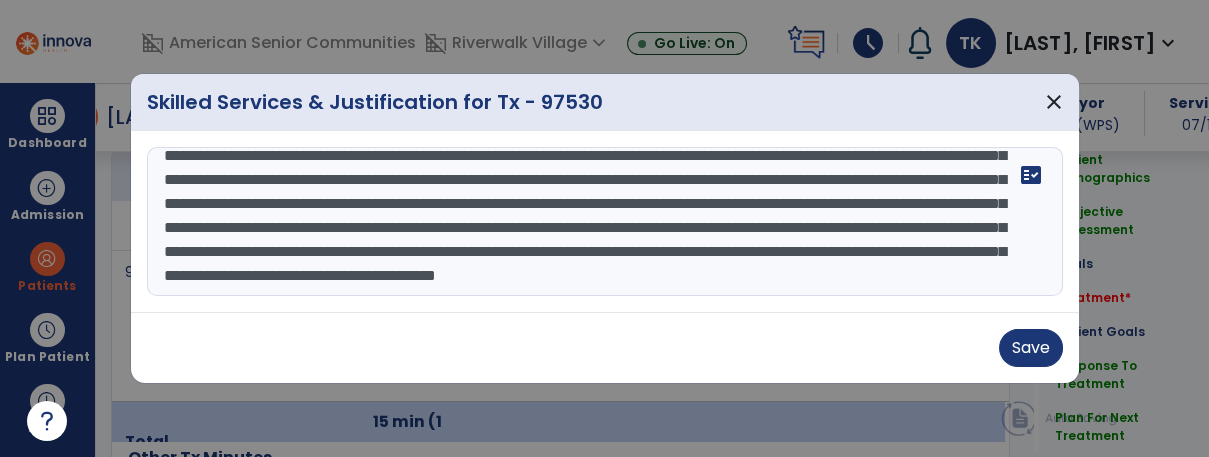 scroll, scrollTop: 87, scrollLeft: 0, axis: vertical 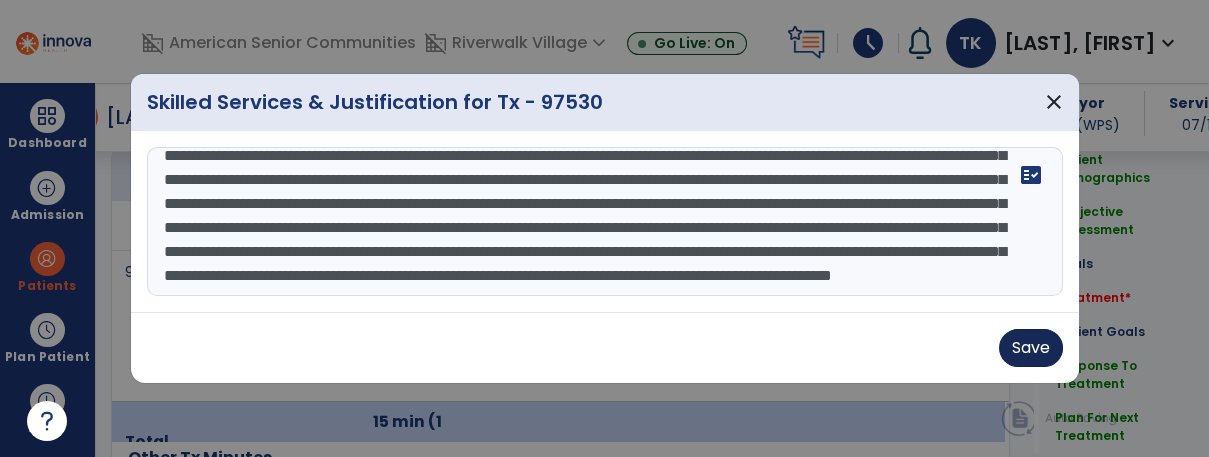 type on "**********" 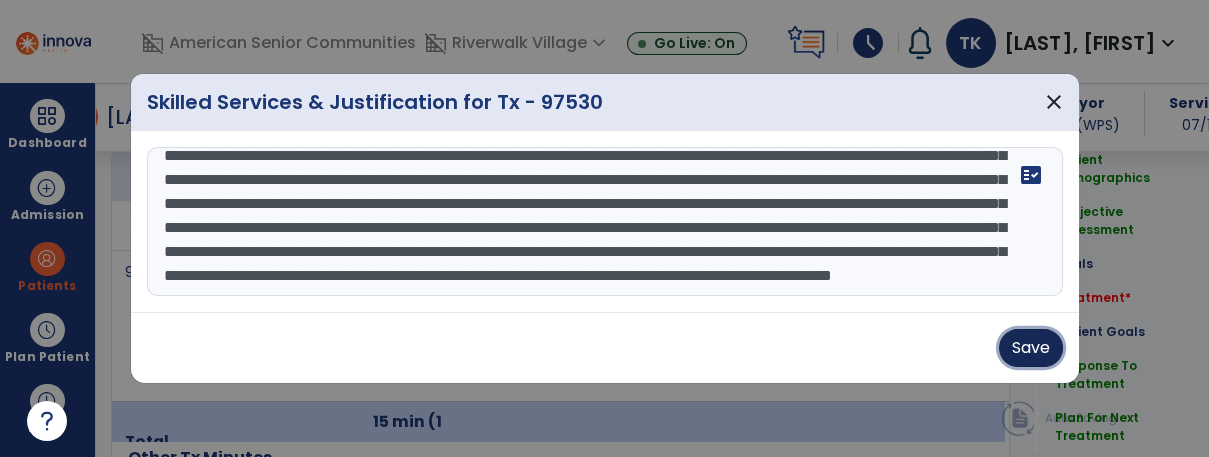 click on "Save" at bounding box center [1031, 348] 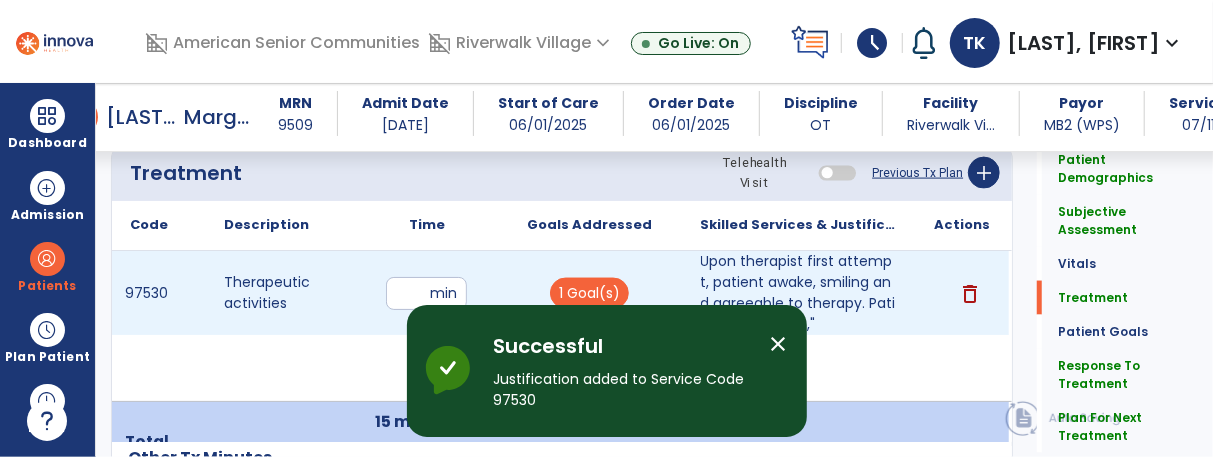 click on "**" at bounding box center [426, 293] 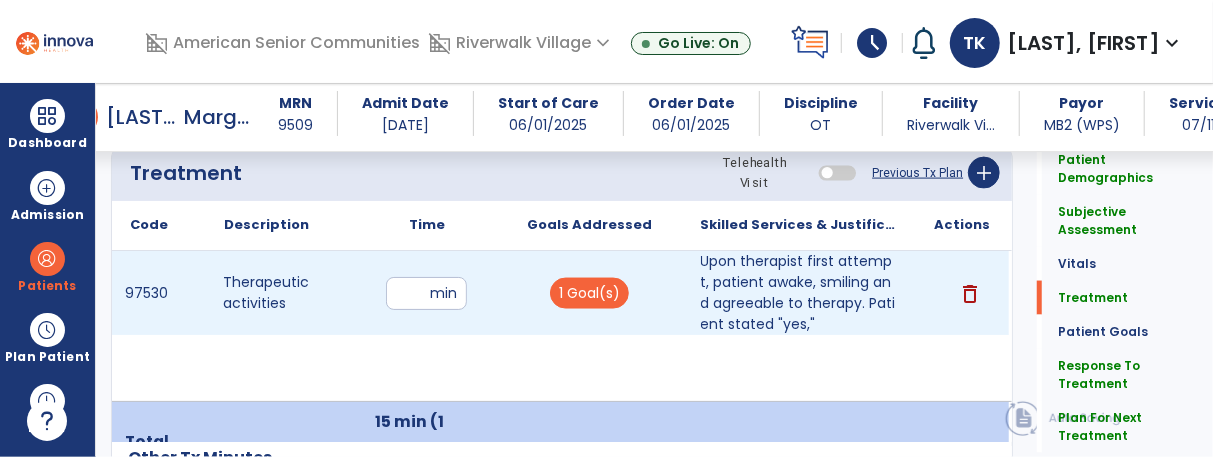 click on "**" at bounding box center [426, 293] 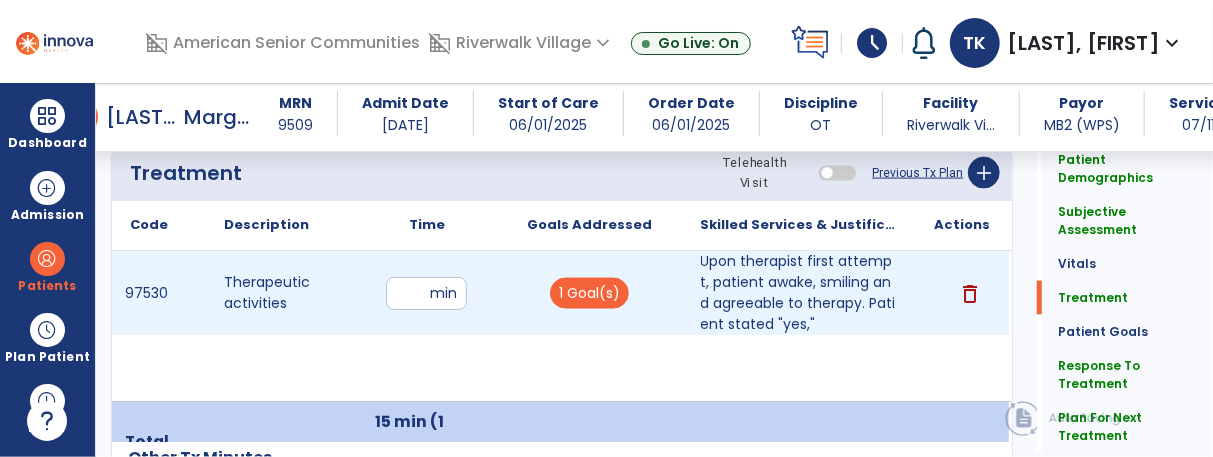type on "**" 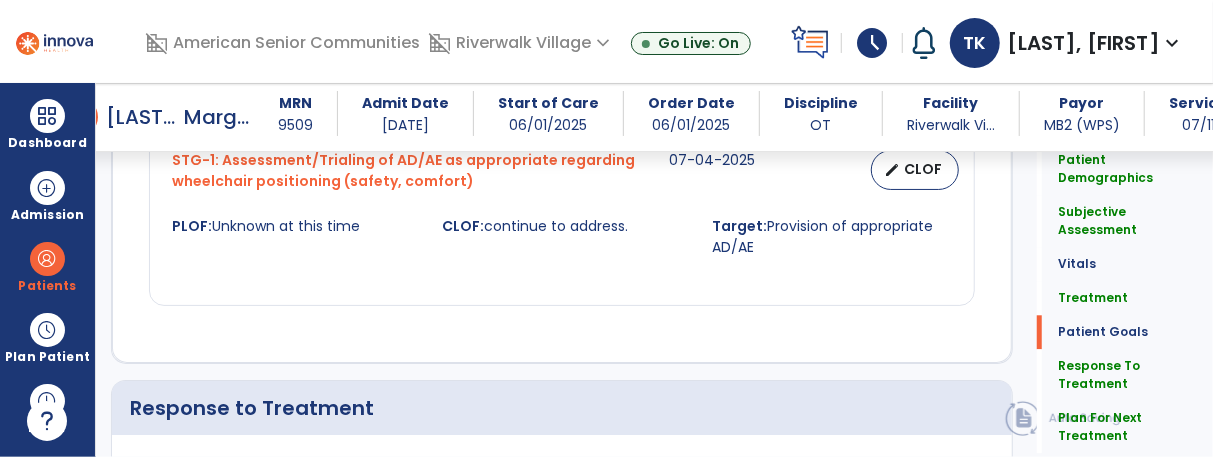 scroll, scrollTop: 2845, scrollLeft: 0, axis: vertical 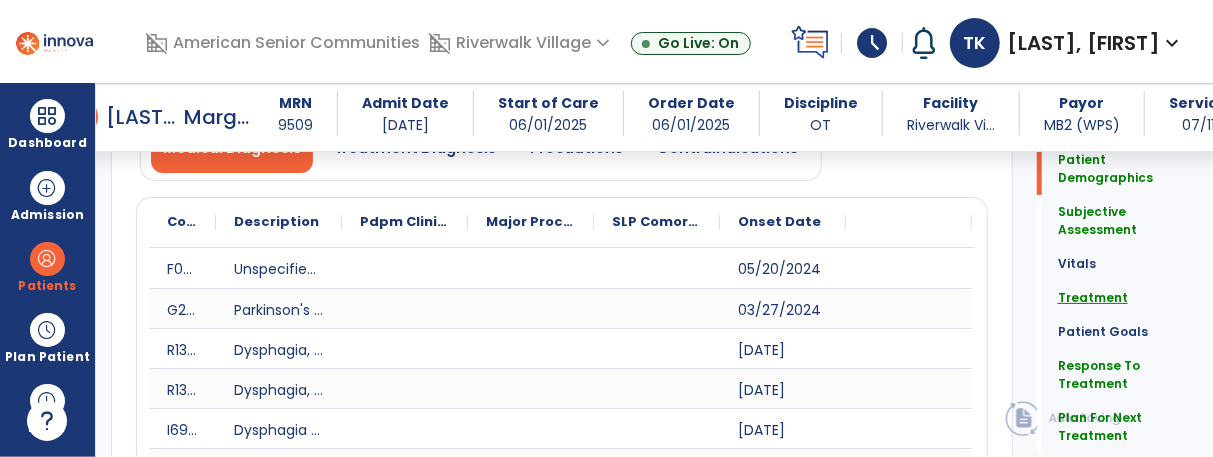 click on "Treatment" 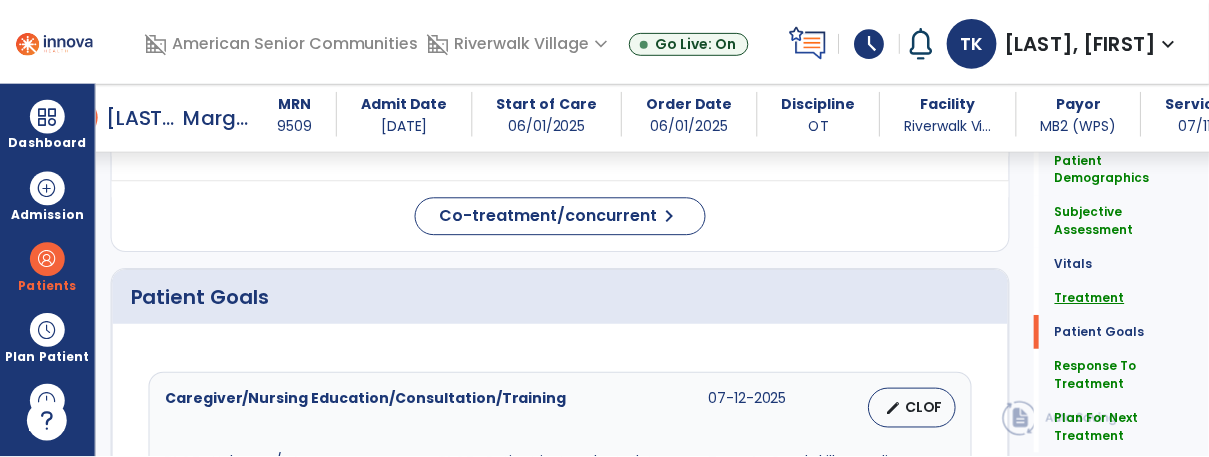 scroll, scrollTop: 2845, scrollLeft: 0, axis: vertical 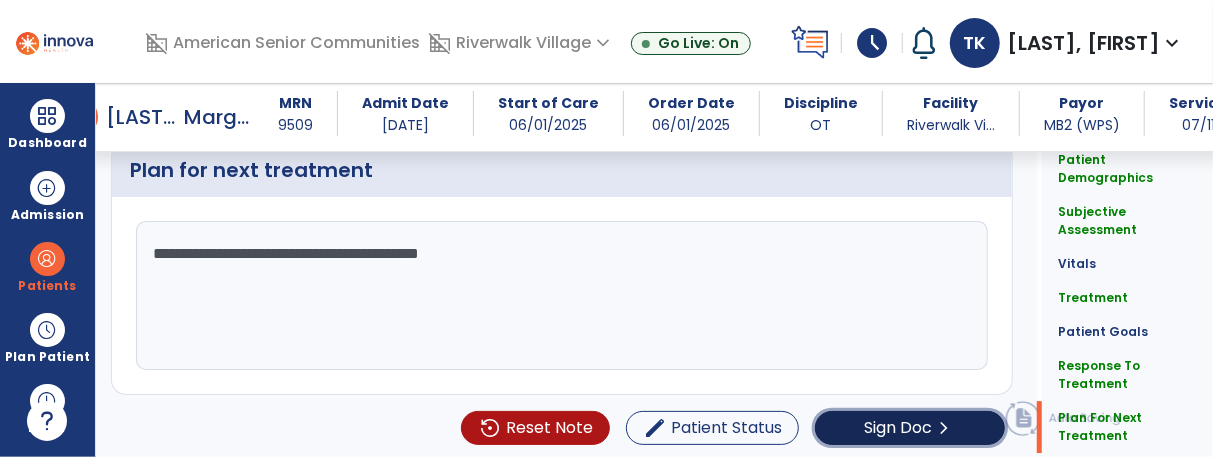click on "Sign Doc" 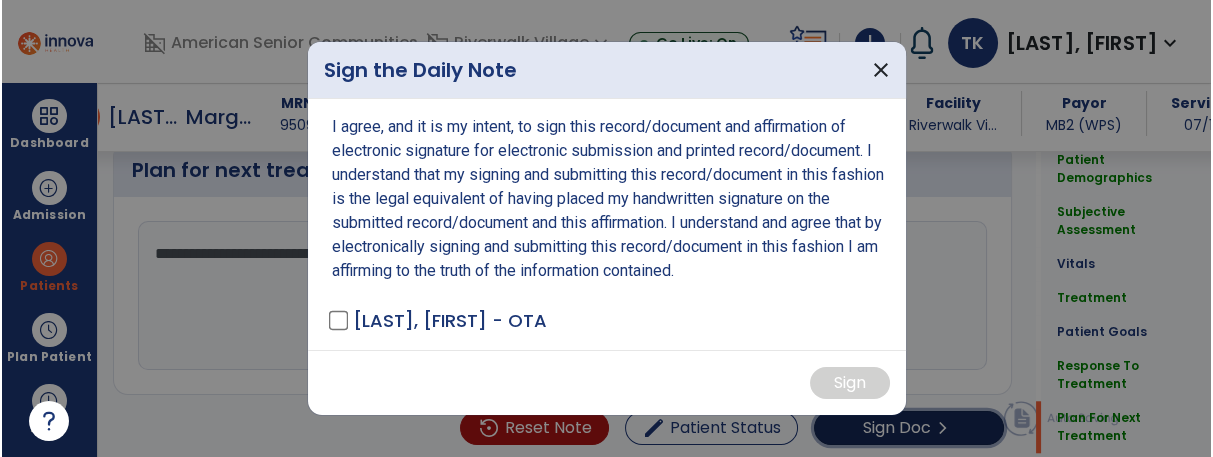 scroll, scrollTop: 2845, scrollLeft: 0, axis: vertical 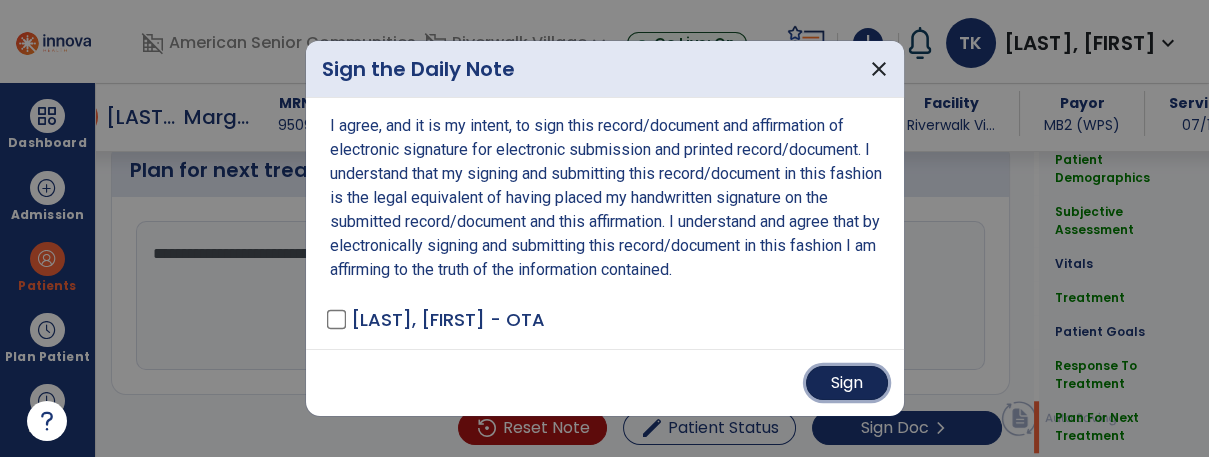 click on "Sign" at bounding box center (847, 383) 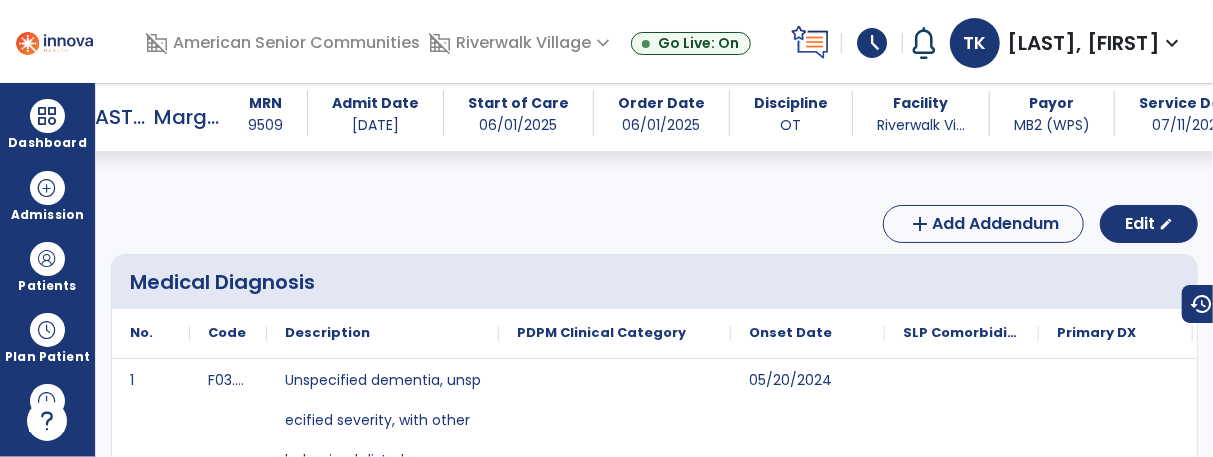 scroll, scrollTop: 0, scrollLeft: 0, axis: both 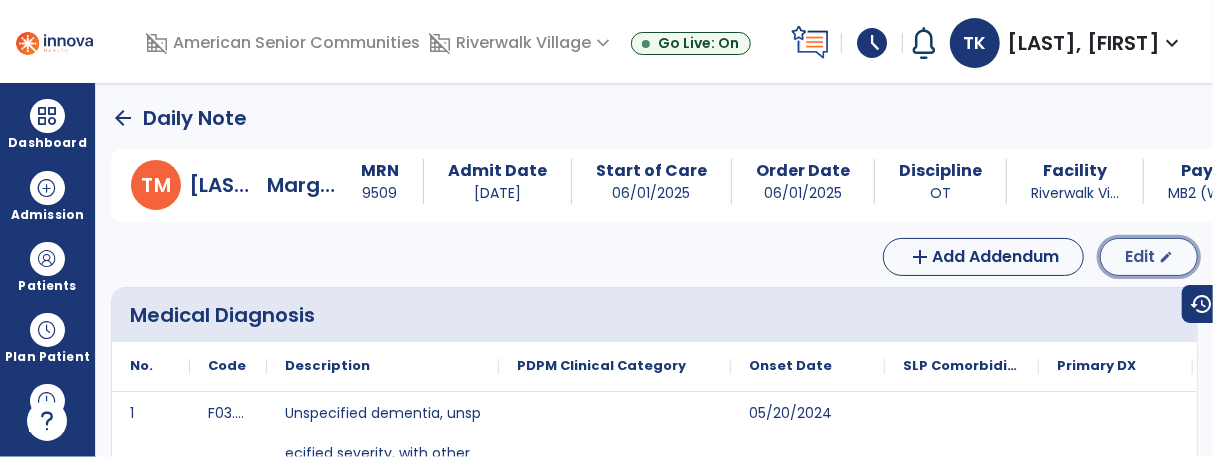 click on "Edit" 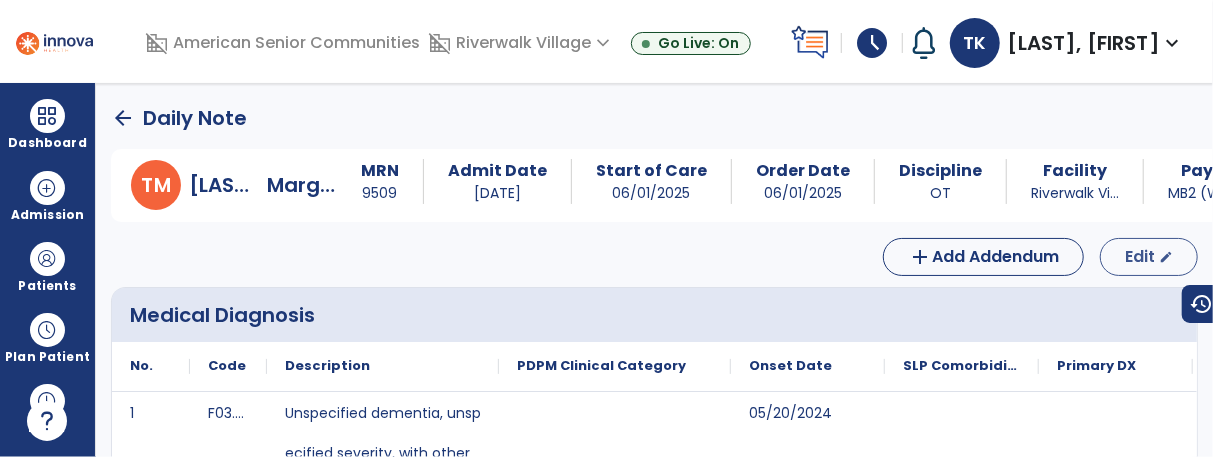 select on "*" 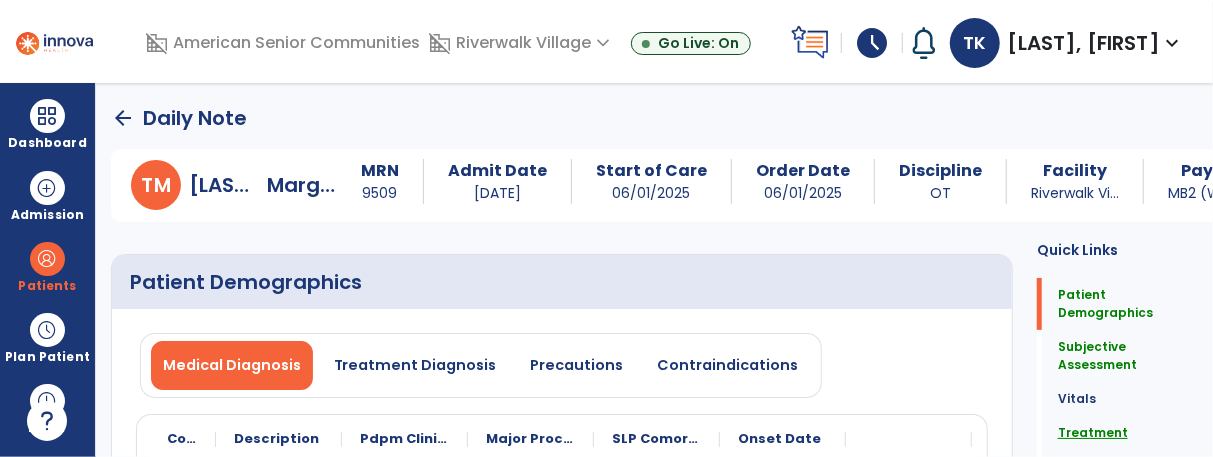 click on "Treatment" 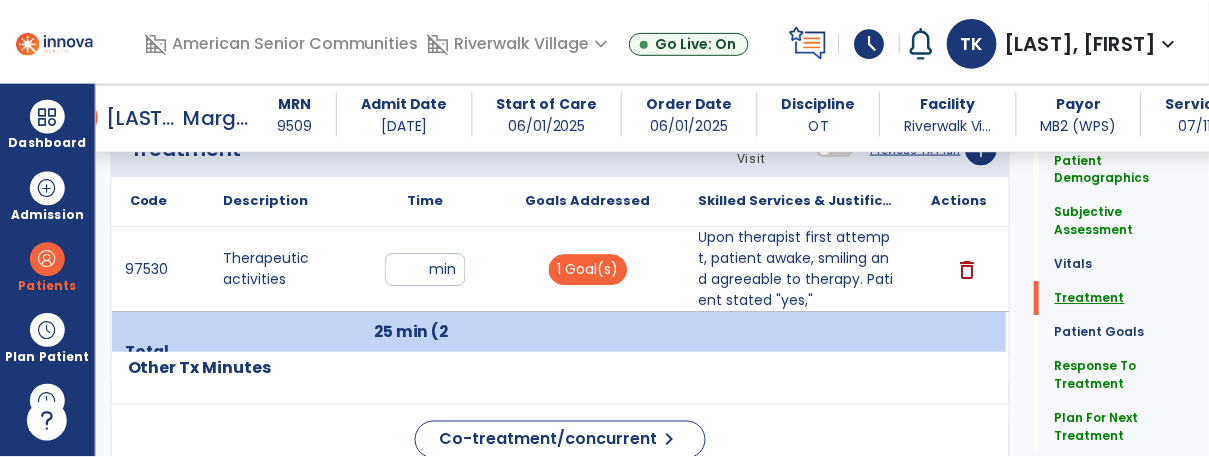 scroll, scrollTop: 1494, scrollLeft: 0, axis: vertical 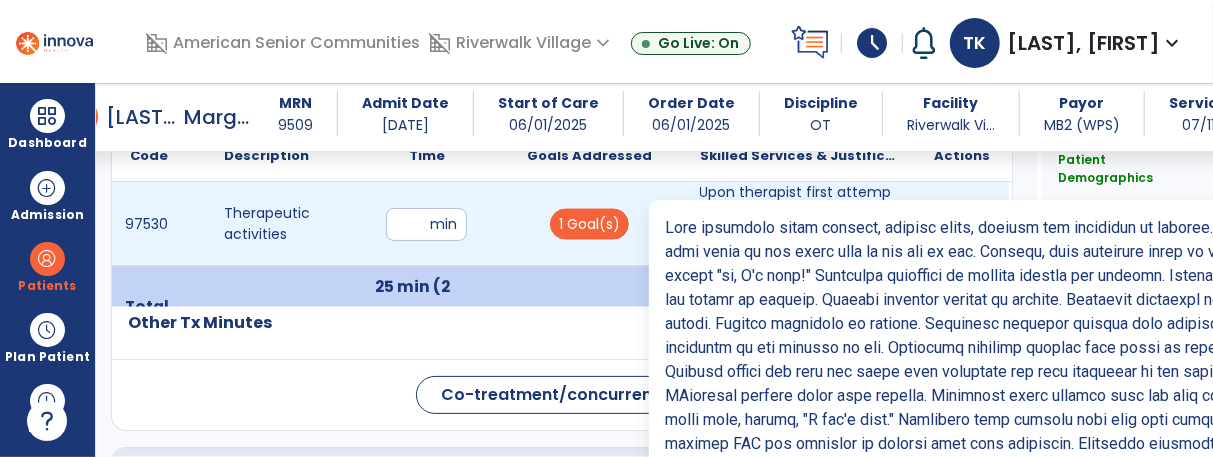 click on "Upon therapist first attempt, patient awake, smiling and agreeable to therapy. Patient stated "yes,"" at bounding box center (799, 224) 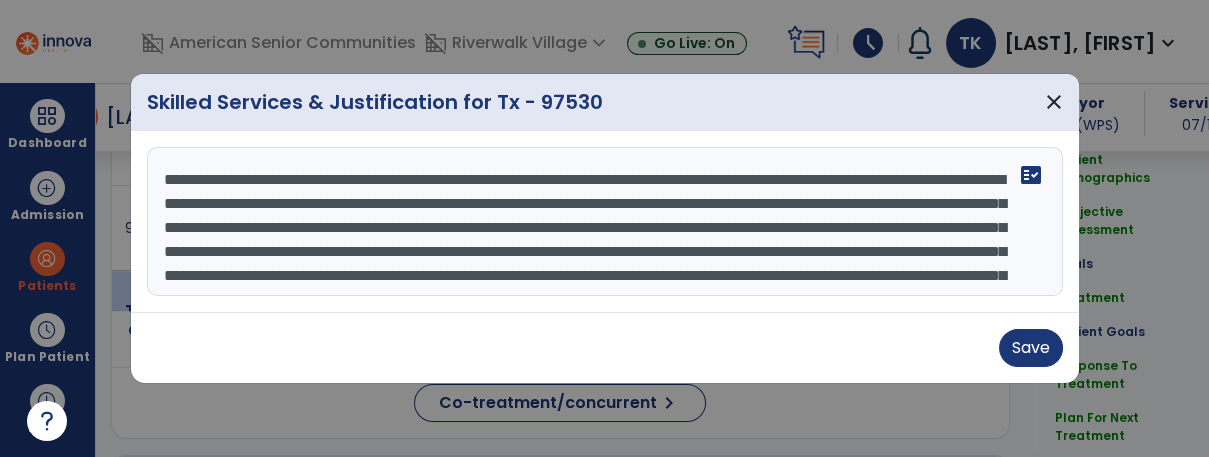 scroll, scrollTop: 1494, scrollLeft: 0, axis: vertical 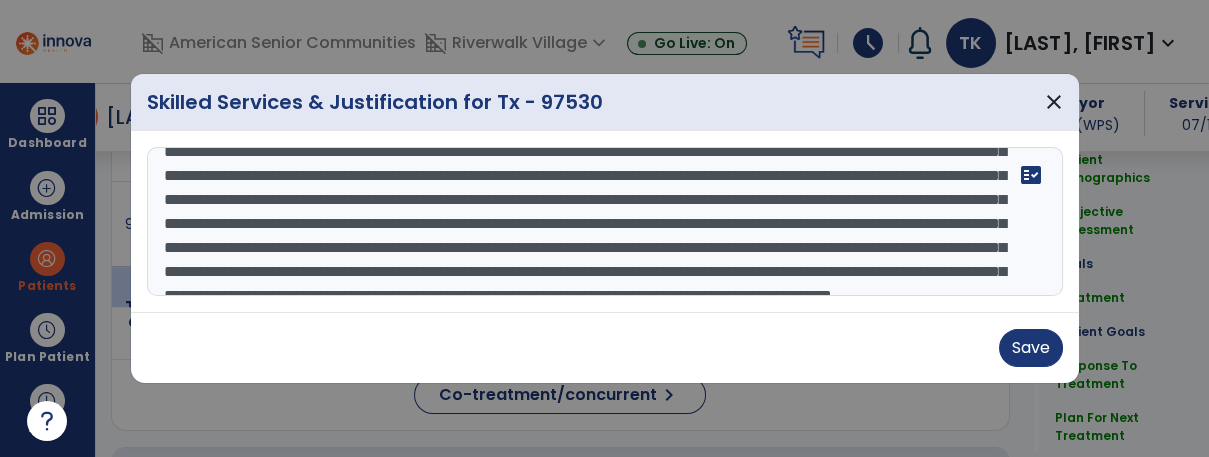 click at bounding box center (605, 222) 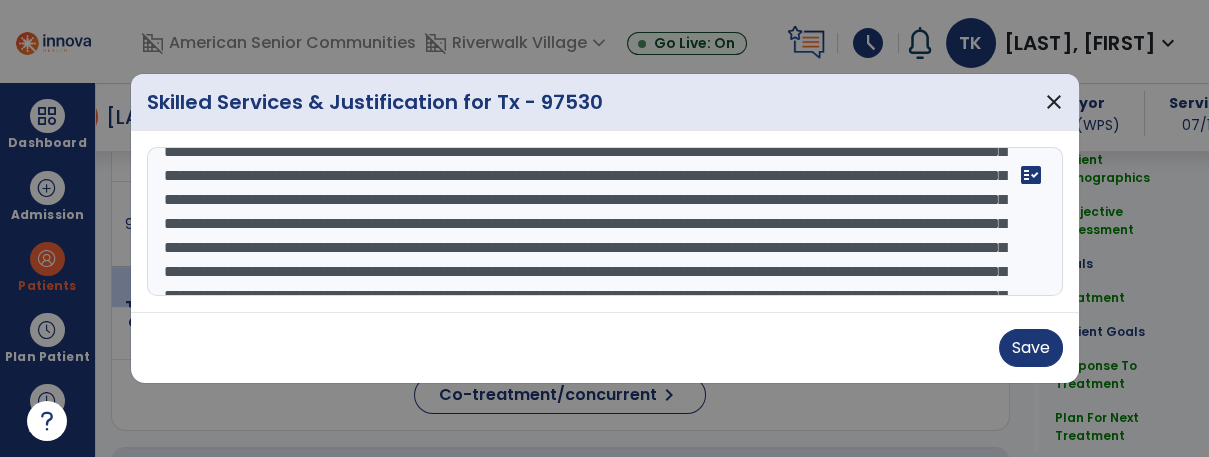 click at bounding box center (605, 222) 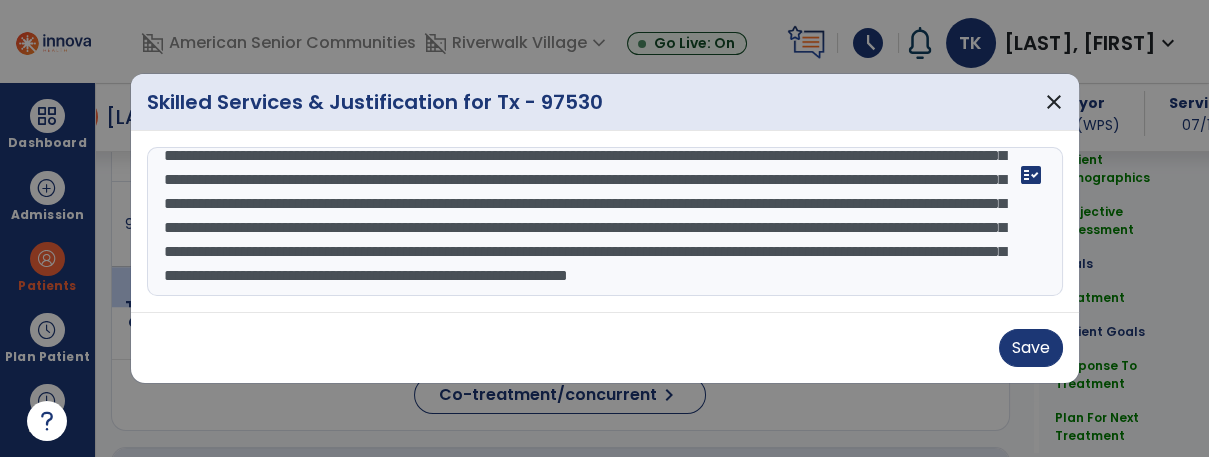 scroll, scrollTop: 191, scrollLeft: 0, axis: vertical 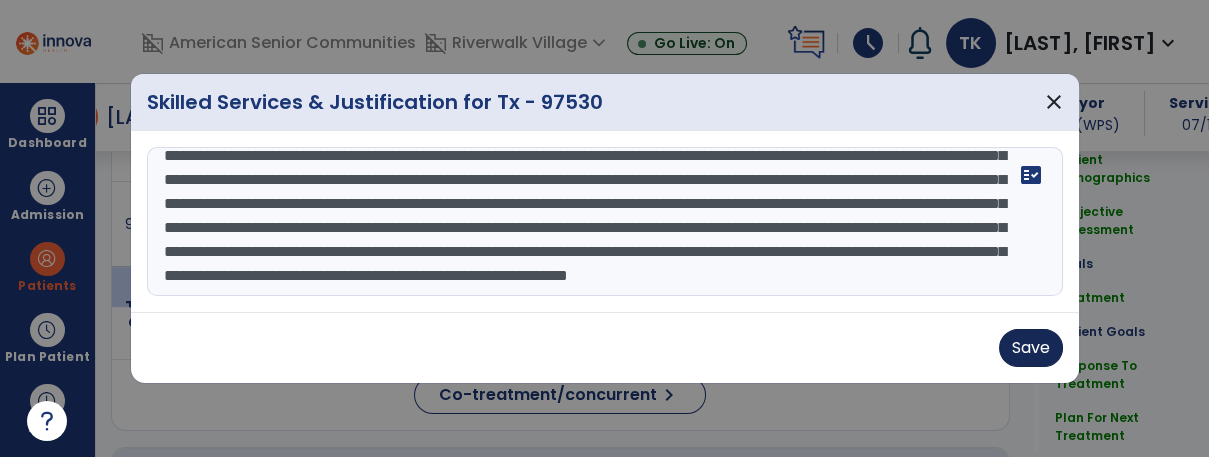type on "**********" 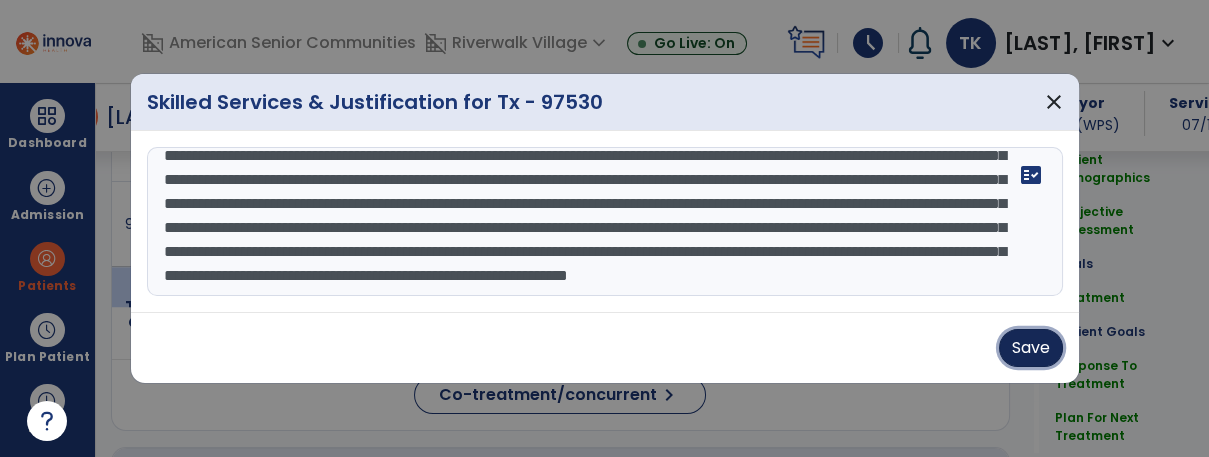 click on "Save" at bounding box center [1031, 348] 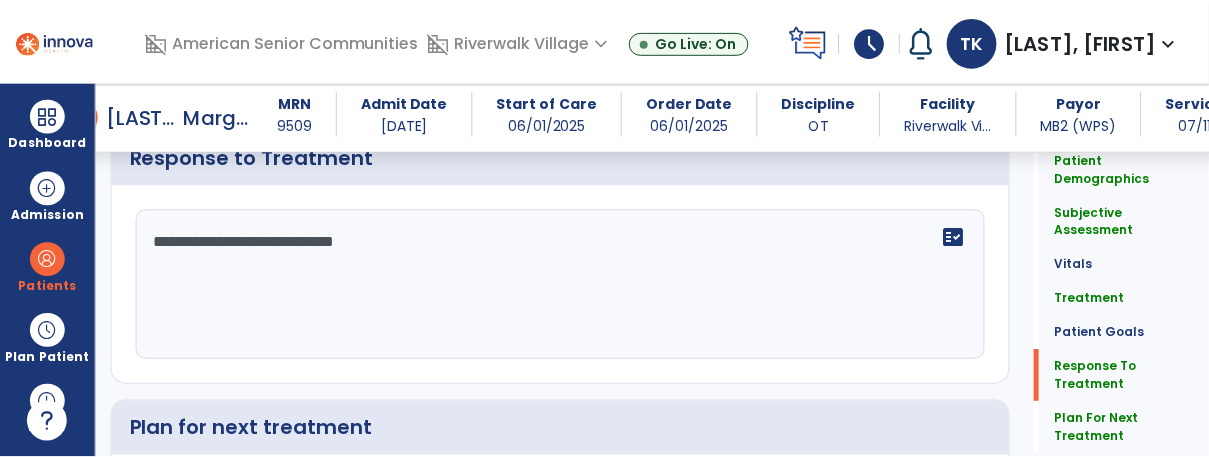 scroll, scrollTop: 2779, scrollLeft: 0, axis: vertical 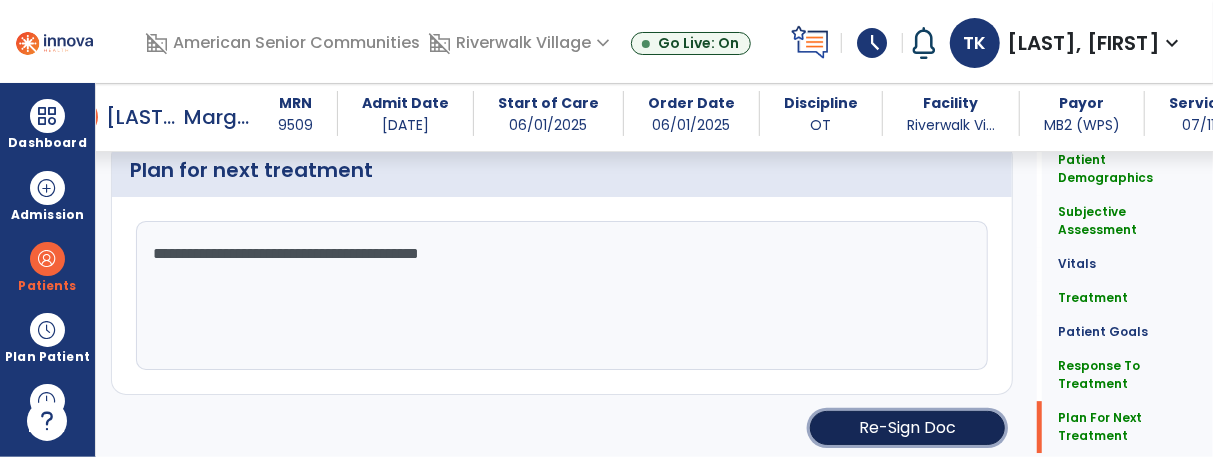 click on "Re-Sign Doc" 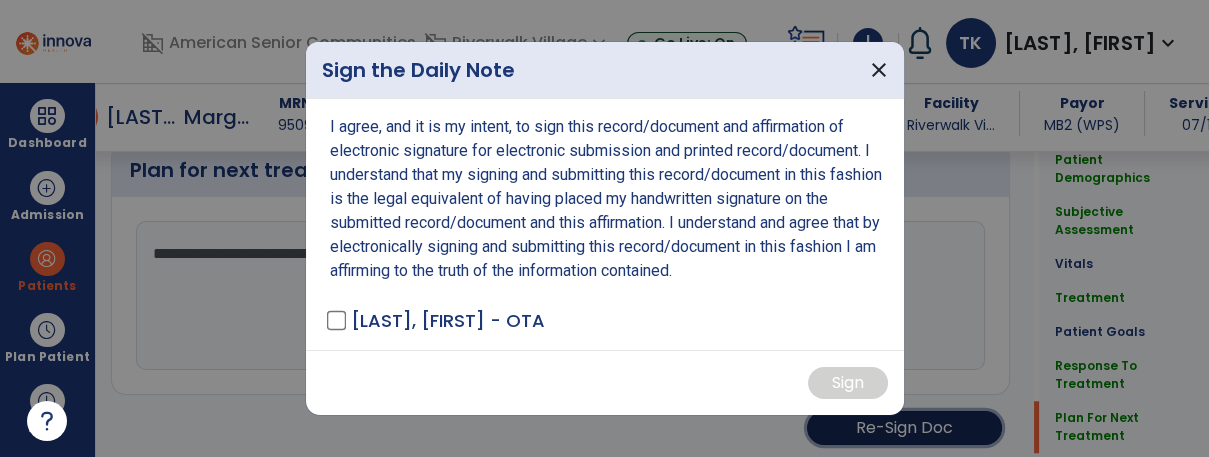 scroll, scrollTop: 2779, scrollLeft: 0, axis: vertical 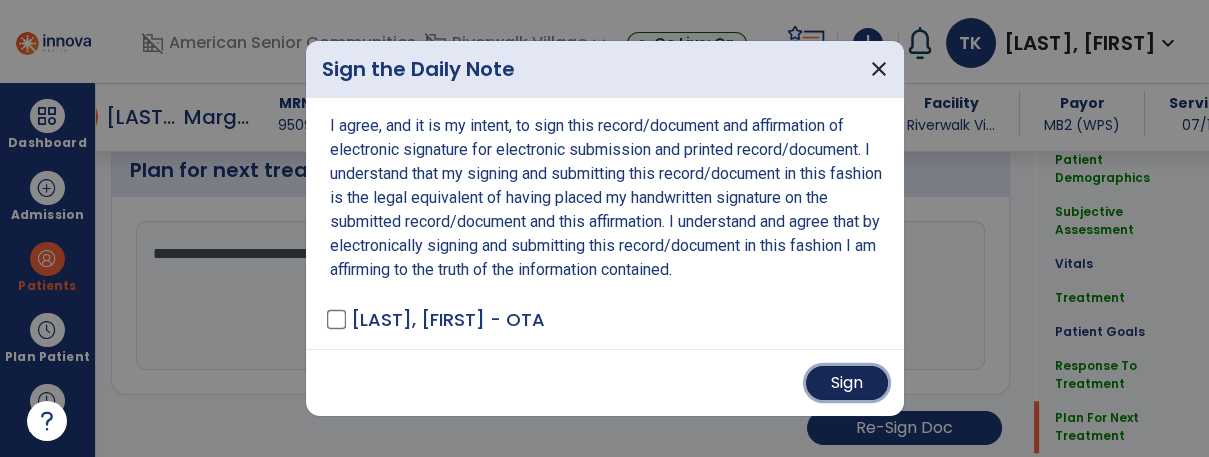 click on "Sign" at bounding box center (847, 383) 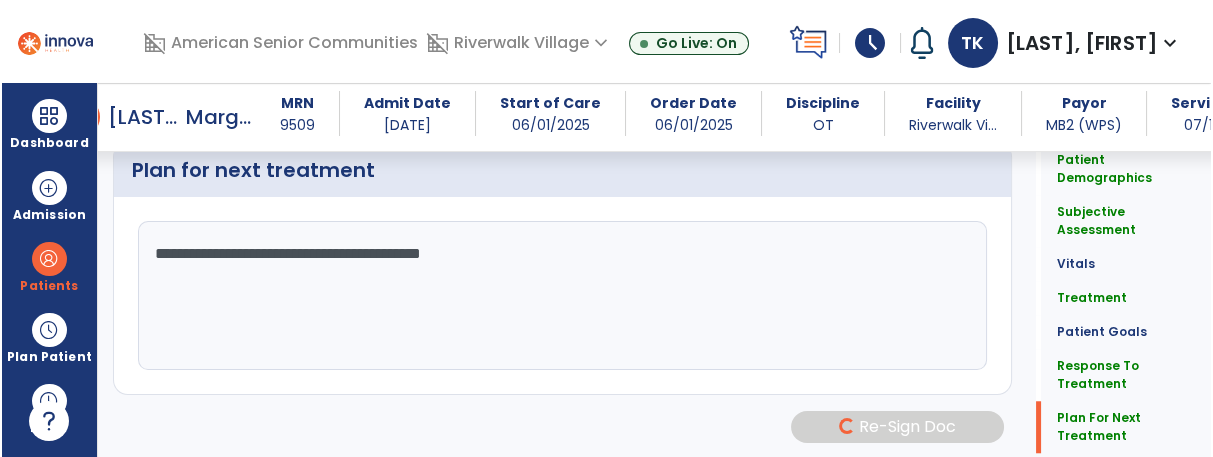scroll, scrollTop: 2777, scrollLeft: 0, axis: vertical 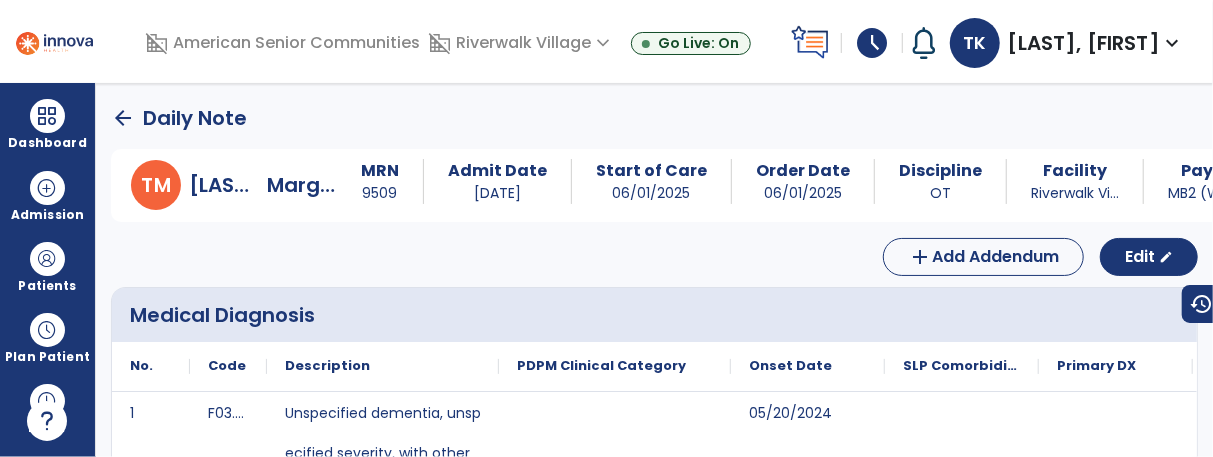 click on "arrow_back" 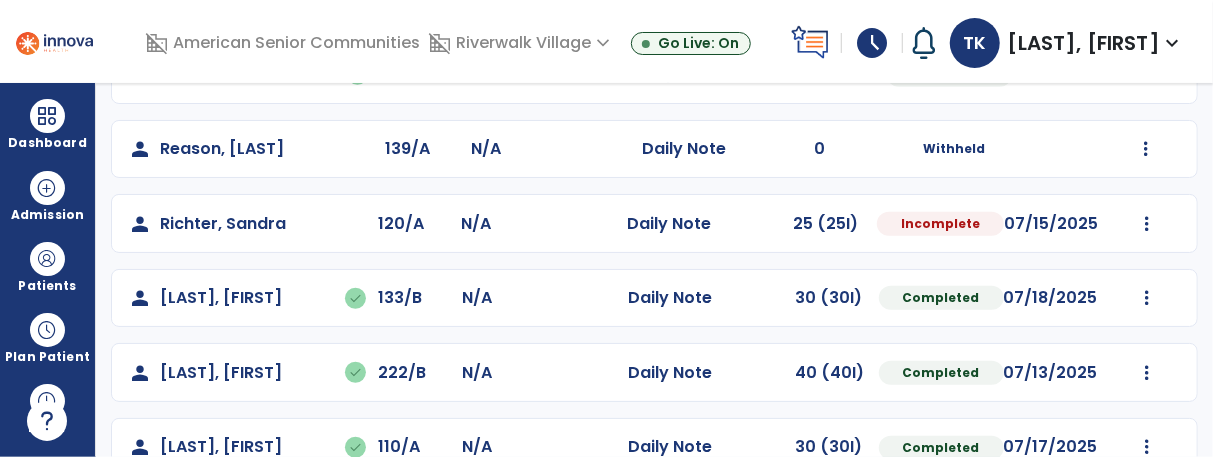 scroll, scrollTop: 684, scrollLeft: 0, axis: vertical 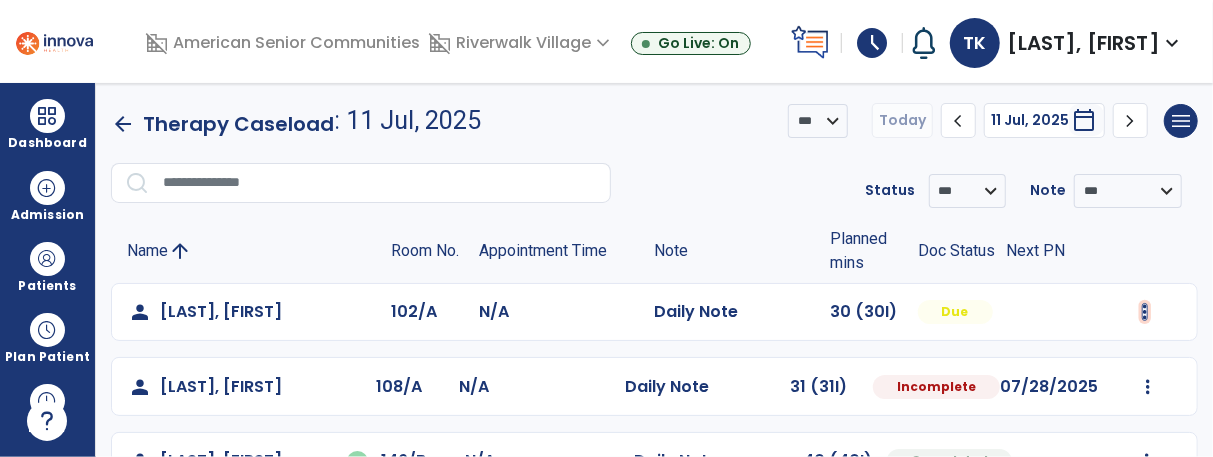 click at bounding box center (1145, 312) 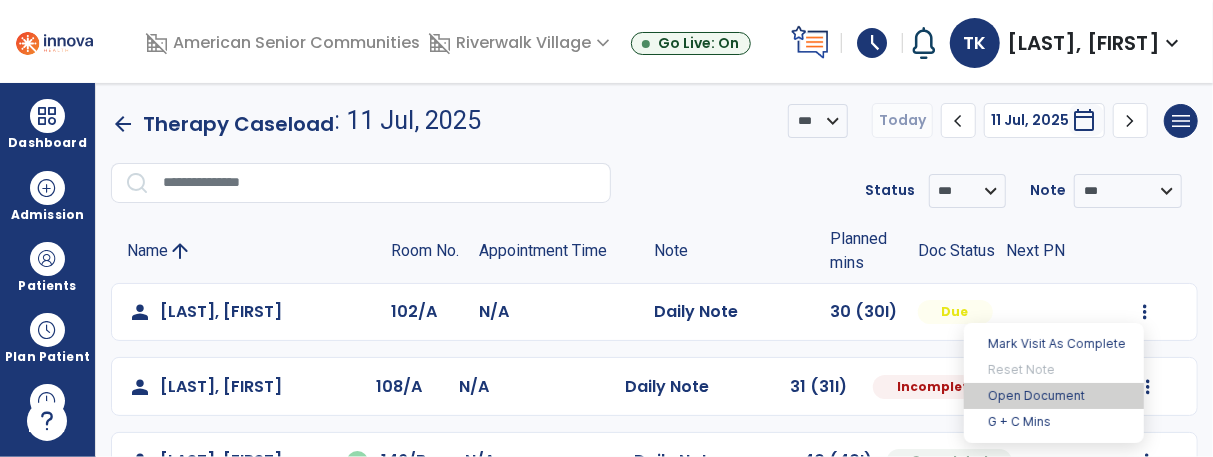 click on "Open Document" at bounding box center [1054, 396] 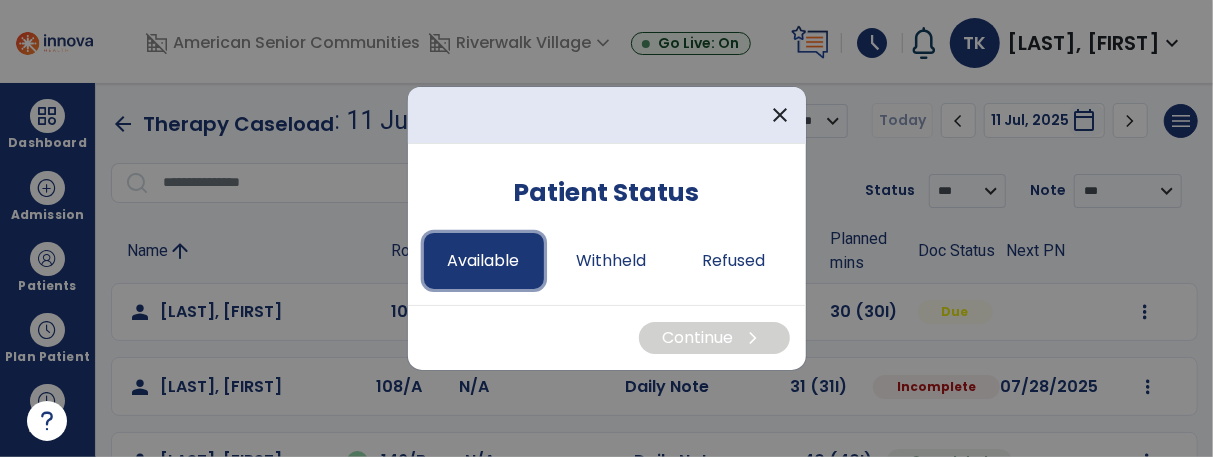 click on "Available" at bounding box center [484, 261] 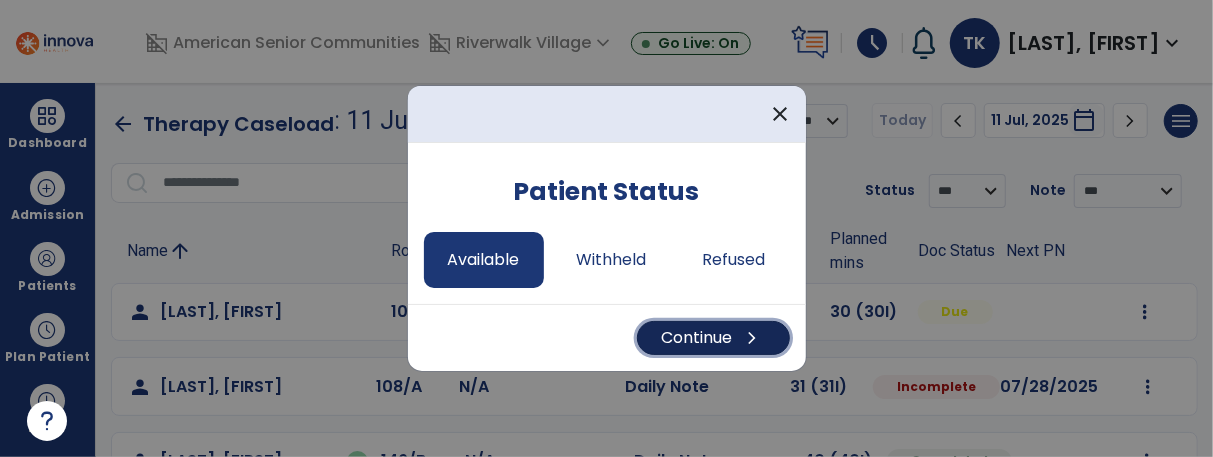 click on "Continue   chevron_right" at bounding box center [713, 338] 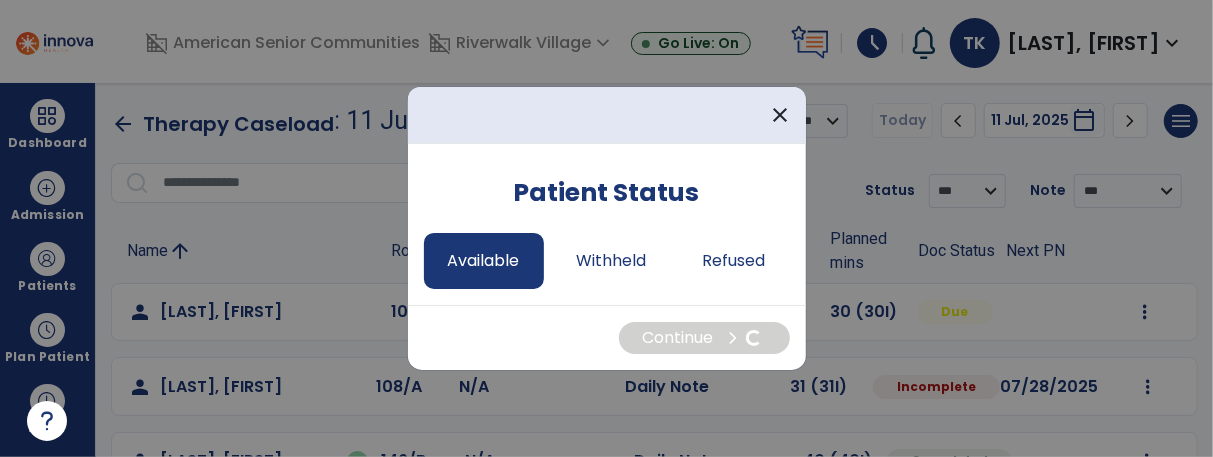 select on "*" 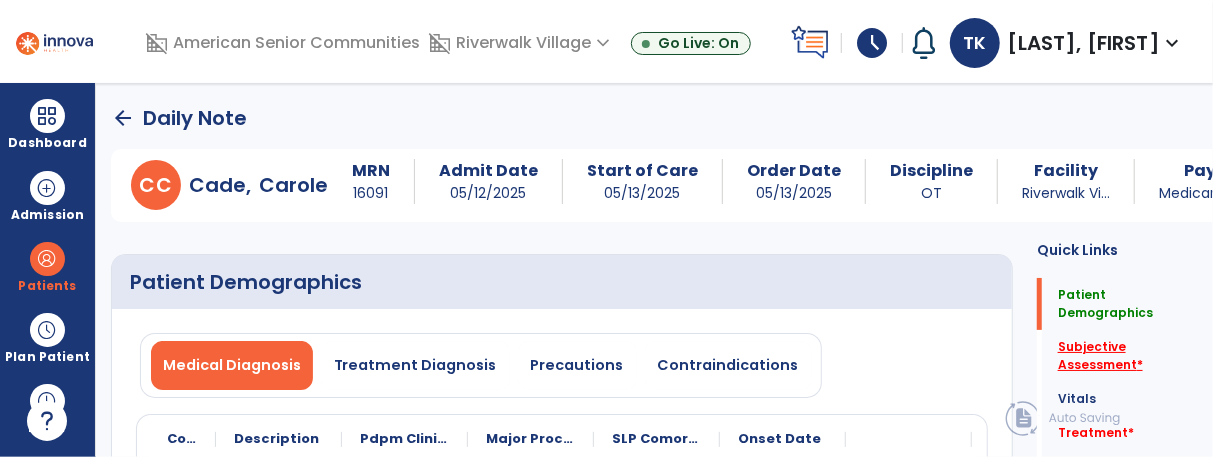 click on "Subjective Assessment   *" 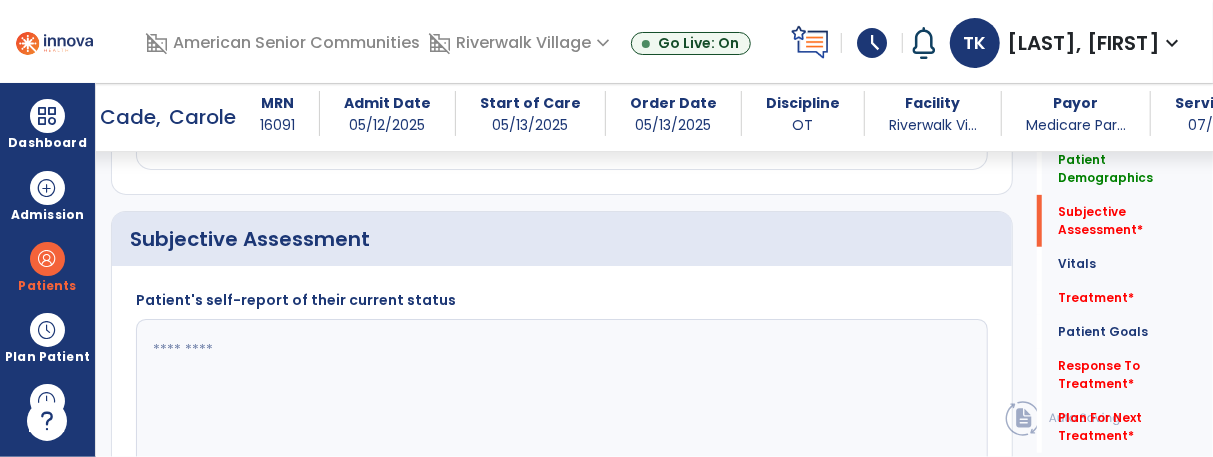 scroll, scrollTop: 527, scrollLeft: 0, axis: vertical 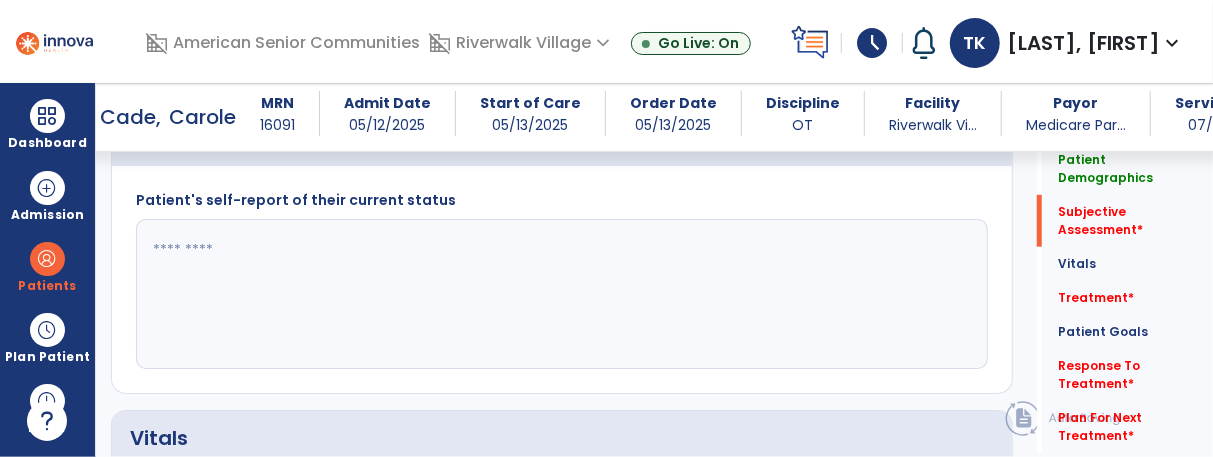 click 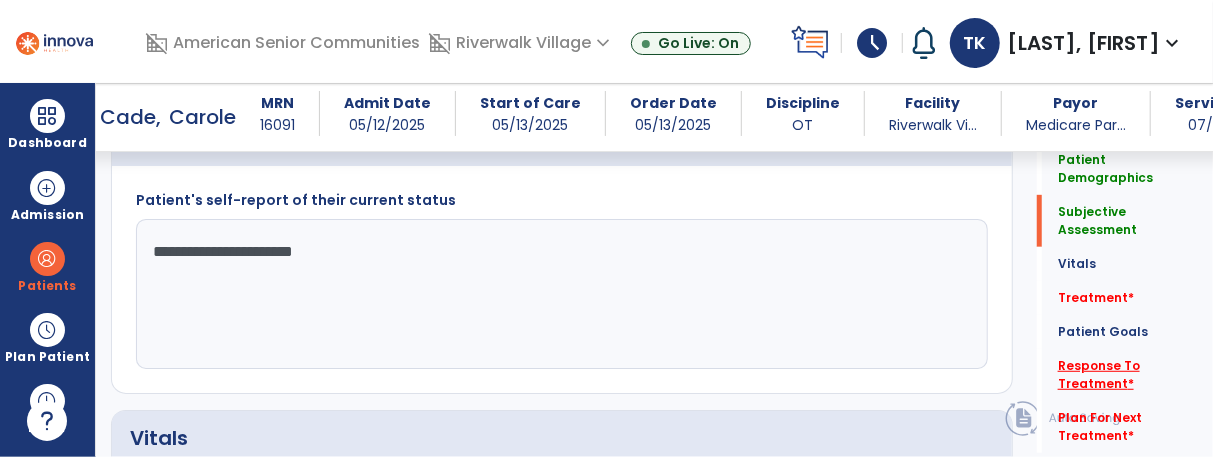 type on "**********" 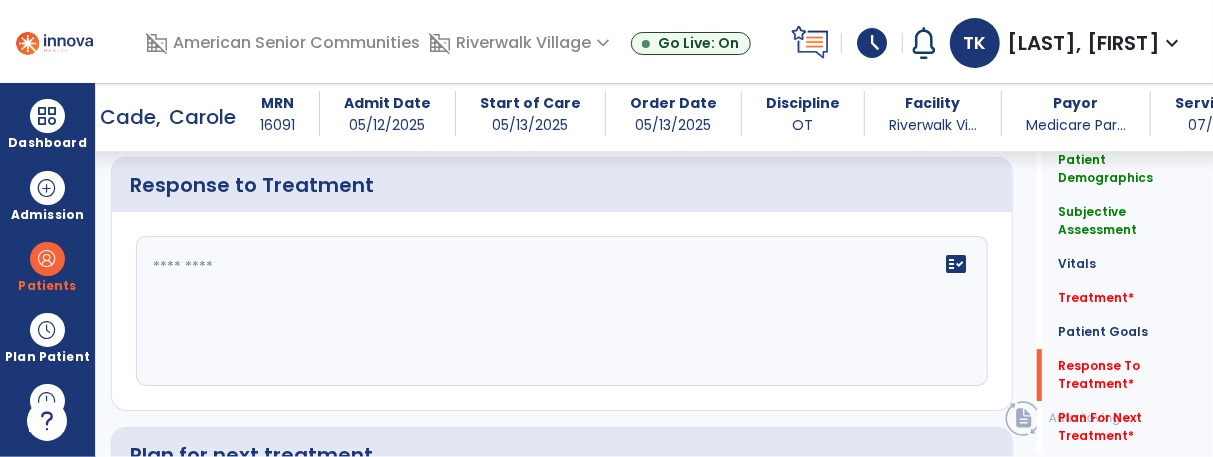 scroll, scrollTop: 2830, scrollLeft: 0, axis: vertical 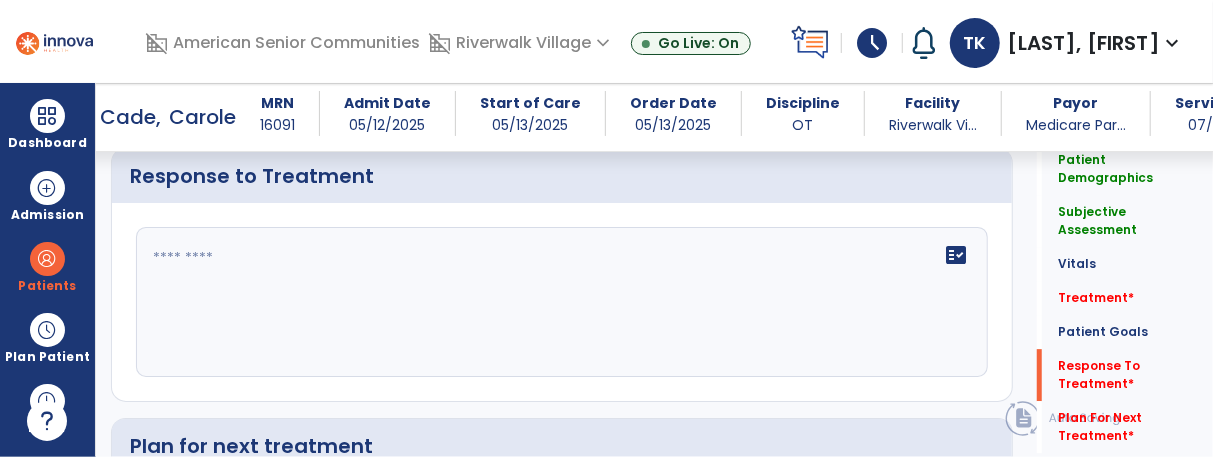 click on "fact_check" 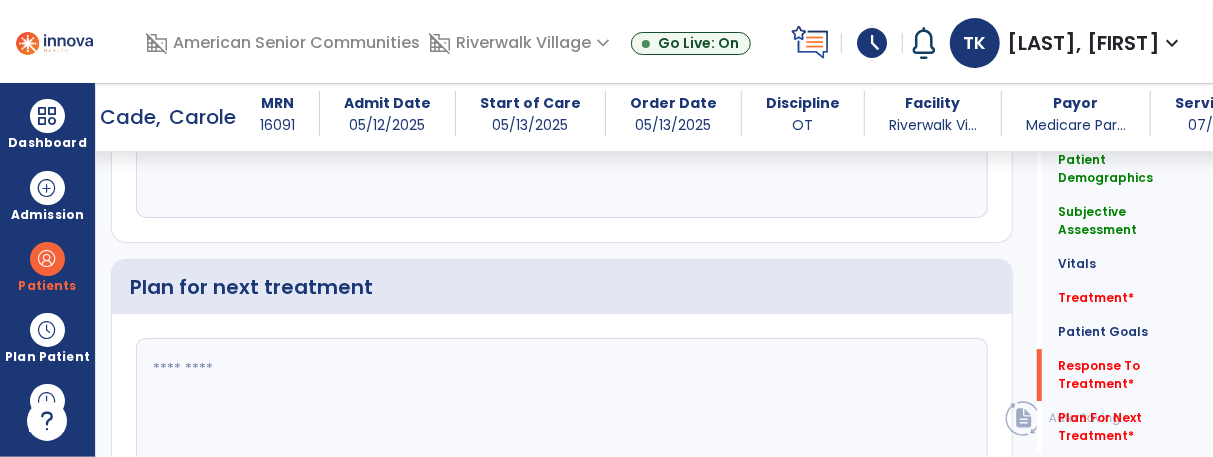 scroll, scrollTop: 2990, scrollLeft: 0, axis: vertical 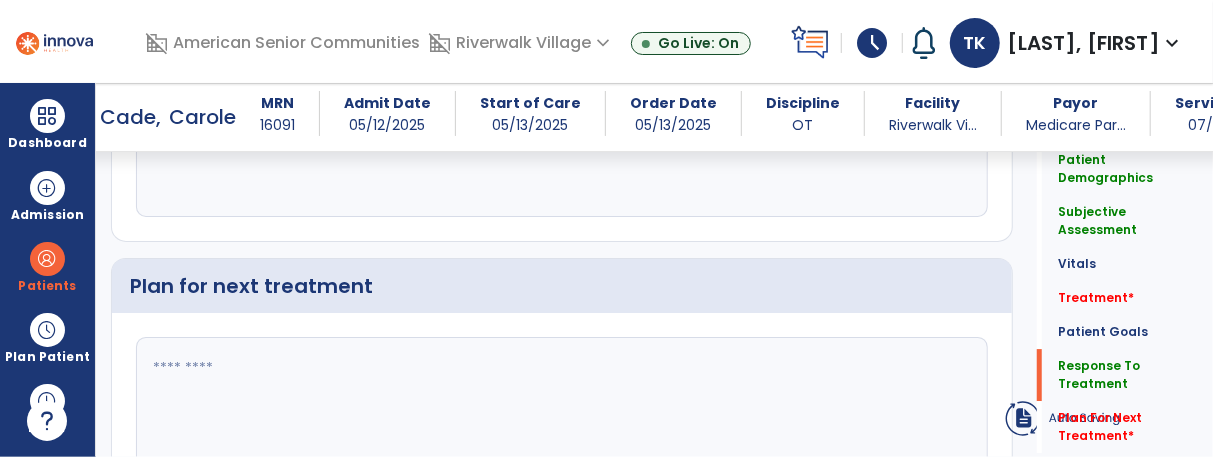 type on "**********" 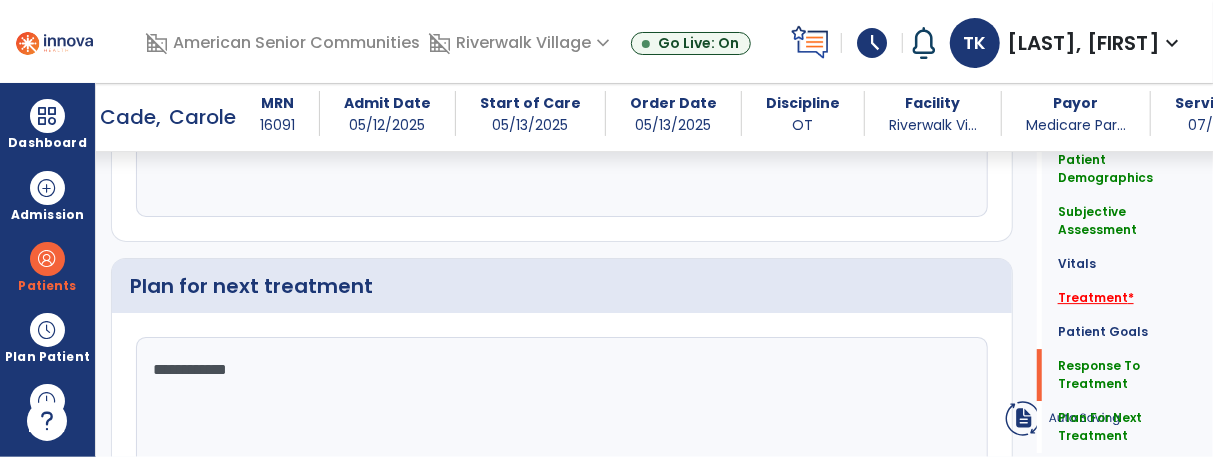 type on "**********" 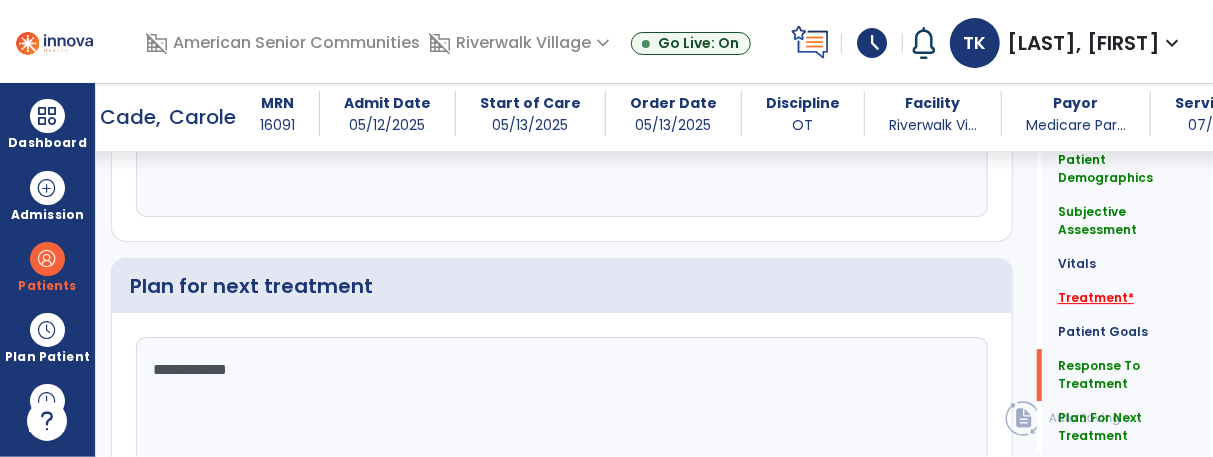 click on "*" 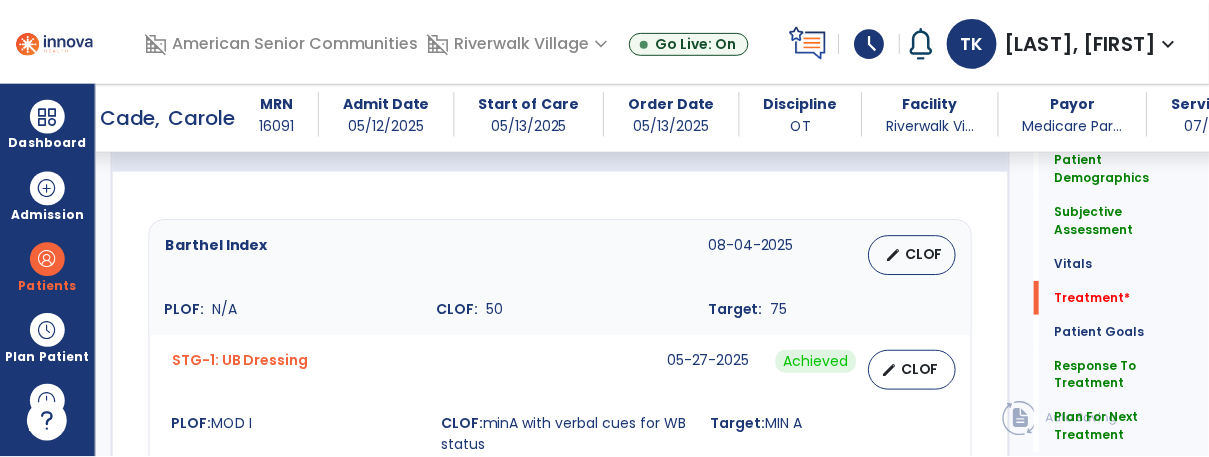 scroll, scrollTop: 1215, scrollLeft: 0, axis: vertical 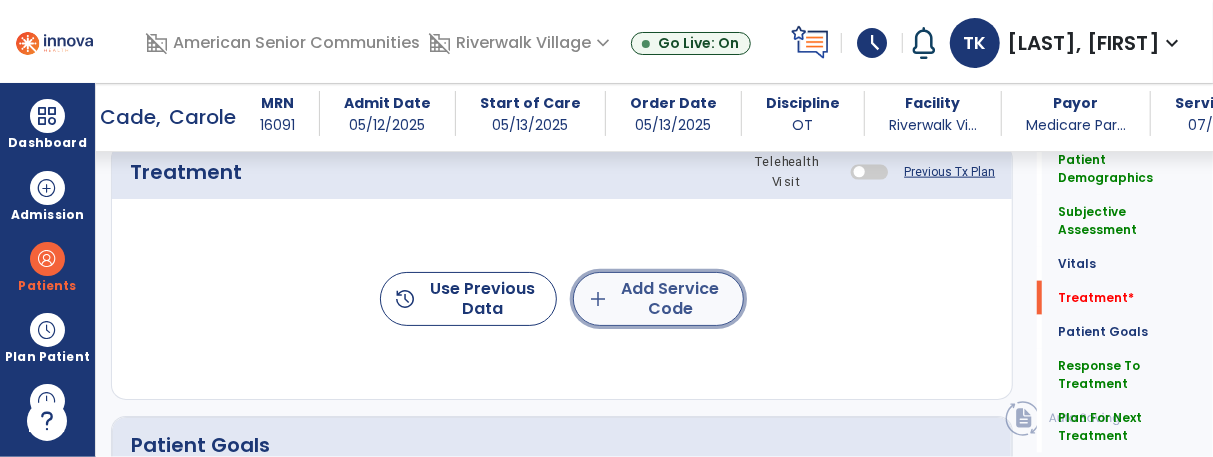 click on "add  Add Service Code" 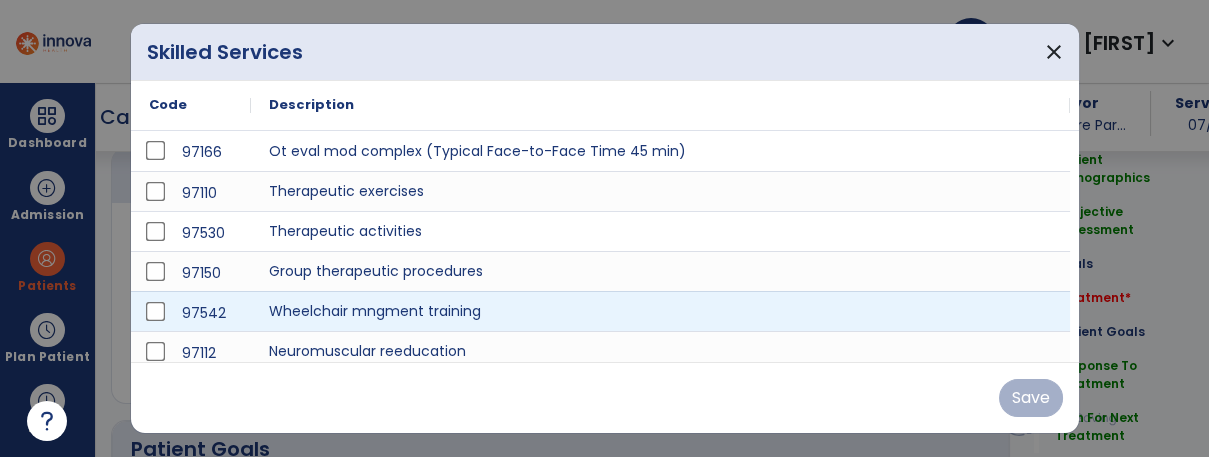 scroll, scrollTop: 1215, scrollLeft: 0, axis: vertical 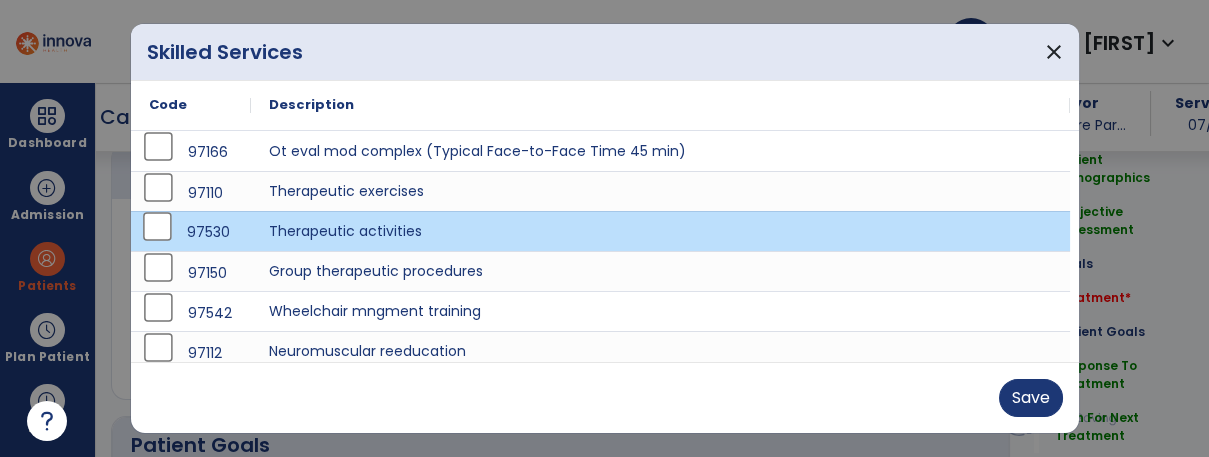 click on "Save" at bounding box center [605, 398] 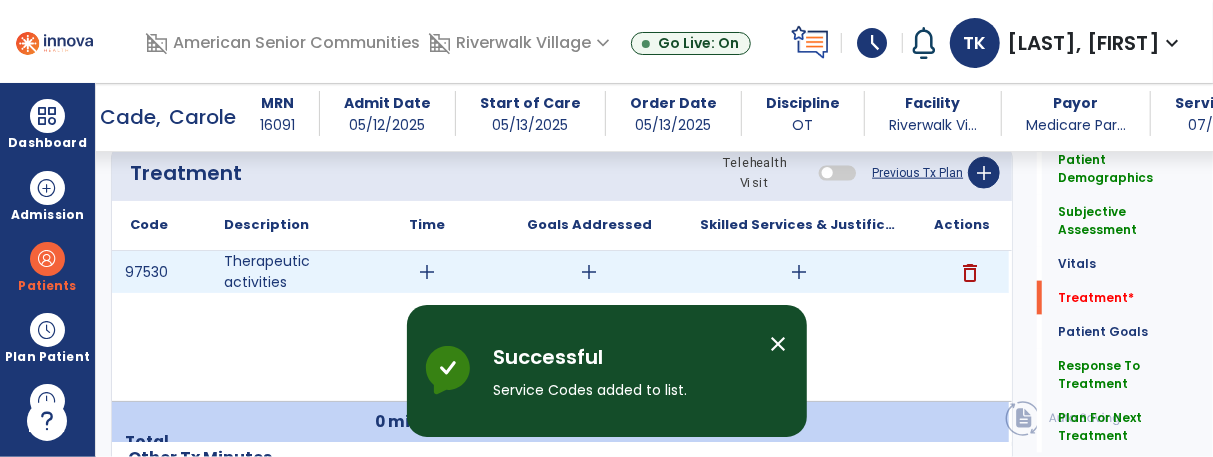 click on "add" at bounding box center [427, 272] 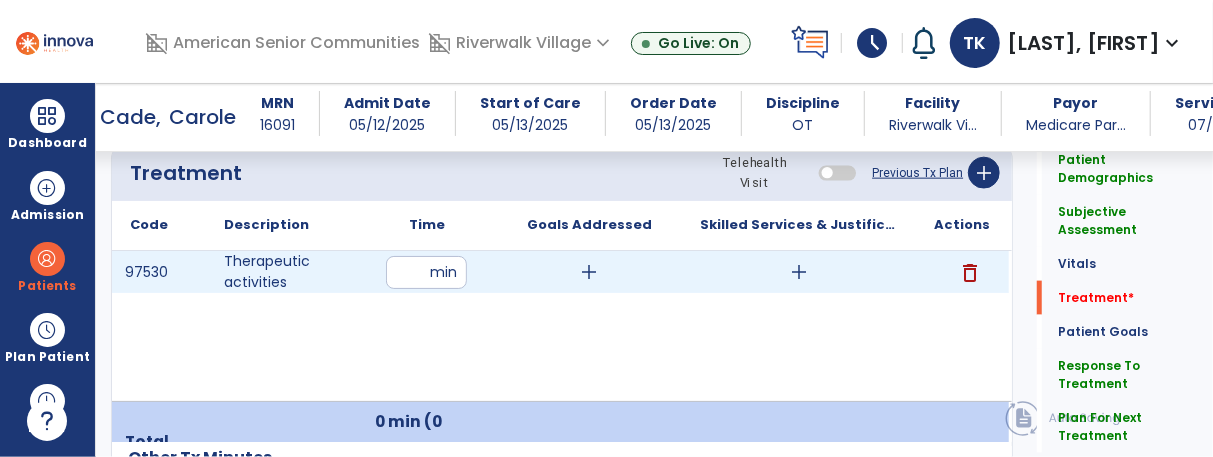 type on "**" 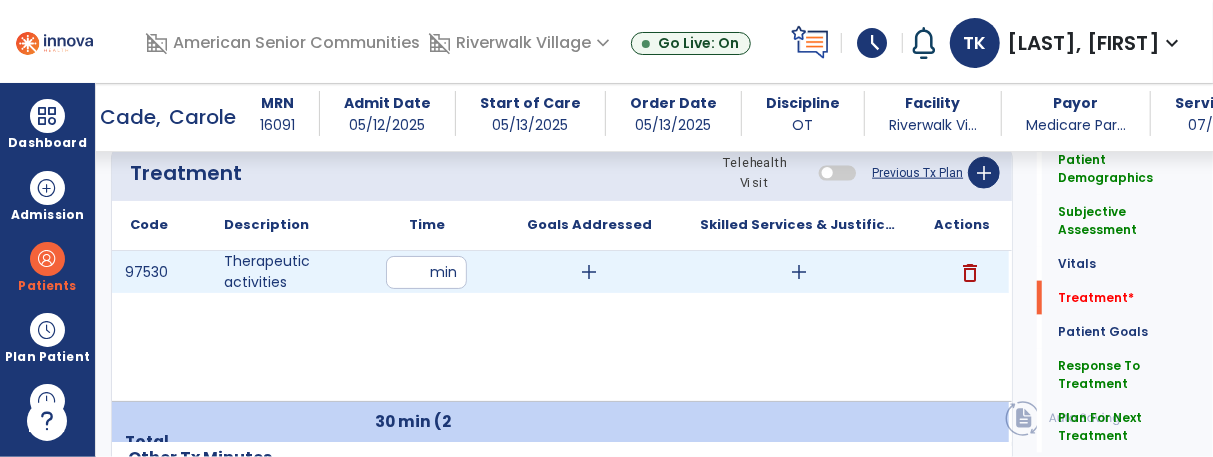 click on "add" at bounding box center (590, 272) 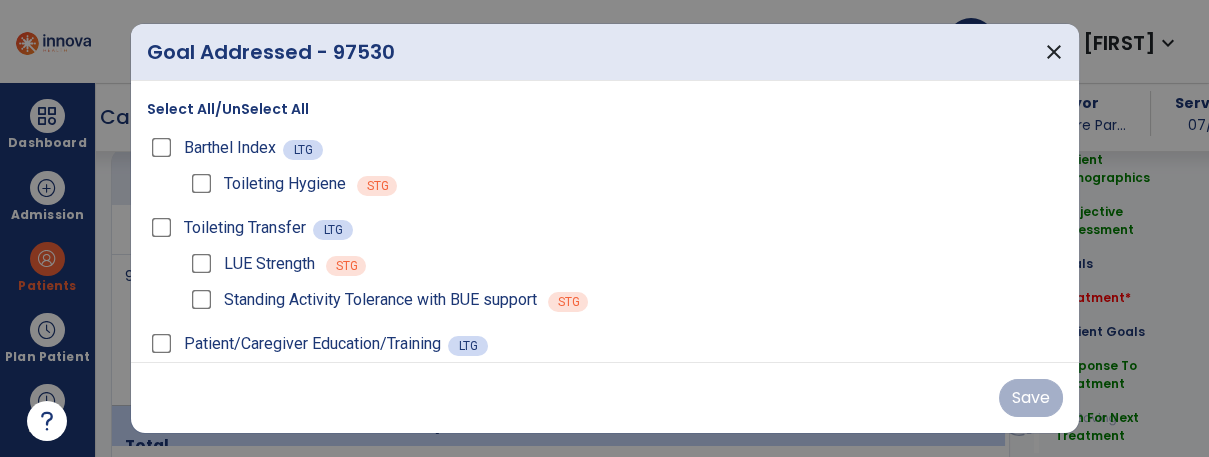 scroll, scrollTop: 1215, scrollLeft: 0, axis: vertical 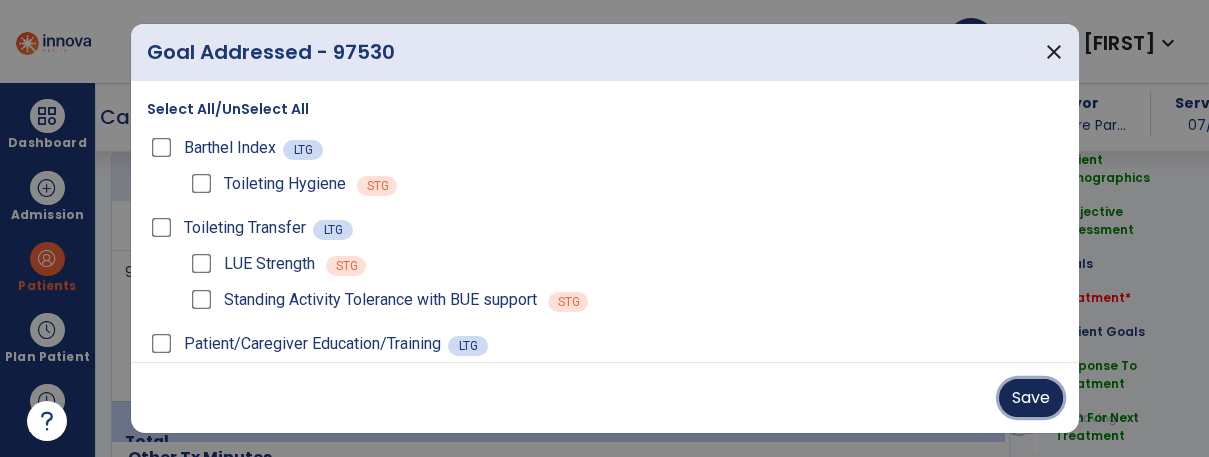 click on "Save" at bounding box center (1031, 398) 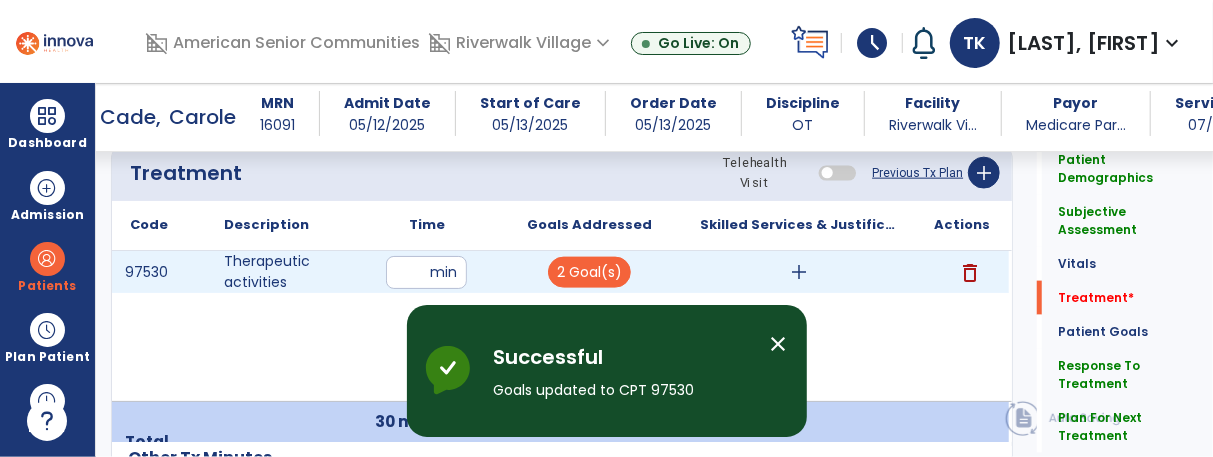 click on "add" at bounding box center [799, 272] 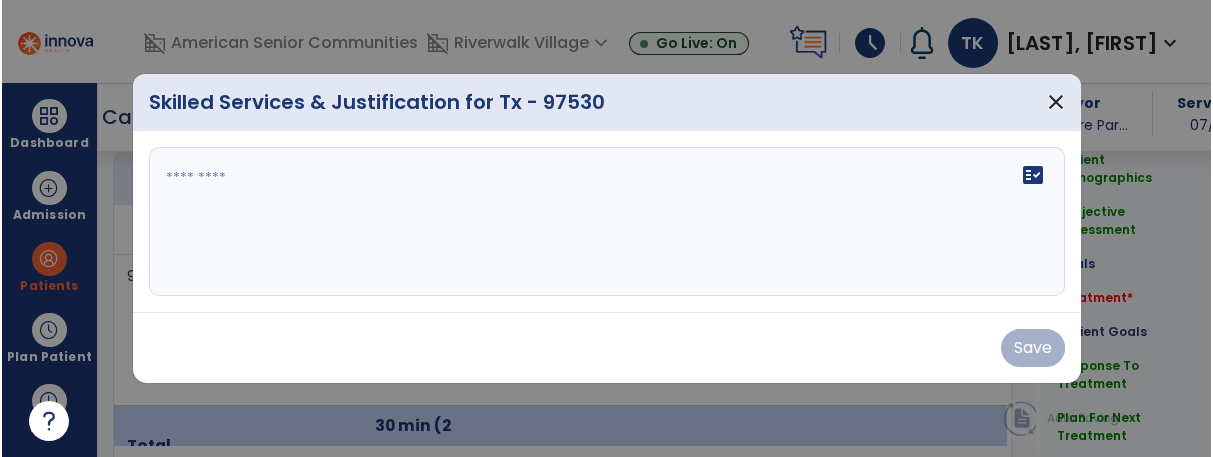 scroll, scrollTop: 1215, scrollLeft: 0, axis: vertical 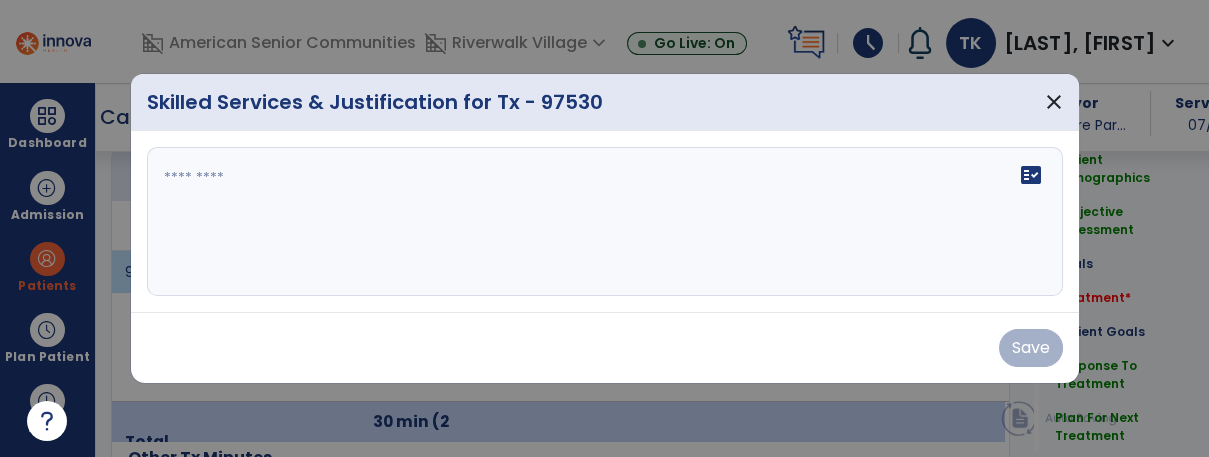 click on "fact_check" at bounding box center [605, 222] 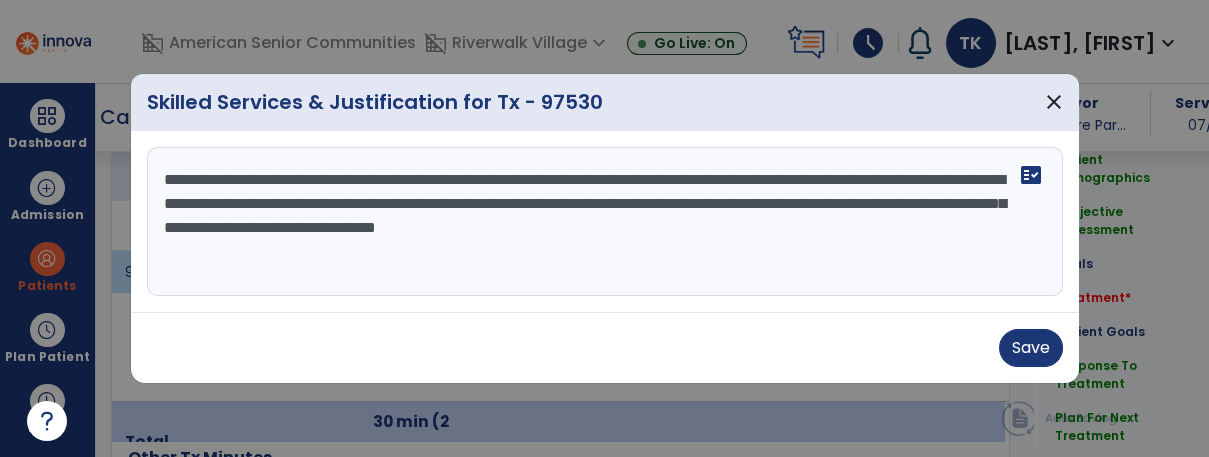 click on "**********" at bounding box center (605, 222) 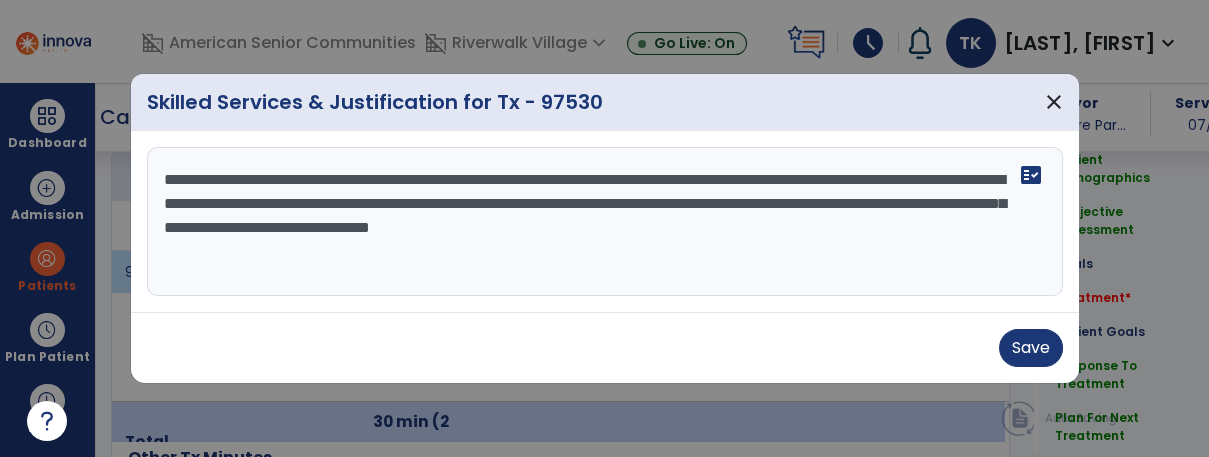 click on "**********" at bounding box center [605, 222] 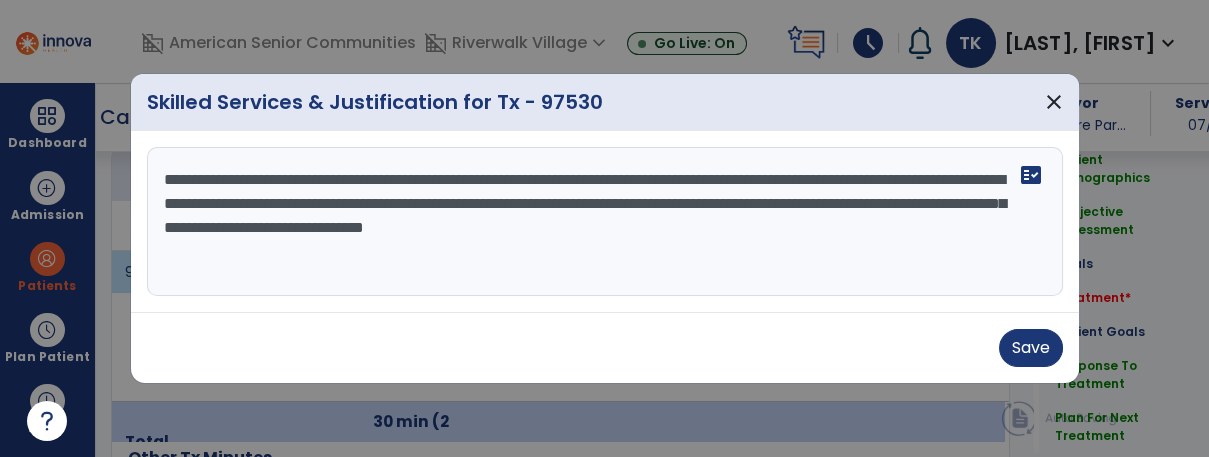 click on "**********" at bounding box center (605, 222) 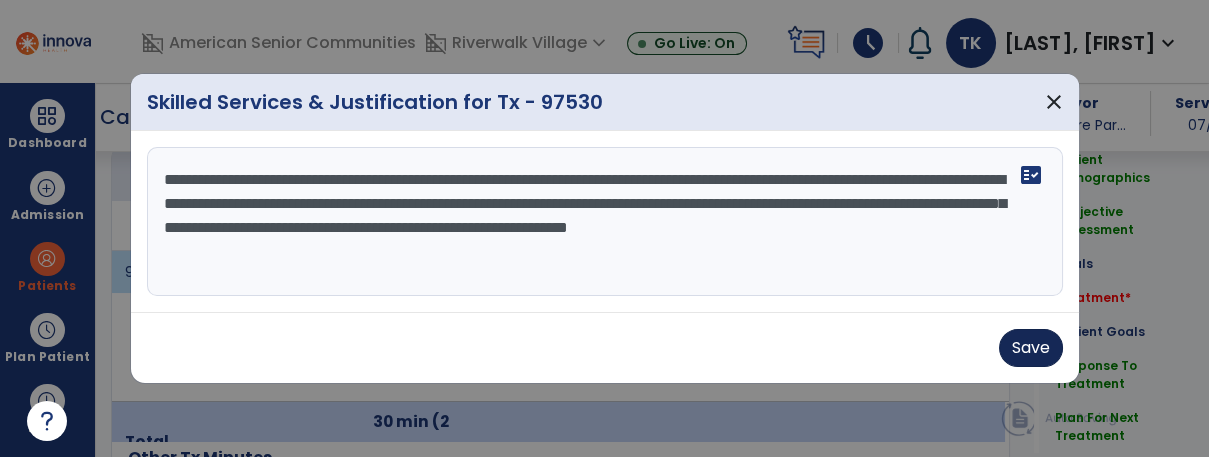 type on "**********" 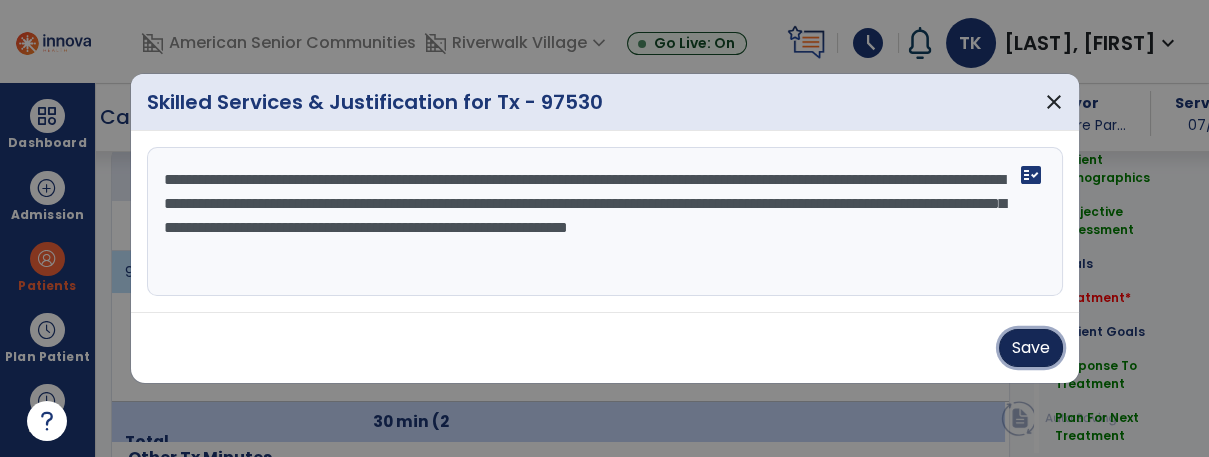 click on "Save" at bounding box center (1031, 348) 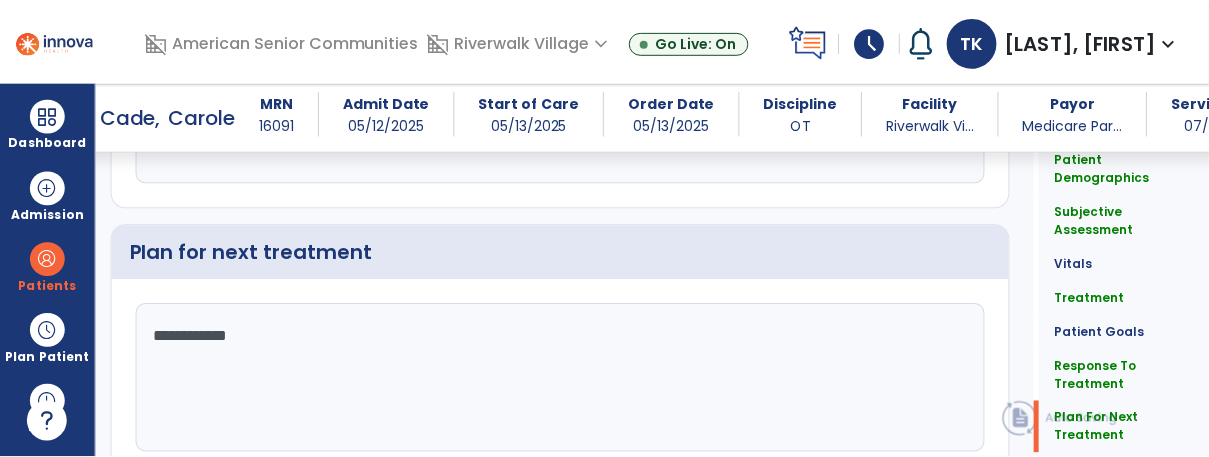scroll, scrollTop: 3271, scrollLeft: 0, axis: vertical 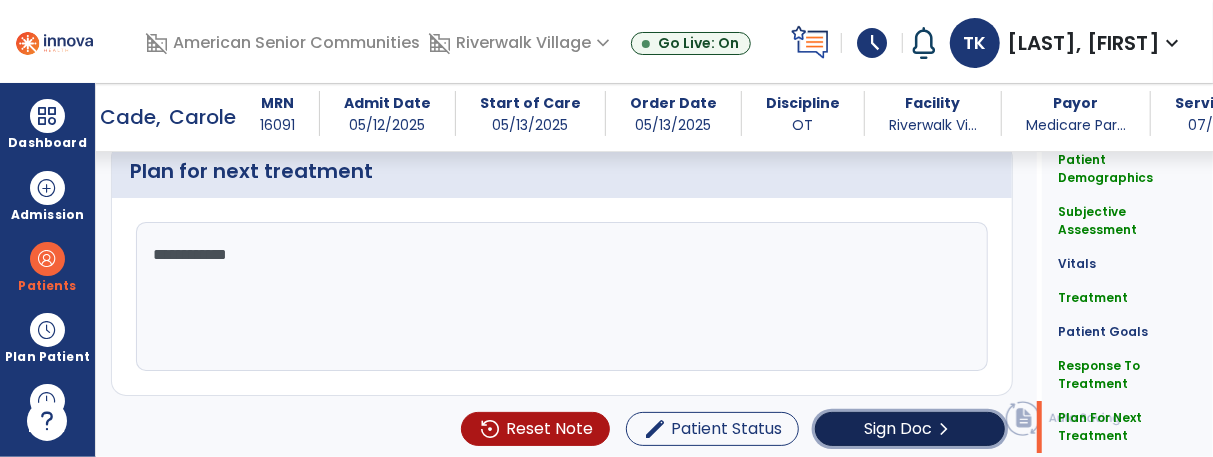 click on "Sign Doc" 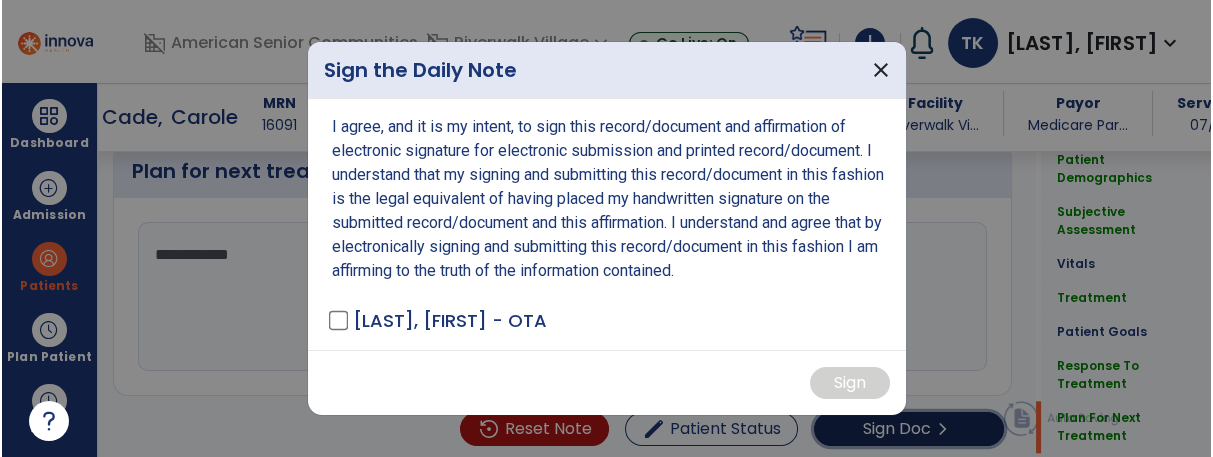 scroll, scrollTop: 3271, scrollLeft: 0, axis: vertical 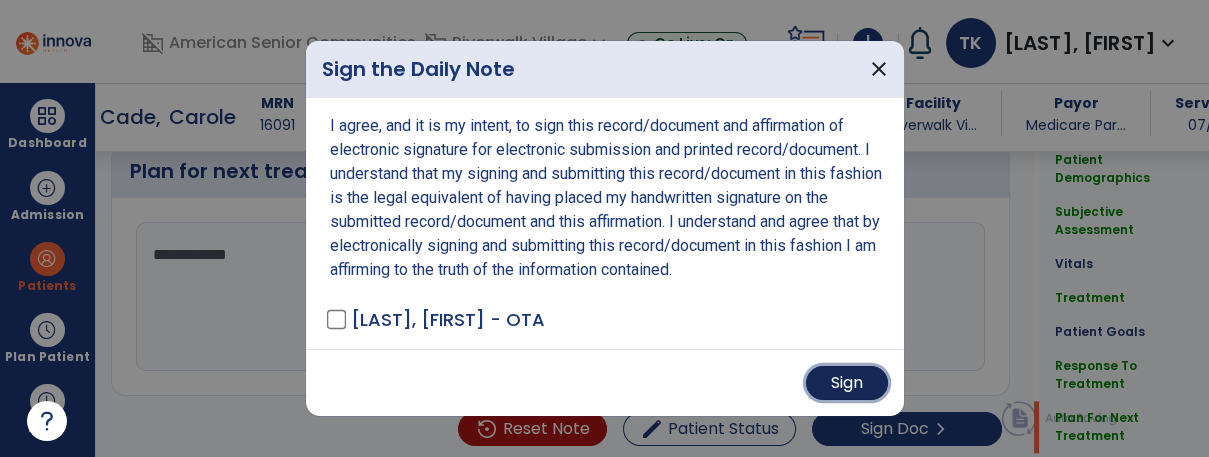 click on "Sign" at bounding box center [847, 383] 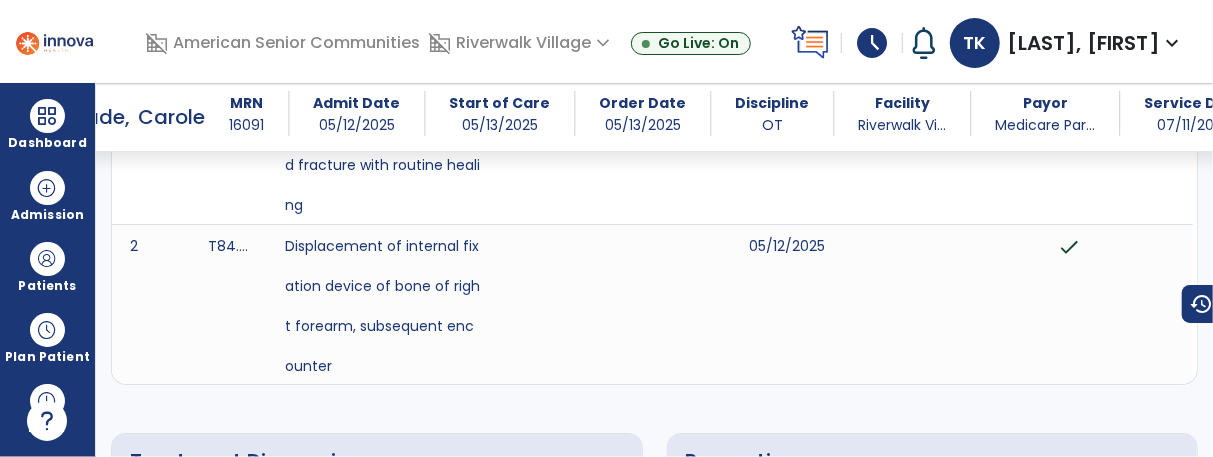 scroll, scrollTop: 0, scrollLeft: 0, axis: both 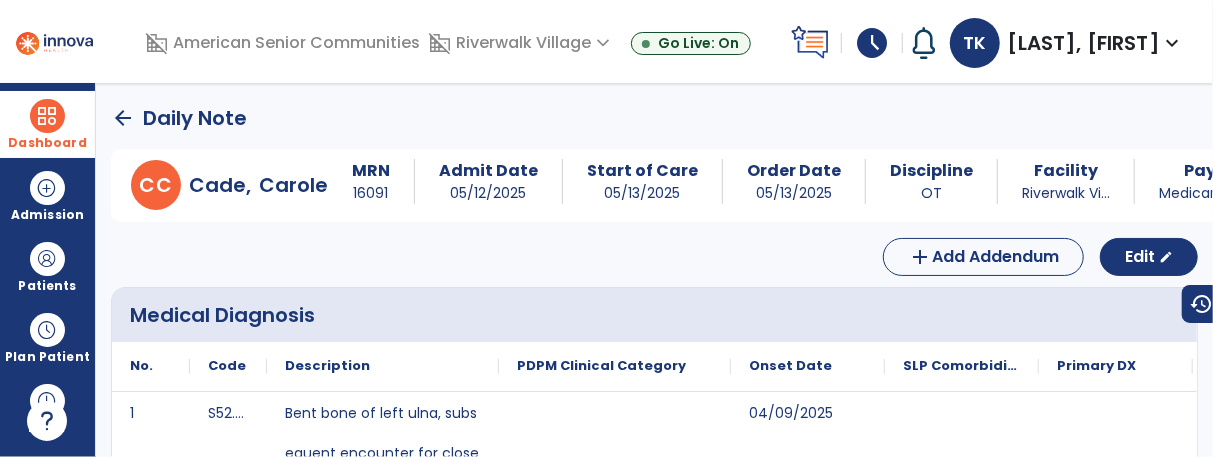 click on "Dashboard" at bounding box center (47, 124) 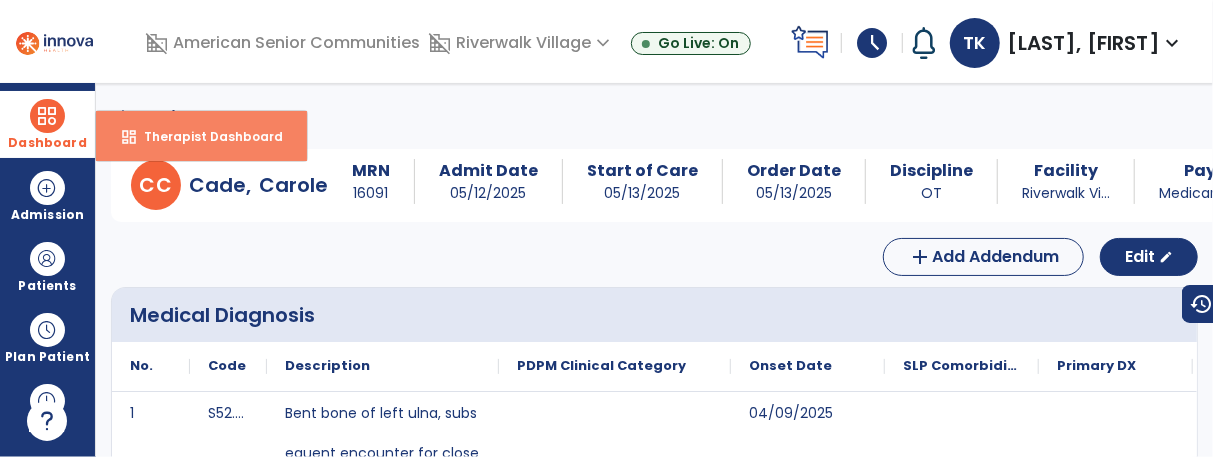 click on "dashboard  Therapist Dashboard" at bounding box center [201, 136] 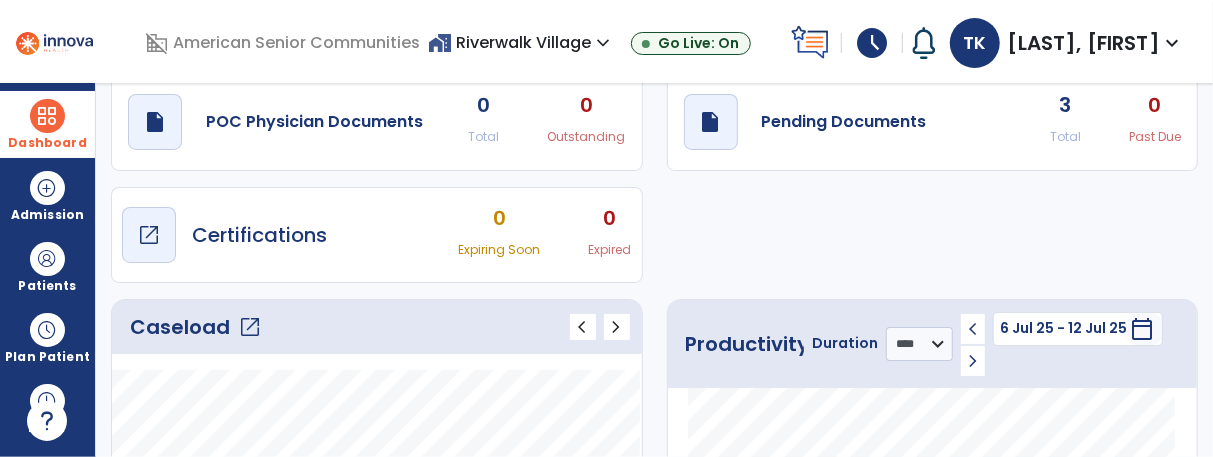 scroll, scrollTop: 80, scrollLeft: 0, axis: vertical 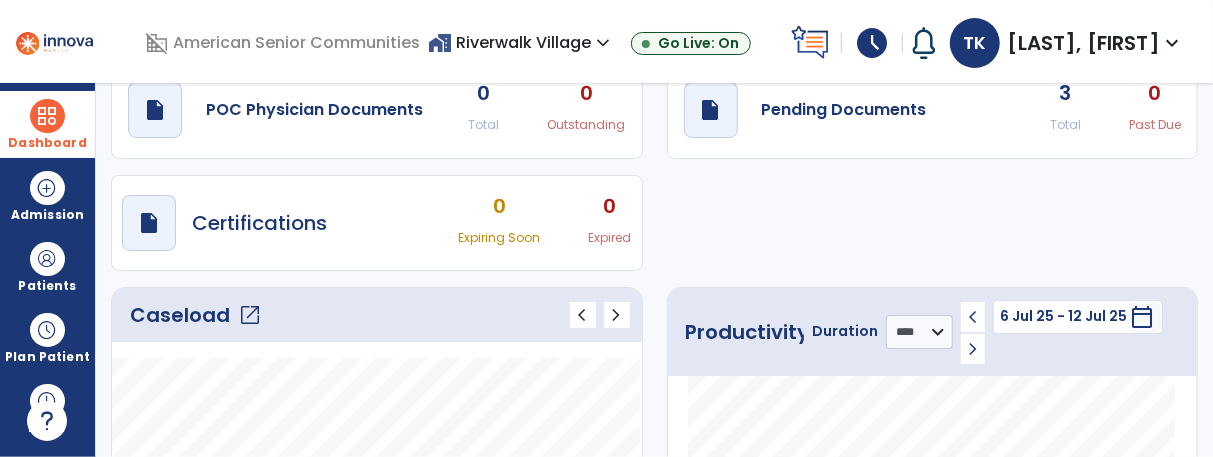 click on "Caseload   open_in_new" 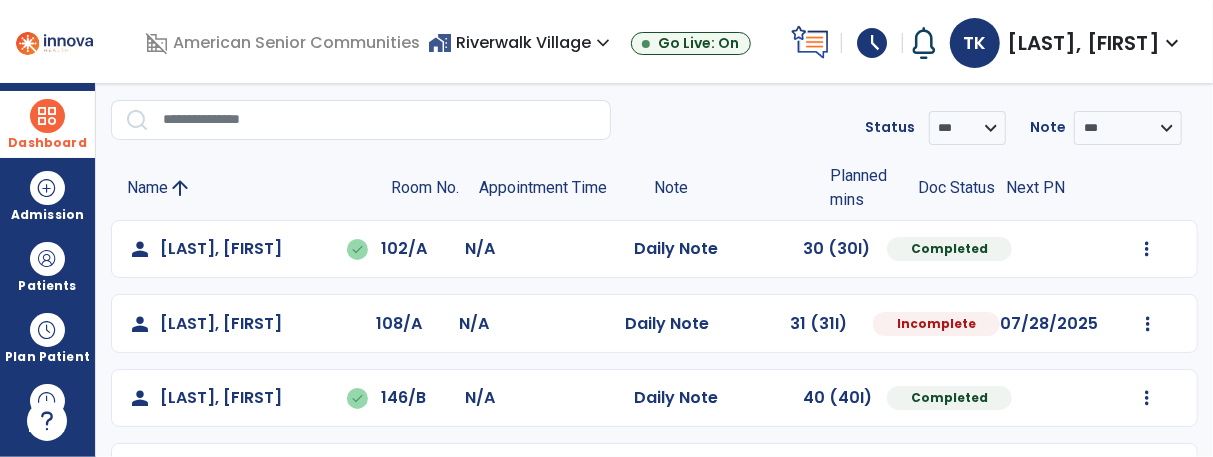scroll, scrollTop: 57, scrollLeft: 0, axis: vertical 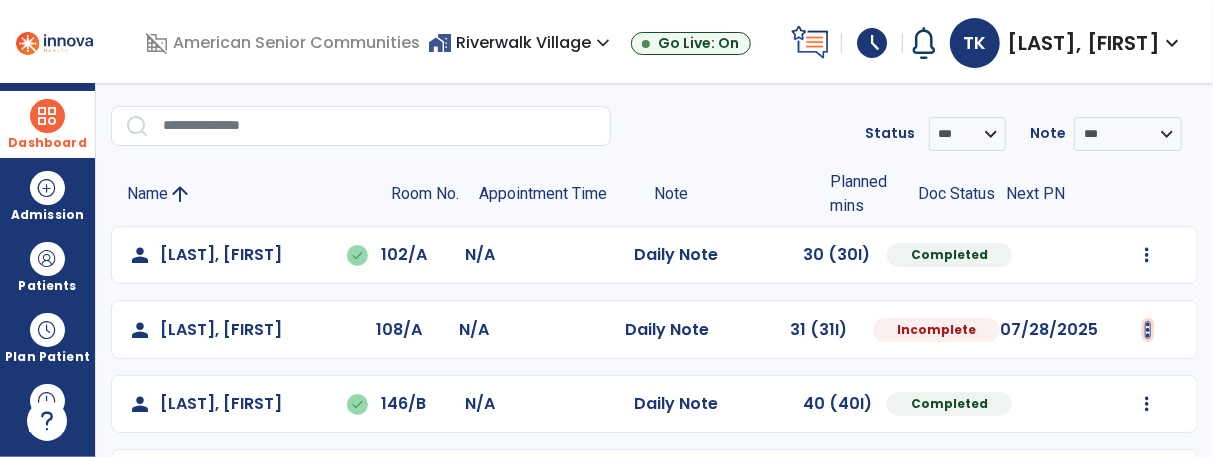 click at bounding box center (1147, 255) 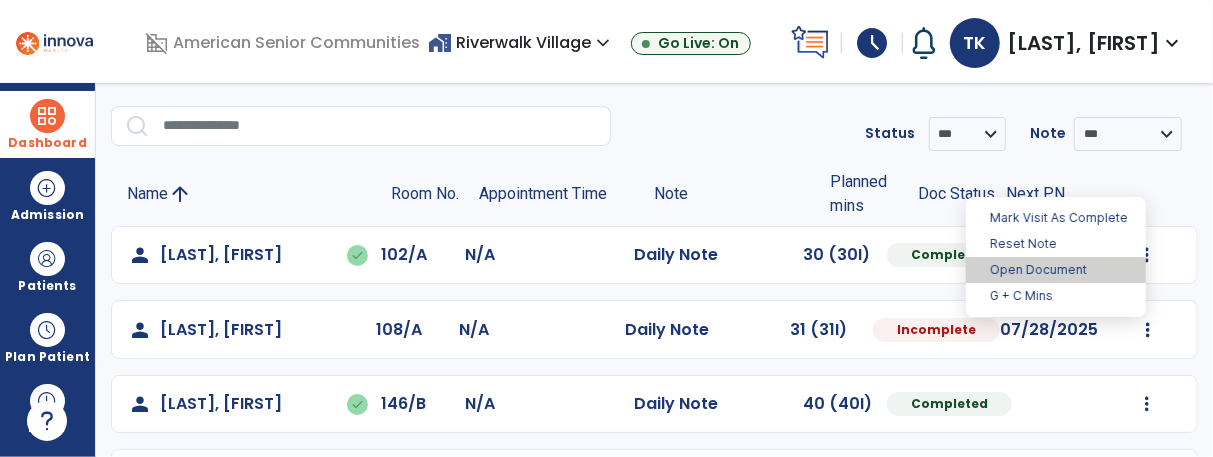 click on "Open Document" at bounding box center [1056, 270] 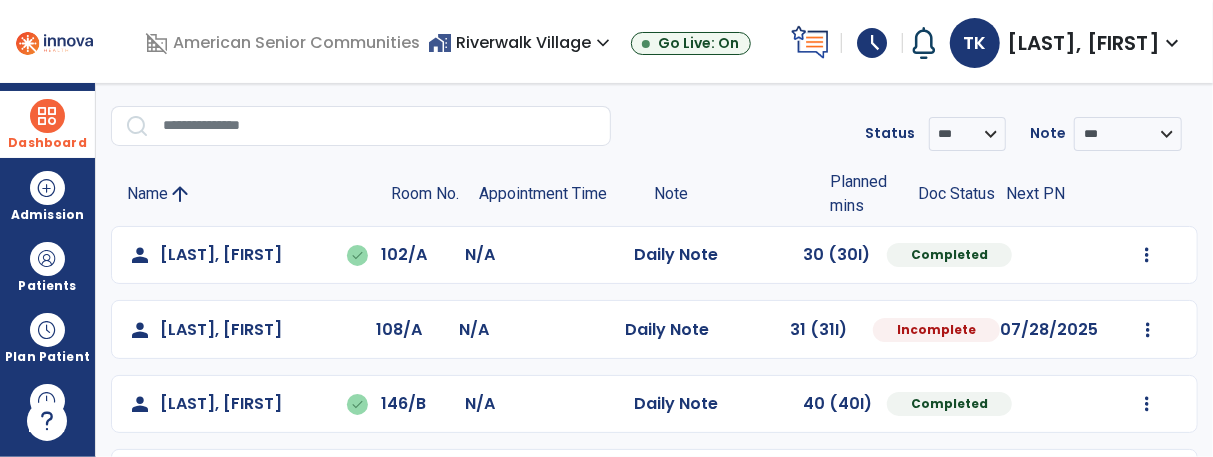 select on "*" 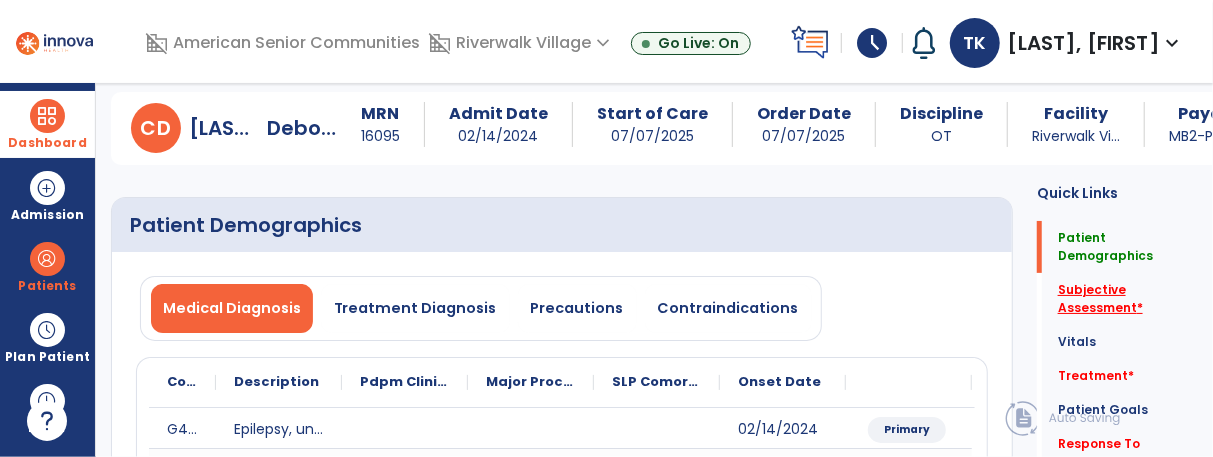 click on "Subjective Assessment   *" 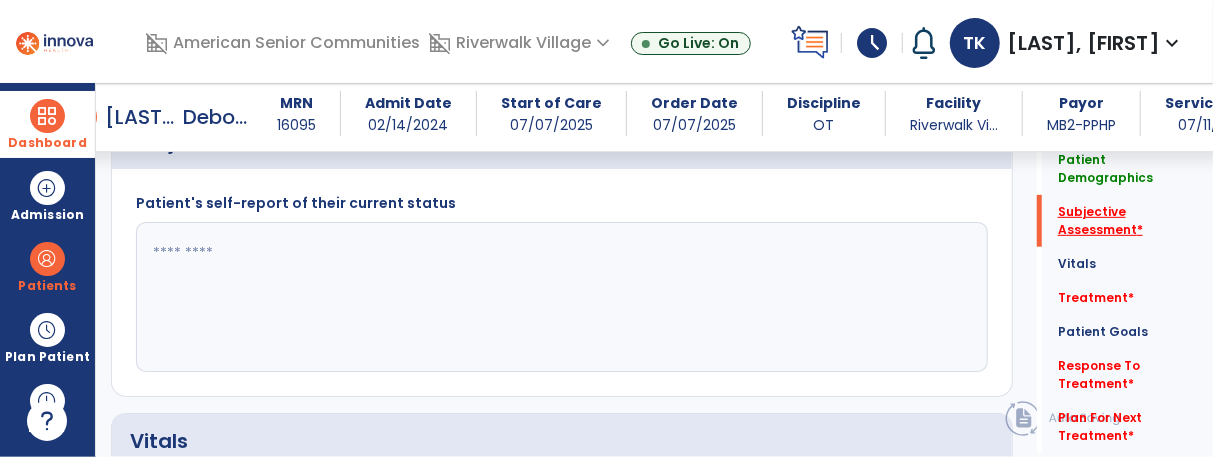 scroll, scrollTop: 497, scrollLeft: 0, axis: vertical 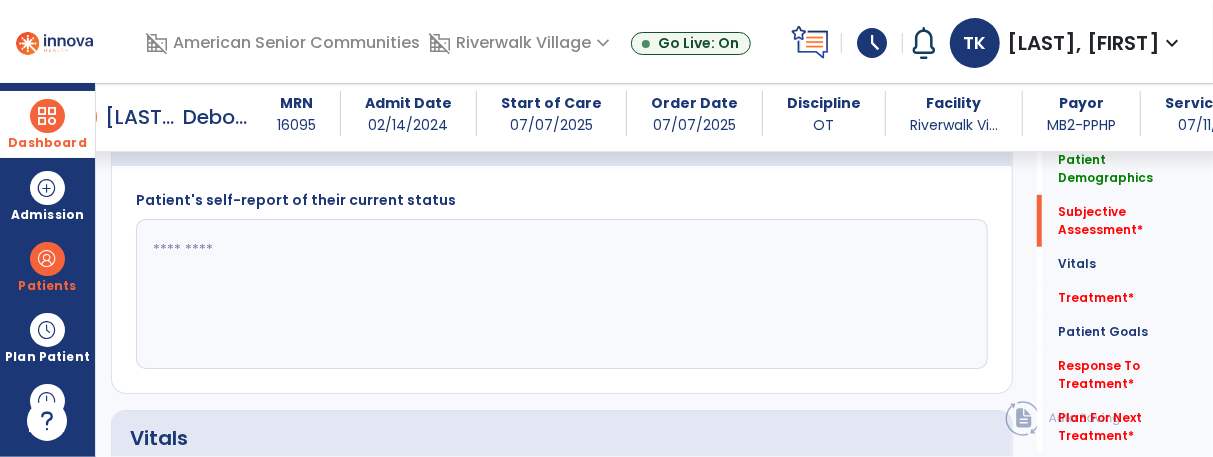 click 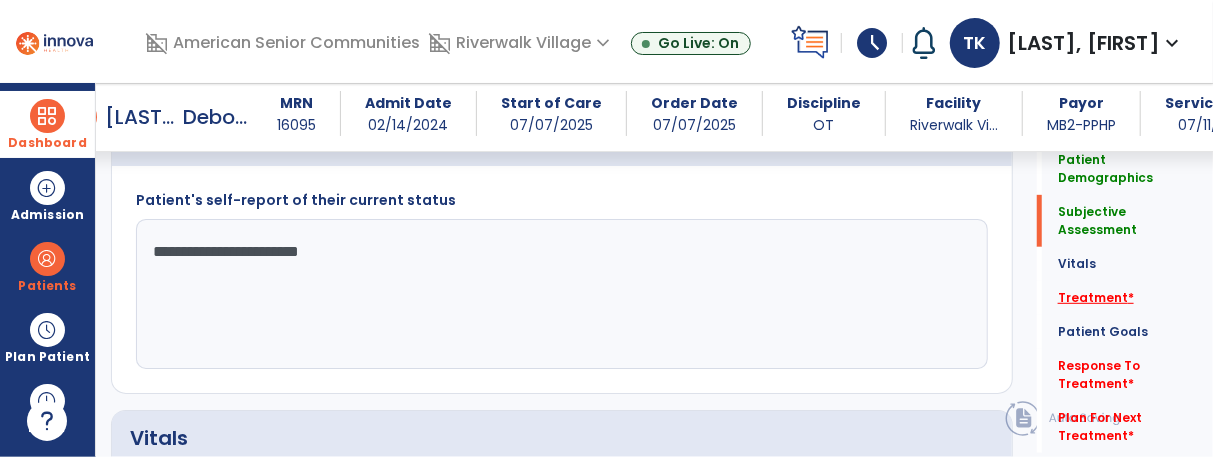 type on "**********" 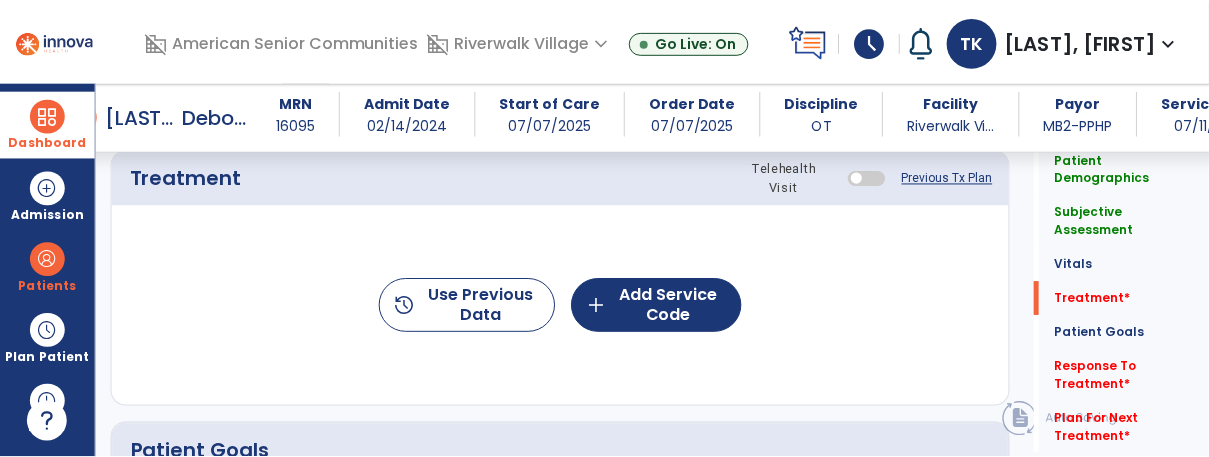 scroll, scrollTop: 1184, scrollLeft: 0, axis: vertical 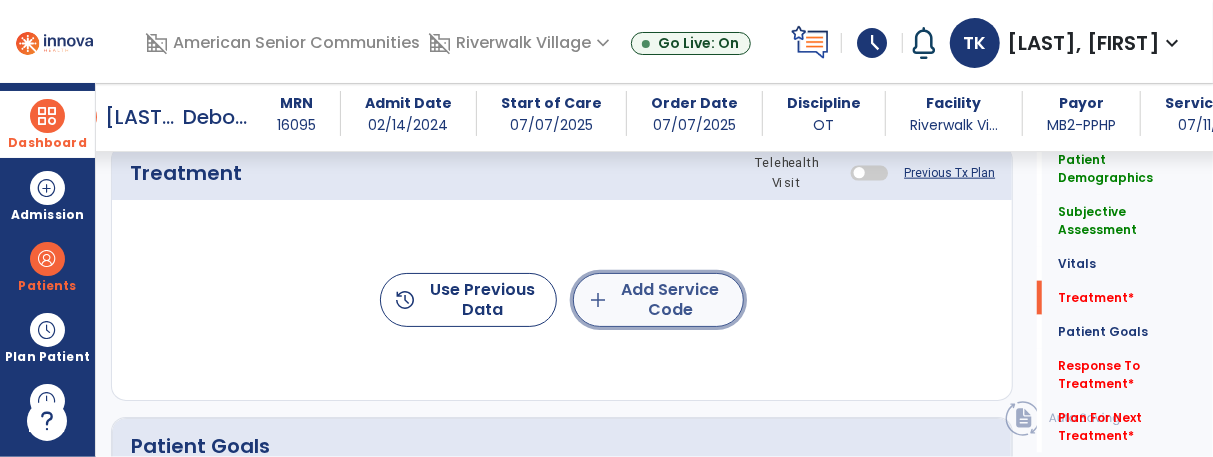click on "add  Add Service Code" 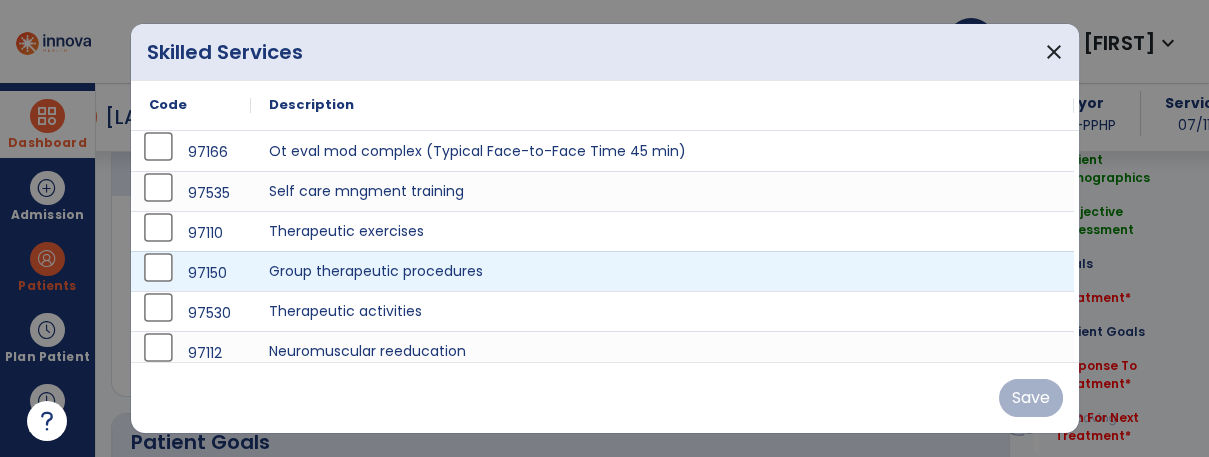 scroll, scrollTop: 1184, scrollLeft: 0, axis: vertical 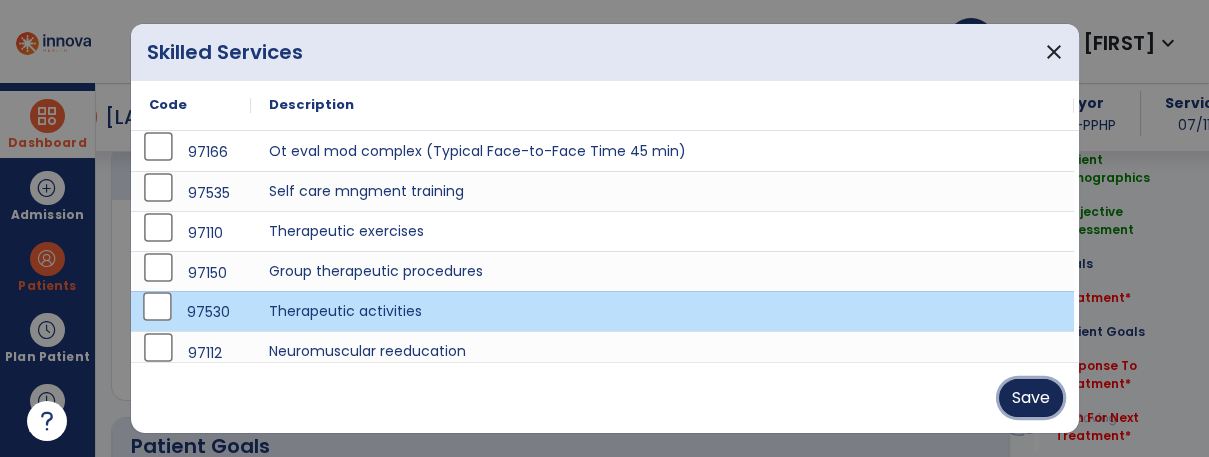 click on "Save" at bounding box center (1031, 398) 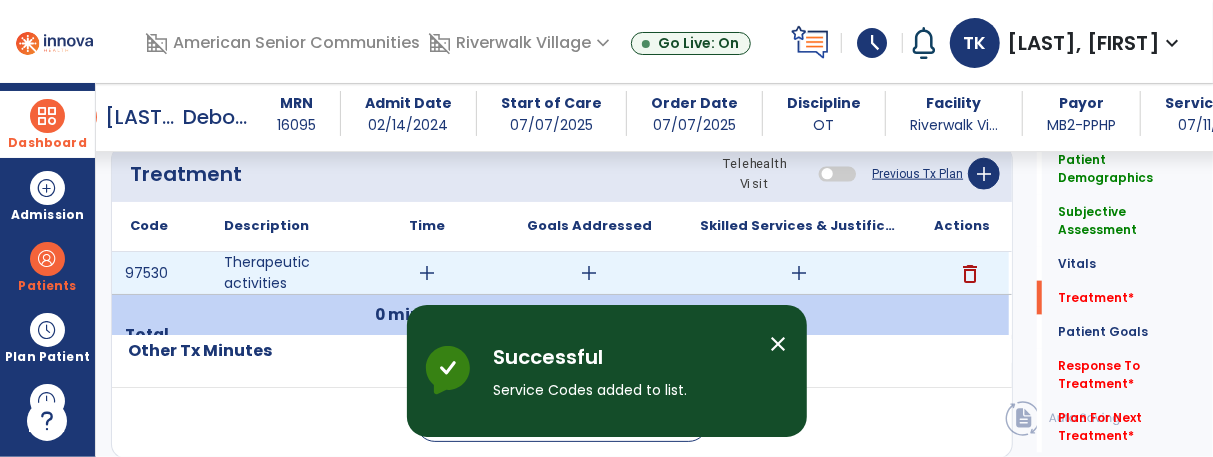 click on "add" at bounding box center [427, 273] 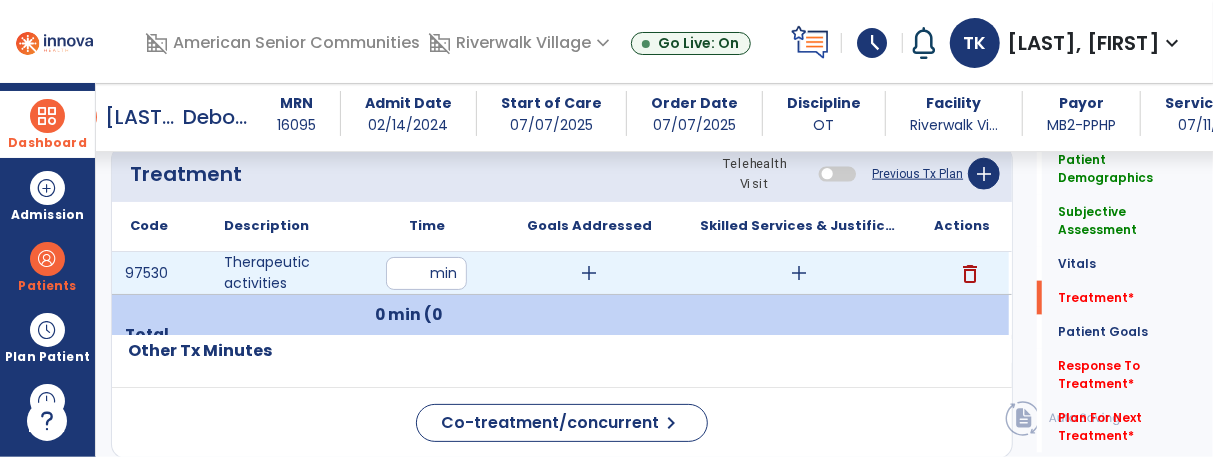 type on "**" 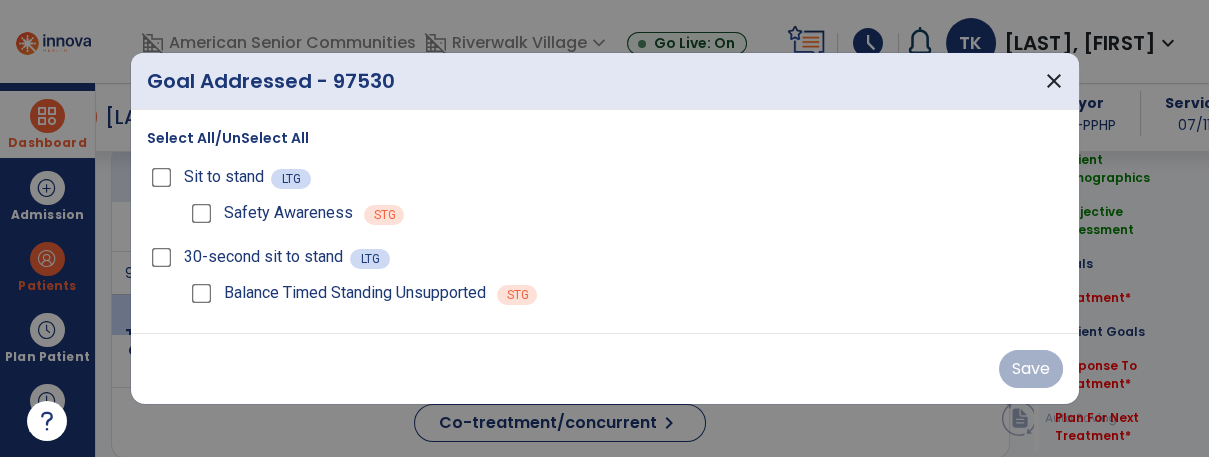 scroll, scrollTop: 1184, scrollLeft: 0, axis: vertical 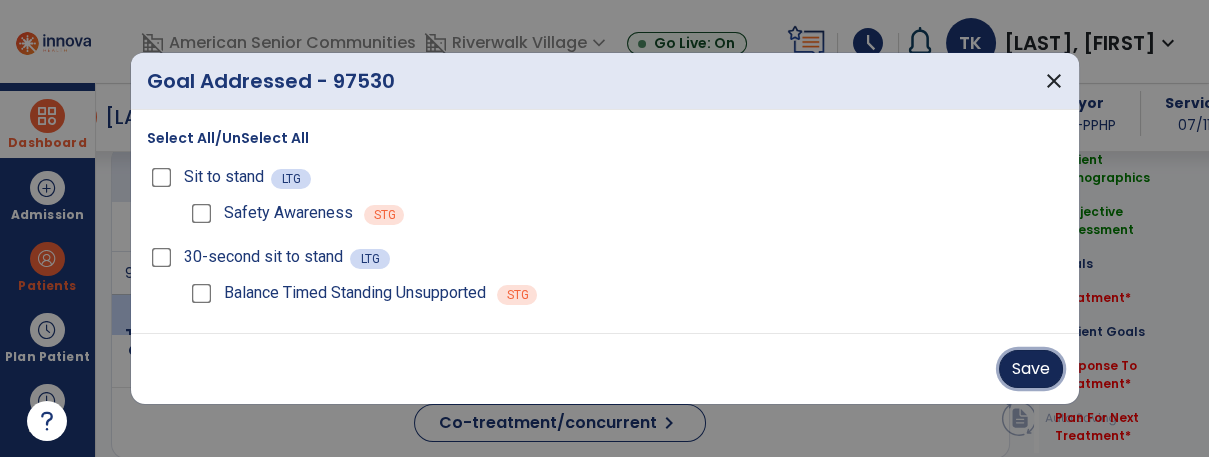 click on "Save" at bounding box center (1031, 369) 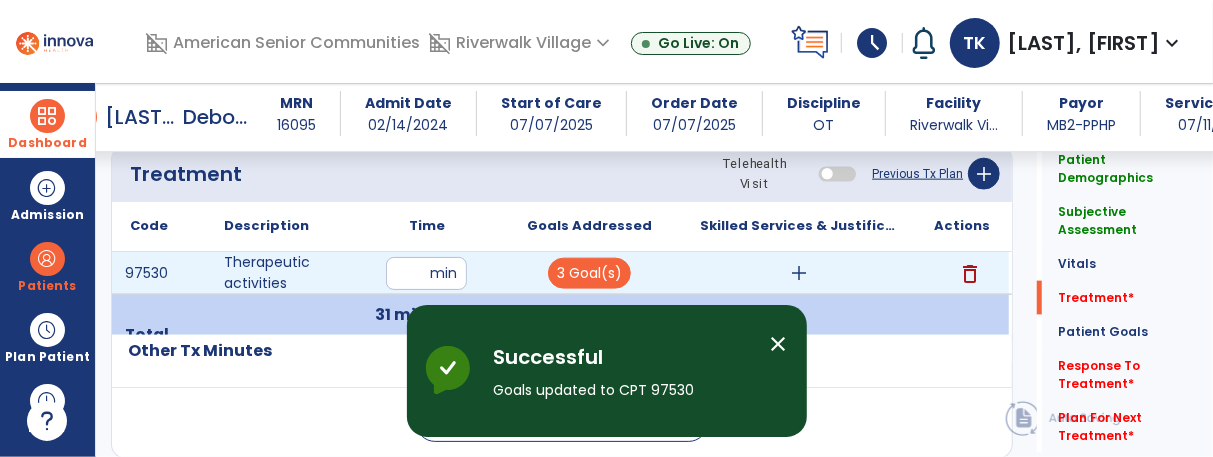 click on "add" at bounding box center [799, 273] 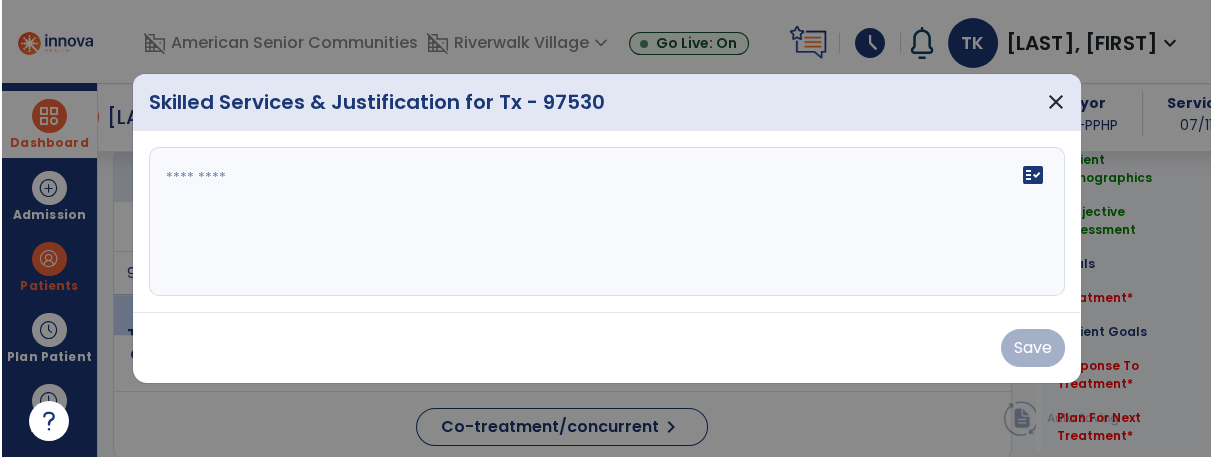 scroll, scrollTop: 1184, scrollLeft: 0, axis: vertical 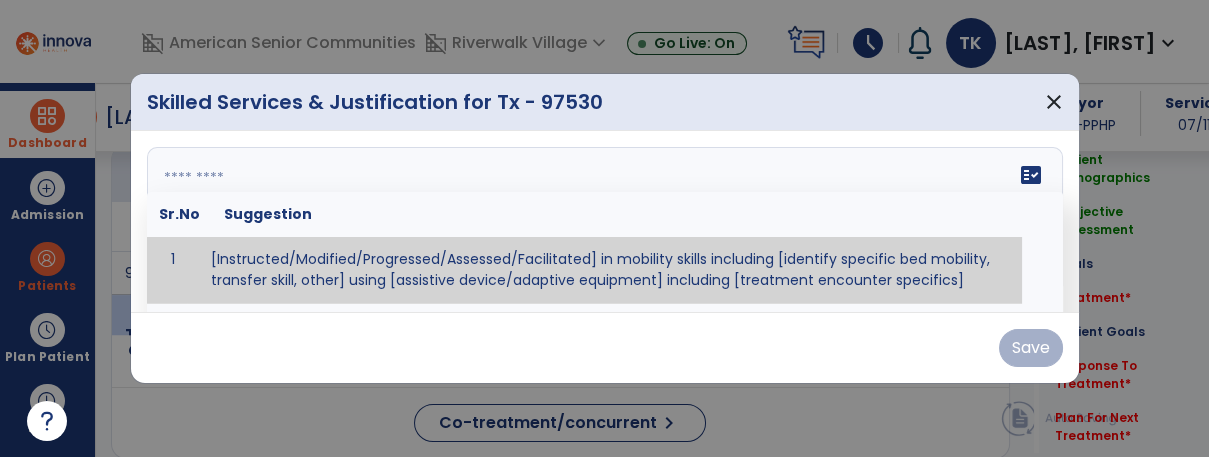 click on "fact_check  Sr.No Suggestion 1 [Instructed/Modified/Progressed/Assessed/Facilitated] in mobility skills including [identify specific bed mobility, transfer skill, other] using [assistive device/adaptive equipment] including [treatment encounter specifics]" at bounding box center [605, 222] 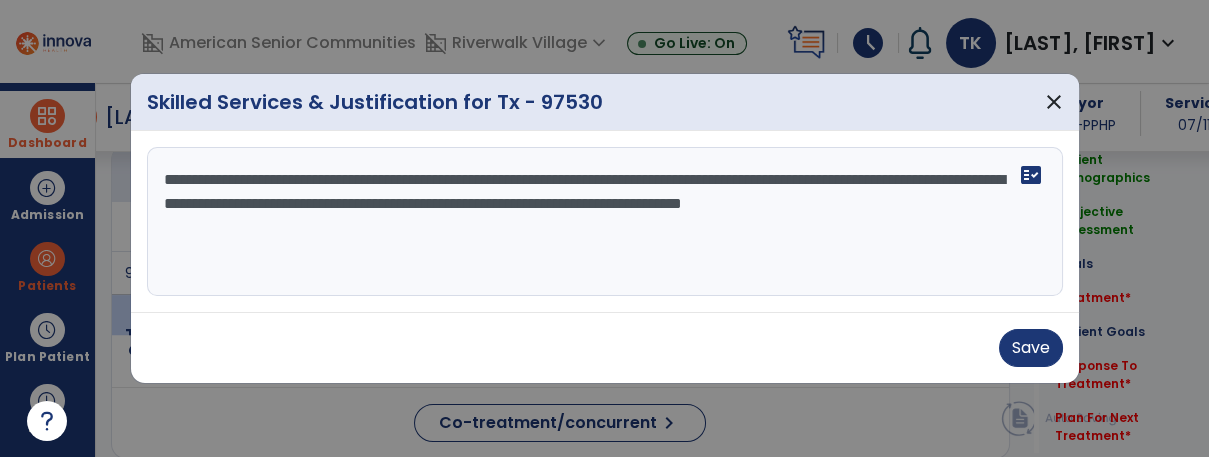type on "**********" 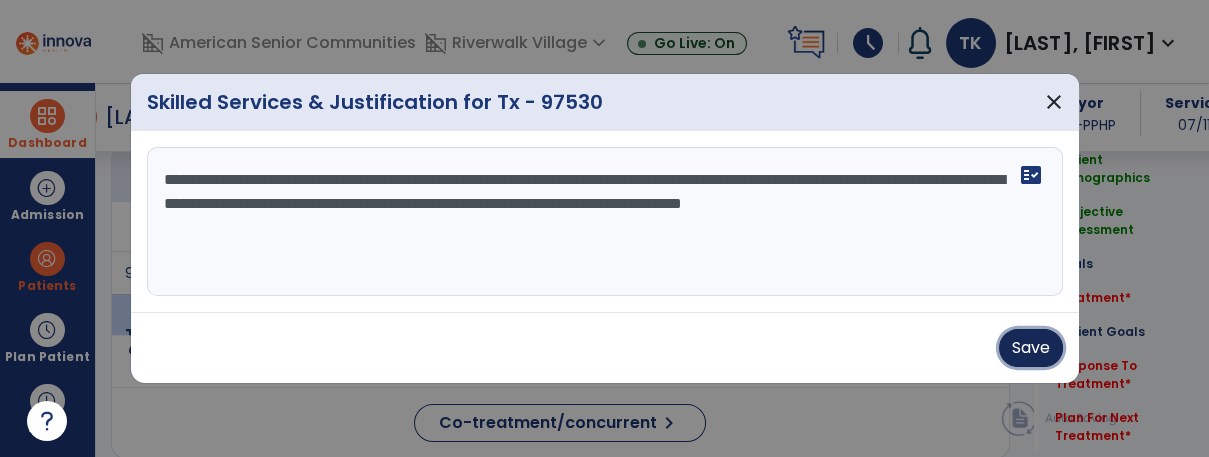 click on "Save" at bounding box center [1031, 348] 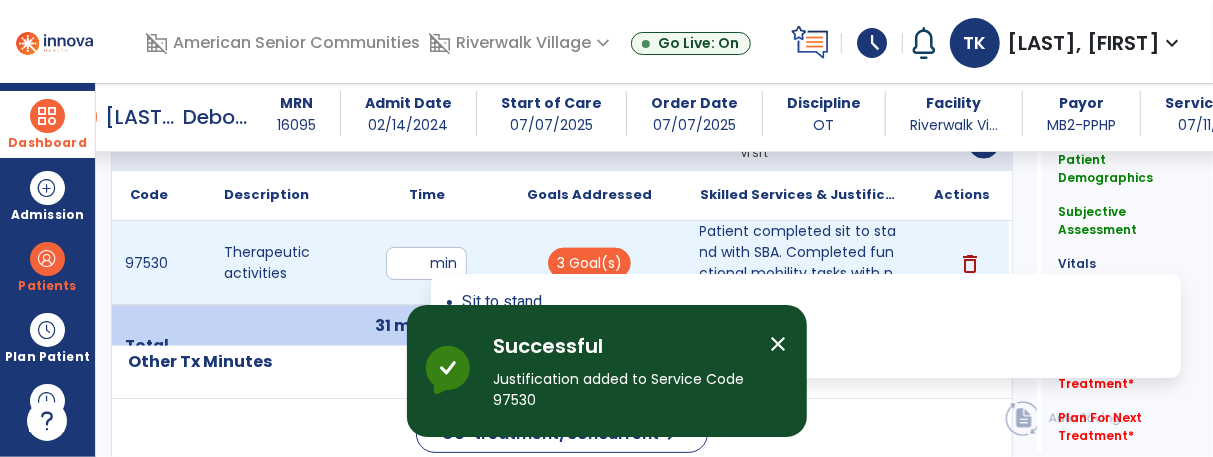 click on "3 Goal(s)" at bounding box center (589, 263) 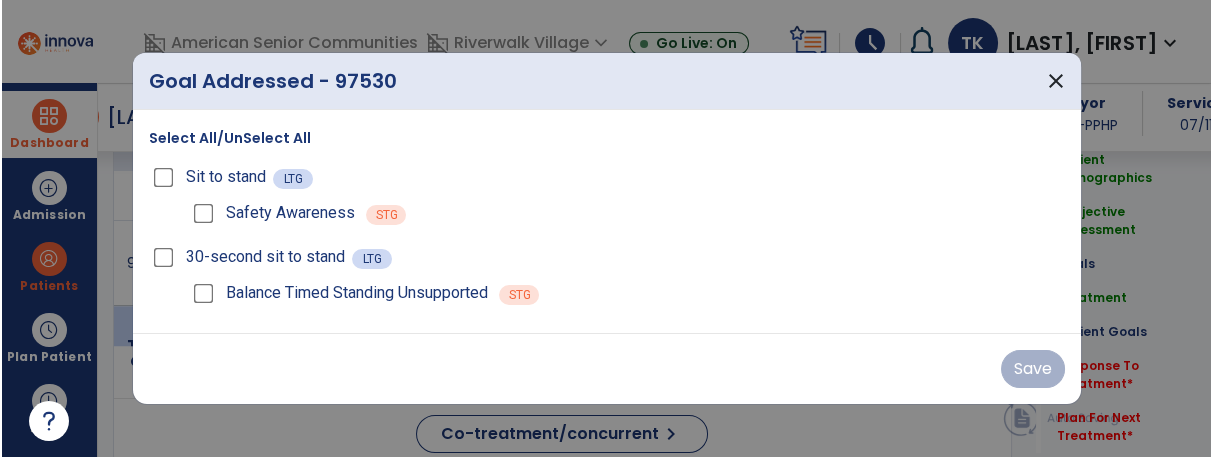 scroll, scrollTop: 1215, scrollLeft: 0, axis: vertical 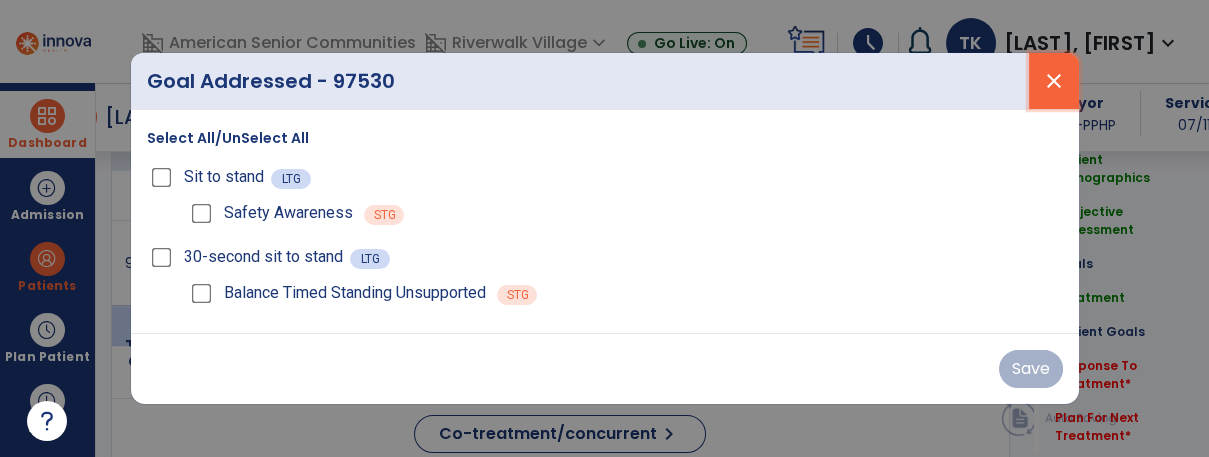 click on "close" at bounding box center (1054, 81) 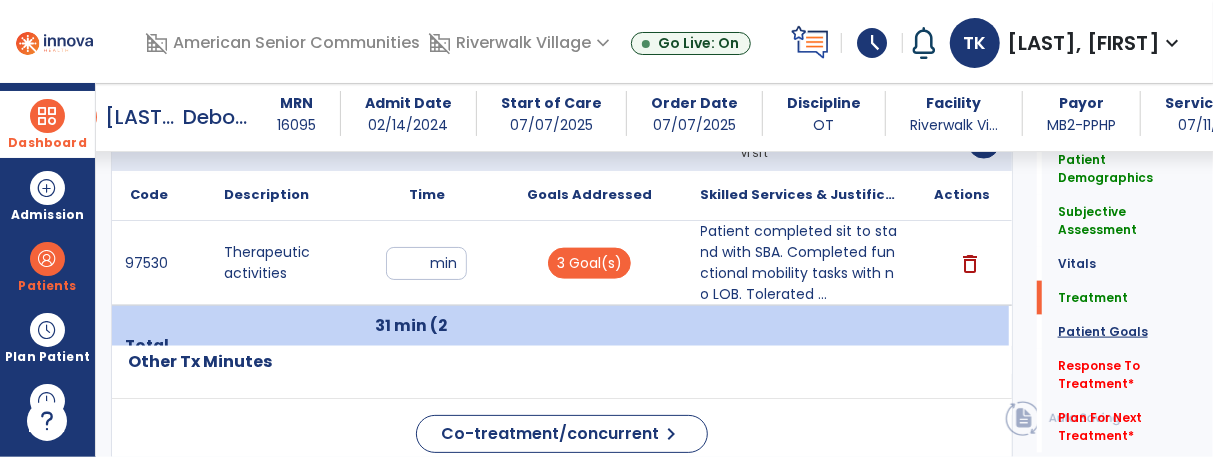 click on "Patient Goals" 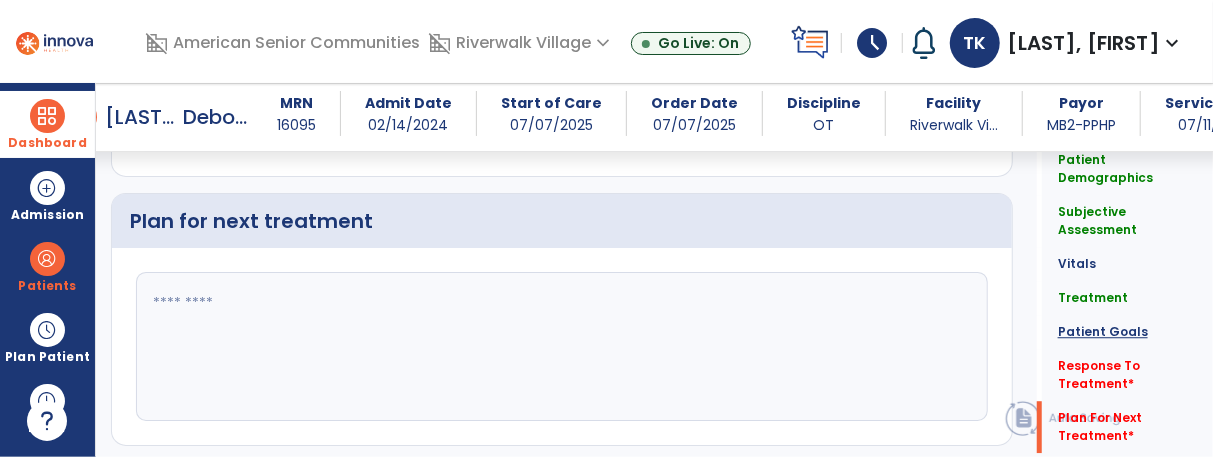 scroll, scrollTop: 2530, scrollLeft: 0, axis: vertical 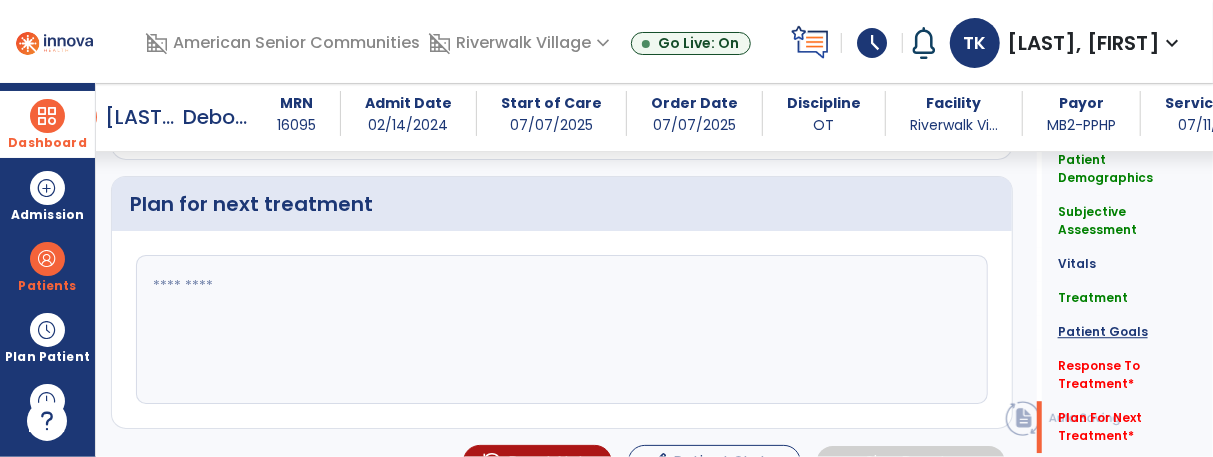 click on "Patient Goals" 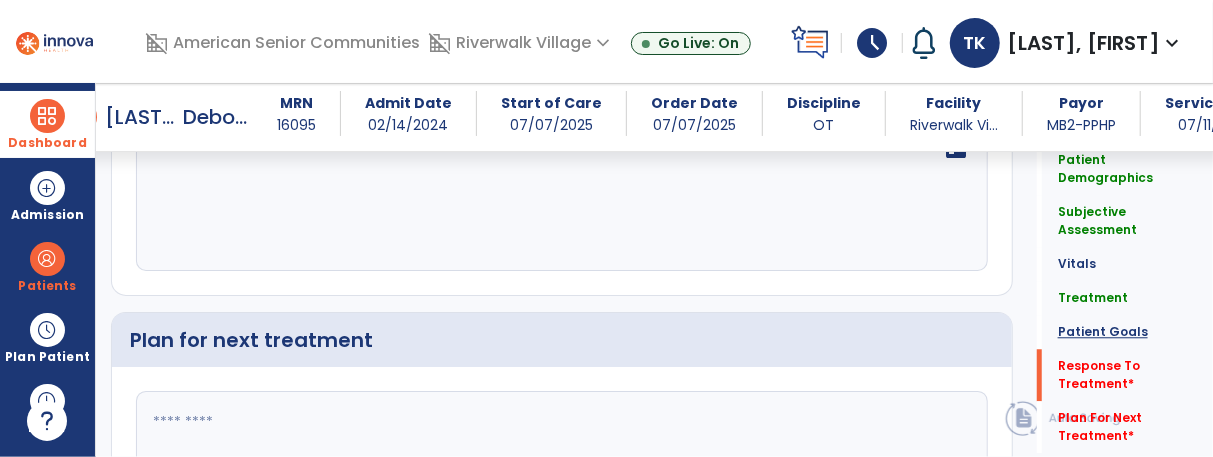 scroll, scrollTop: 2407, scrollLeft: 0, axis: vertical 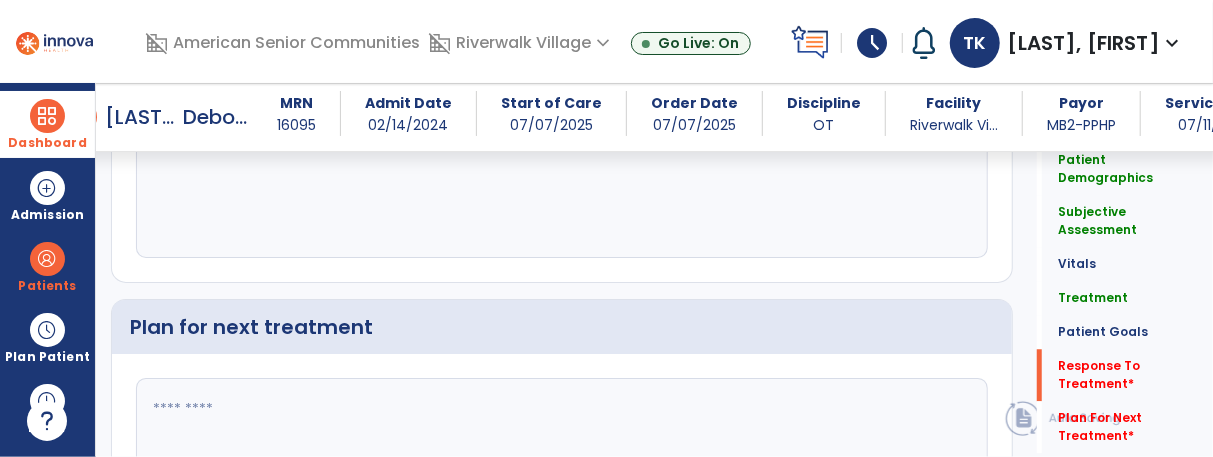 click on "Dashboard" at bounding box center [47, 143] 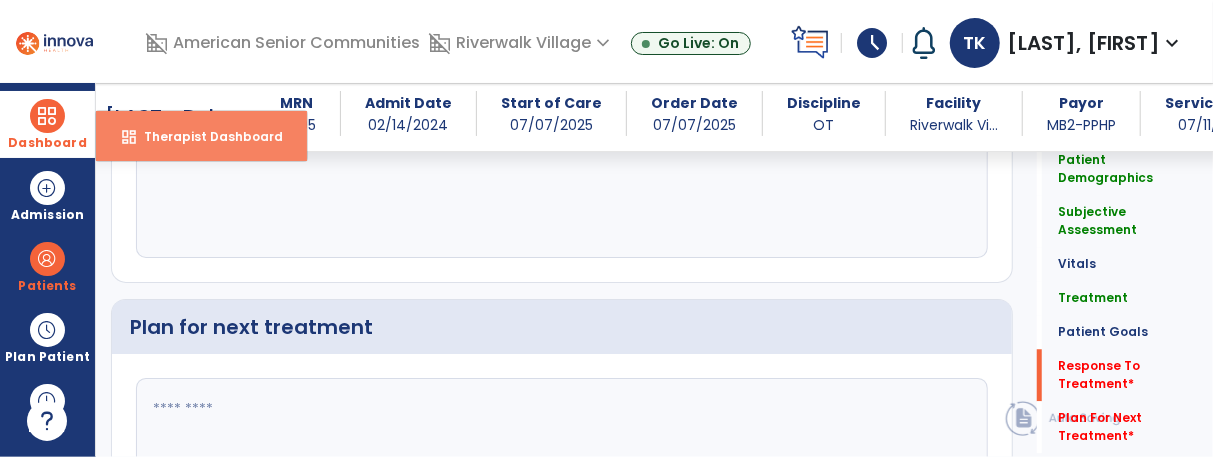 click on "dashboard  Therapist Dashboard" at bounding box center (201, 136) 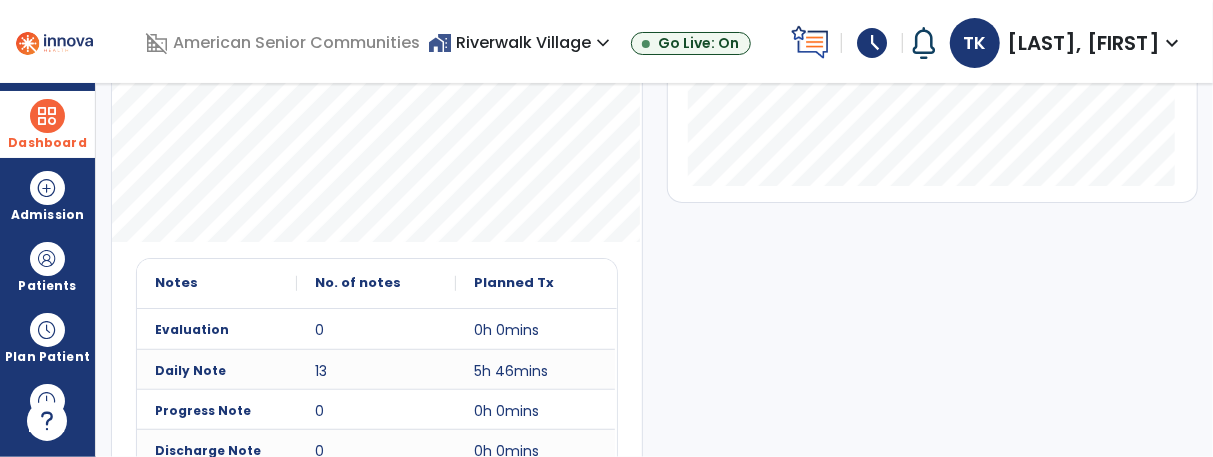 scroll, scrollTop: 0, scrollLeft: 0, axis: both 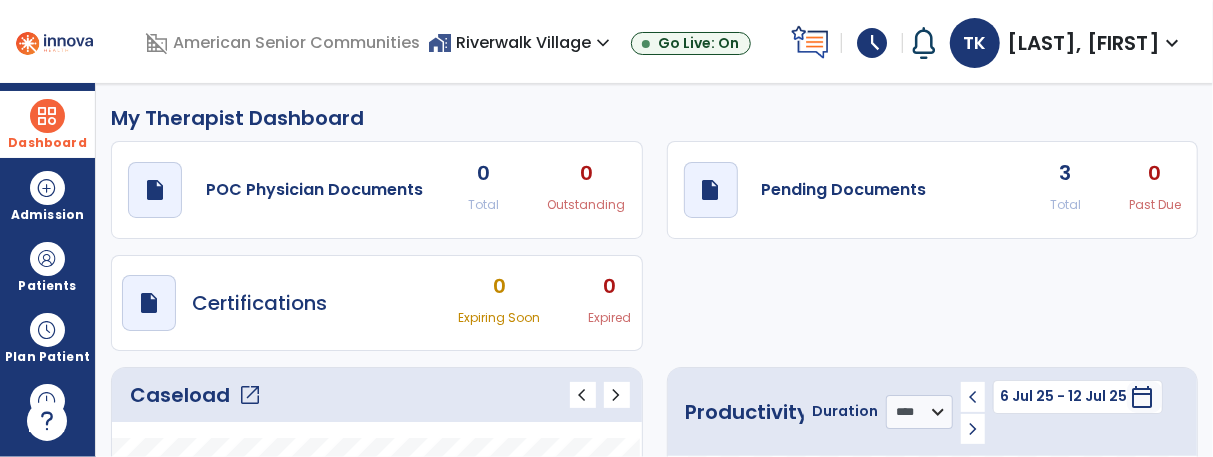 click on "Caseload   open_in_new" 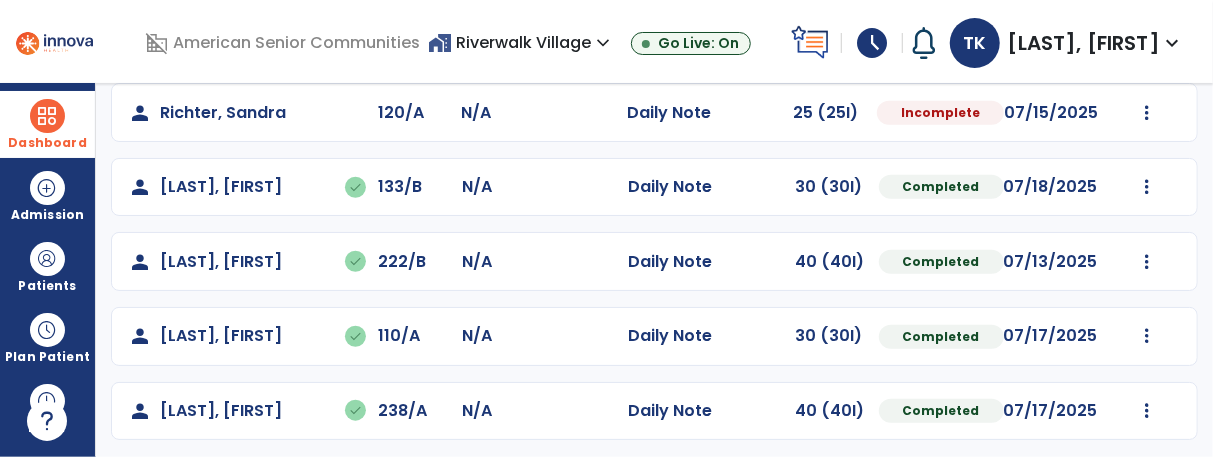scroll, scrollTop: 798, scrollLeft: 0, axis: vertical 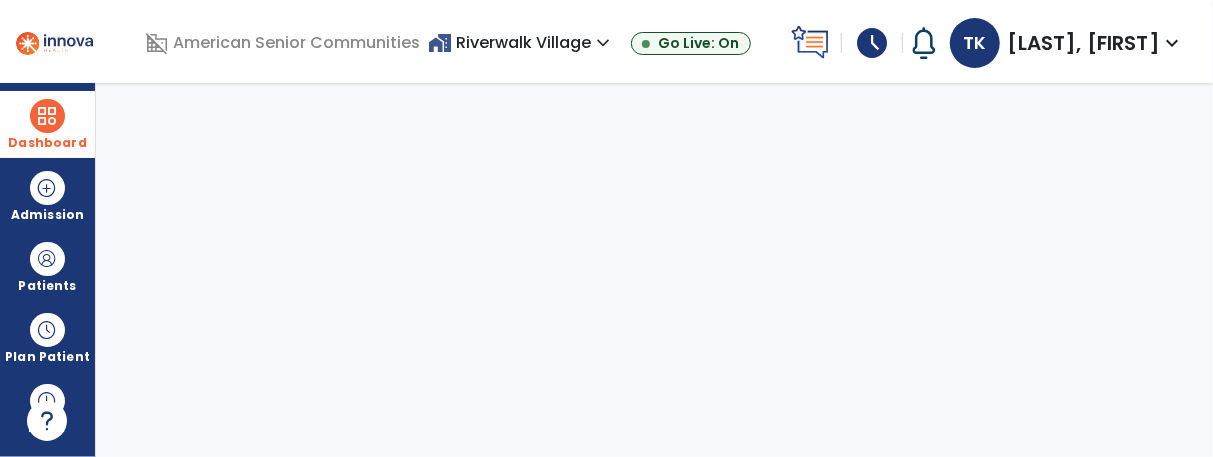 click on "Dashboard" at bounding box center (47, 124) 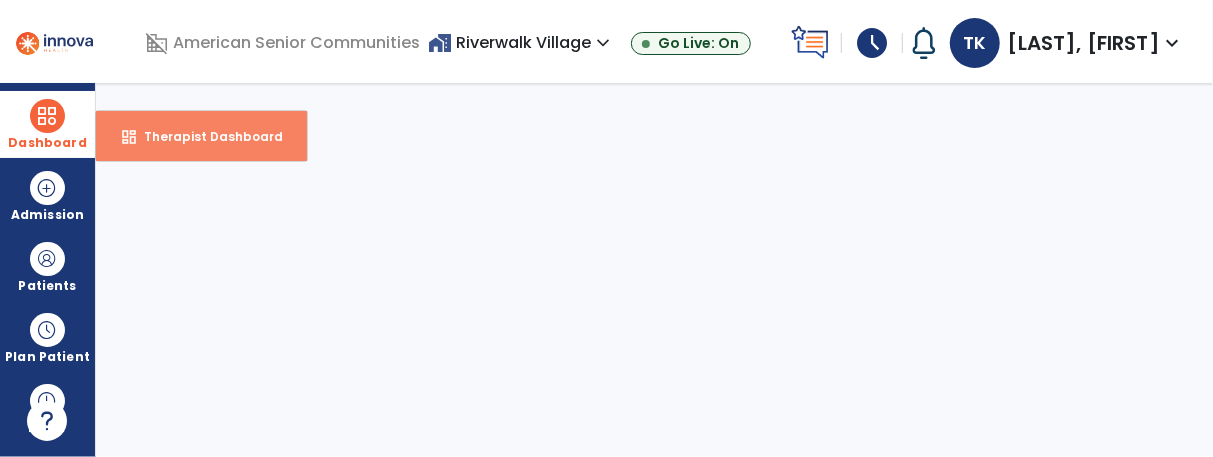 click on "dashboard  Therapist Dashboard" at bounding box center (201, 136) 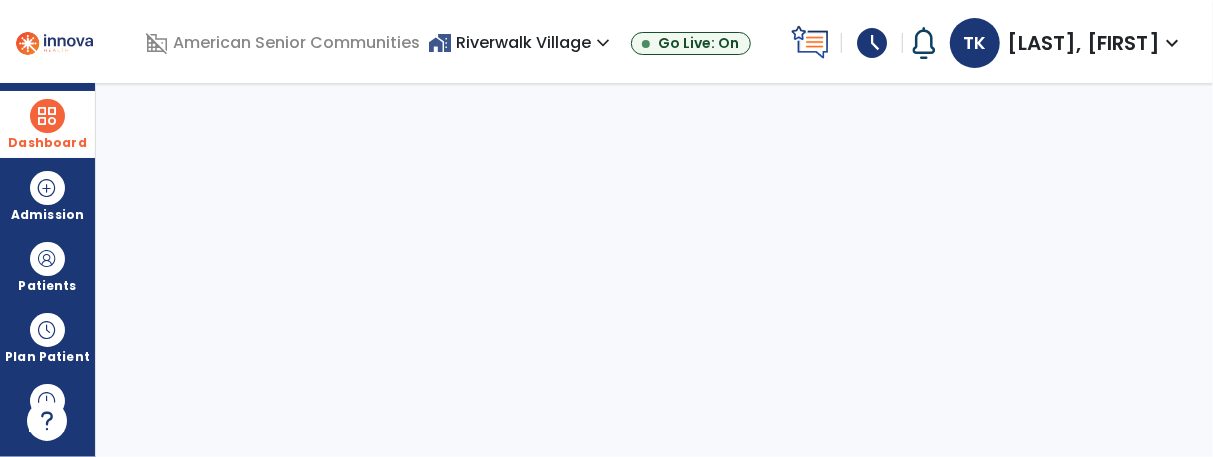 click on "Dashboard" at bounding box center [47, 124] 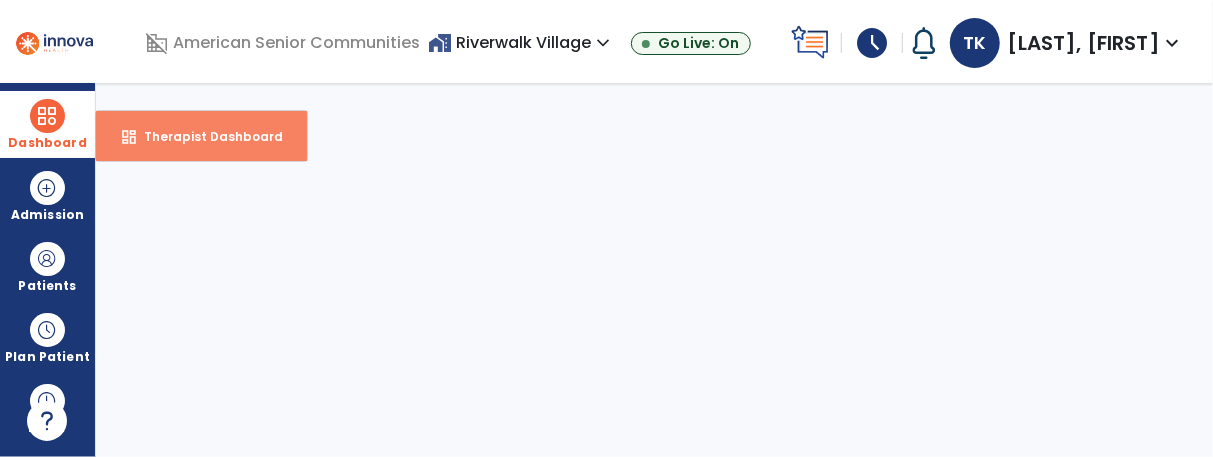 click on "dashboard  Therapist Dashboard" at bounding box center [201, 136] 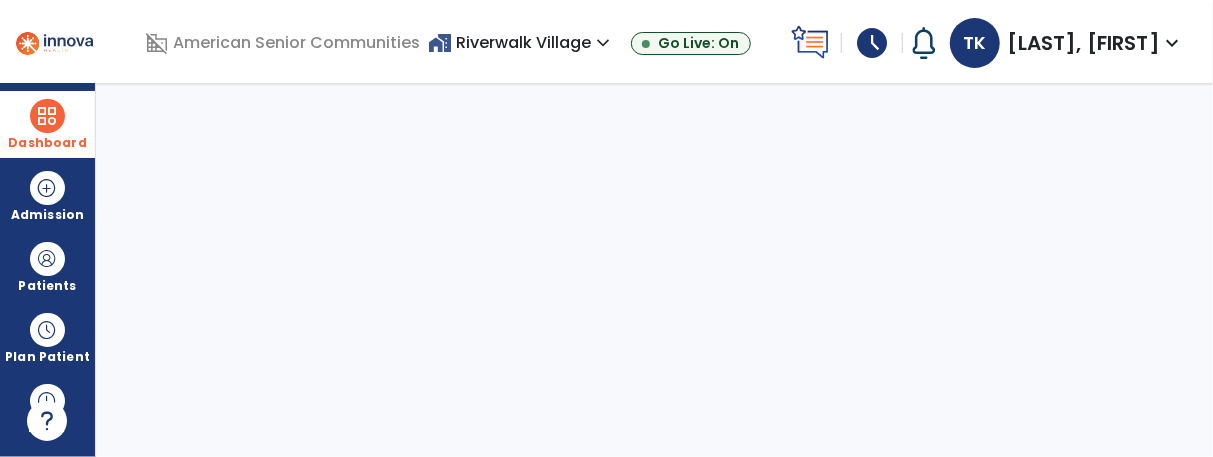 click on "Dashboard" at bounding box center (47, 124) 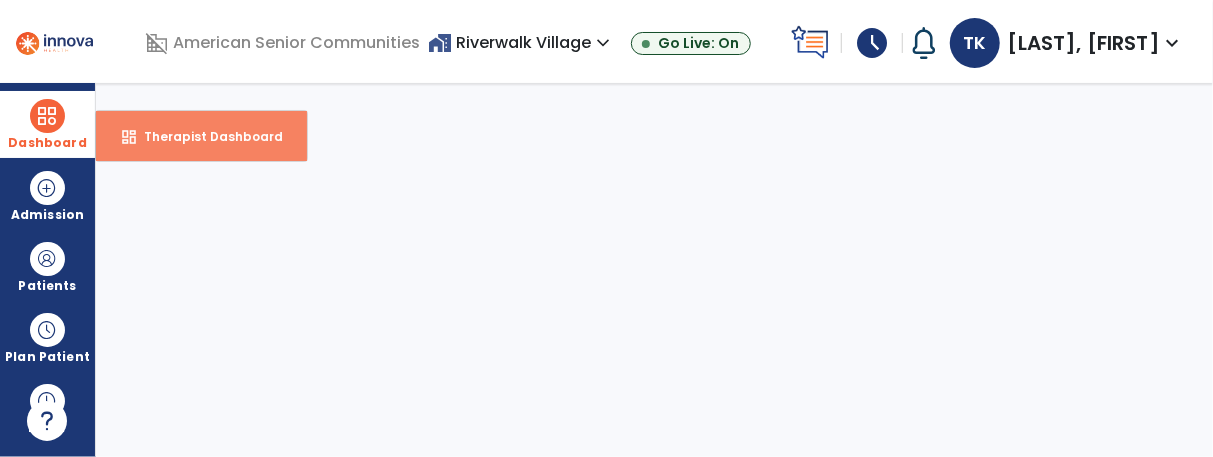 click on "Therapist Dashboard" at bounding box center (205, 136) 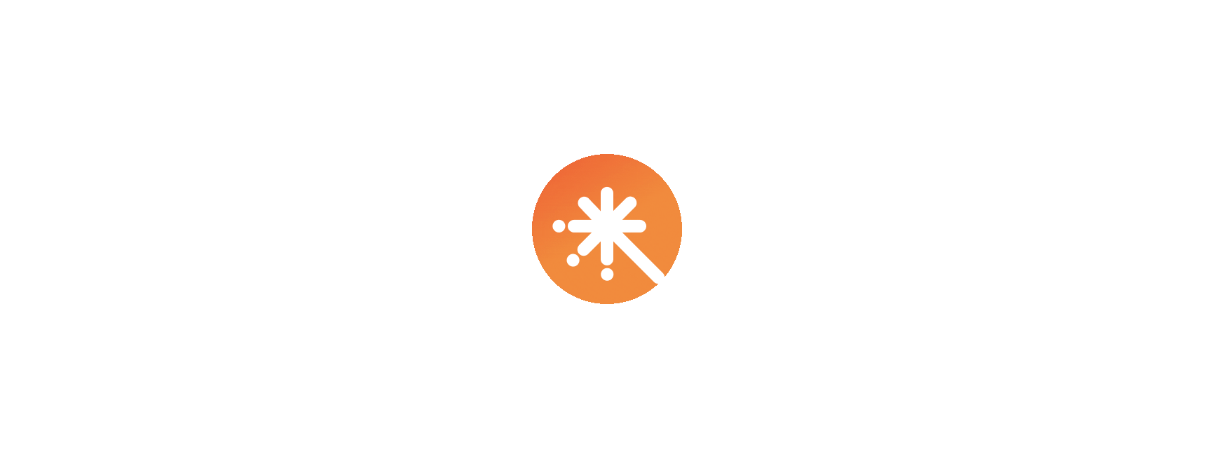 scroll, scrollTop: 0, scrollLeft: 0, axis: both 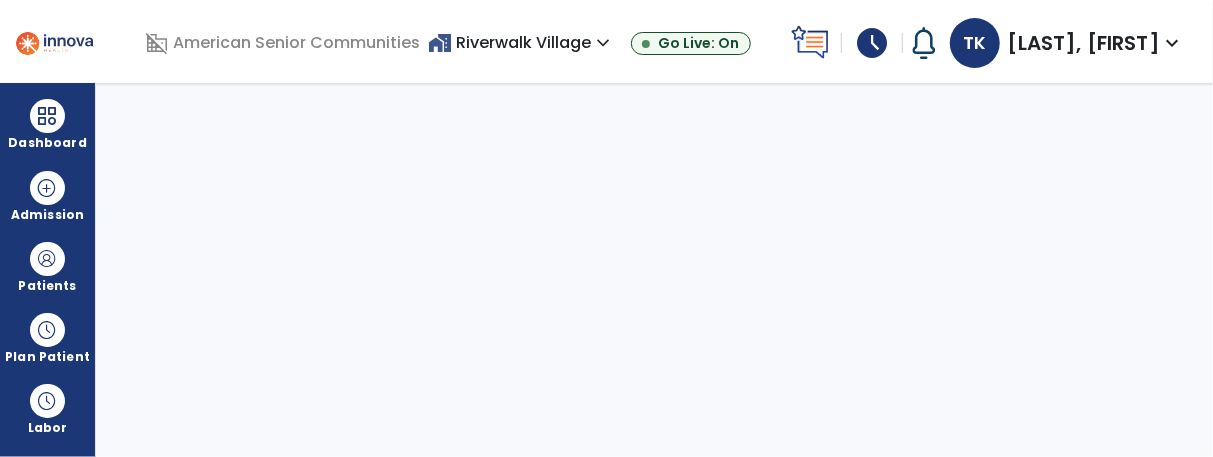 select on "****" 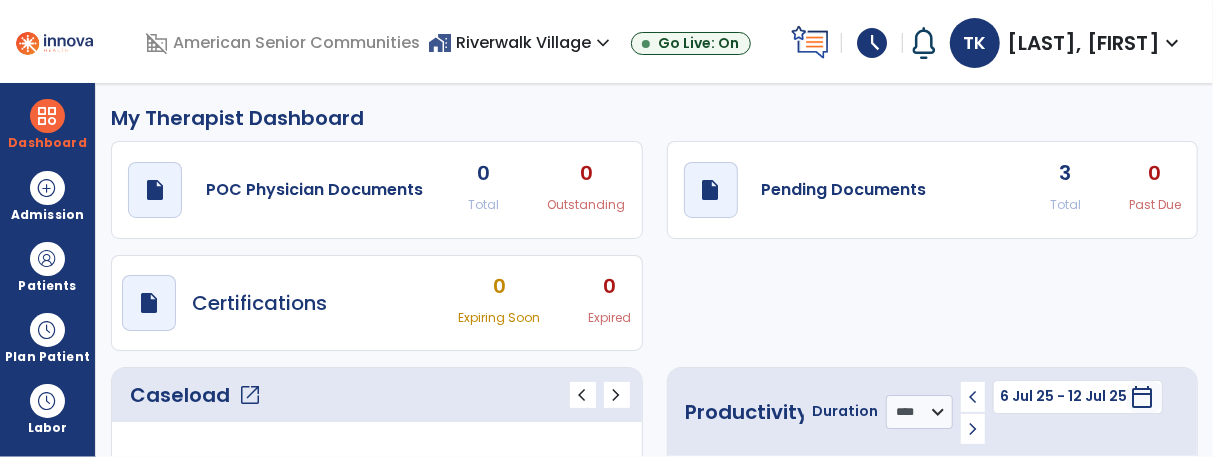 click on "Caseload   open_in_new" 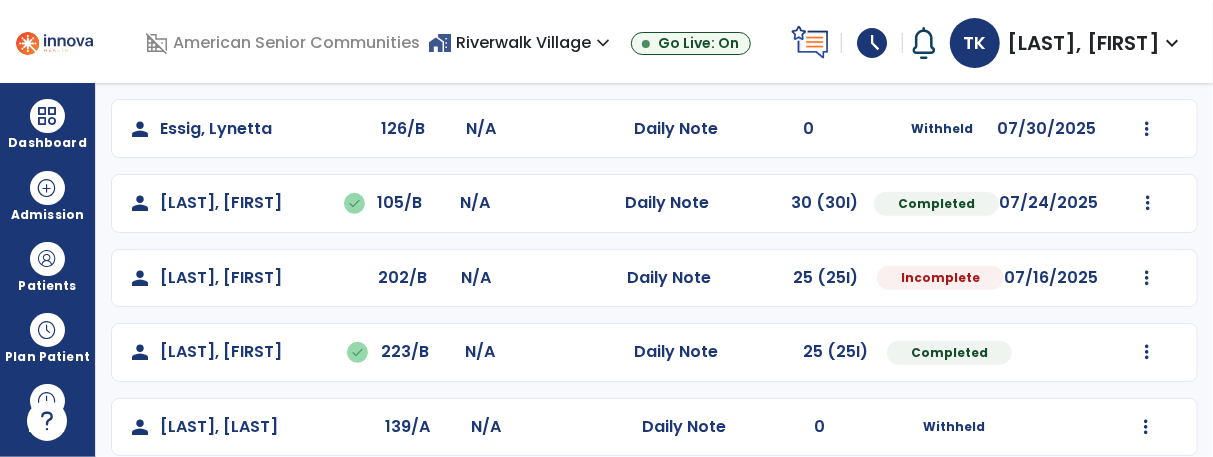 scroll, scrollTop: 410, scrollLeft: 0, axis: vertical 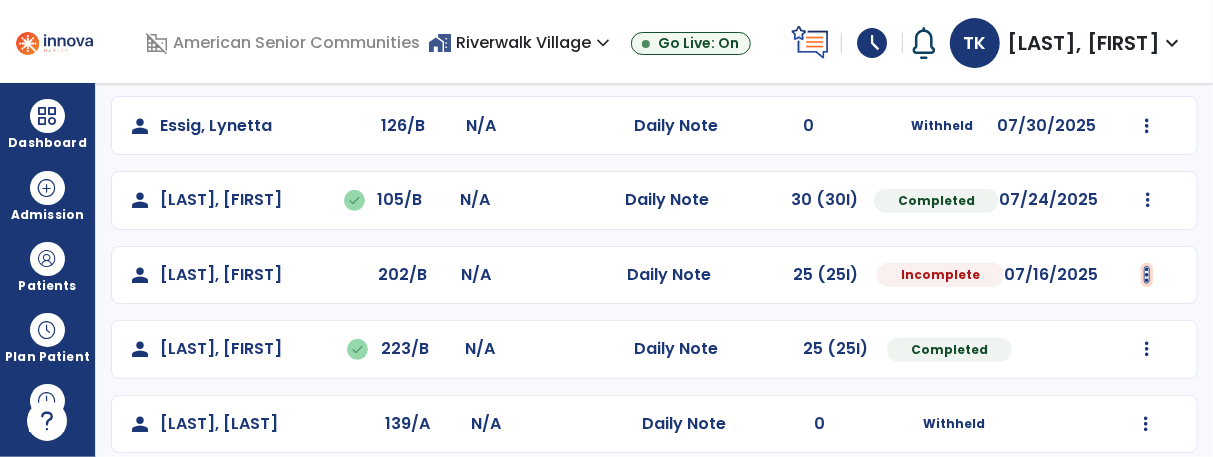 click at bounding box center [1147, -98] 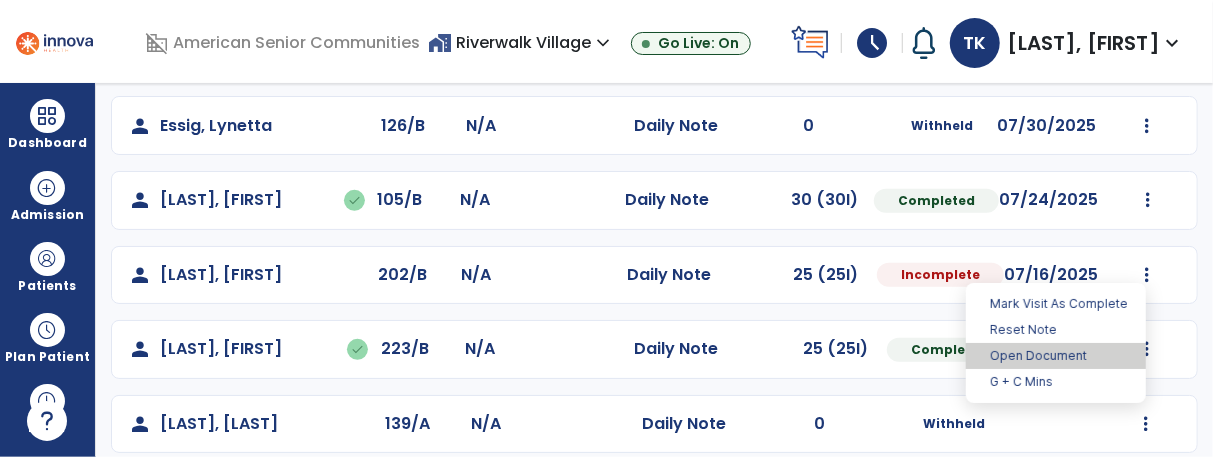 click on "Open Document" at bounding box center (1056, 356) 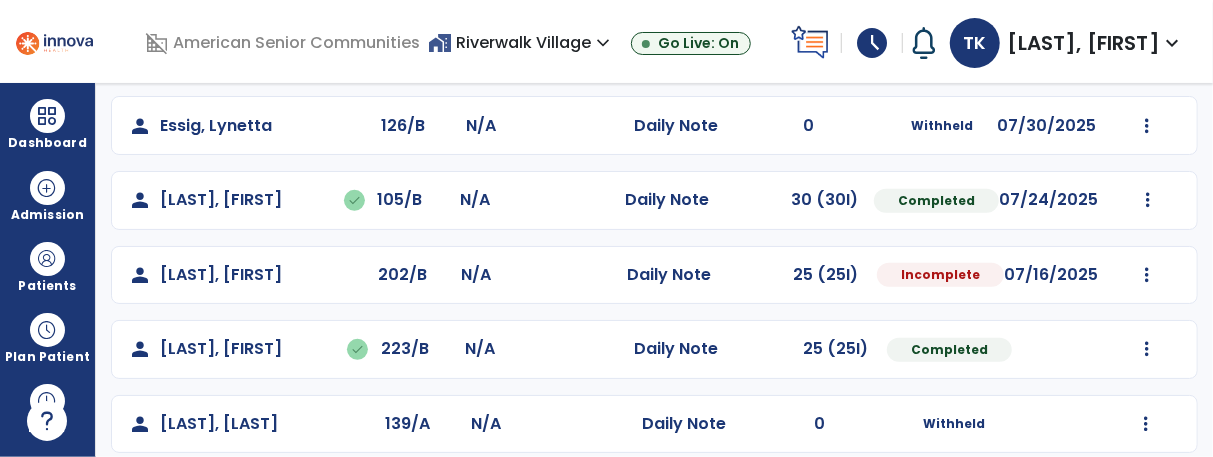 select on "*" 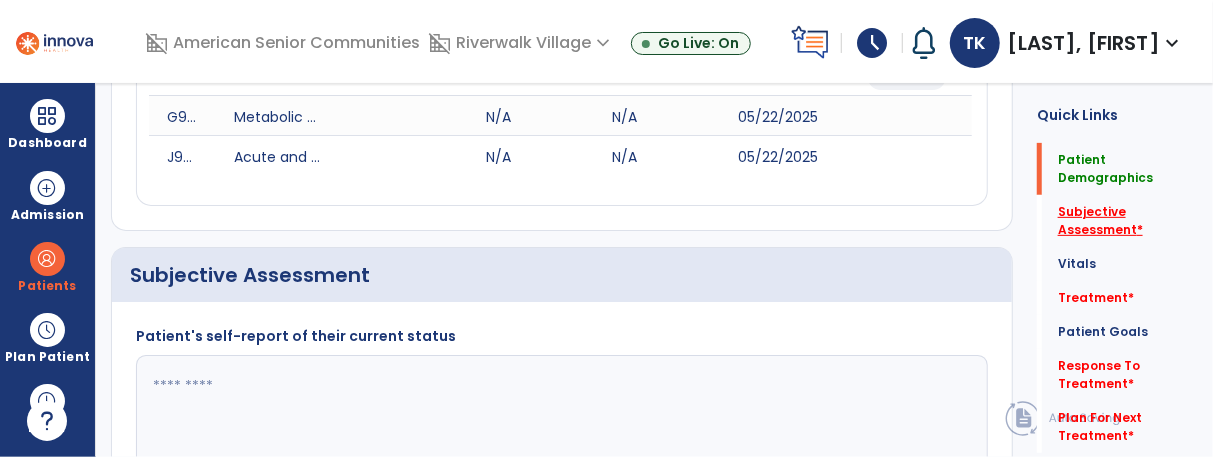 click on "Subjective Assessment   *" 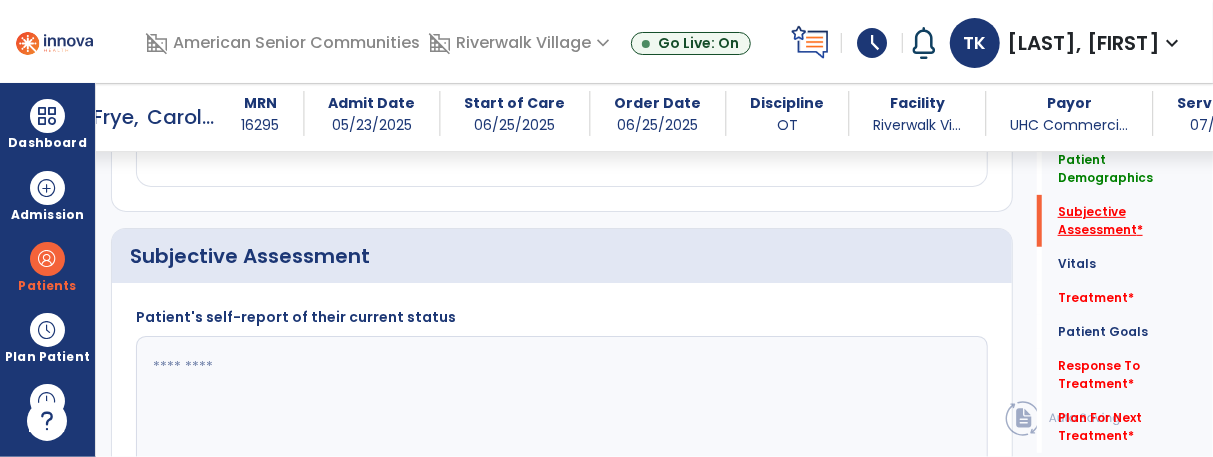 scroll, scrollTop: 527, scrollLeft: 0, axis: vertical 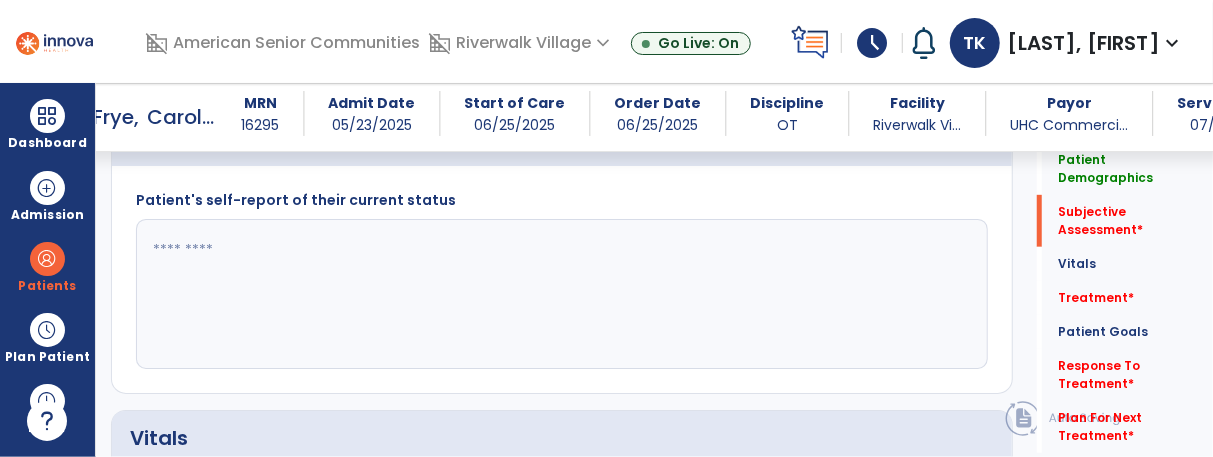 click 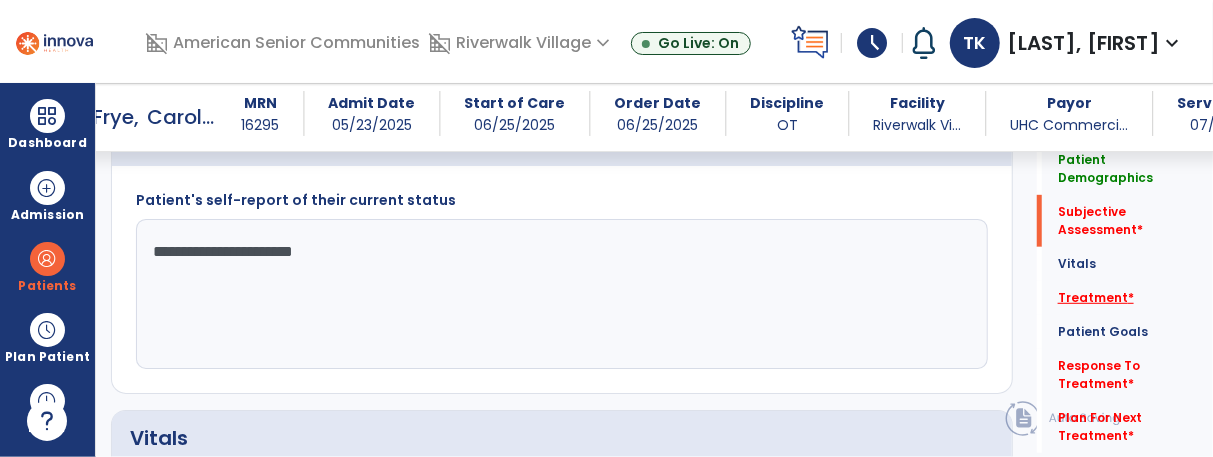 type on "**********" 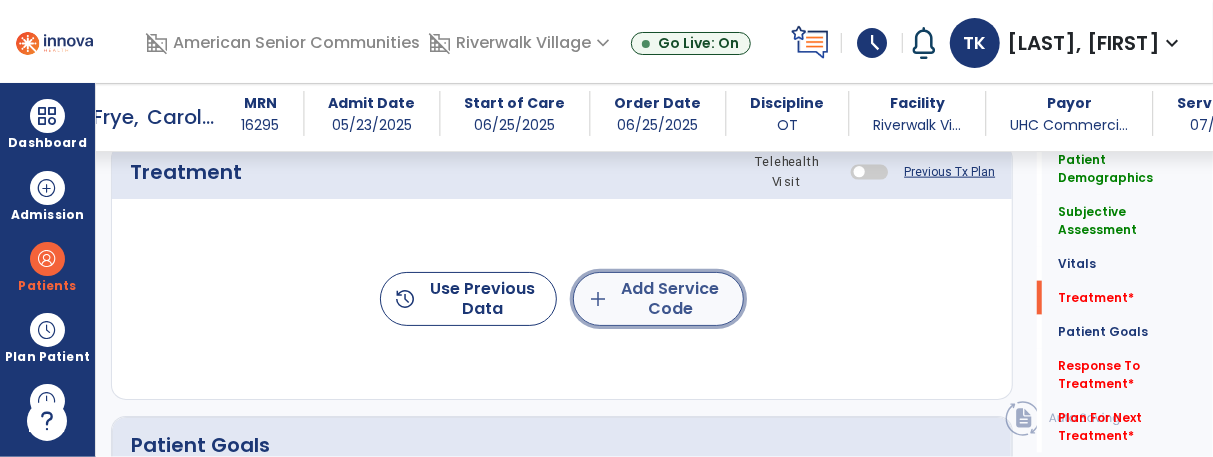 click on "add  Add Service Code" 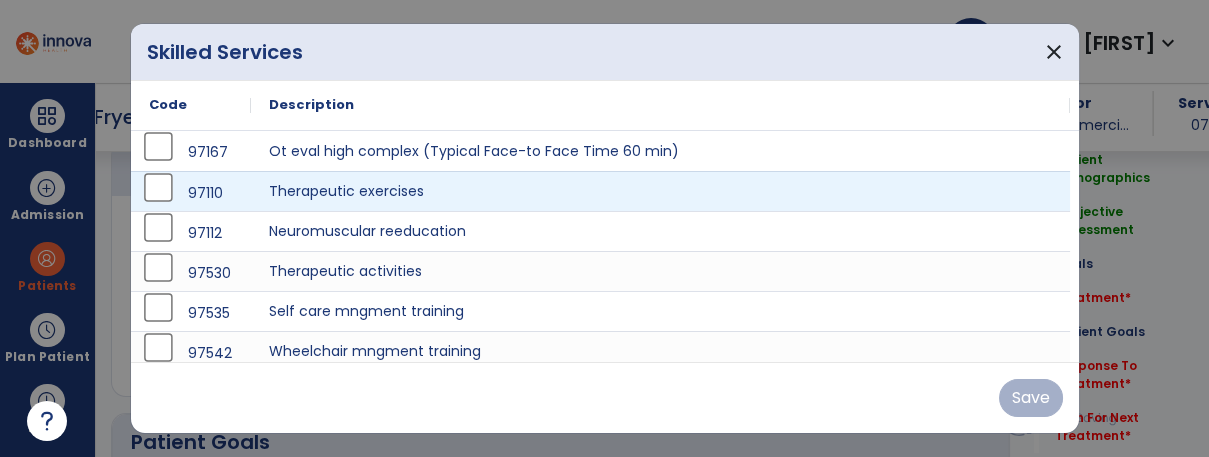 scroll, scrollTop: 1215, scrollLeft: 0, axis: vertical 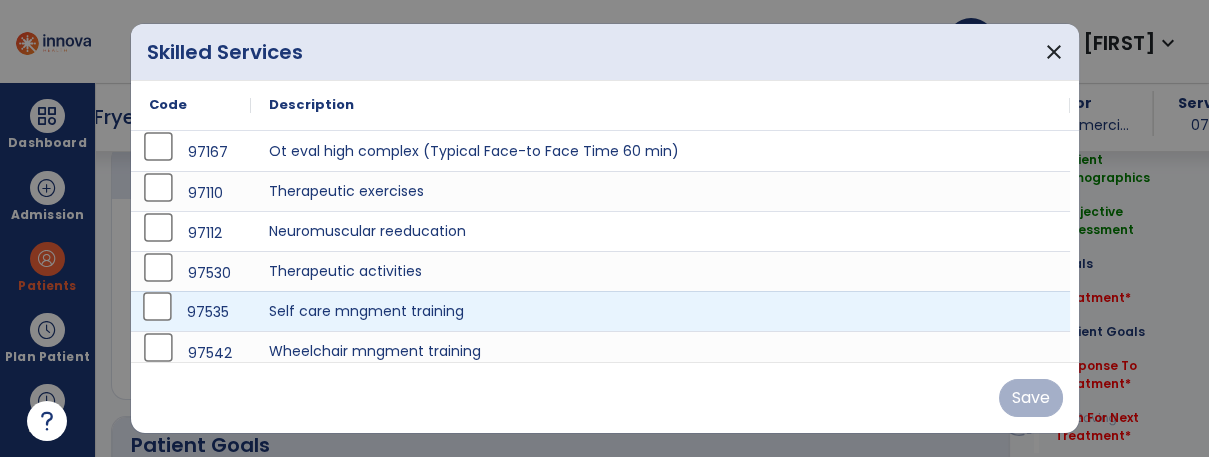 click on "97535" at bounding box center [191, 312] 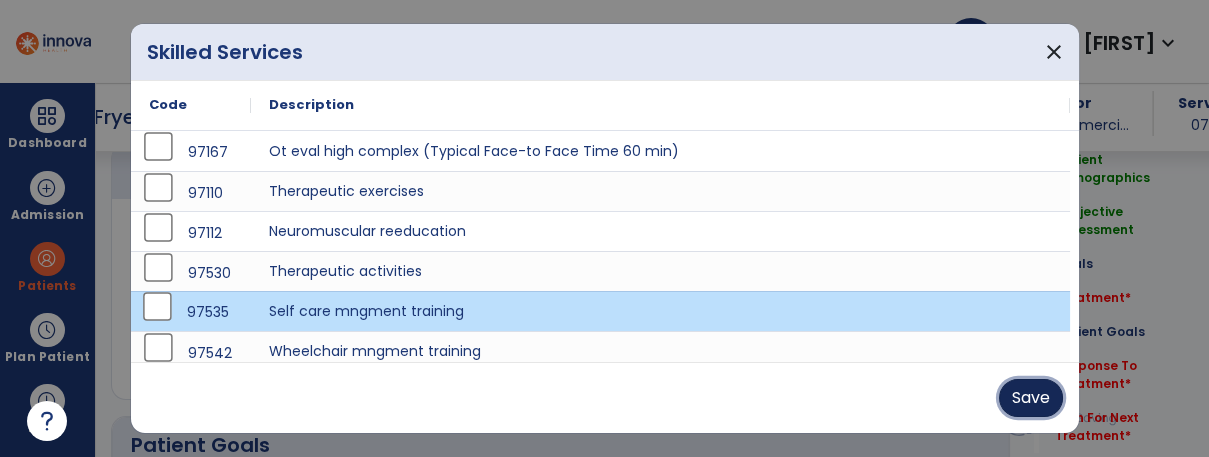 click on "Save" at bounding box center [1031, 398] 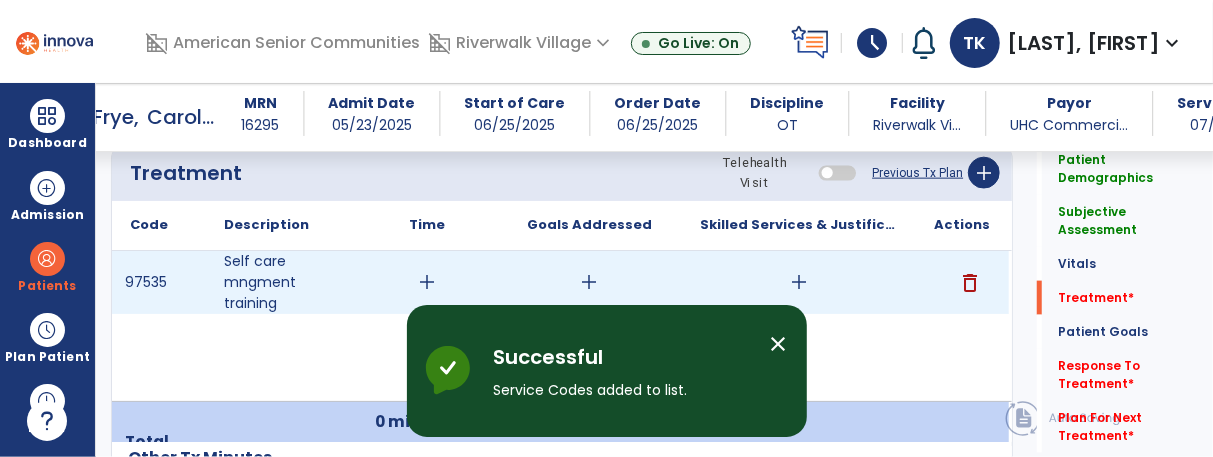 click on "add" at bounding box center [427, 282] 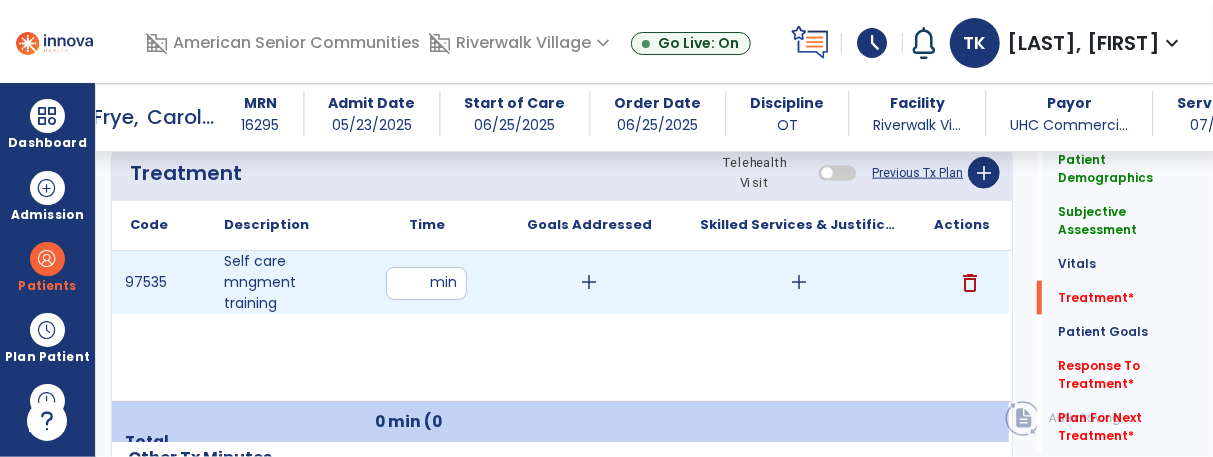 type on "**" 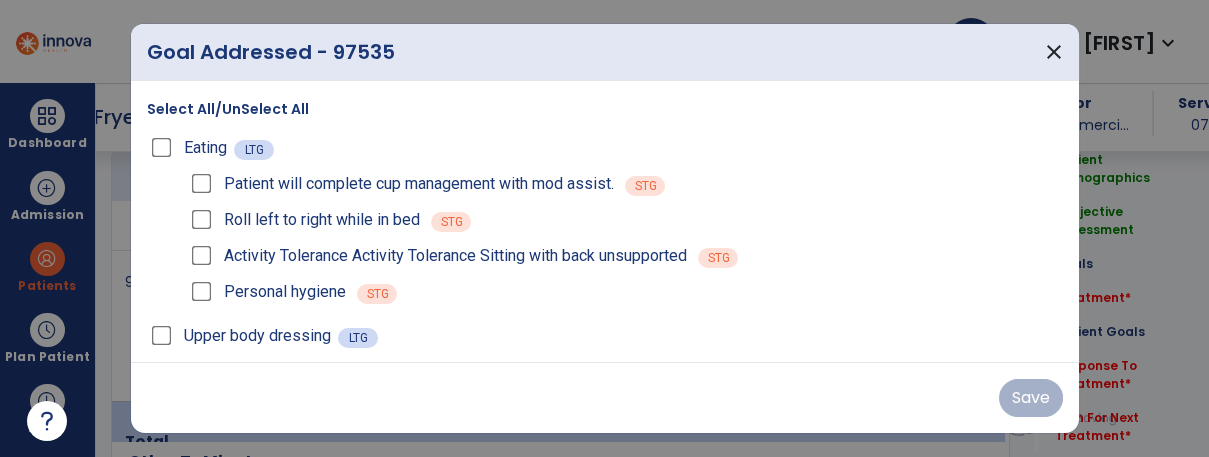 scroll, scrollTop: 1215, scrollLeft: 0, axis: vertical 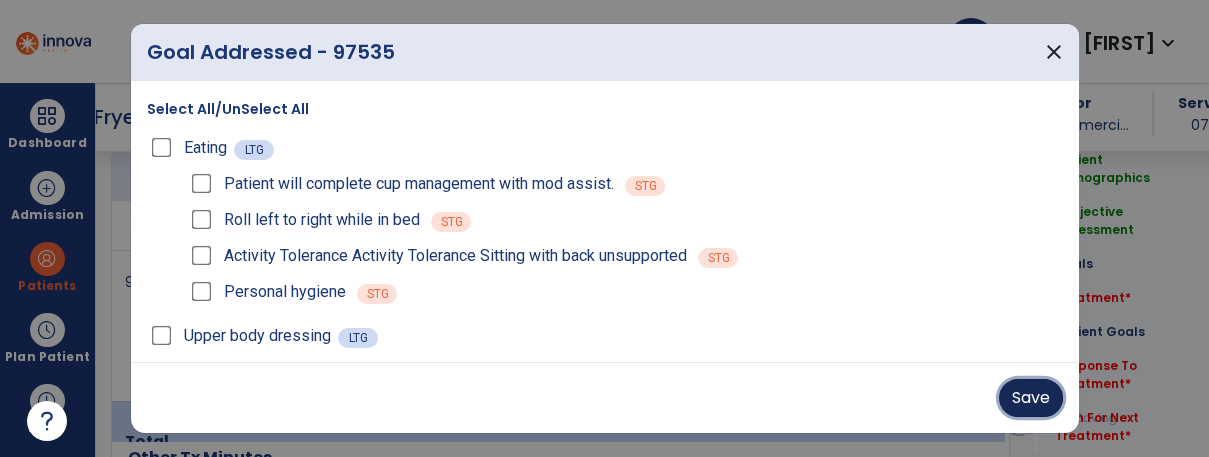 click on "Save" at bounding box center [1031, 398] 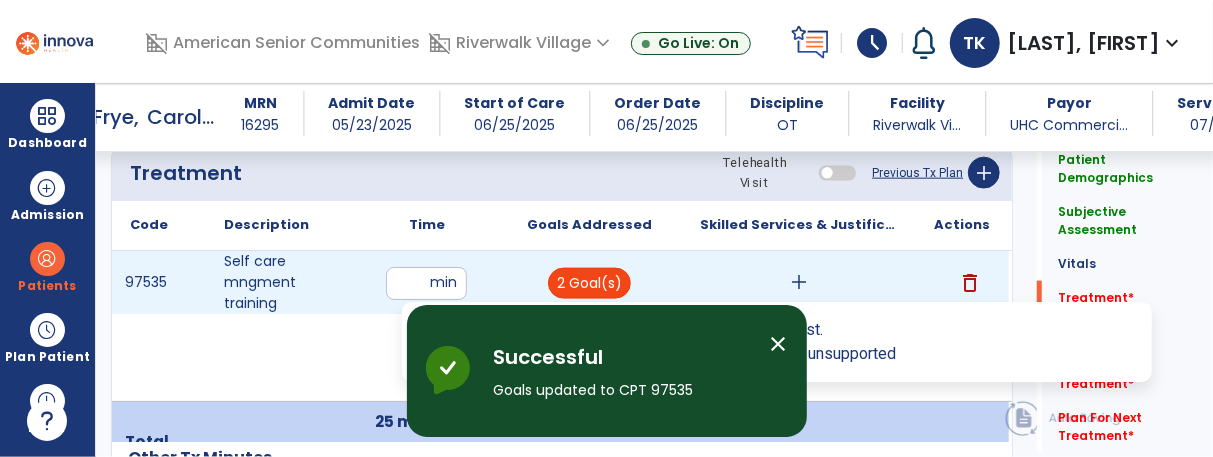 click on "2 Goal(s)" at bounding box center [589, 283] 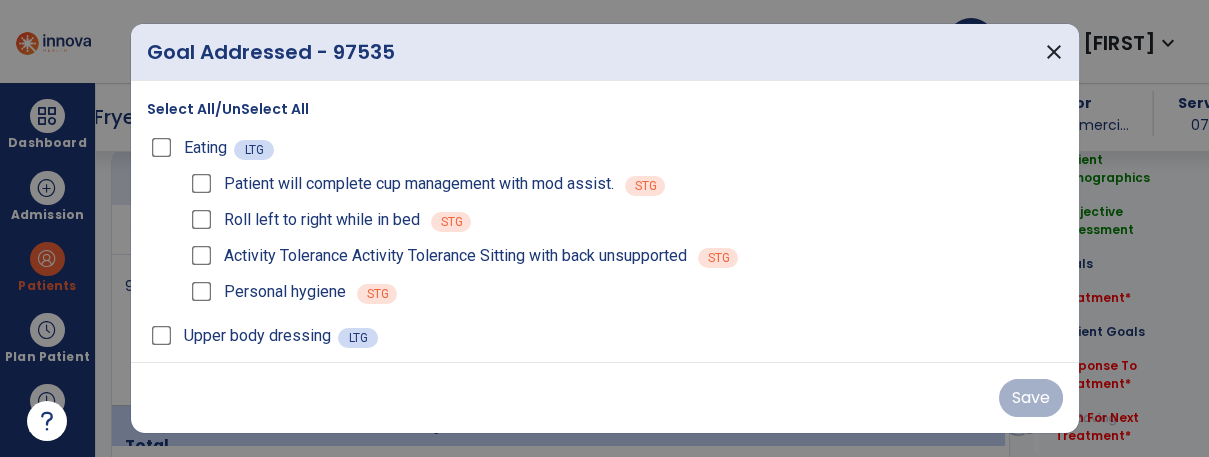scroll, scrollTop: 1215, scrollLeft: 0, axis: vertical 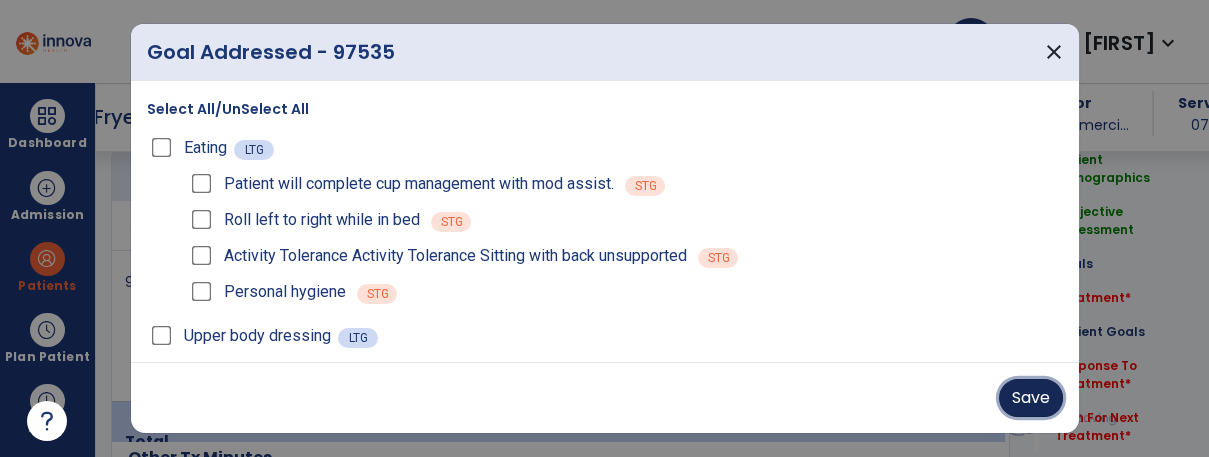 click on "Save" at bounding box center (1031, 398) 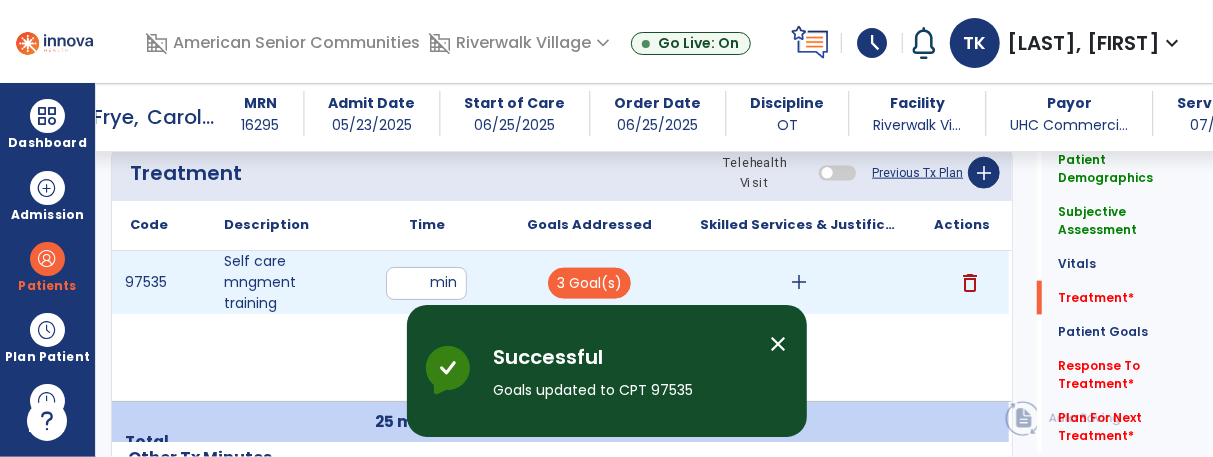 click on "add" at bounding box center (799, 282) 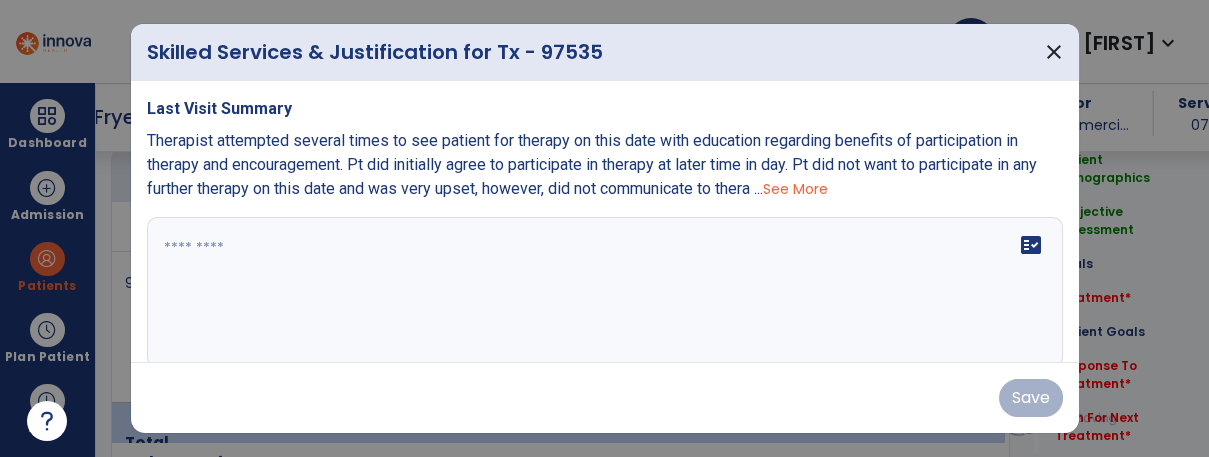 click on "fact_check" at bounding box center [605, 292] 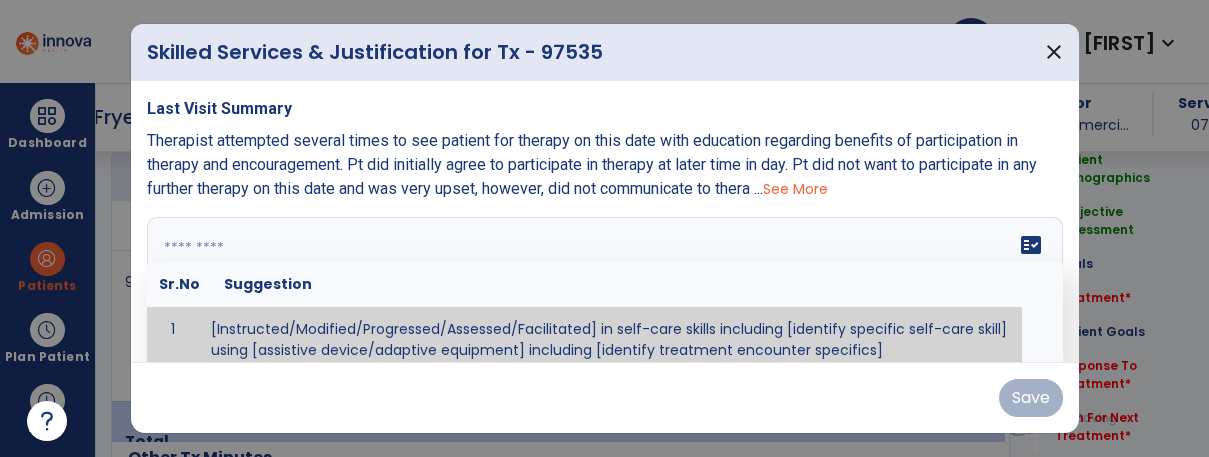 click on "fact_check  Sr.No Suggestion 1 [Instructed/Modified/Progressed/Assessed/Facilitated] in self-care skills including [identify specific self-care skill] using [assistive device/adaptive equipment] including [identify treatment encounter specifics]" at bounding box center (605, 292) 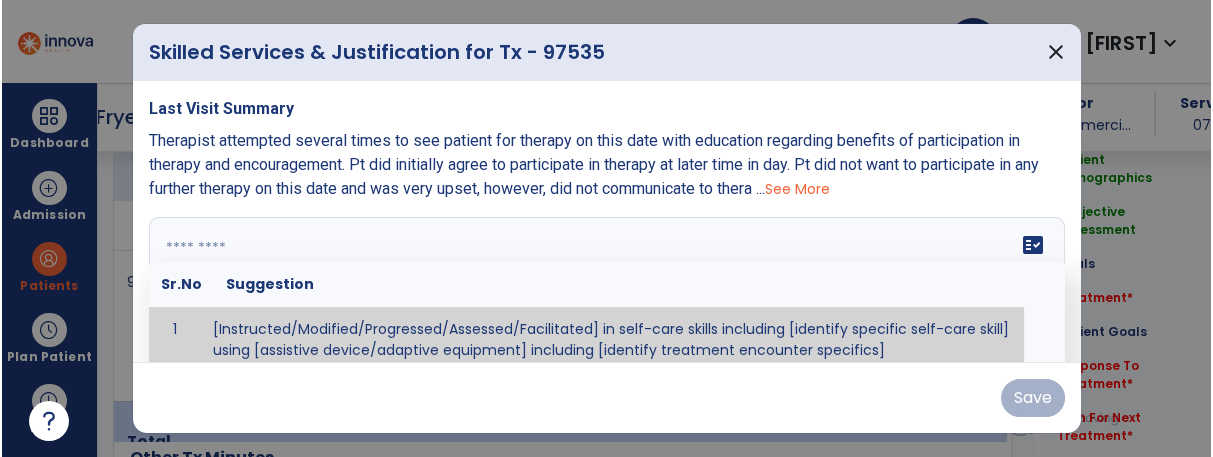 scroll, scrollTop: 10, scrollLeft: 0, axis: vertical 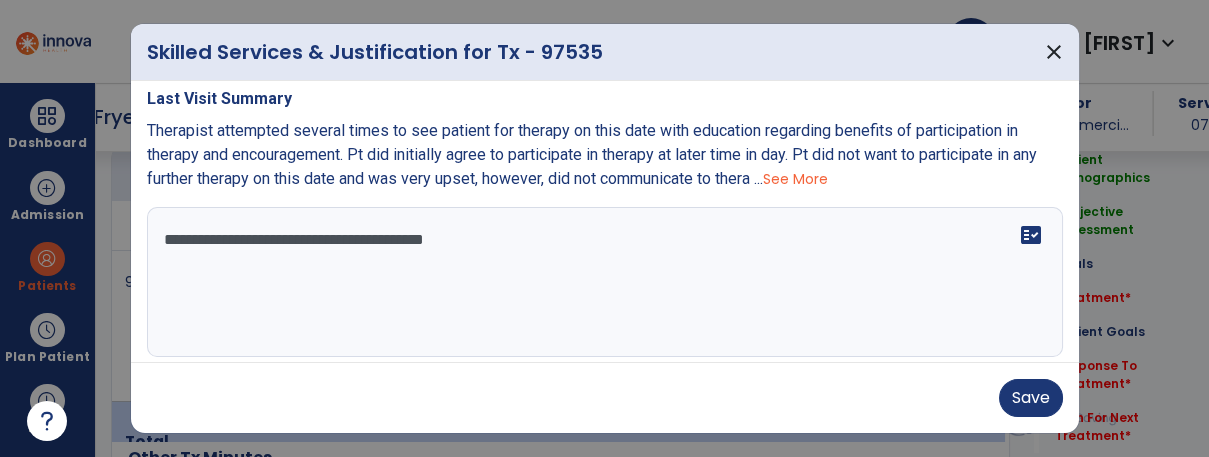 click on "**********" at bounding box center (603, 282) 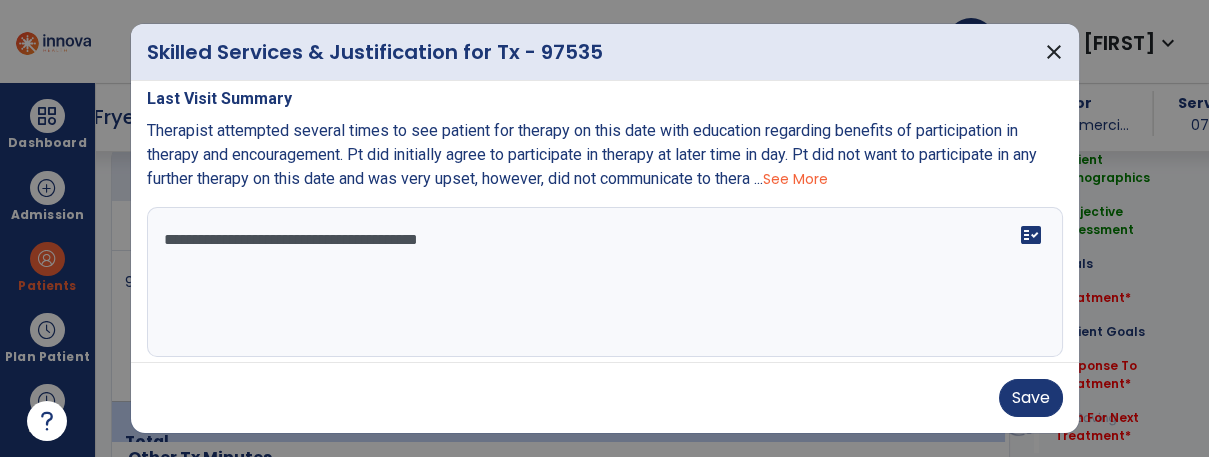 click on "**********" at bounding box center [603, 282] 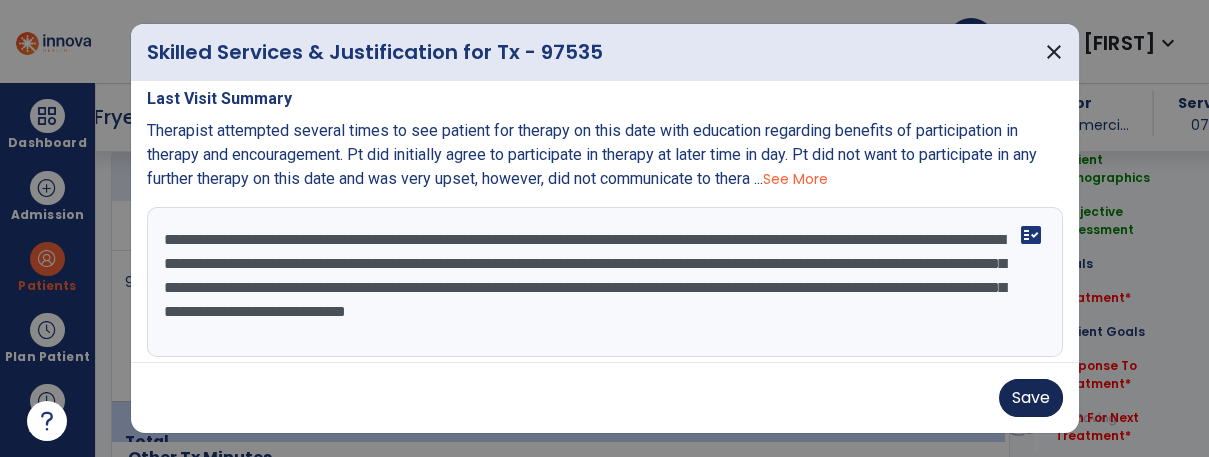 type on "**********" 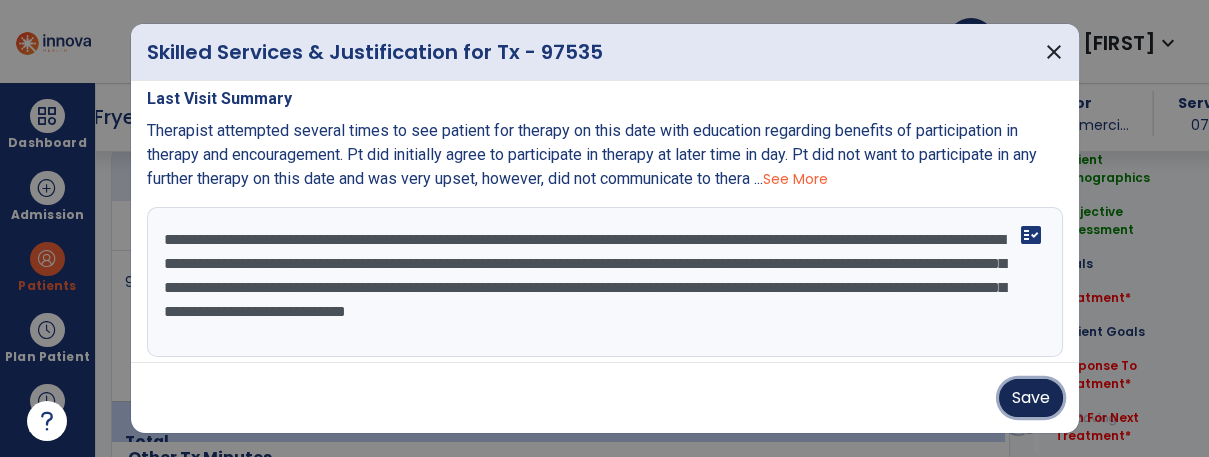 click on "Save" at bounding box center (1031, 398) 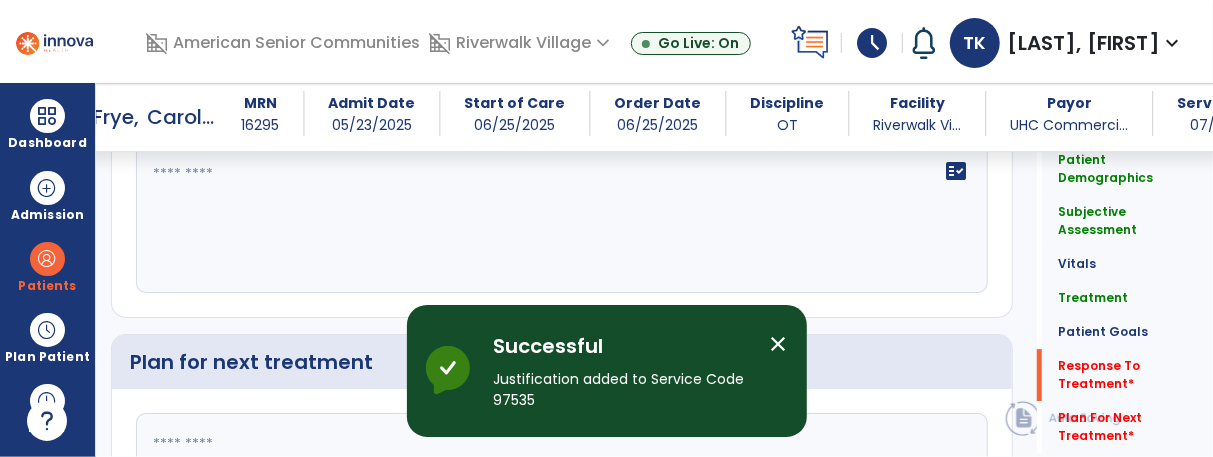 scroll, scrollTop: 2834, scrollLeft: 0, axis: vertical 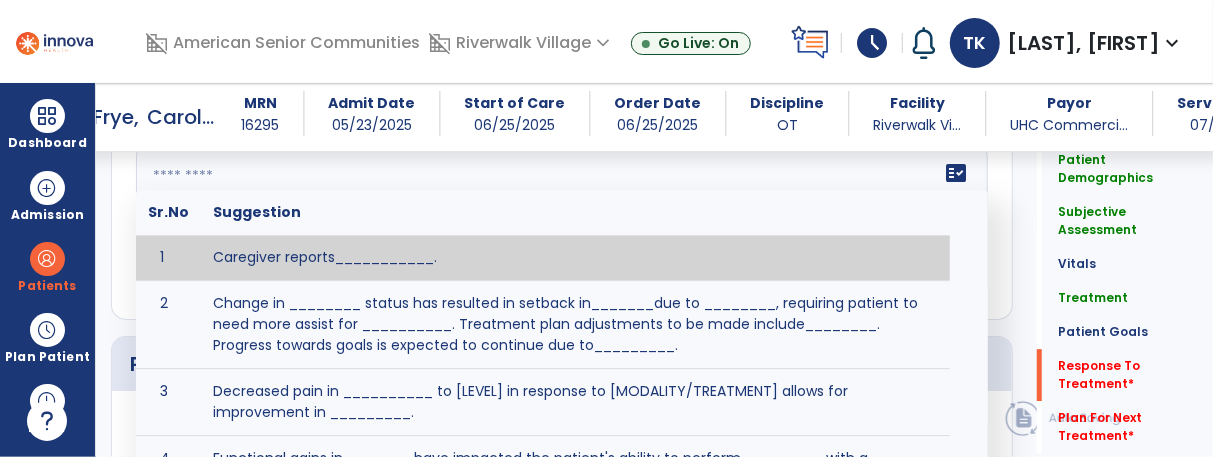 click on "fact_check  Sr.No Suggestion 1 Caregiver reports___________. 2 Change in ________ status has resulted in setback in_______due to ________, requiring patient to need more assist for __________.   Treatment plan adjustments to be made include________.  Progress towards goals is expected to continue due to_________. 3 Decreased pain in __________ to [LEVEL] in response to [MODALITY/TREATMENT] allows for improvement in _________. 4 Functional gains in _______ have impacted the patient's ability to perform_________ with a reduction in assist levels to_________. 5 Functional progress this week has been significant due to__________. 6 Gains in ________ have improved the patient's ability to perform ______with decreased levels of assist to___________. 7 Improvement in ________allows patient to tolerate higher levels of challenges in_________. 8 Pain in [AREA] has decreased to [LEVEL] in response to [TREATMENT/MODALITY], allowing fore ease in completing__________. 9 10 11 12 13 14 15 16 17 18 19 20 21" 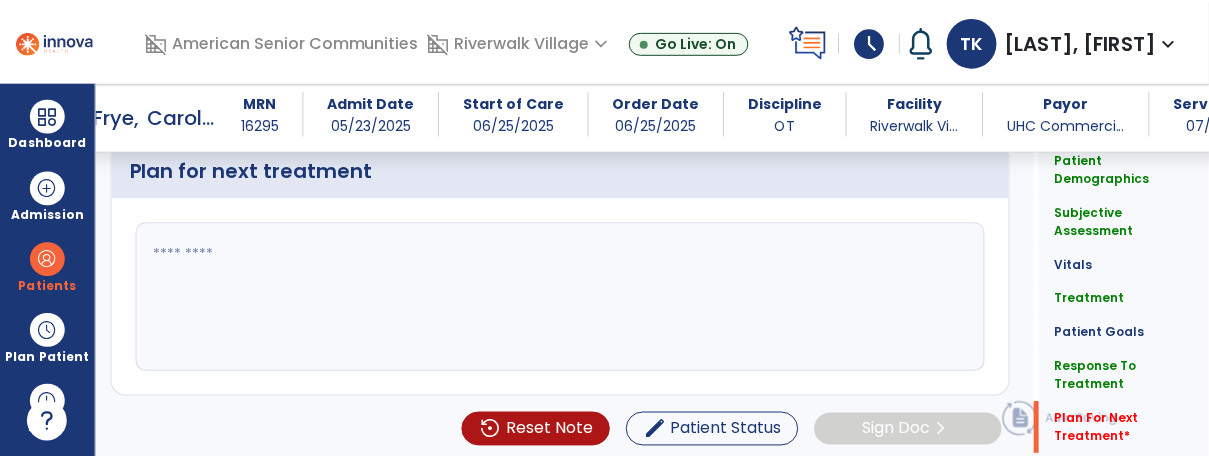 scroll, scrollTop: 3028, scrollLeft: 0, axis: vertical 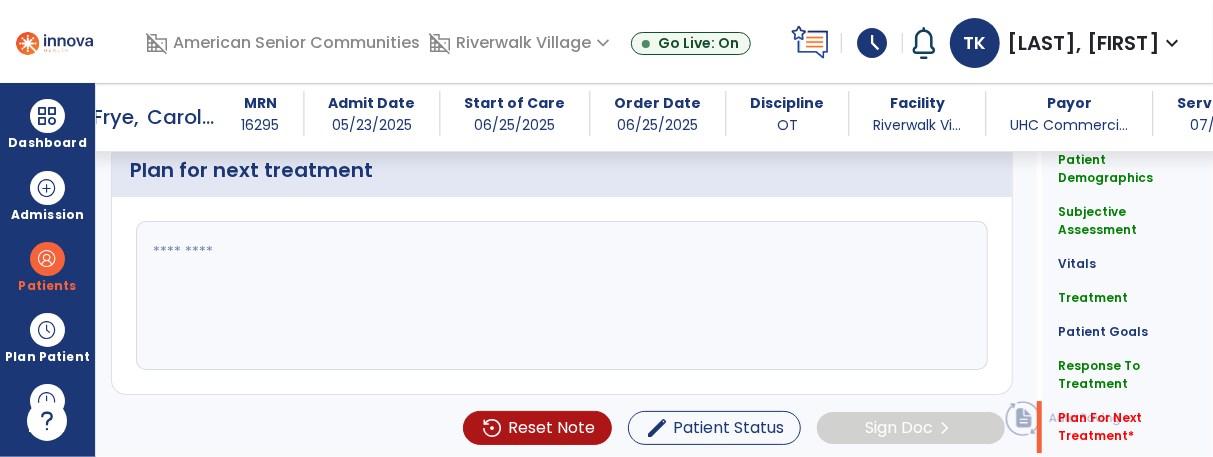 type on "**********" 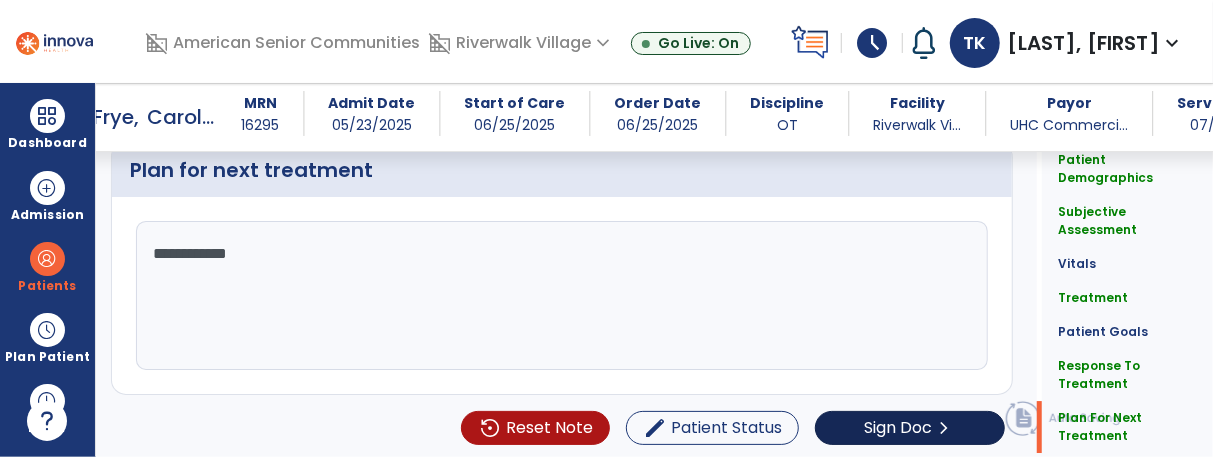 type on "**********" 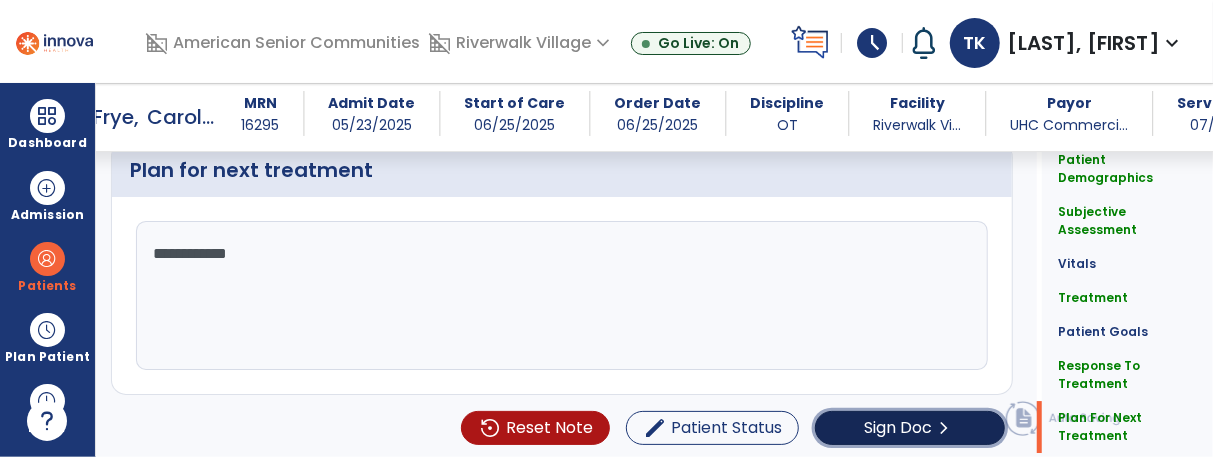click on "Sign Doc" 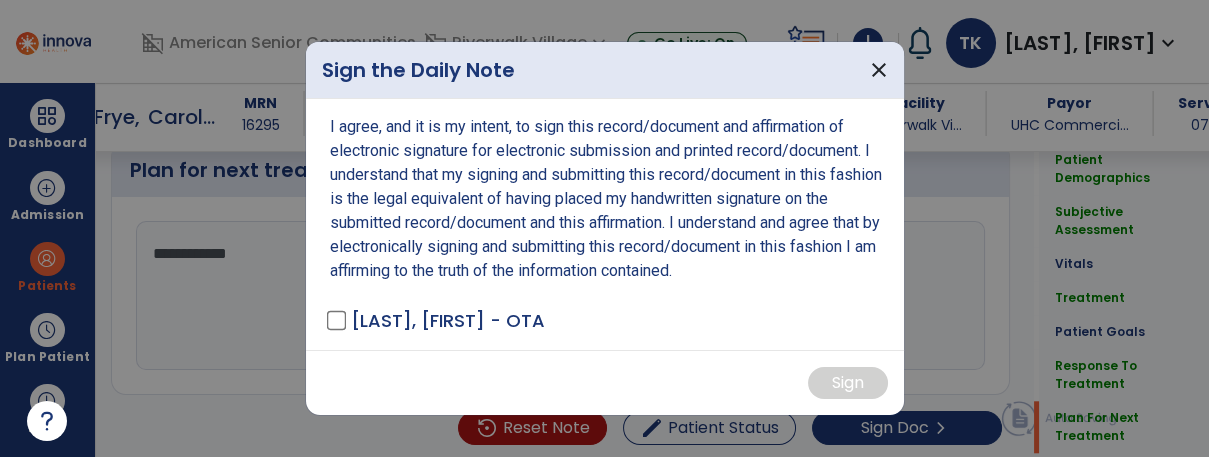 scroll, scrollTop: 3028, scrollLeft: 0, axis: vertical 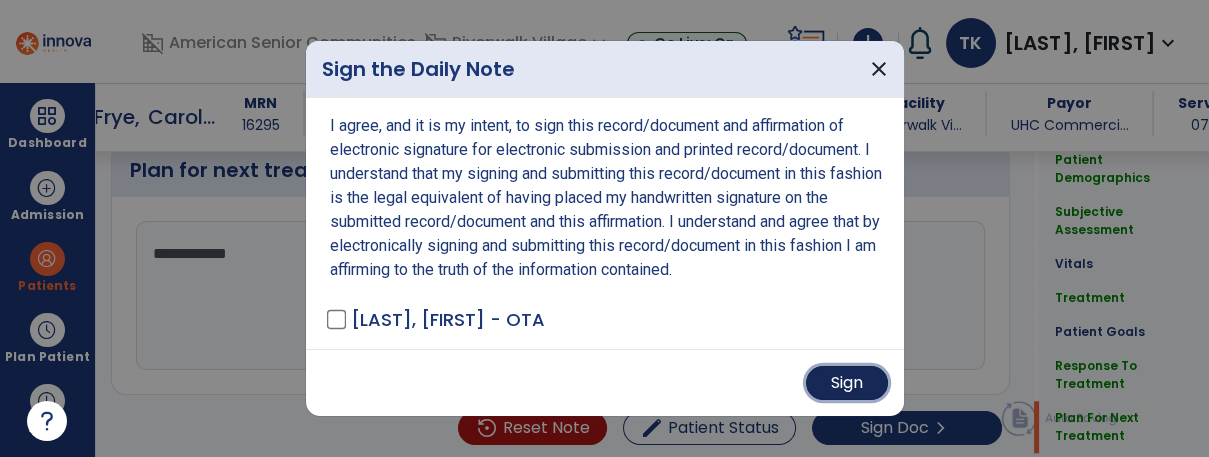 click on "Sign" at bounding box center [847, 383] 